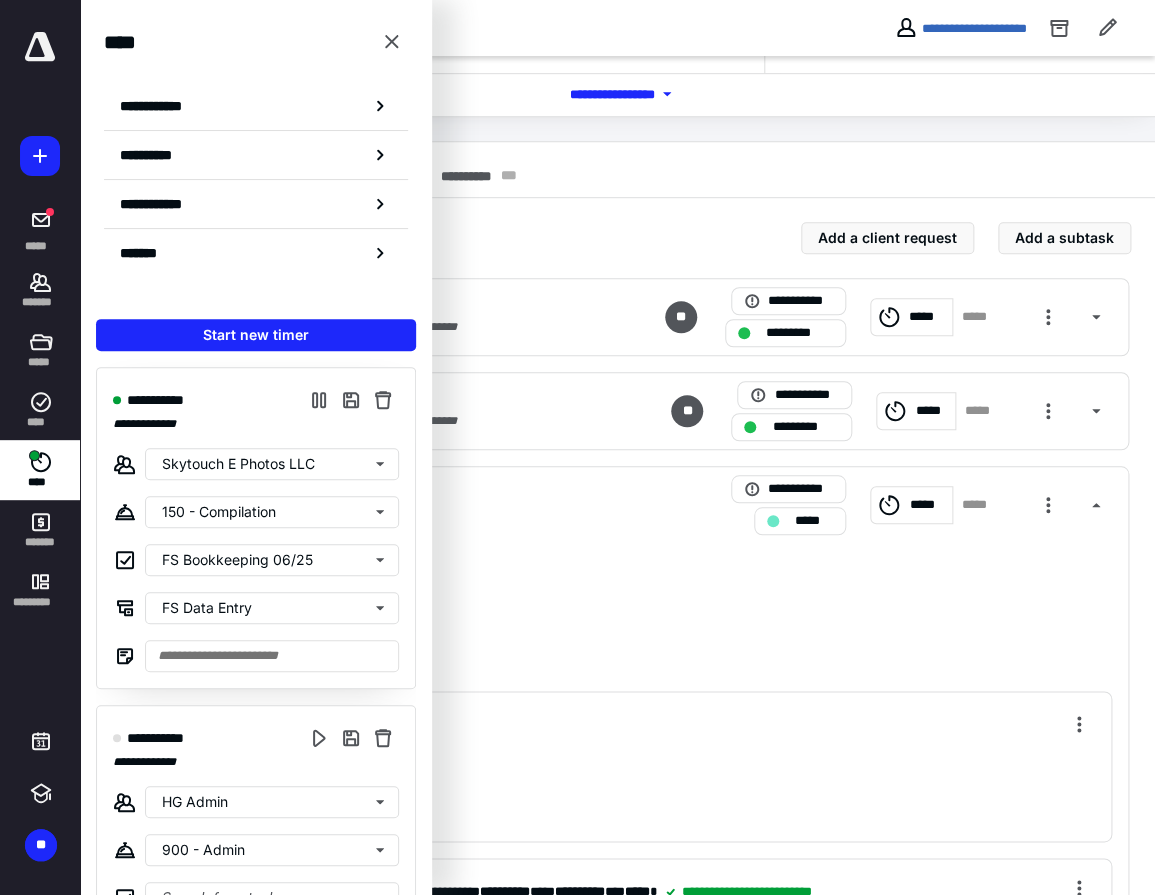 scroll, scrollTop: 0, scrollLeft: 0, axis: both 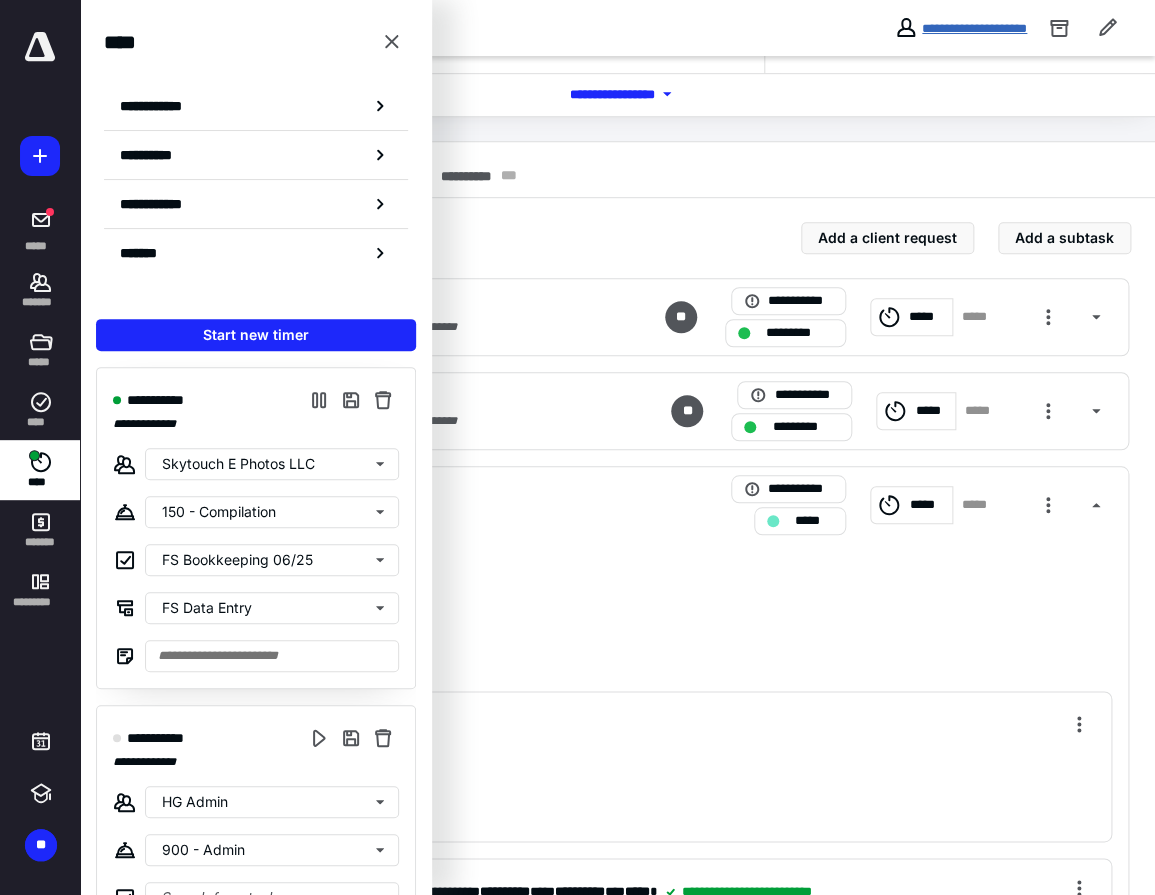 click on "**********" at bounding box center [974, 28] 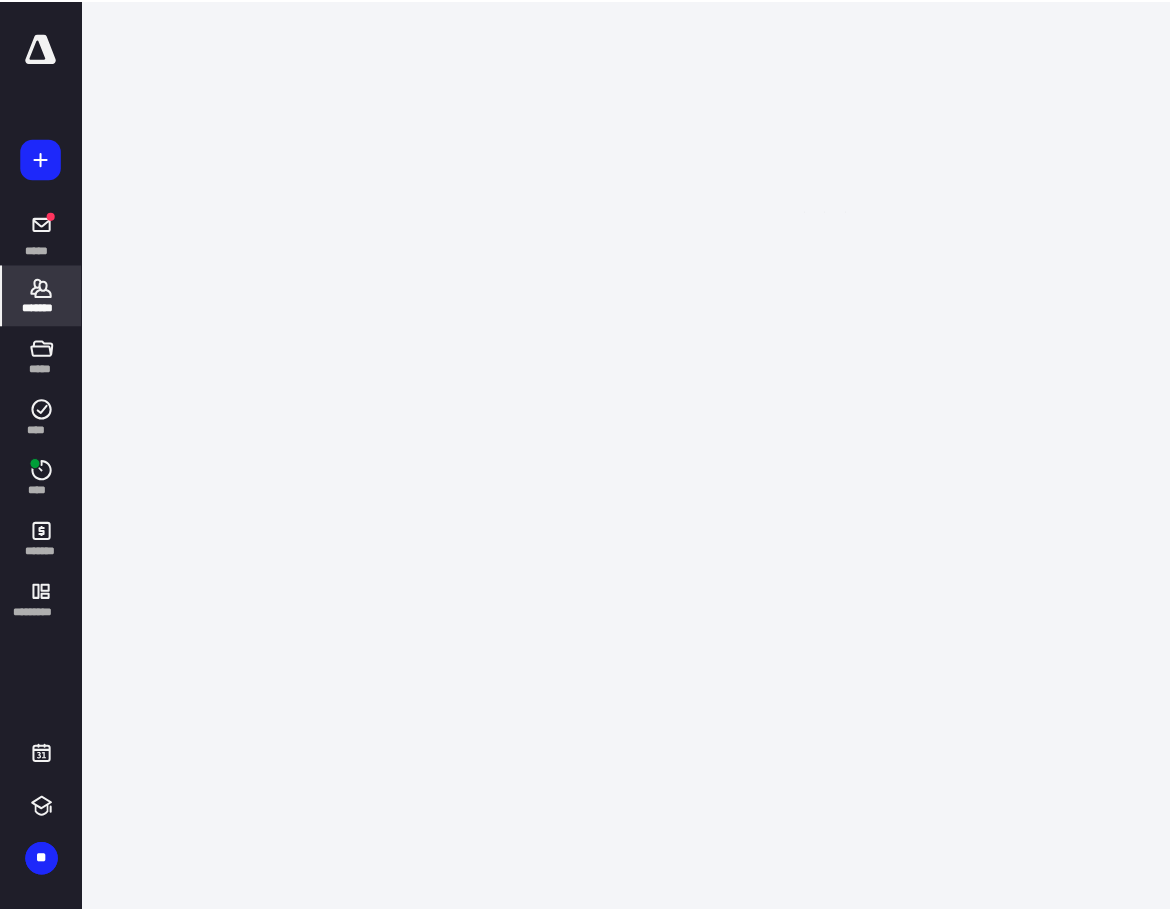 scroll, scrollTop: 0, scrollLeft: 0, axis: both 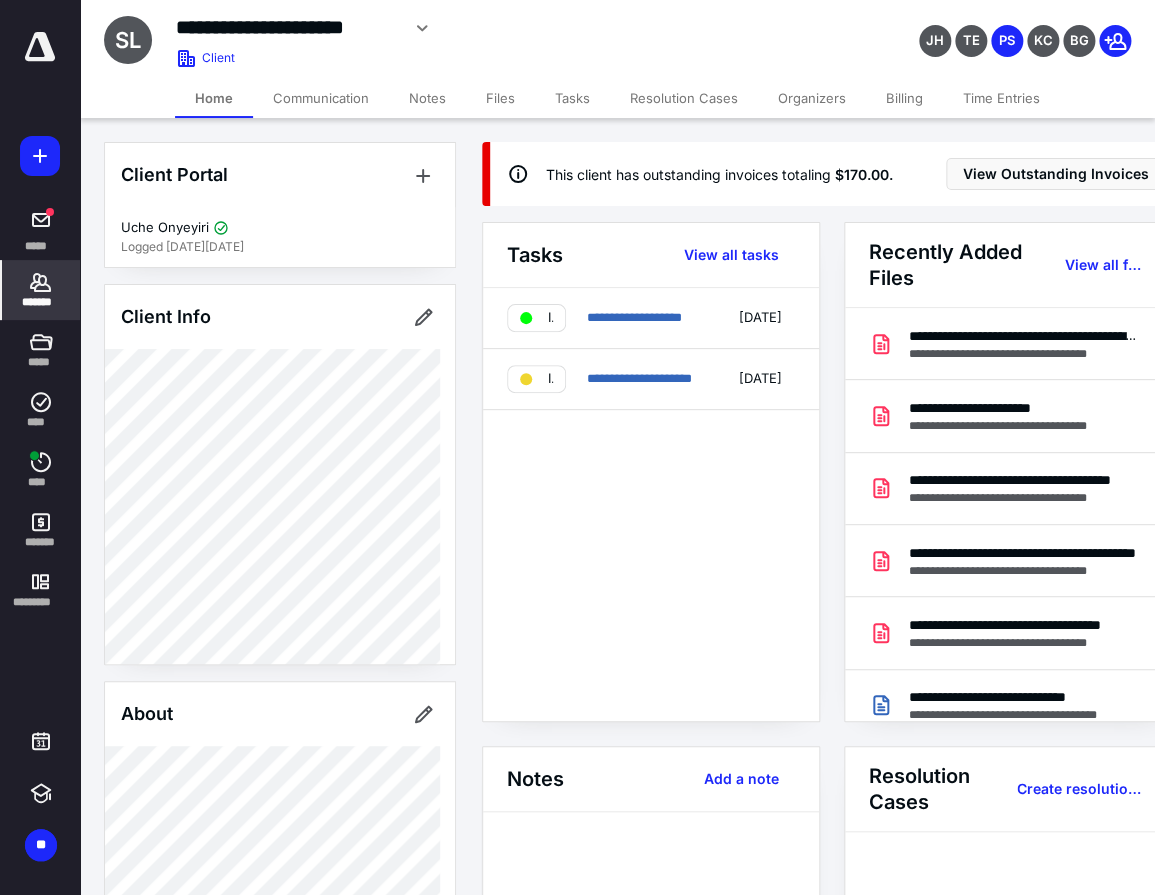 click on "Files" at bounding box center (500, 98) 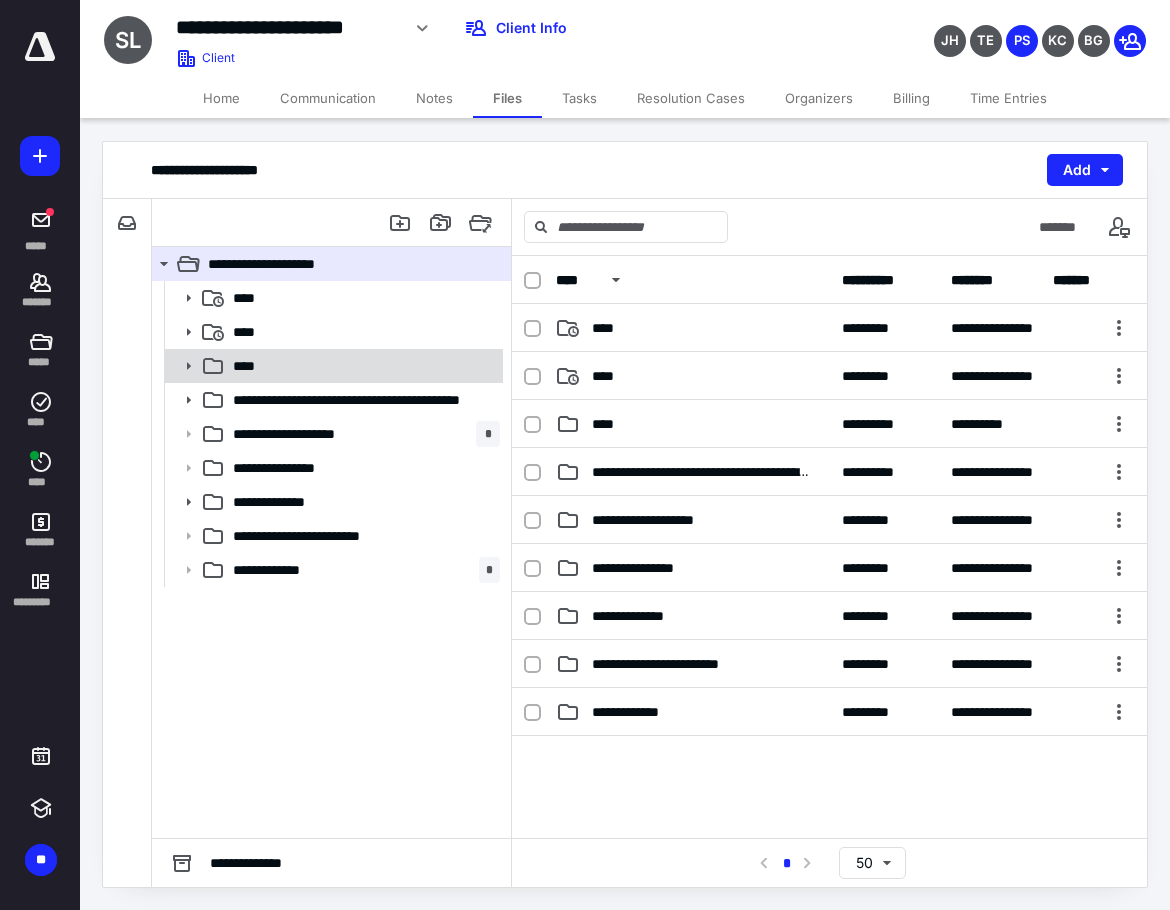 click 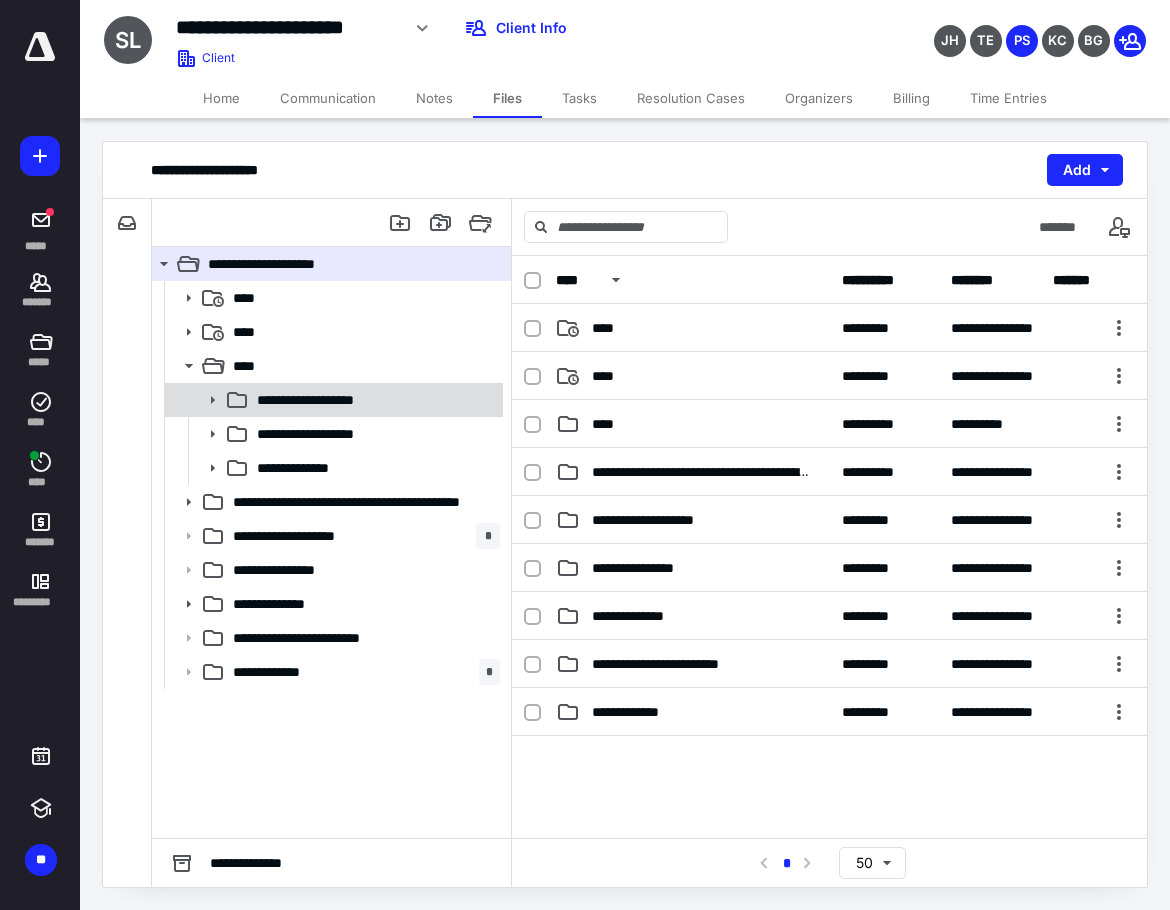 click 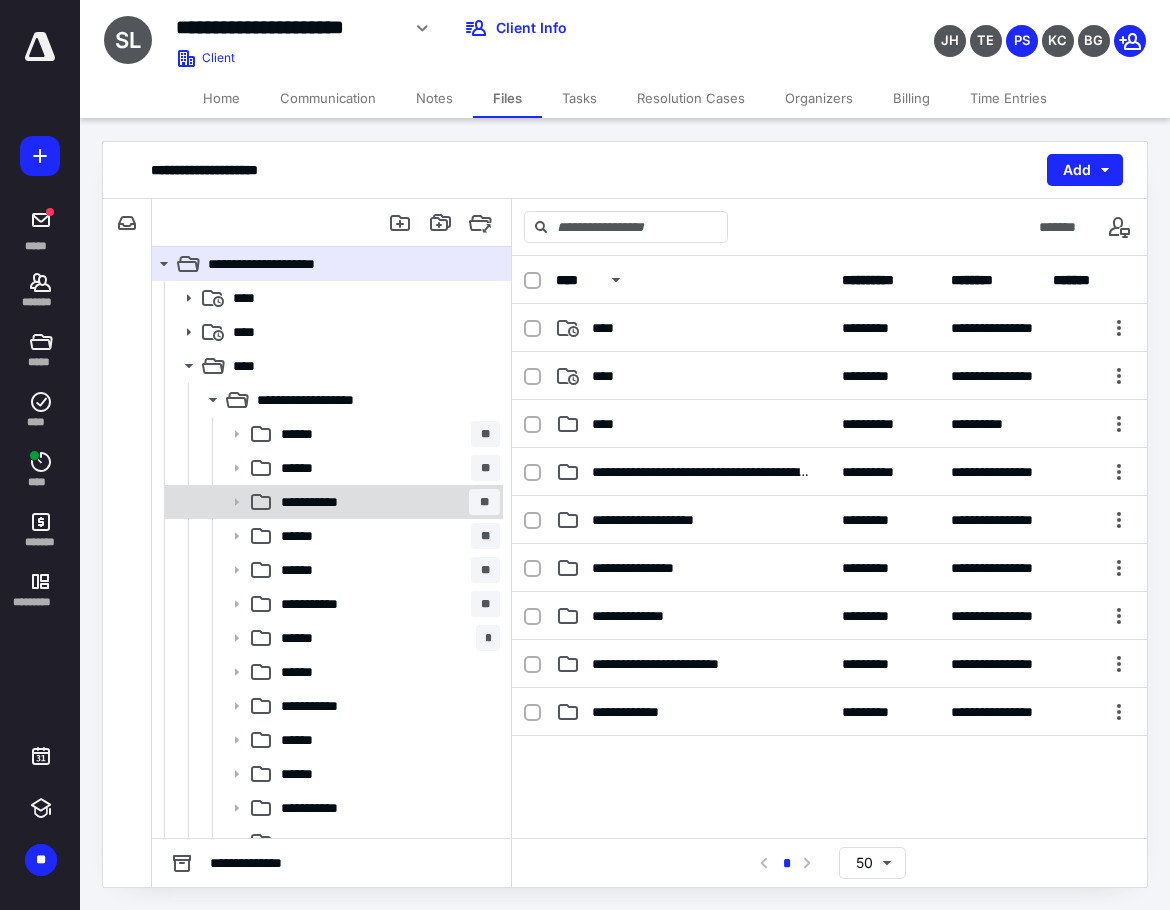 click on "**********" at bounding box center [320, 502] 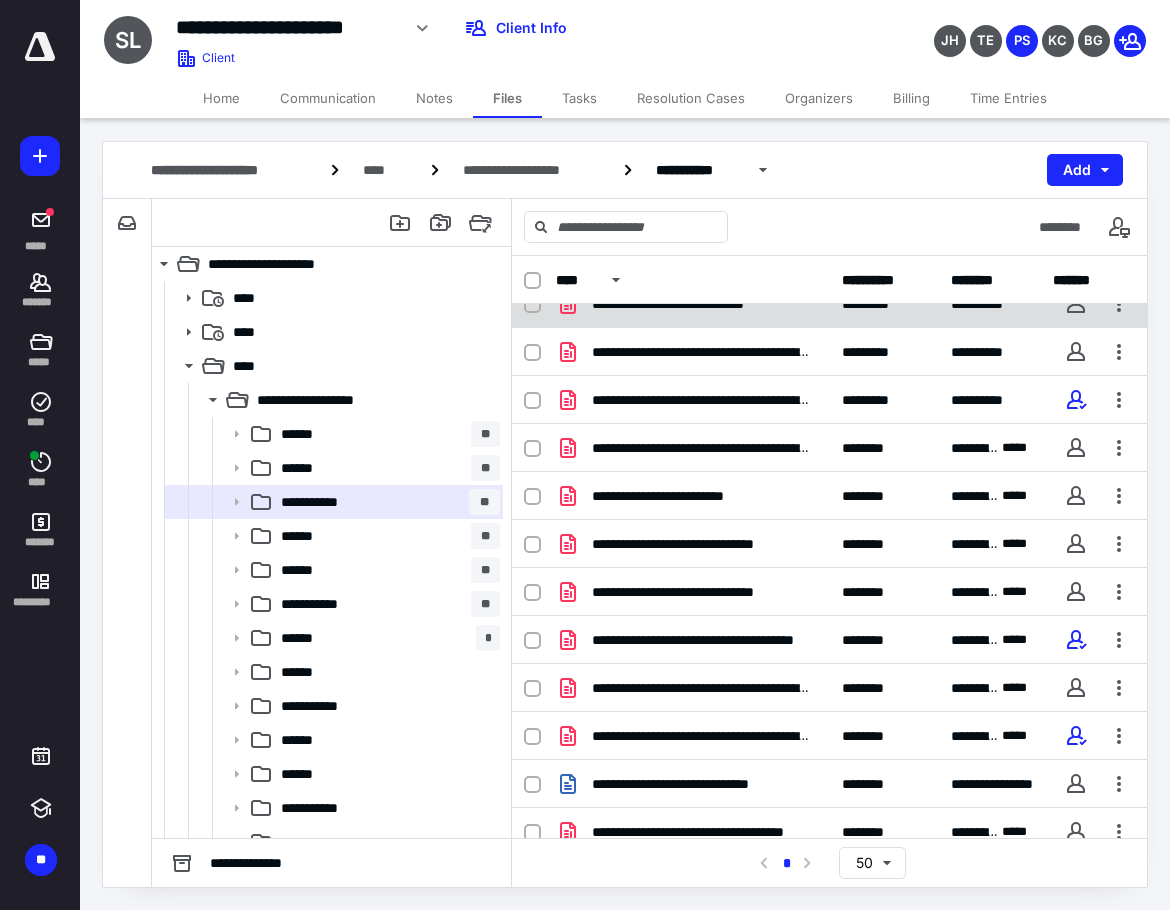 scroll, scrollTop: 300, scrollLeft: 0, axis: vertical 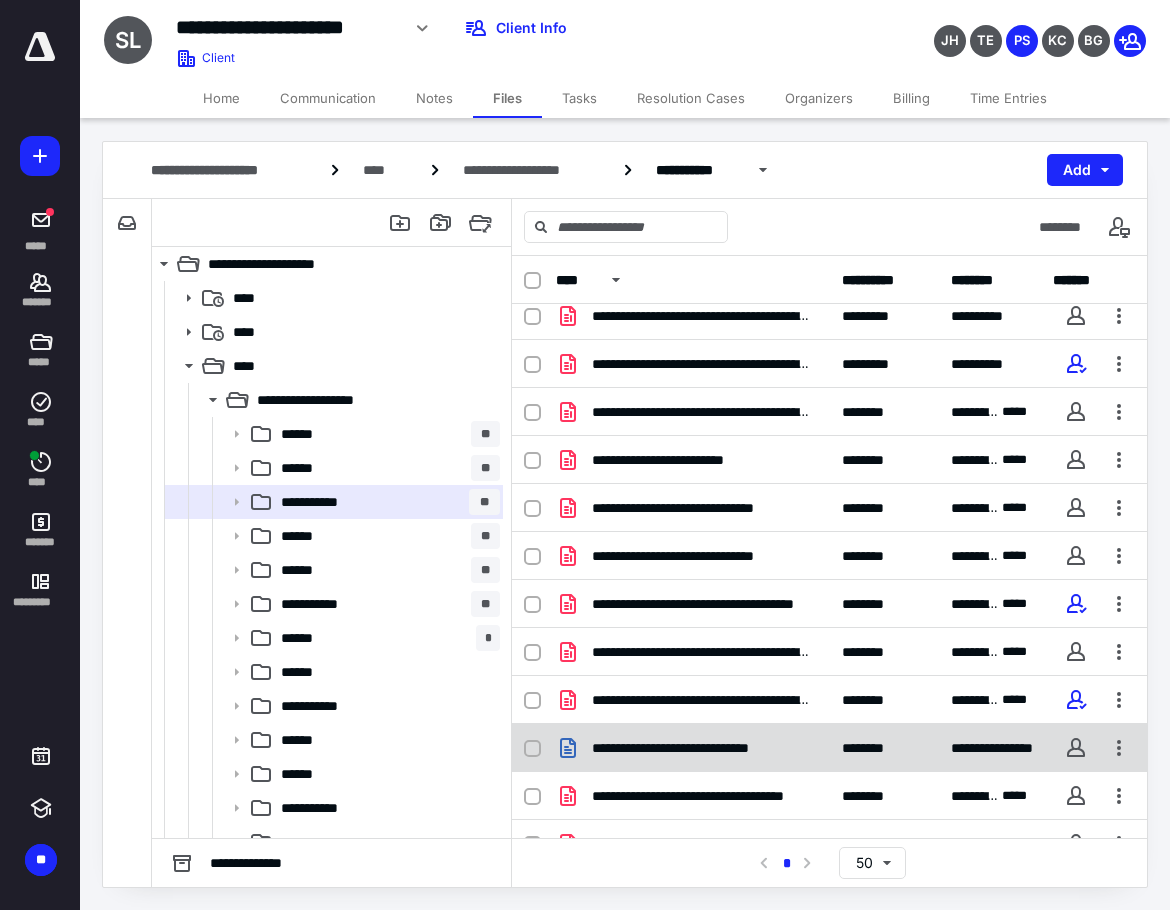 click on "**********" at bounding box center [701, 748] 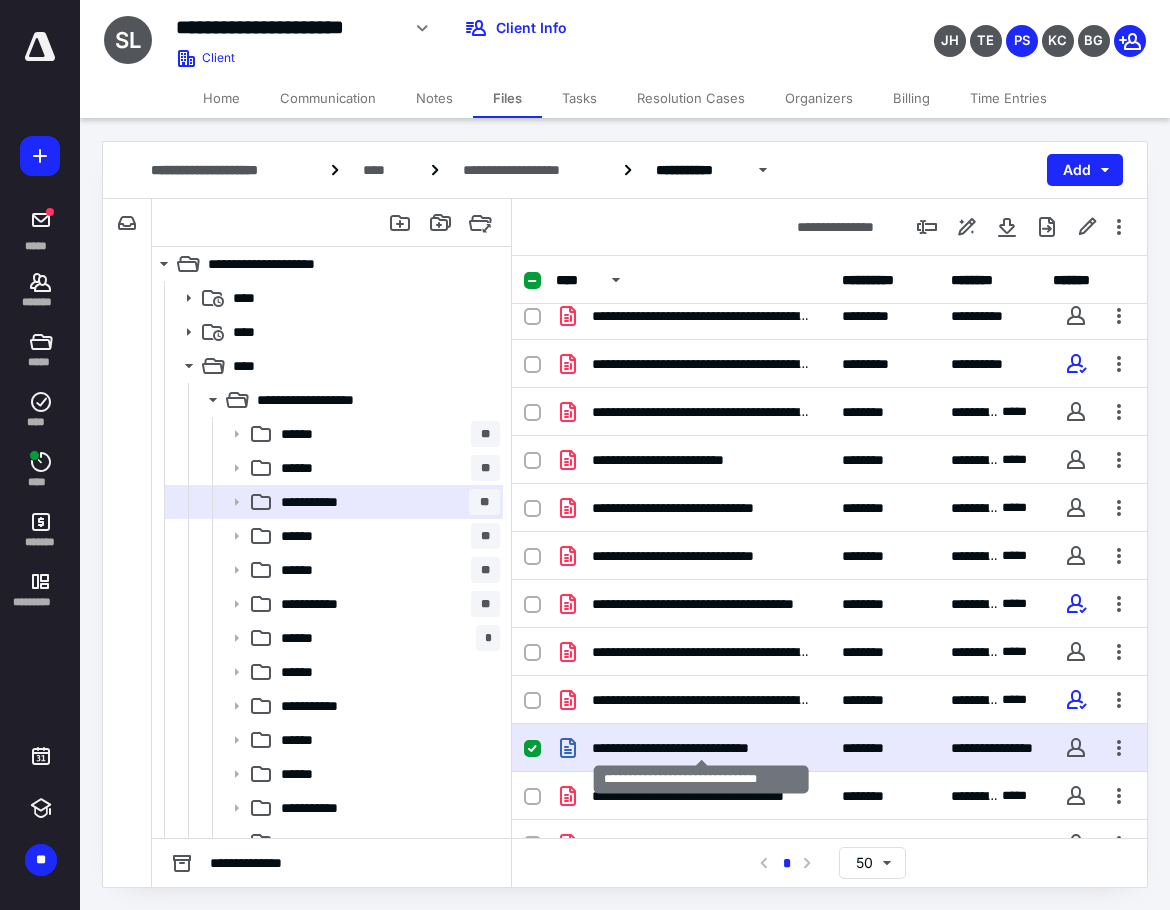 click on "**********" at bounding box center [701, 748] 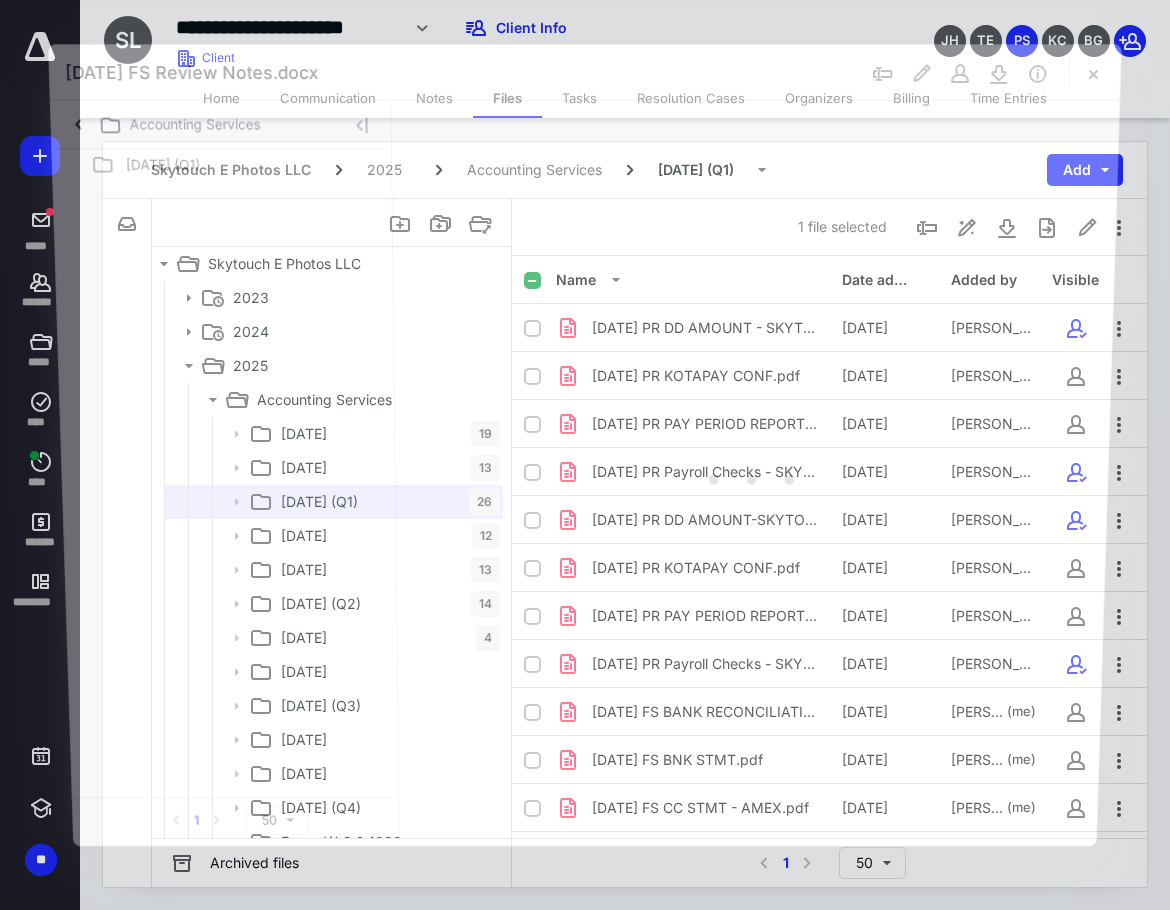 scroll, scrollTop: 300, scrollLeft: 0, axis: vertical 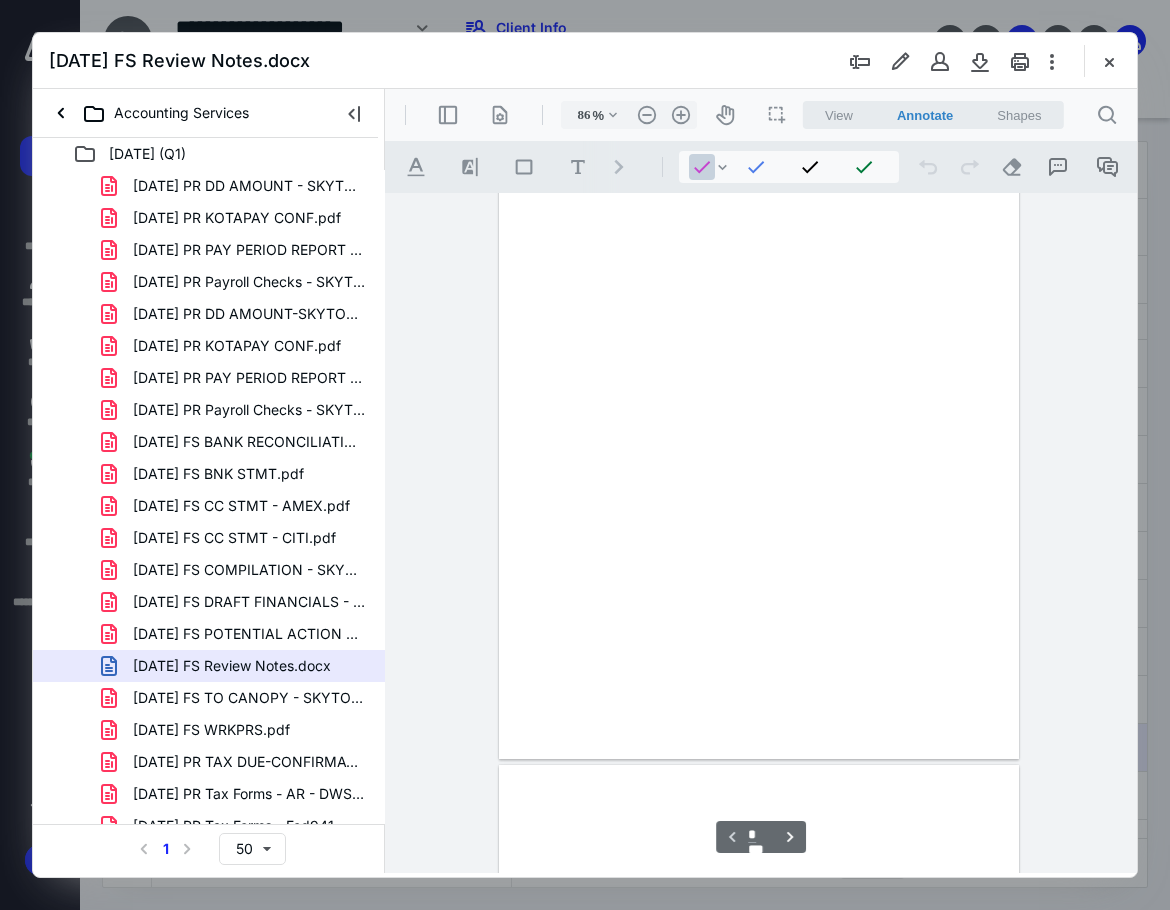 type on "119" 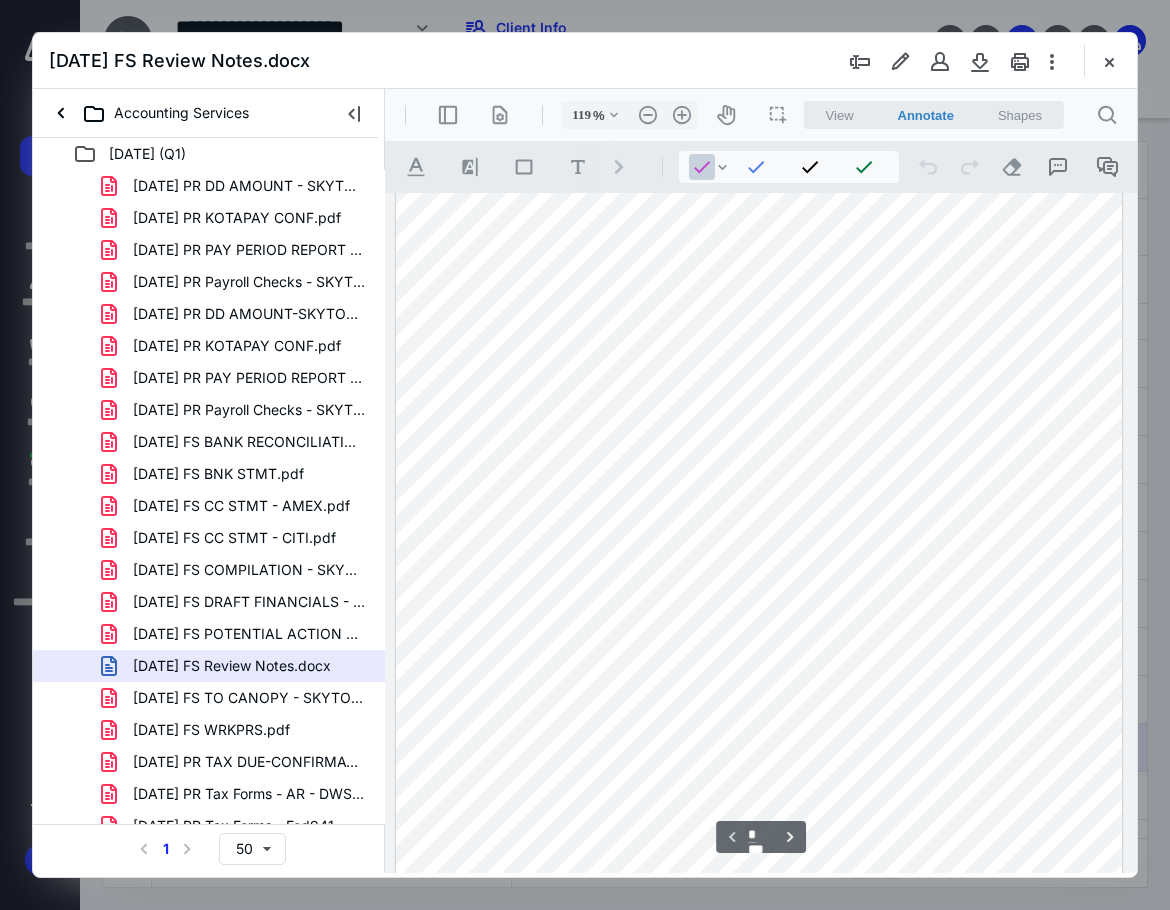 scroll, scrollTop: 50, scrollLeft: 0, axis: vertical 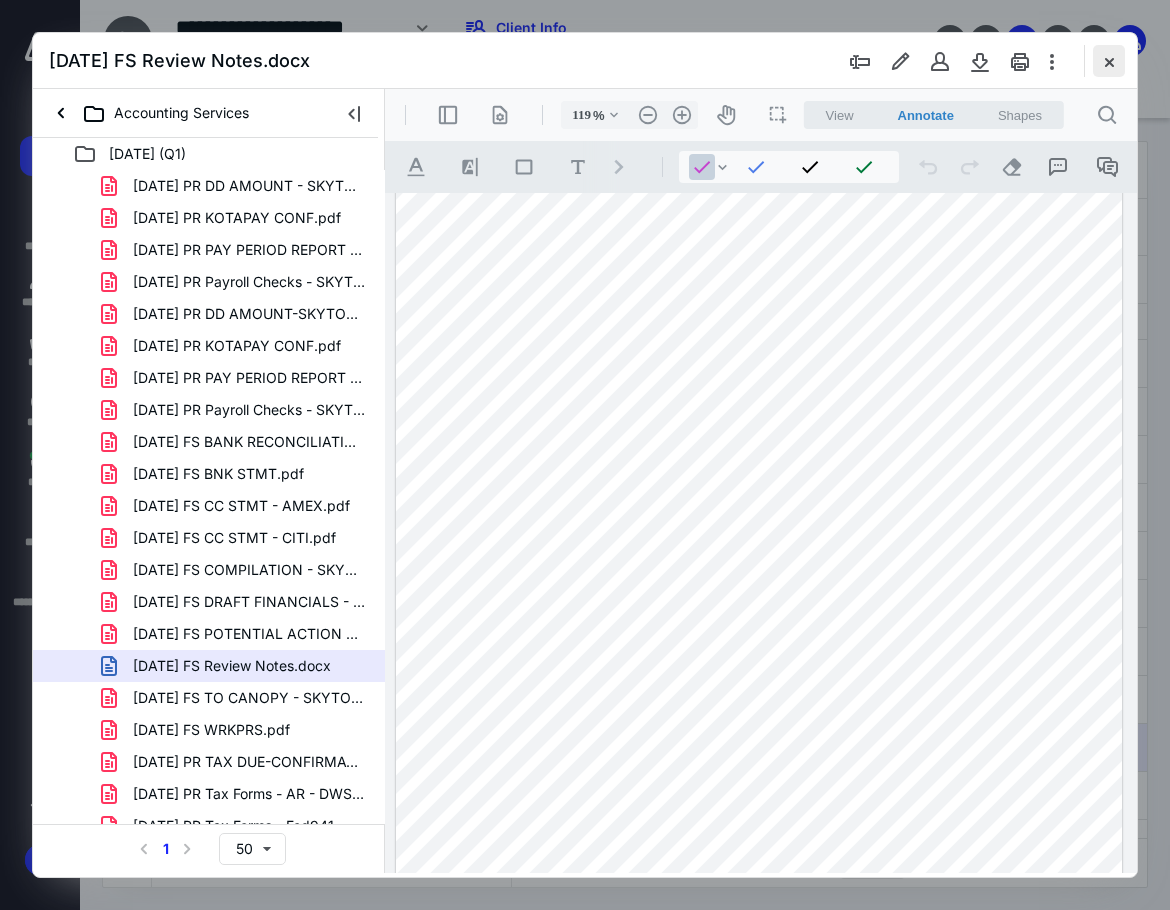 click at bounding box center [1109, 61] 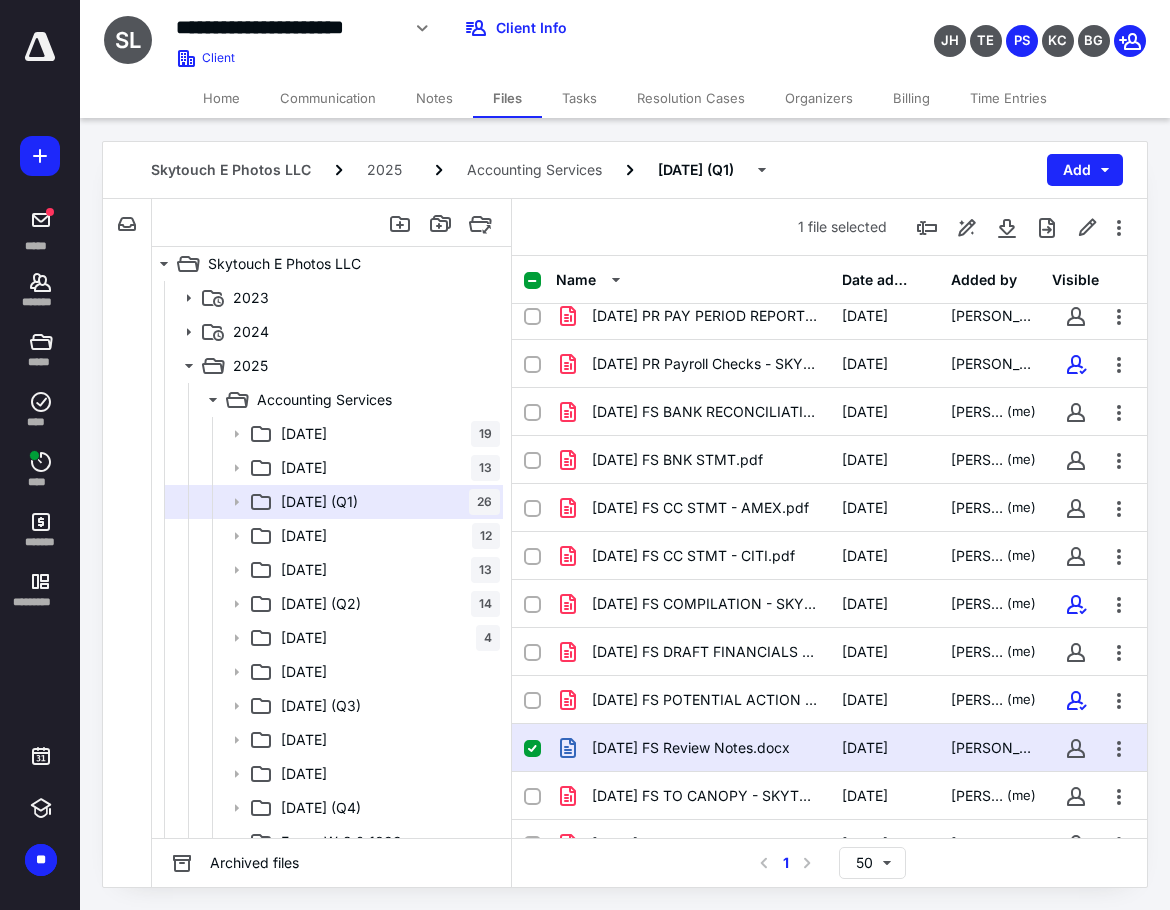 click on "Name Date added Added by Visible" at bounding box center [829, 280] 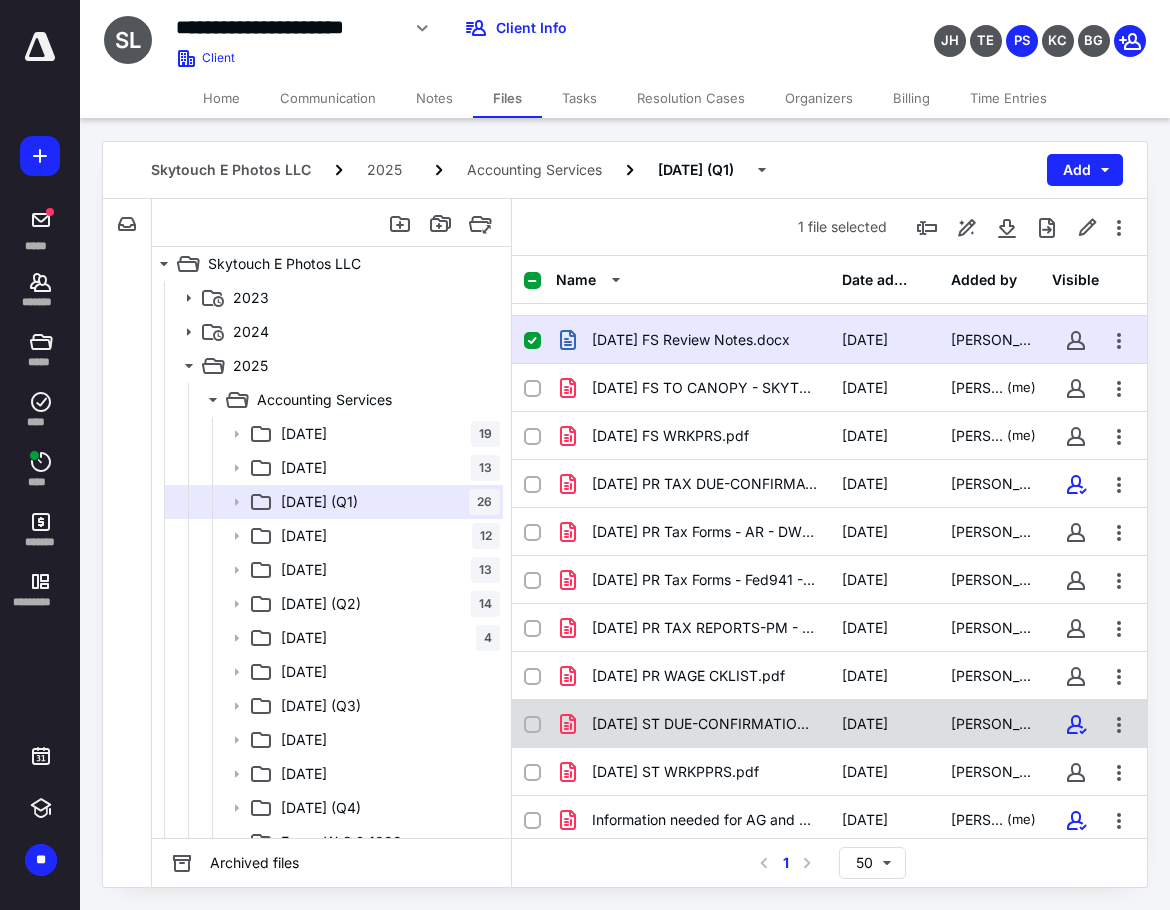 scroll, scrollTop: 710, scrollLeft: 0, axis: vertical 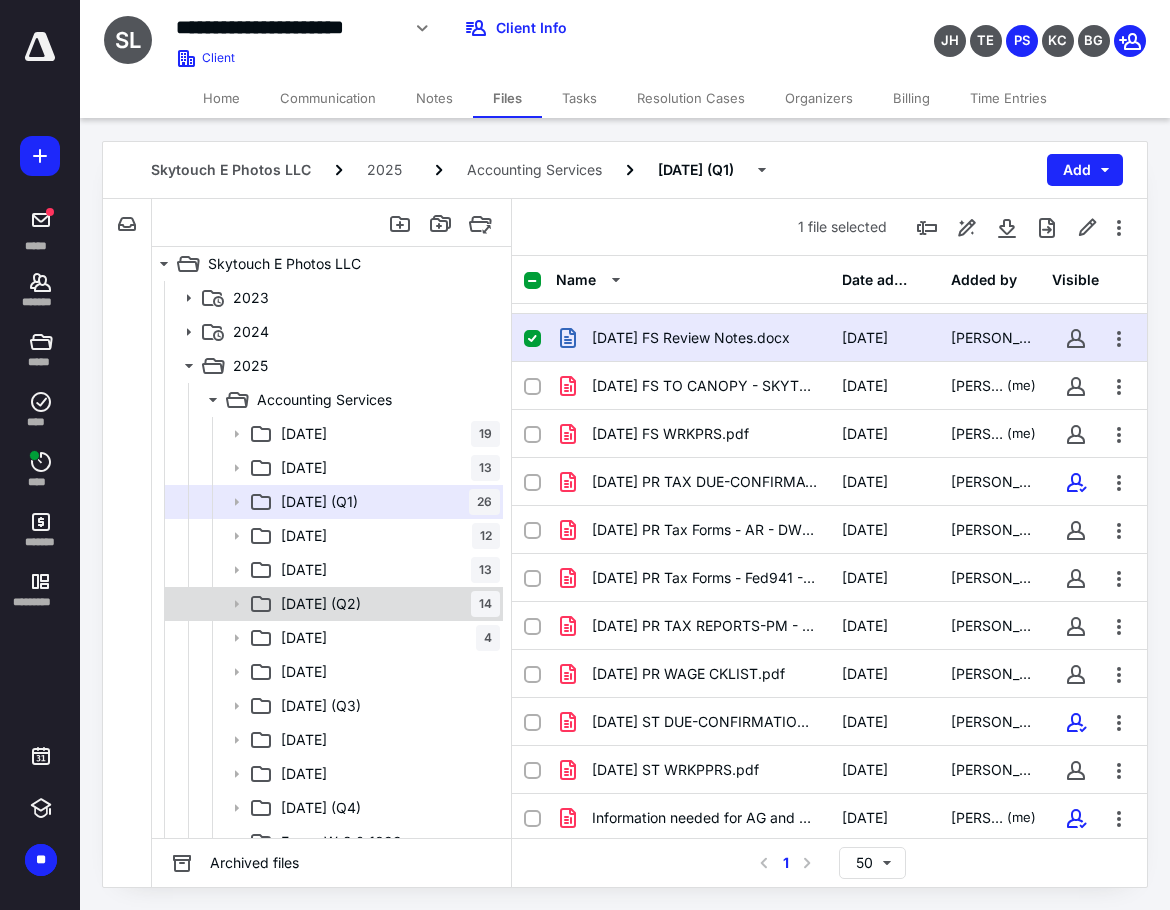 click on "[DATE] (Q2) 14" at bounding box center (386, 604) 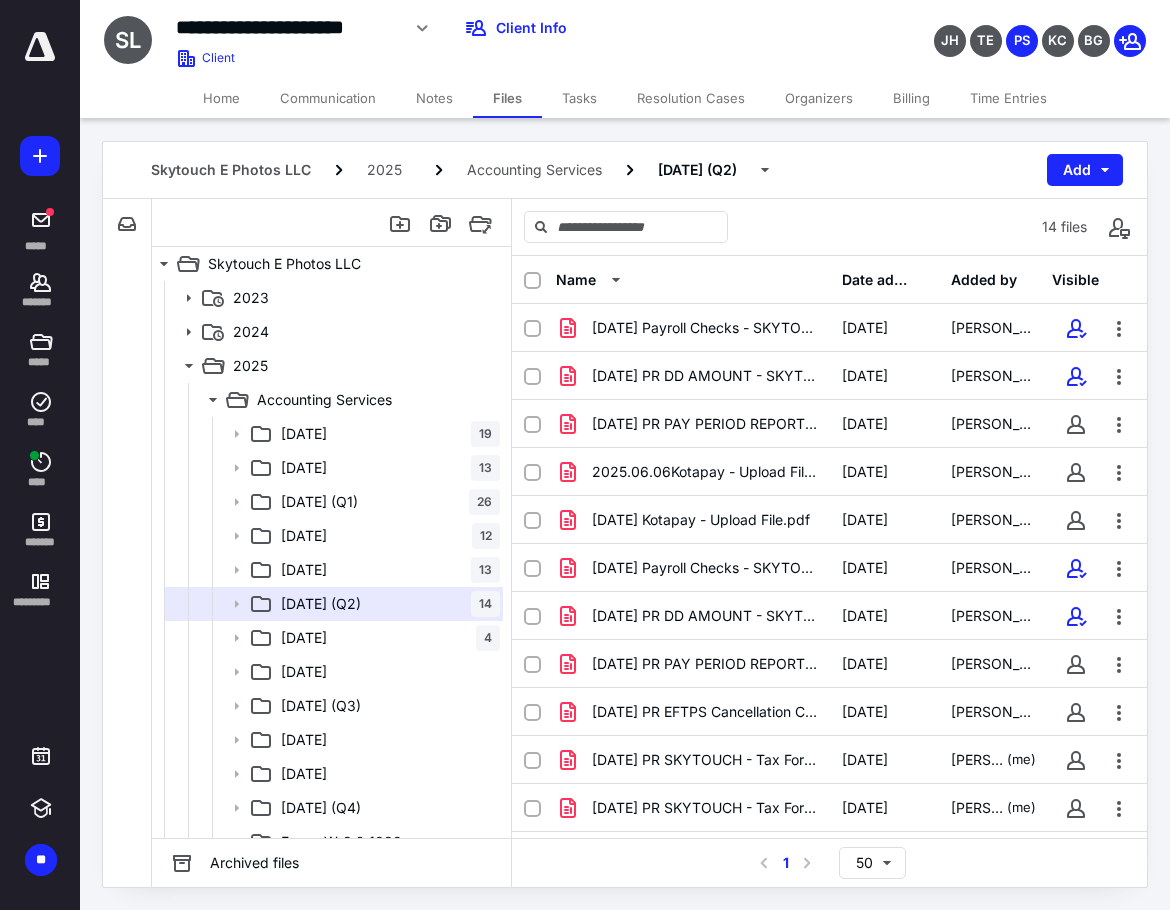 scroll, scrollTop: 135, scrollLeft: 0, axis: vertical 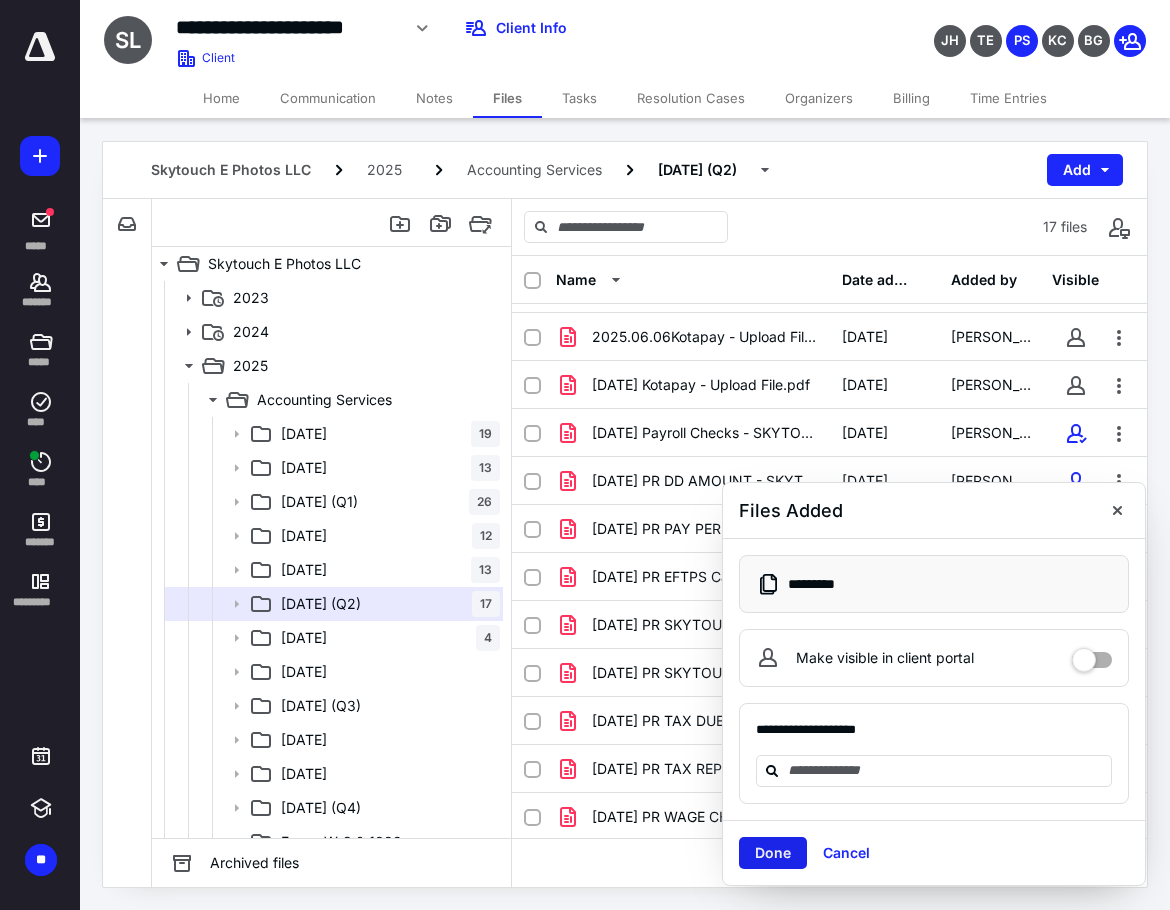 click on "Done" at bounding box center [773, 853] 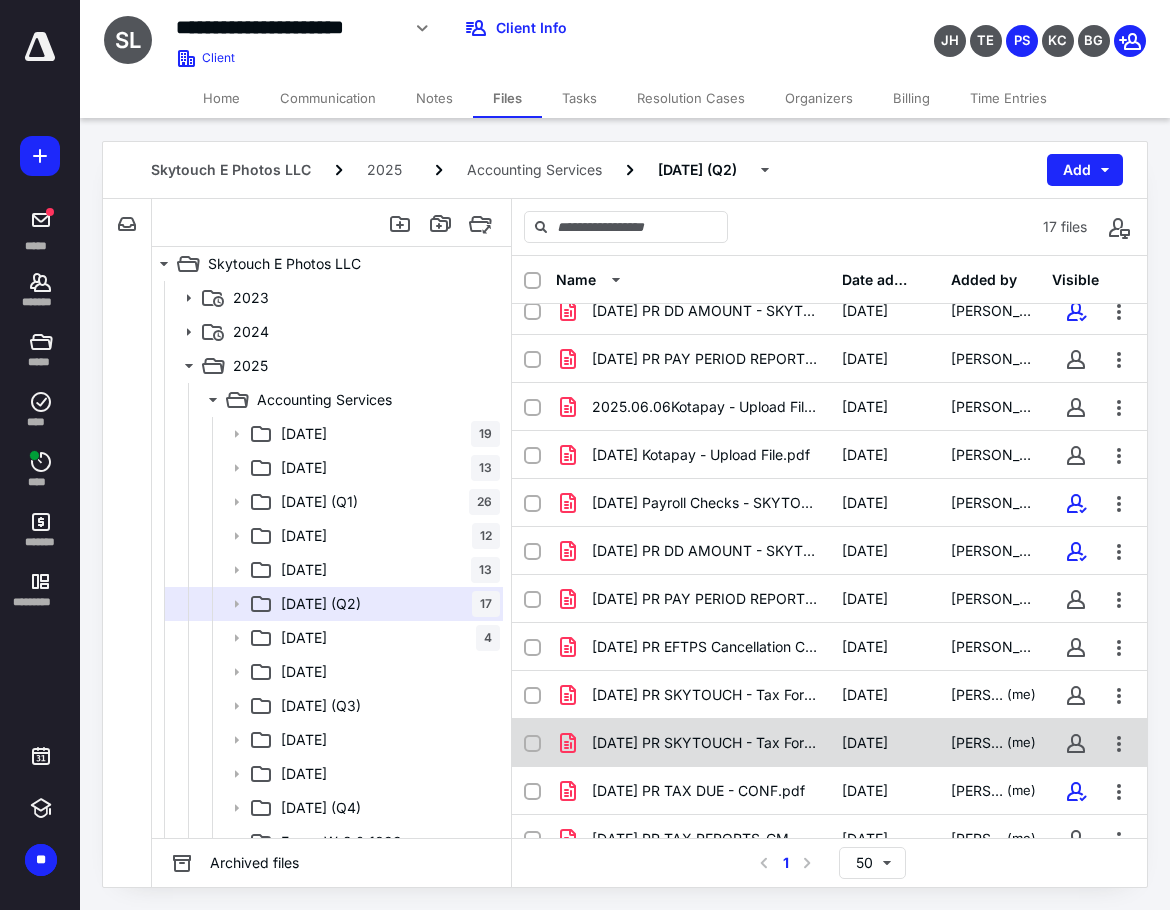 scroll, scrollTop: 0, scrollLeft: 0, axis: both 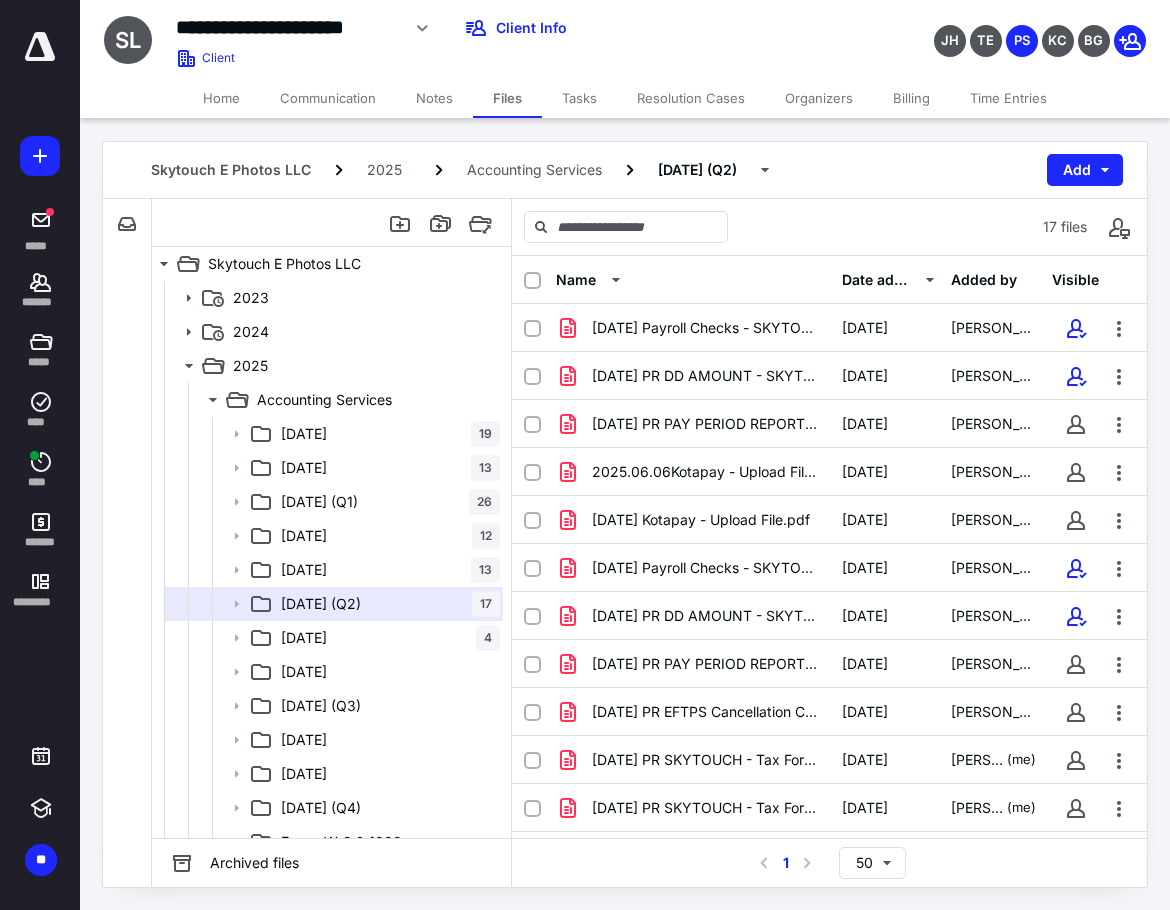 click on "Date added" at bounding box center (876, 280) 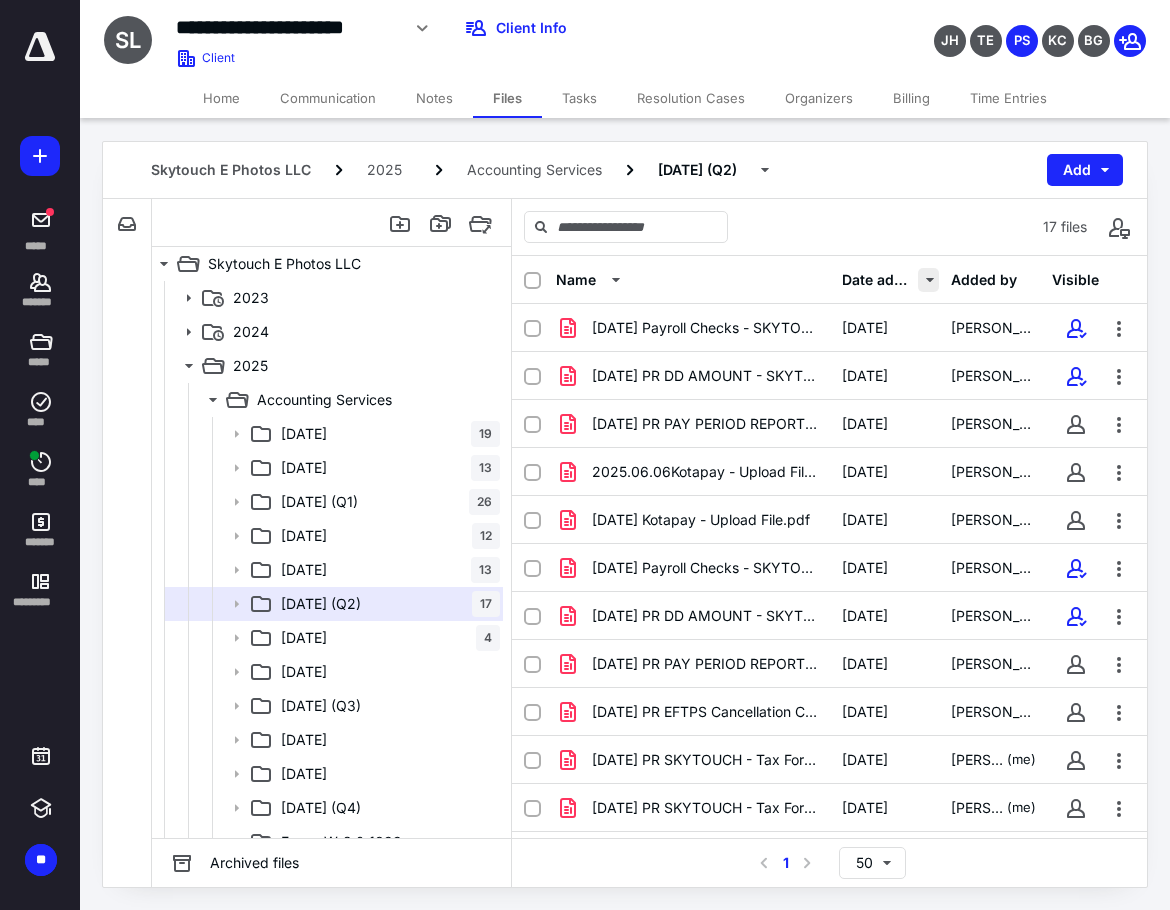 click at bounding box center (928, 280) 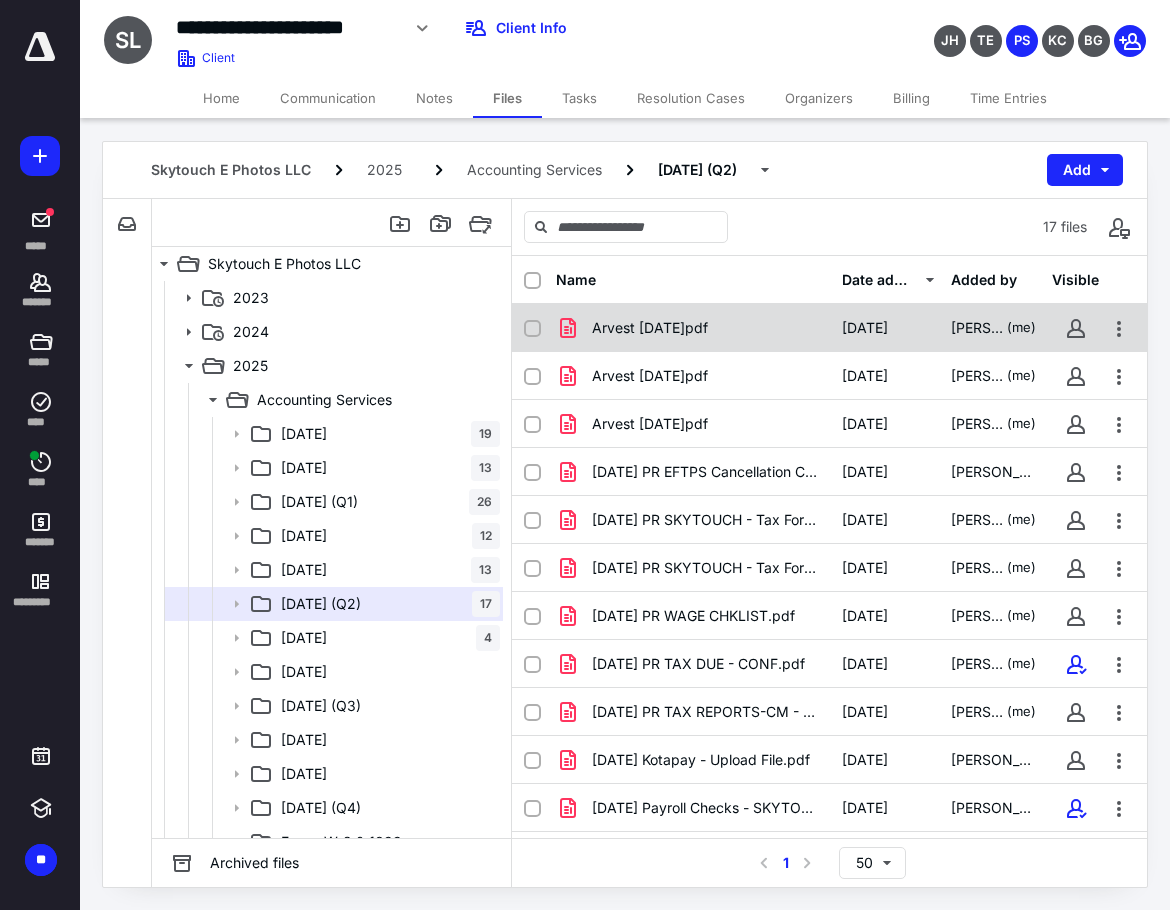 click on "Arvest [DATE]pdf" at bounding box center [693, 328] 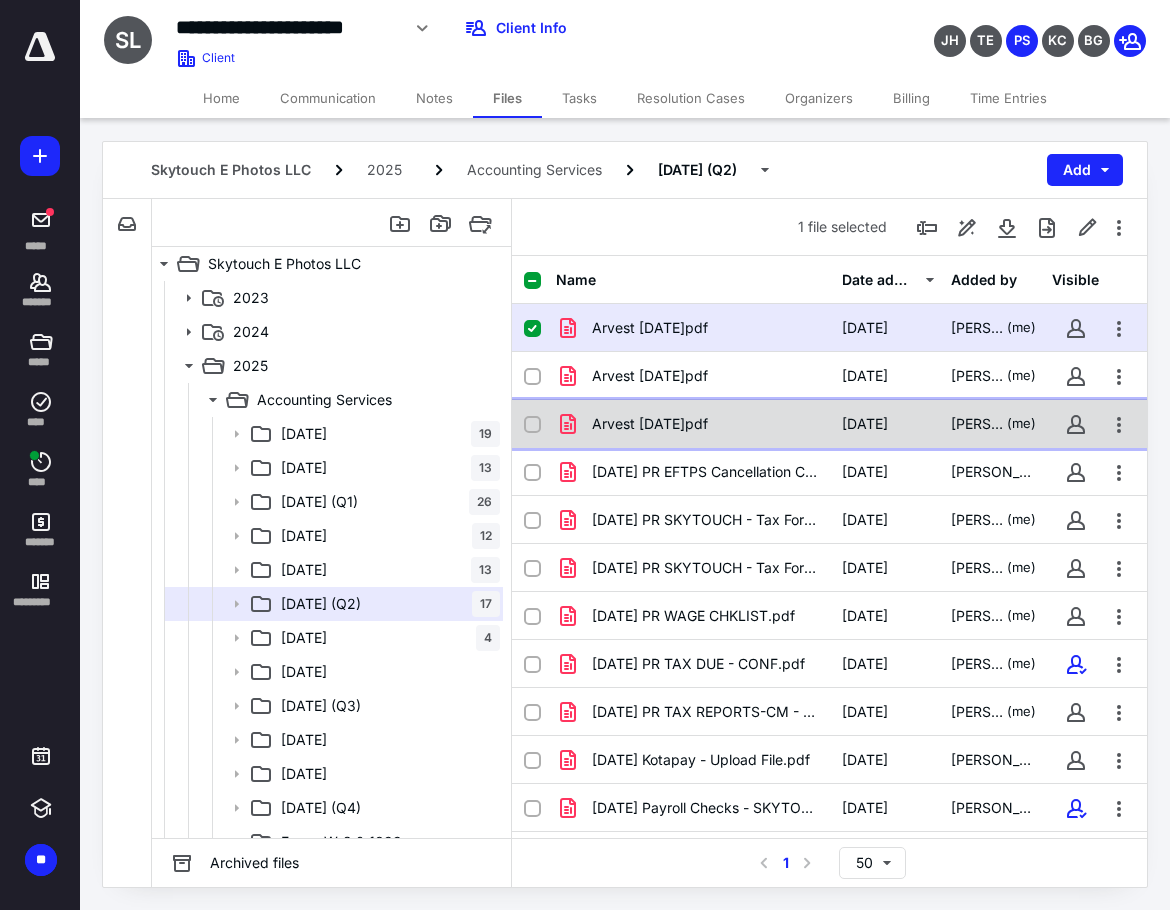 click on "Arvest [DATE]pdf" at bounding box center [650, 424] 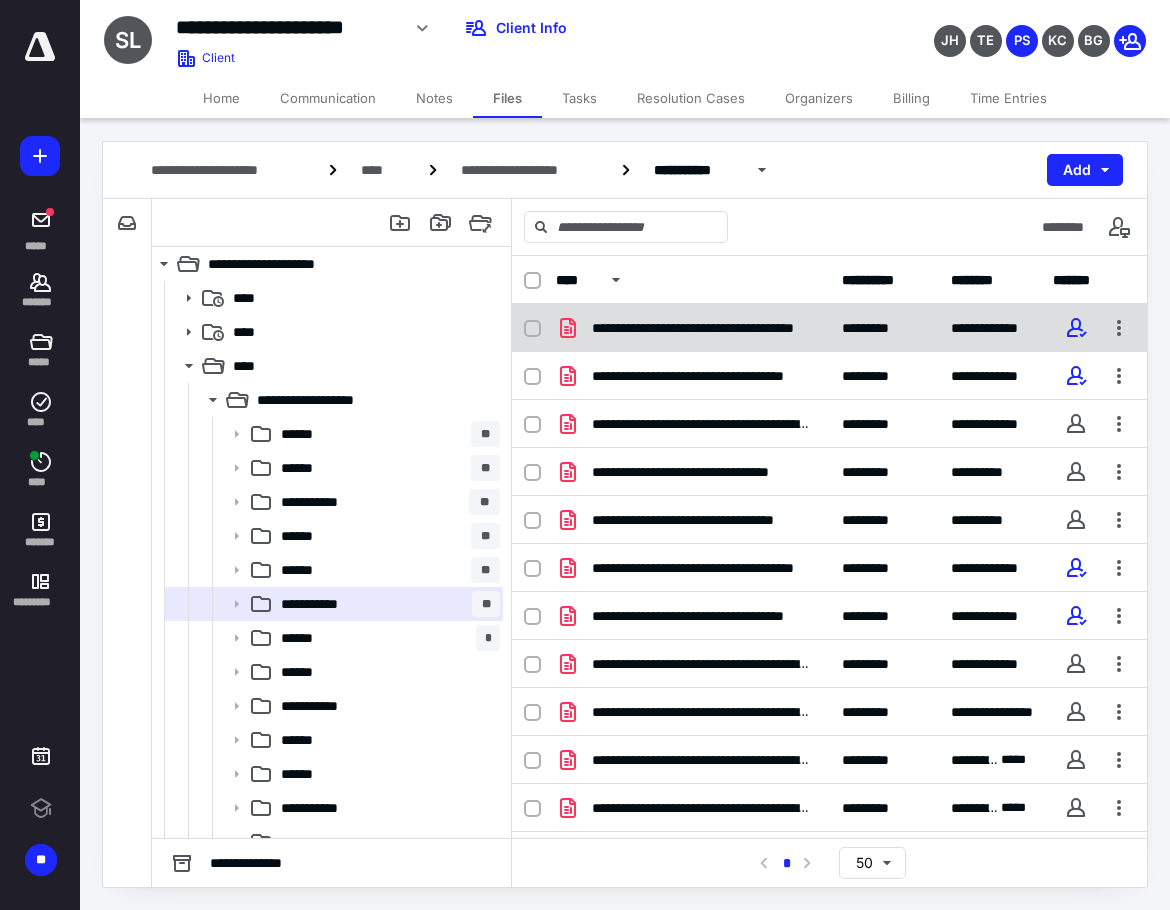 scroll, scrollTop: 0, scrollLeft: 0, axis: both 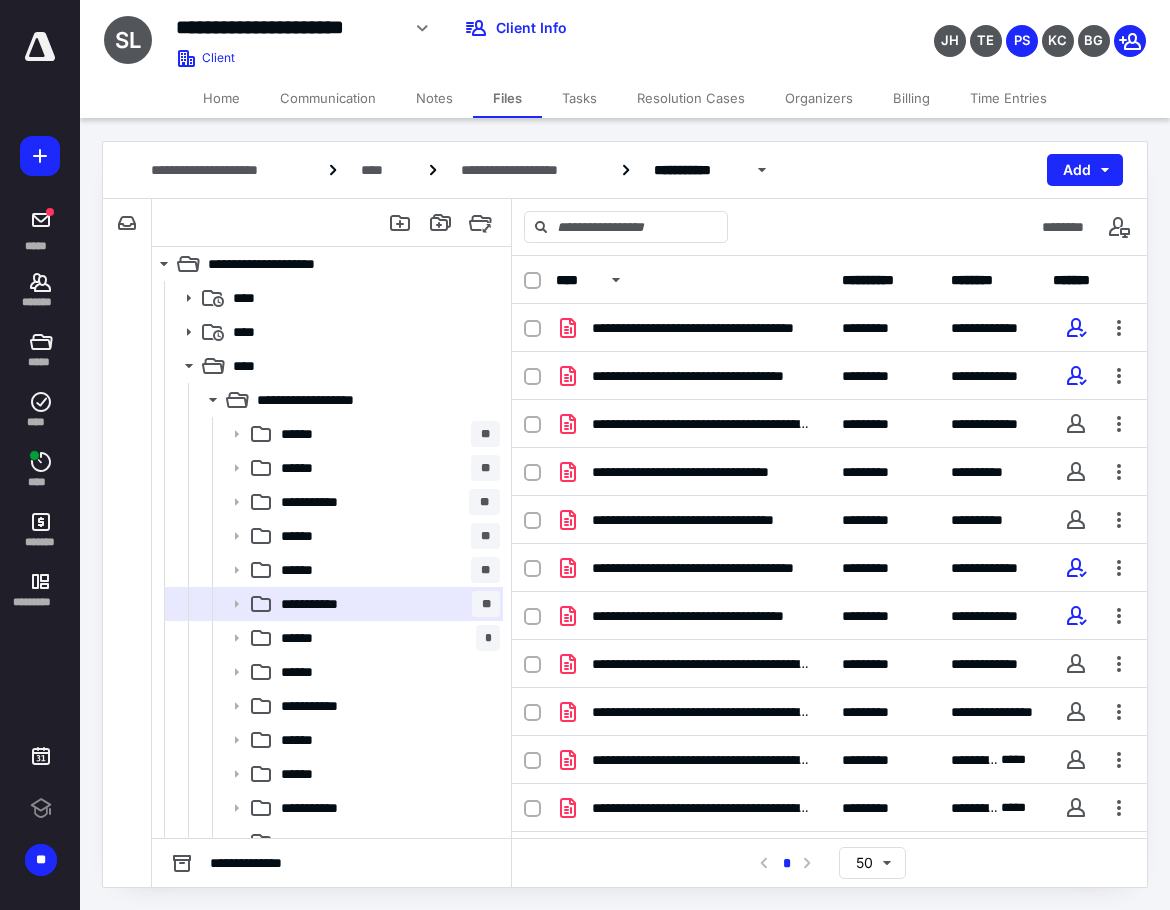 click on "**********" at bounding box center [884, 280] 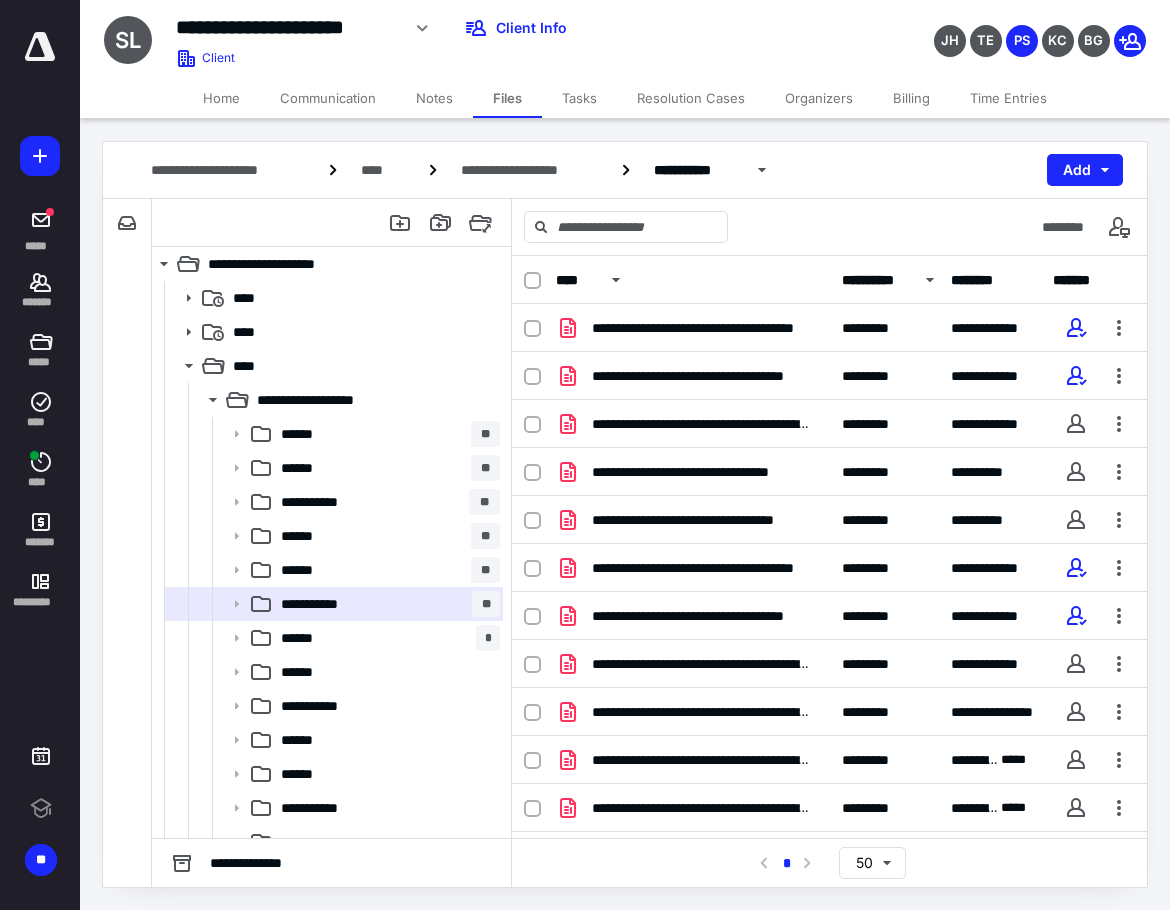 click on "**********" at bounding box center [884, 280] 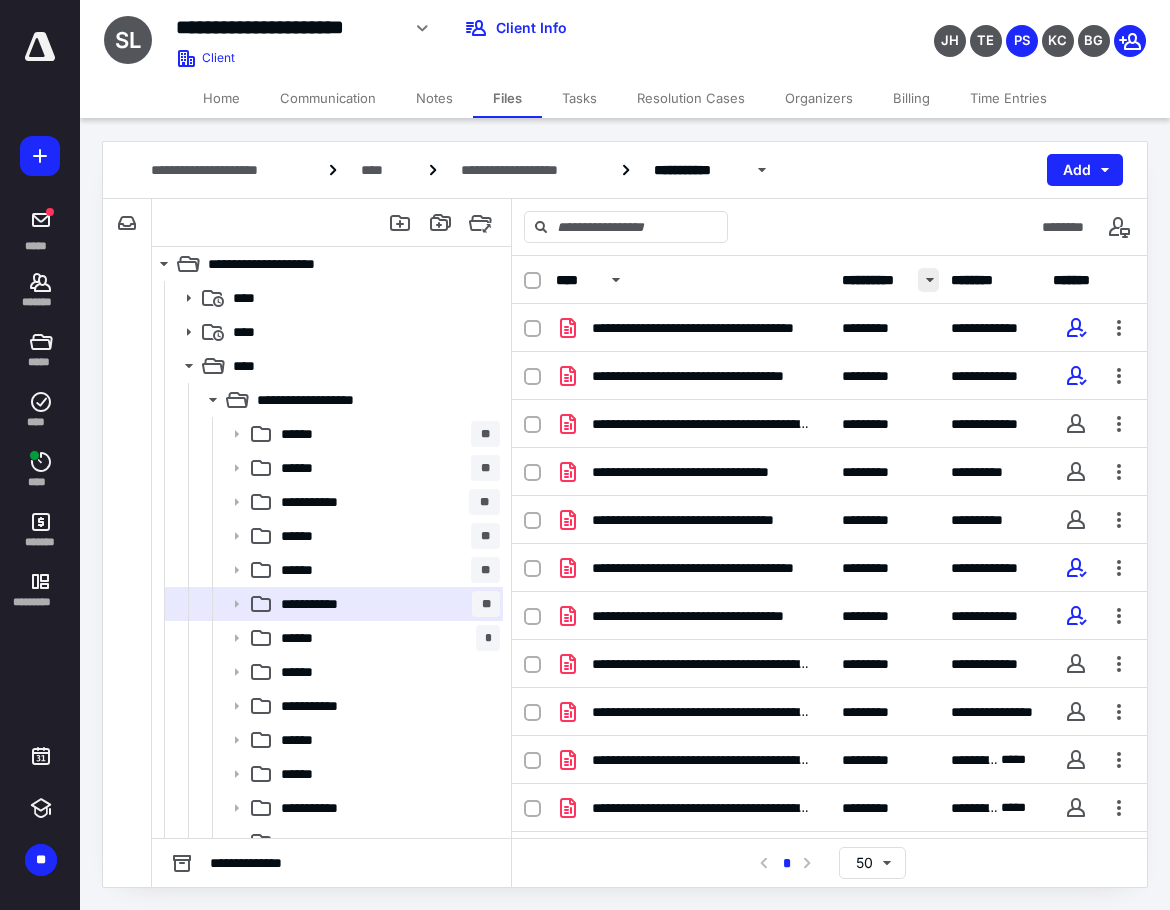 click at bounding box center [928, 280] 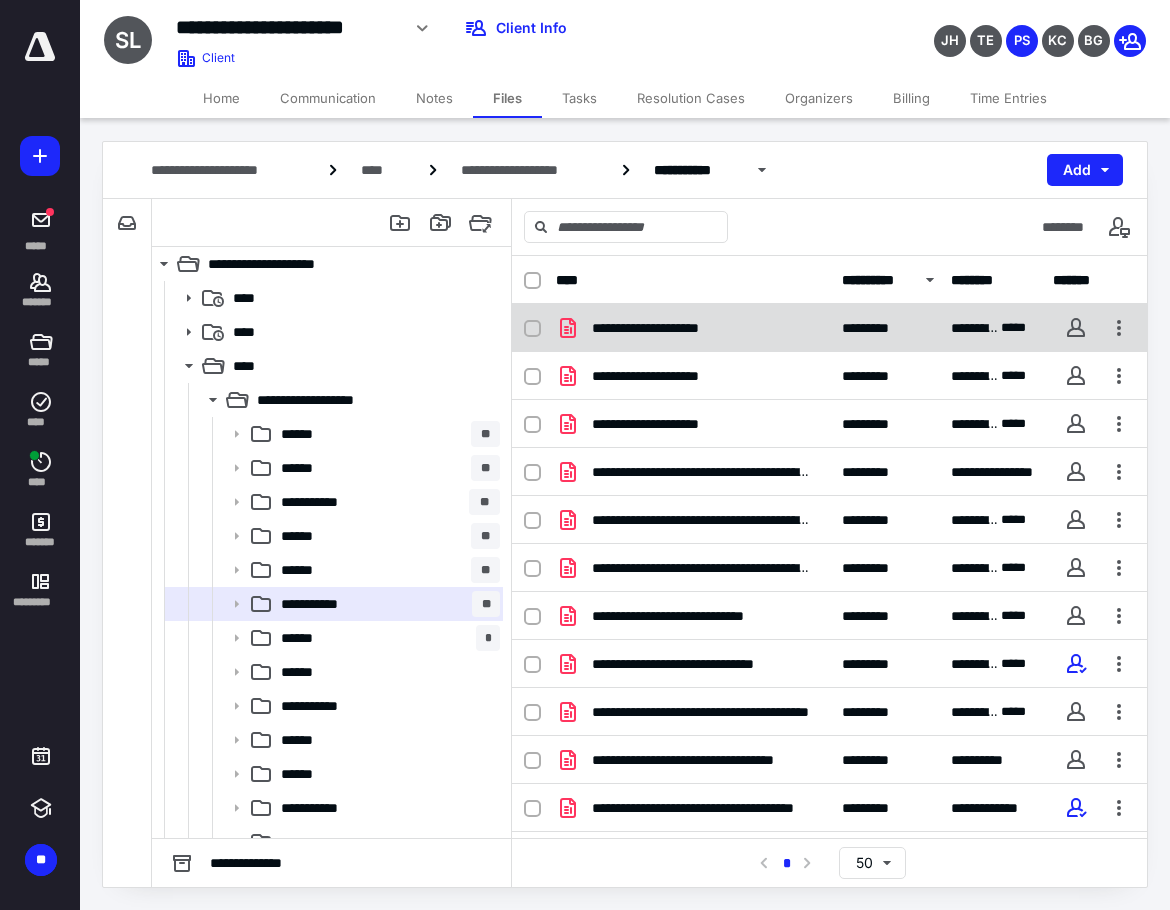 click on "**********" at bounding box center [829, 328] 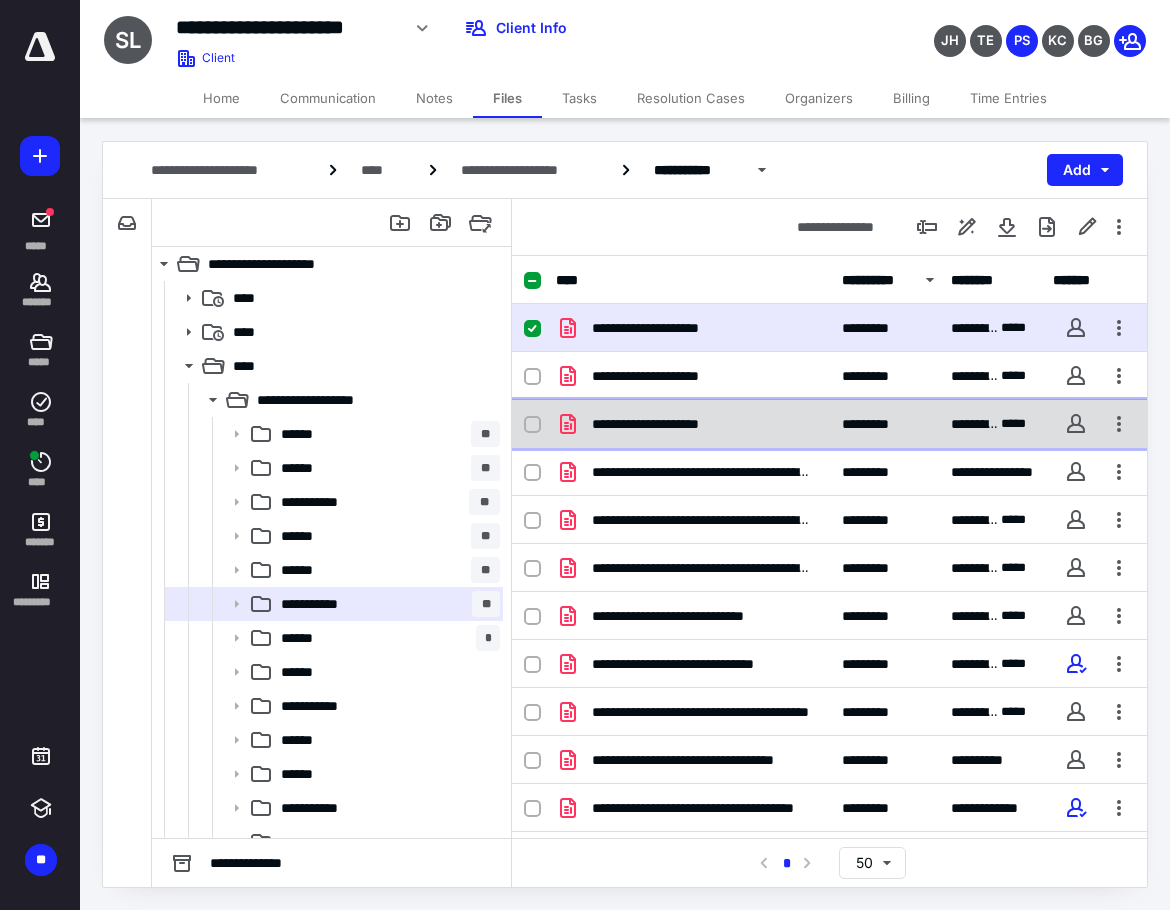 click on "**********" at bounding box center (693, 424) 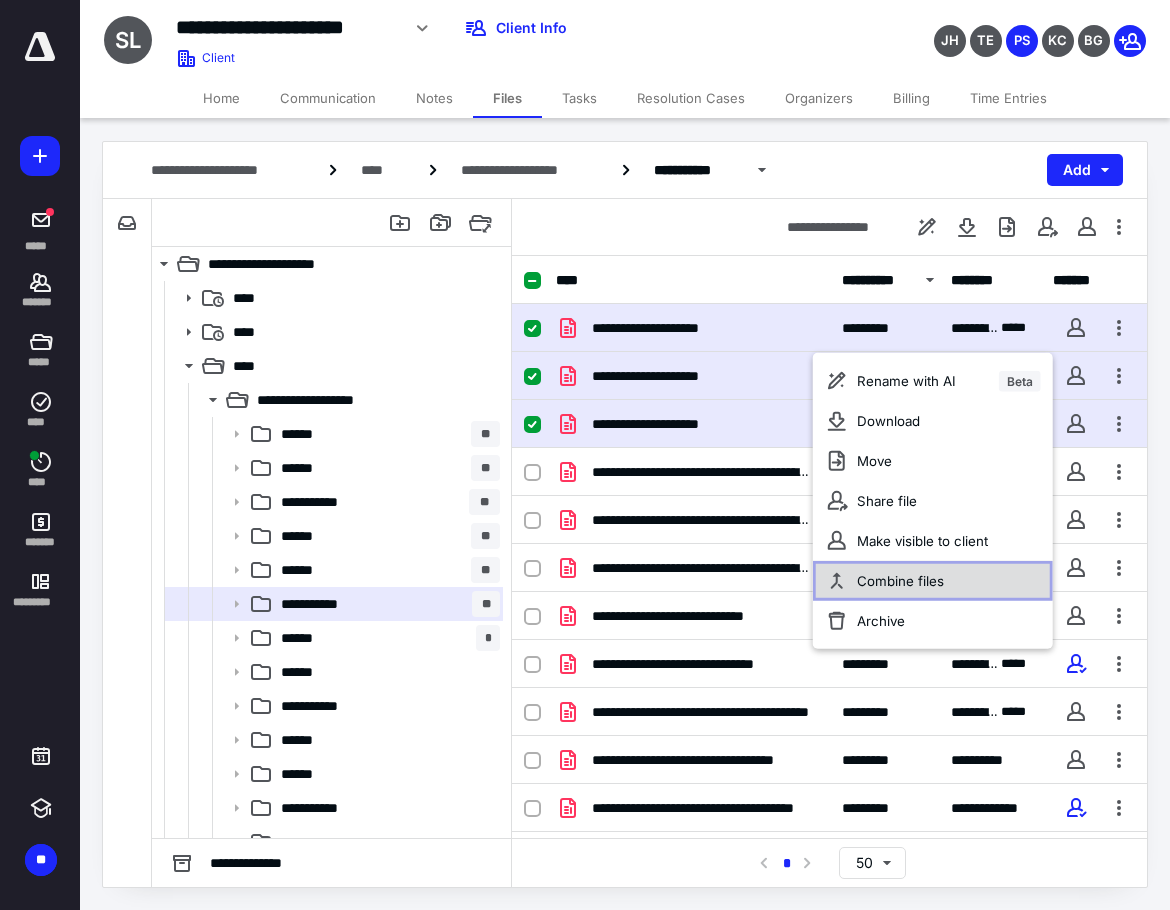 click on "Combine files" at bounding box center (933, 581) 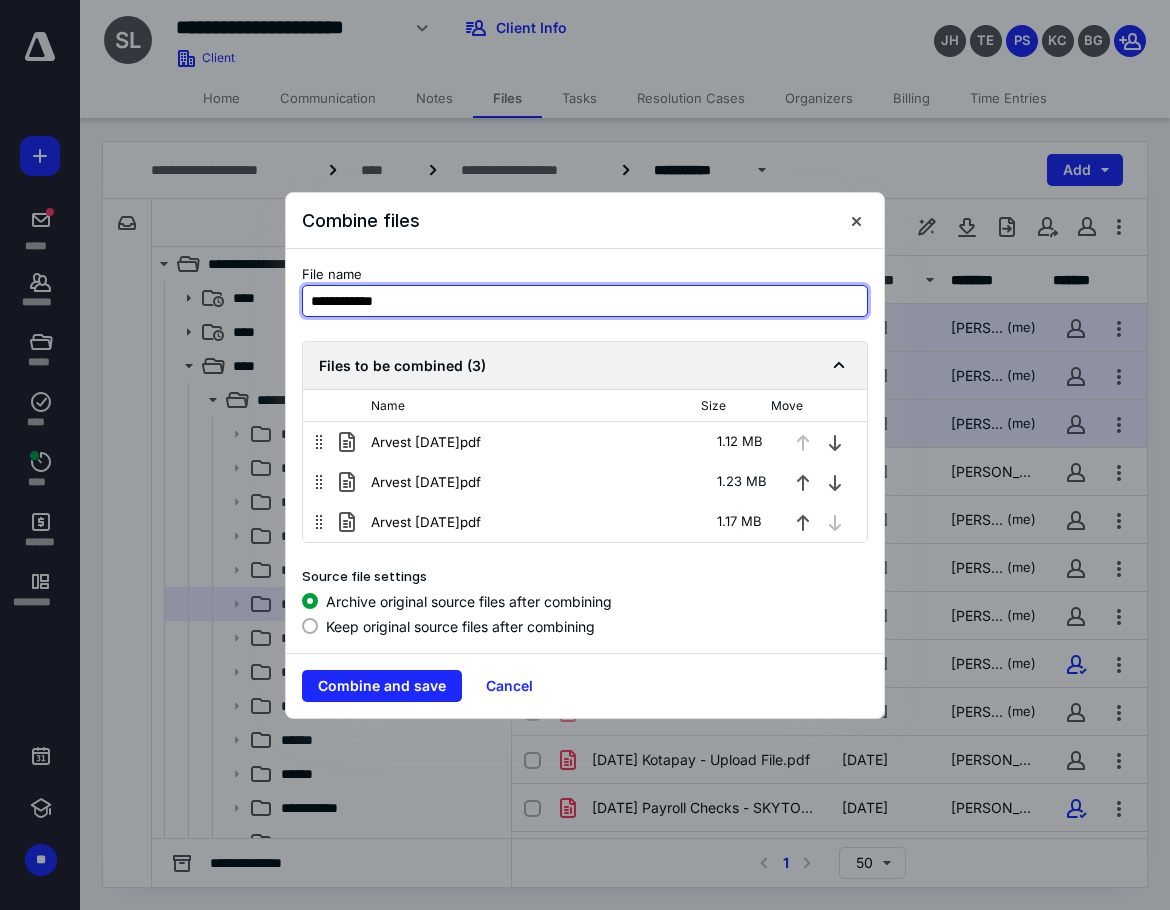 click on "**********" at bounding box center [585, 301] 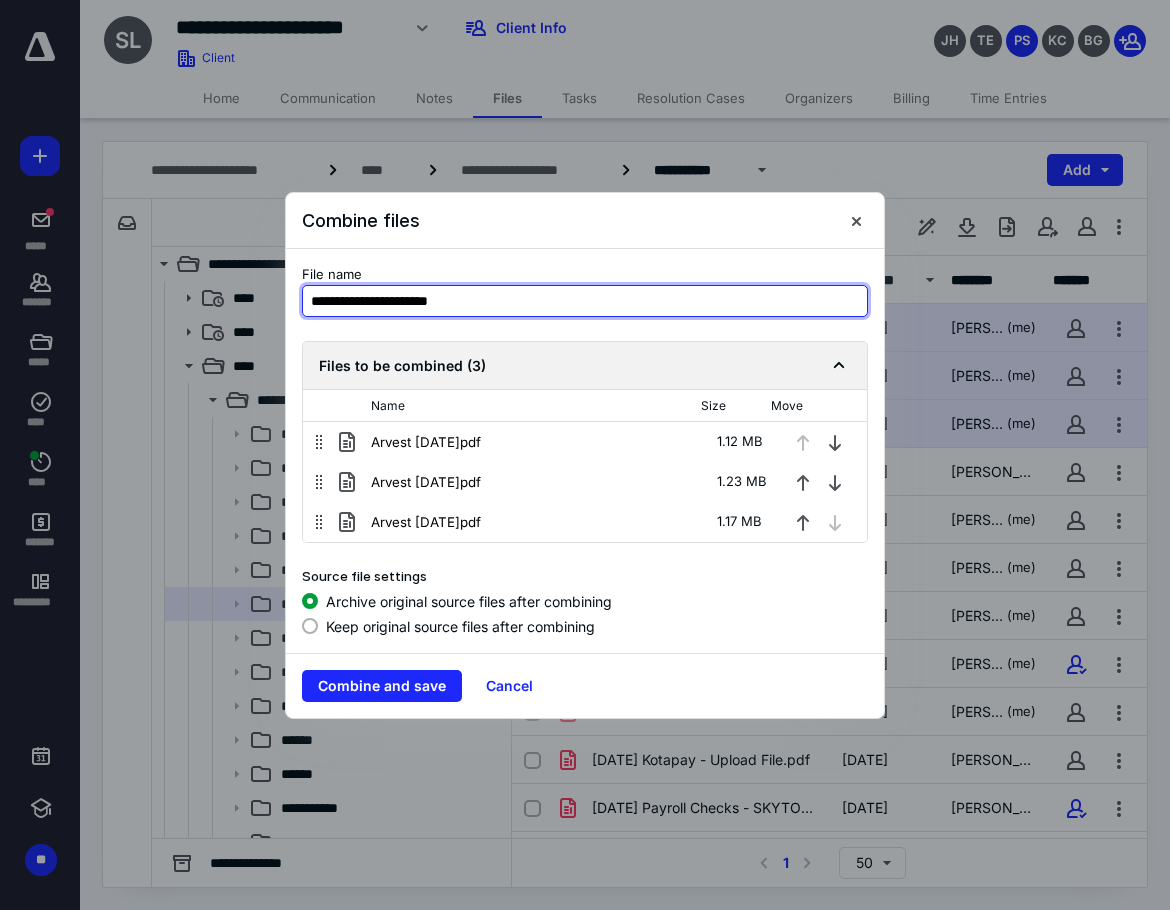type on "**********" 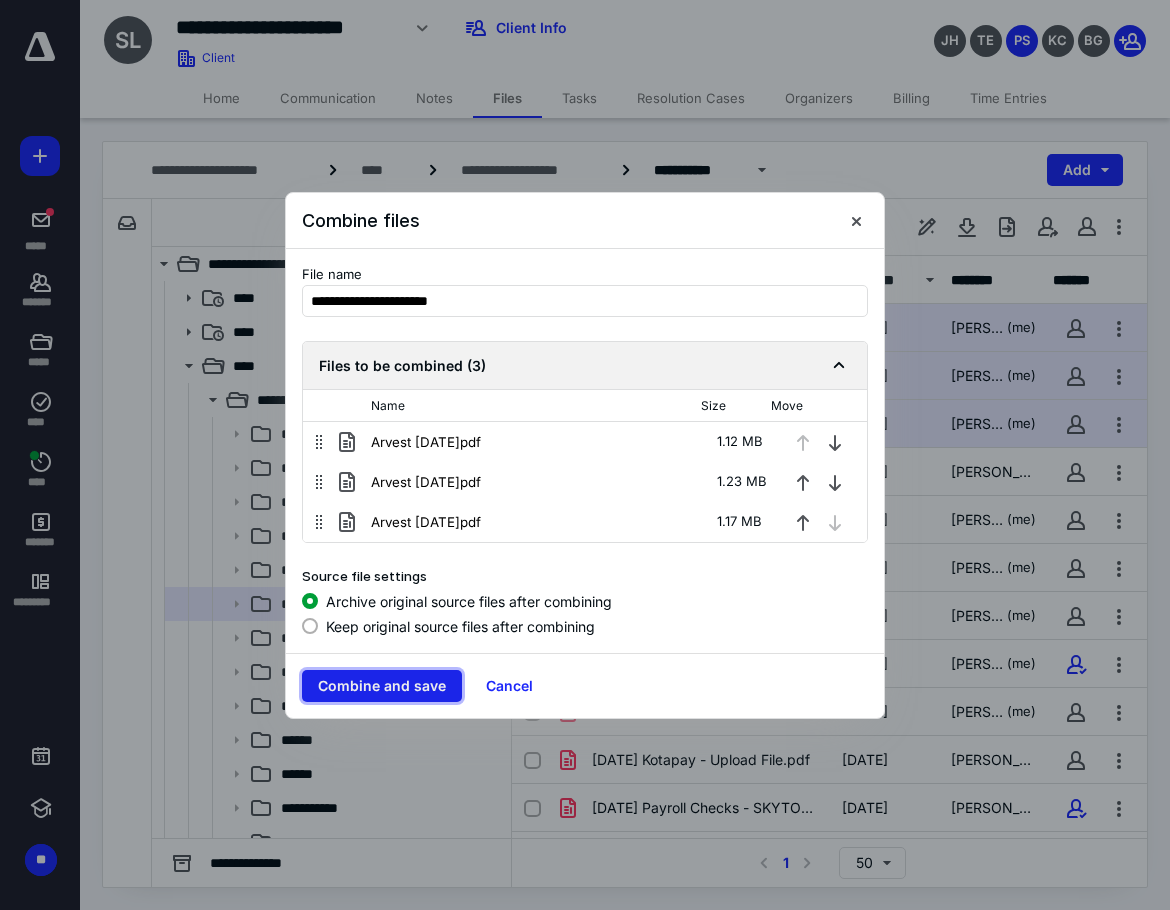 click on "Combine and save" at bounding box center [382, 686] 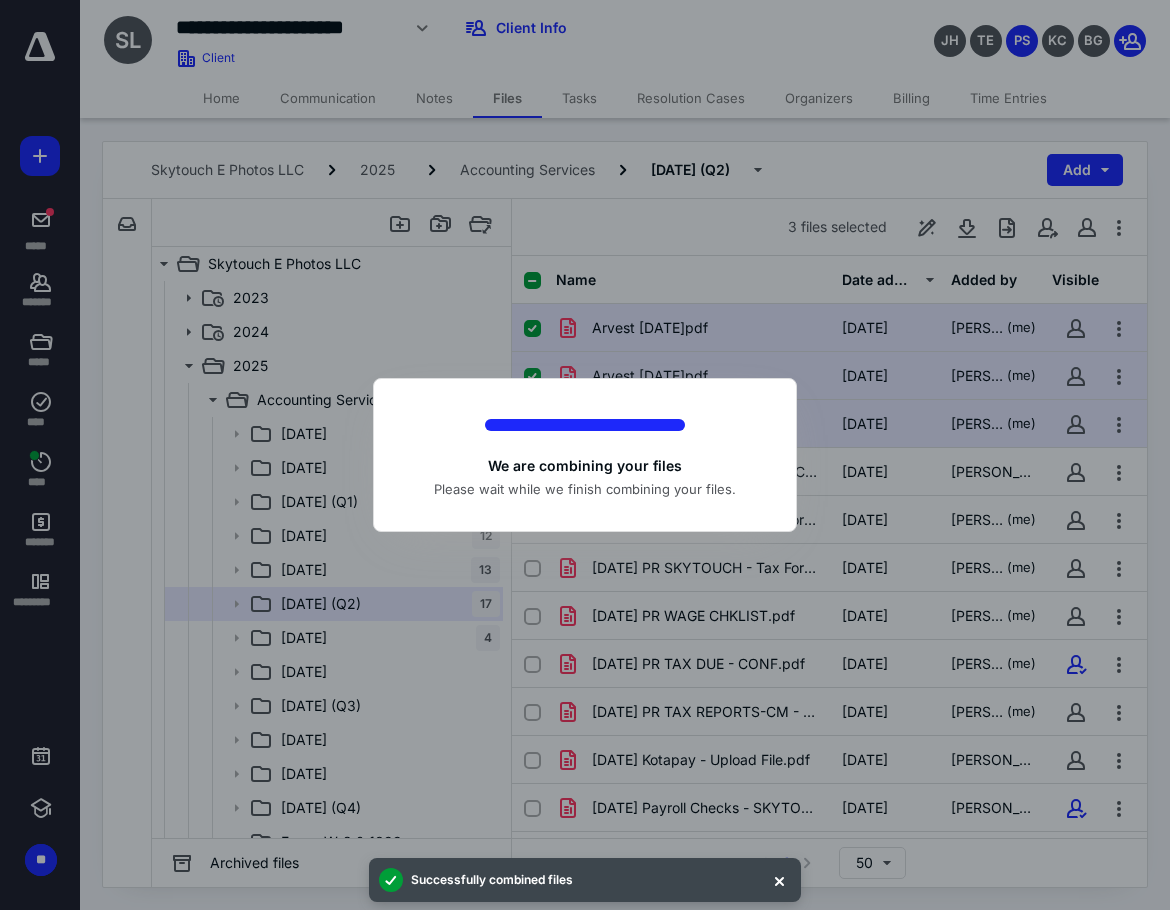 checkbox on "false" 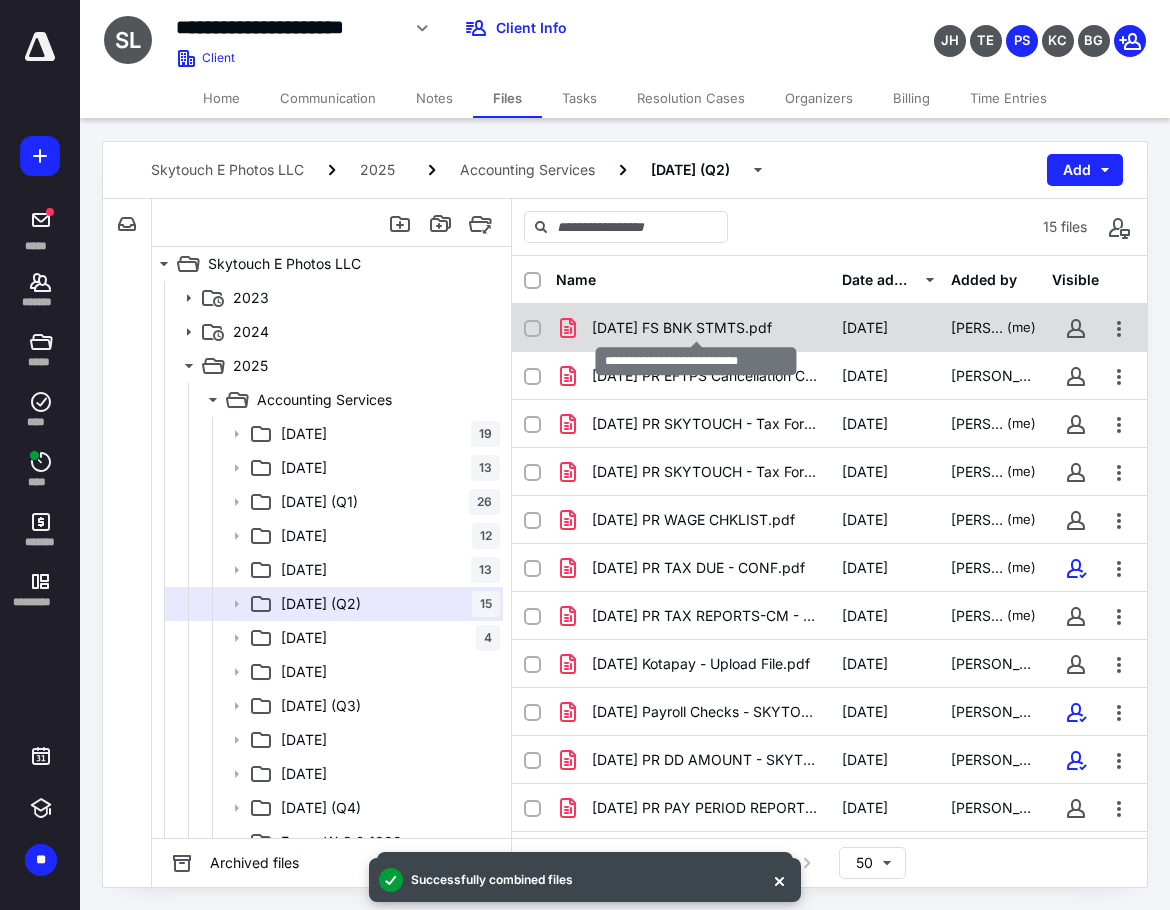 click on "2025.06.30 FS BNK STMTS.pdf" at bounding box center [682, 328] 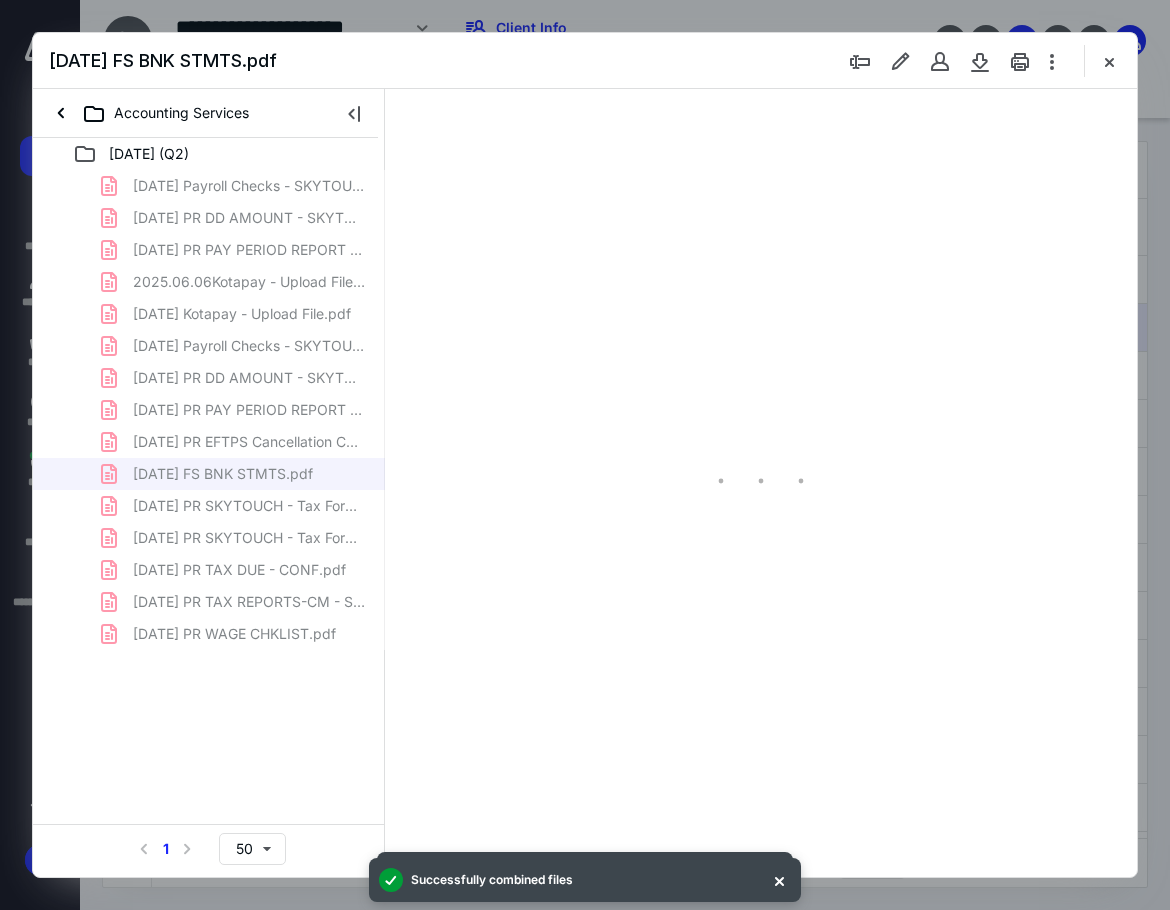 scroll, scrollTop: 0, scrollLeft: 0, axis: both 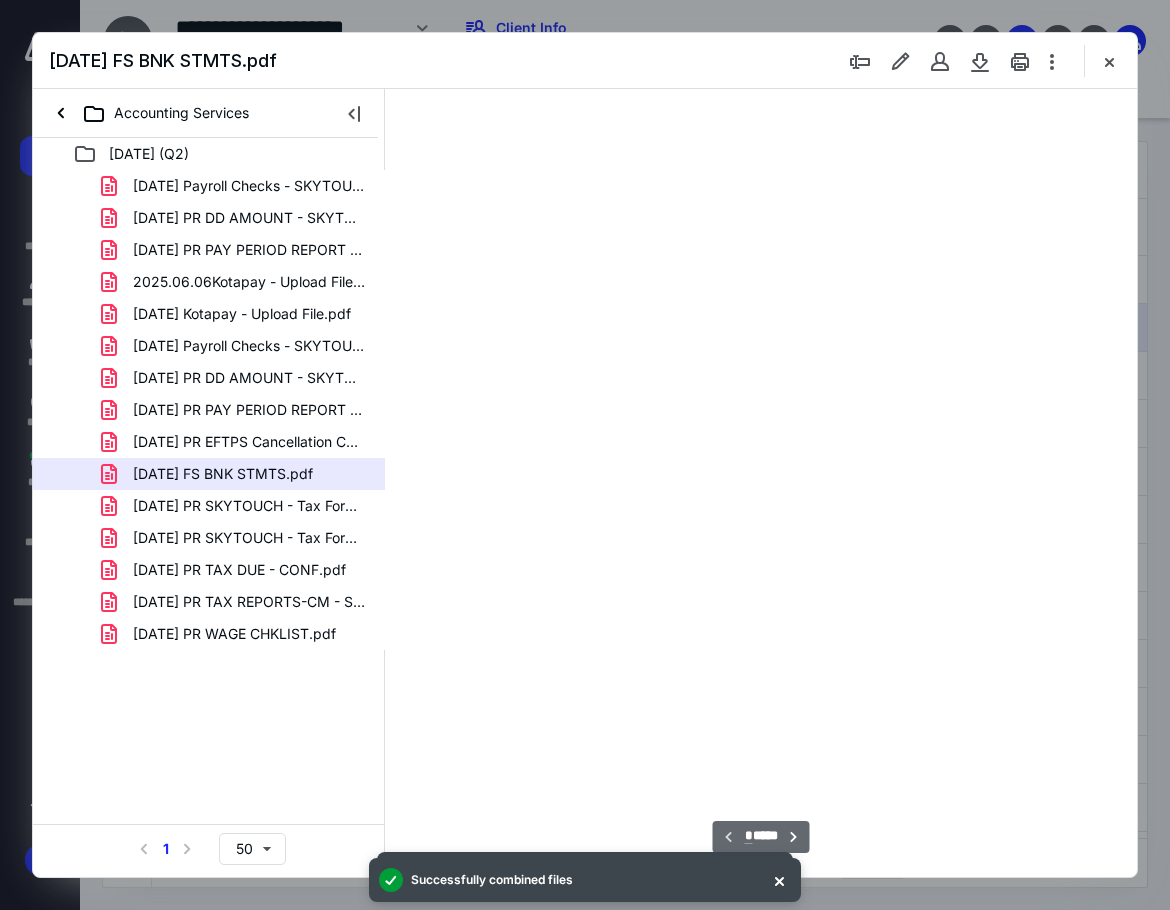 type on "120" 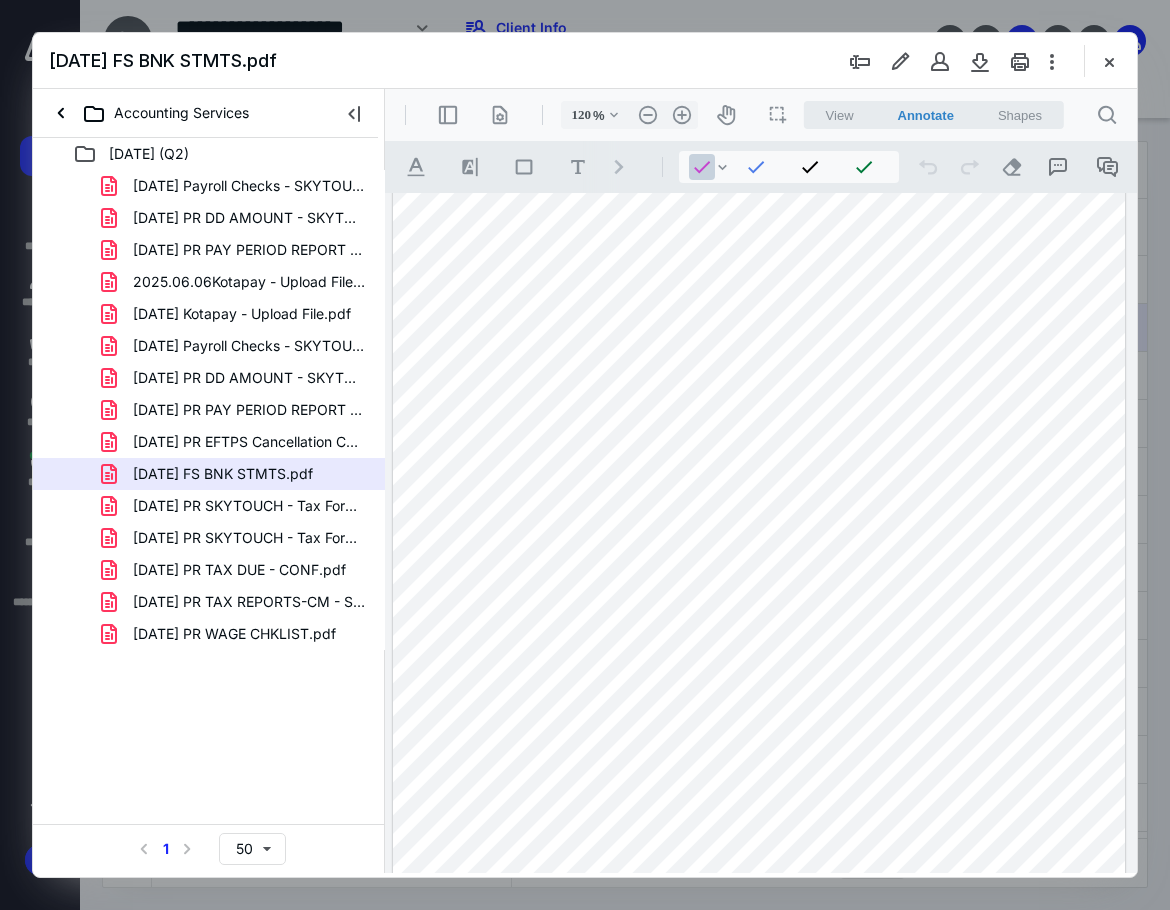 click at bounding box center (759, 563) 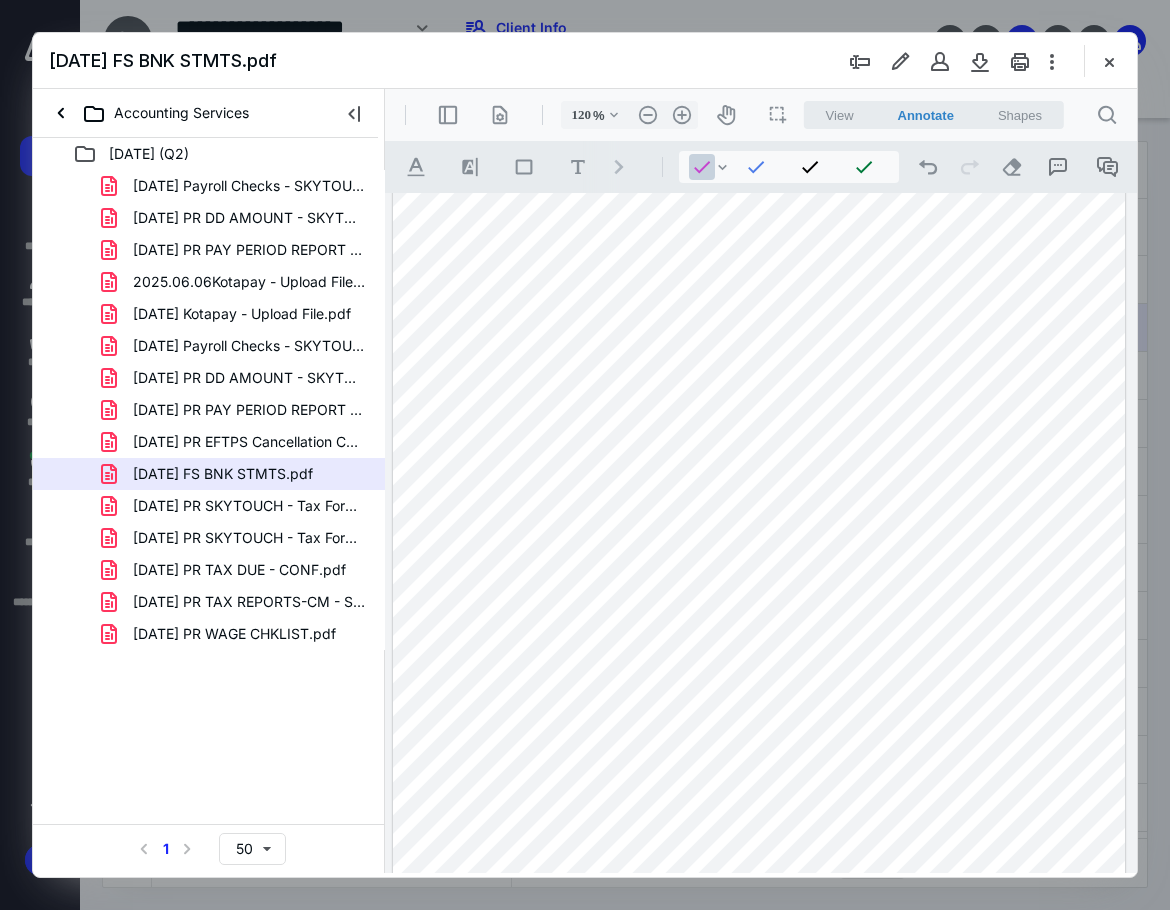 click at bounding box center [759, 563] 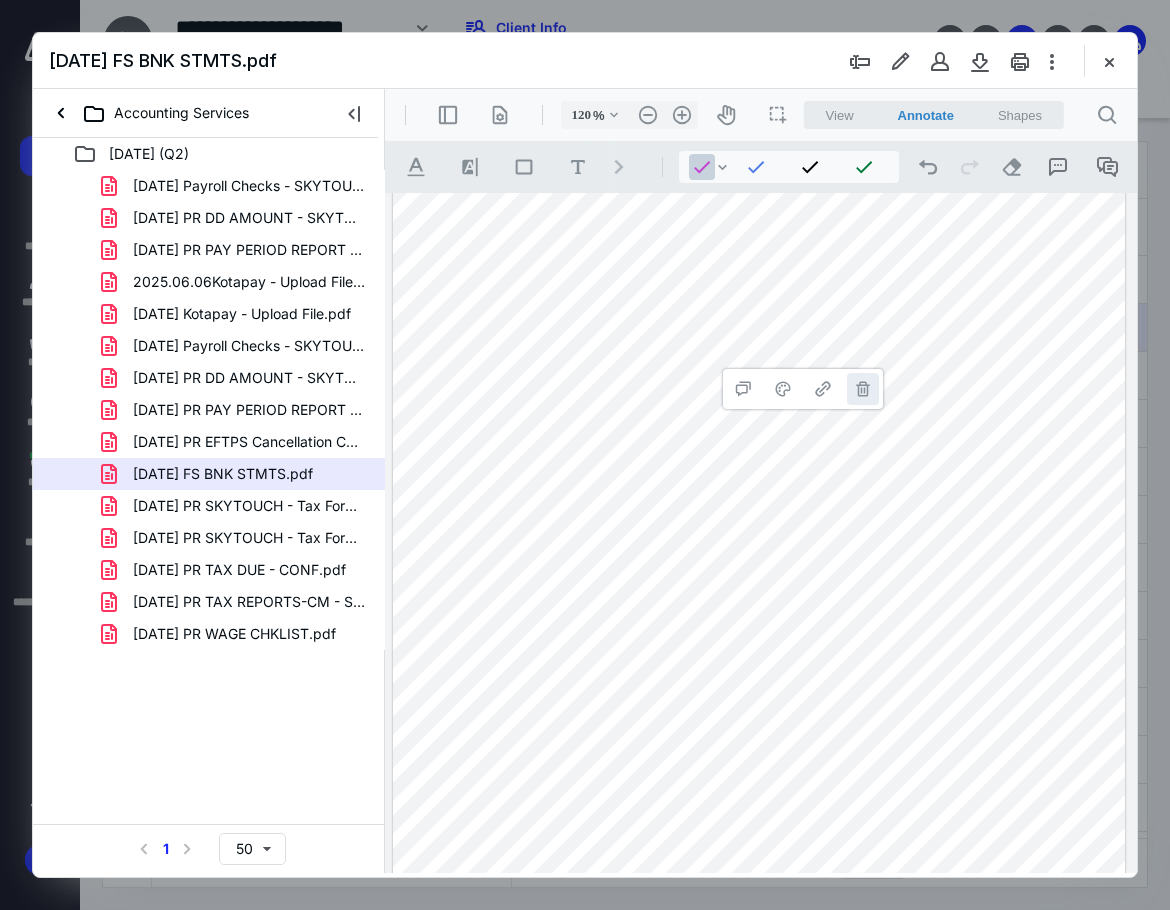 click on "**********" at bounding box center [863, 389] 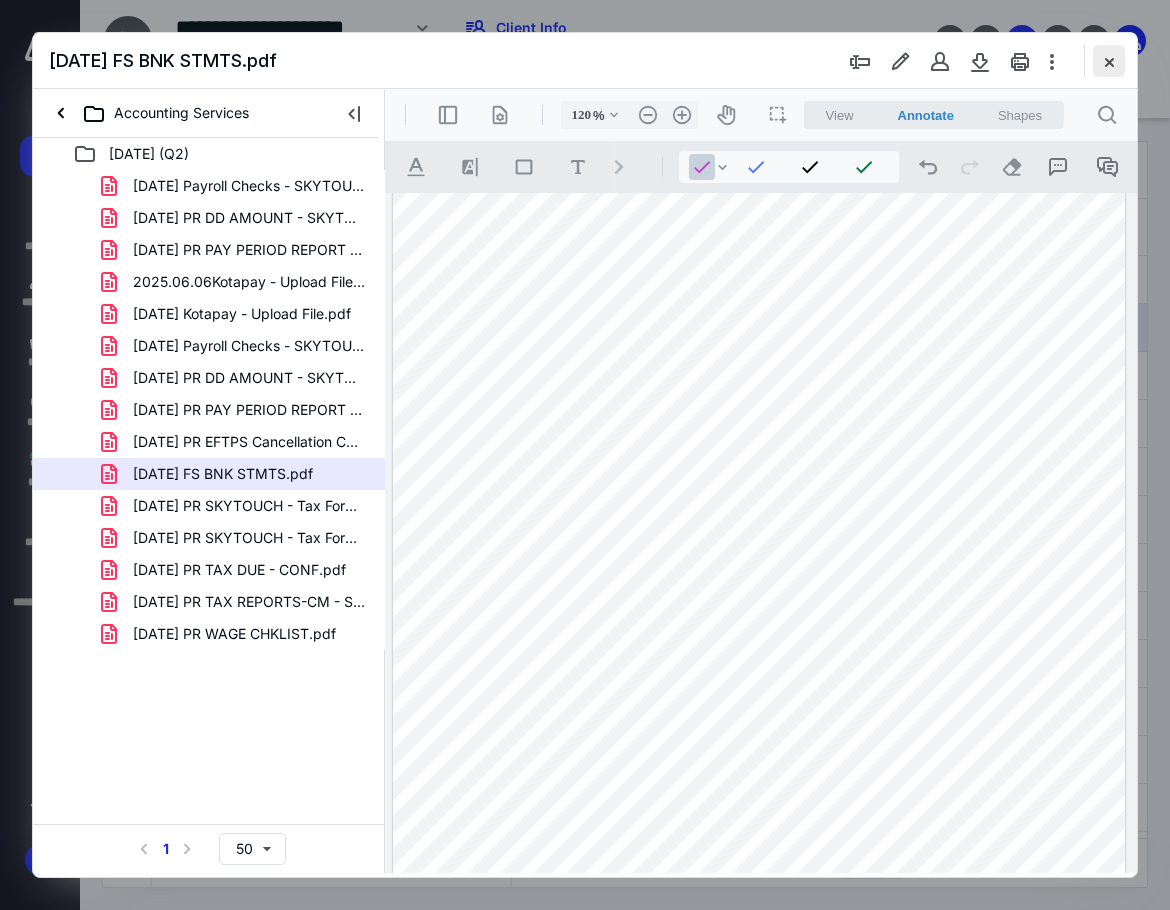 click at bounding box center [1109, 61] 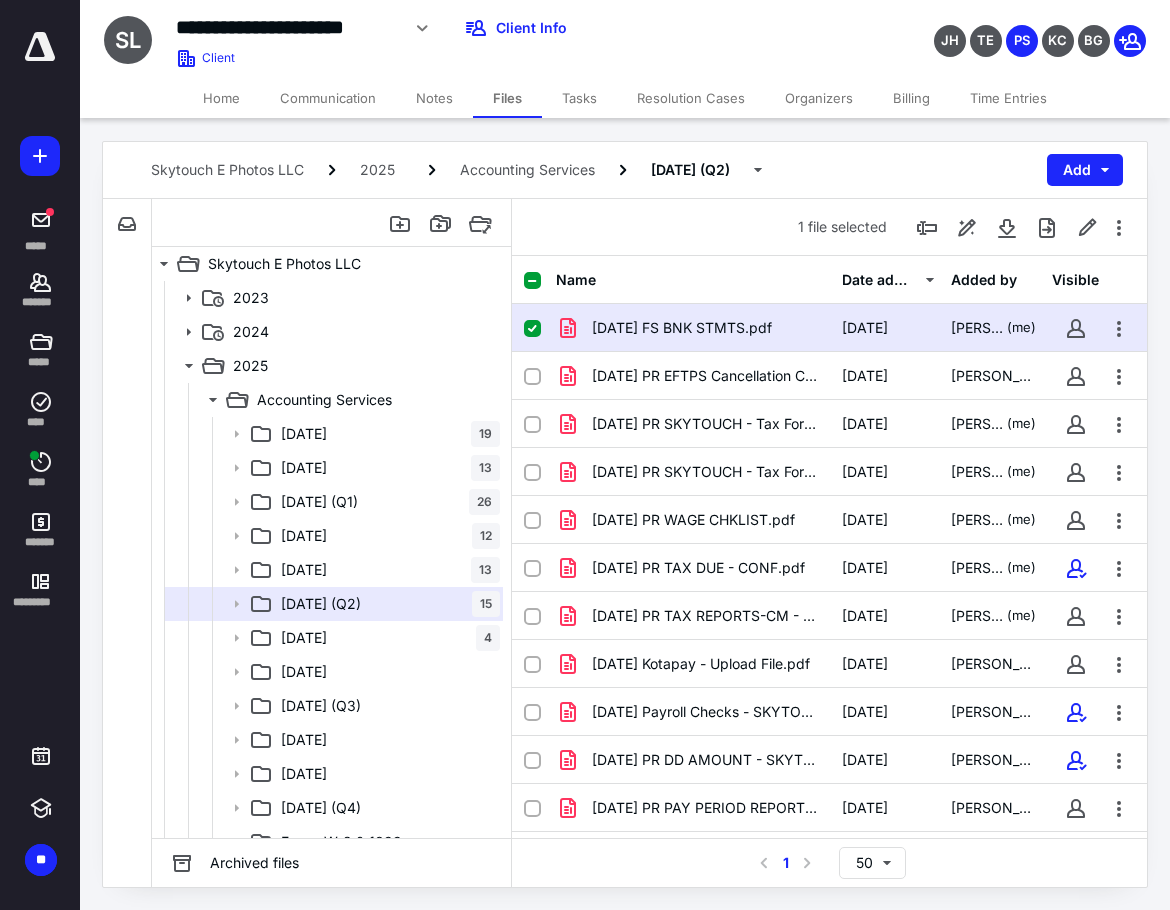 click on "2025.06.30 FS BNK STMTS.pdf 7/10/2025 Patience Shull  (me)" at bounding box center [829, 328] 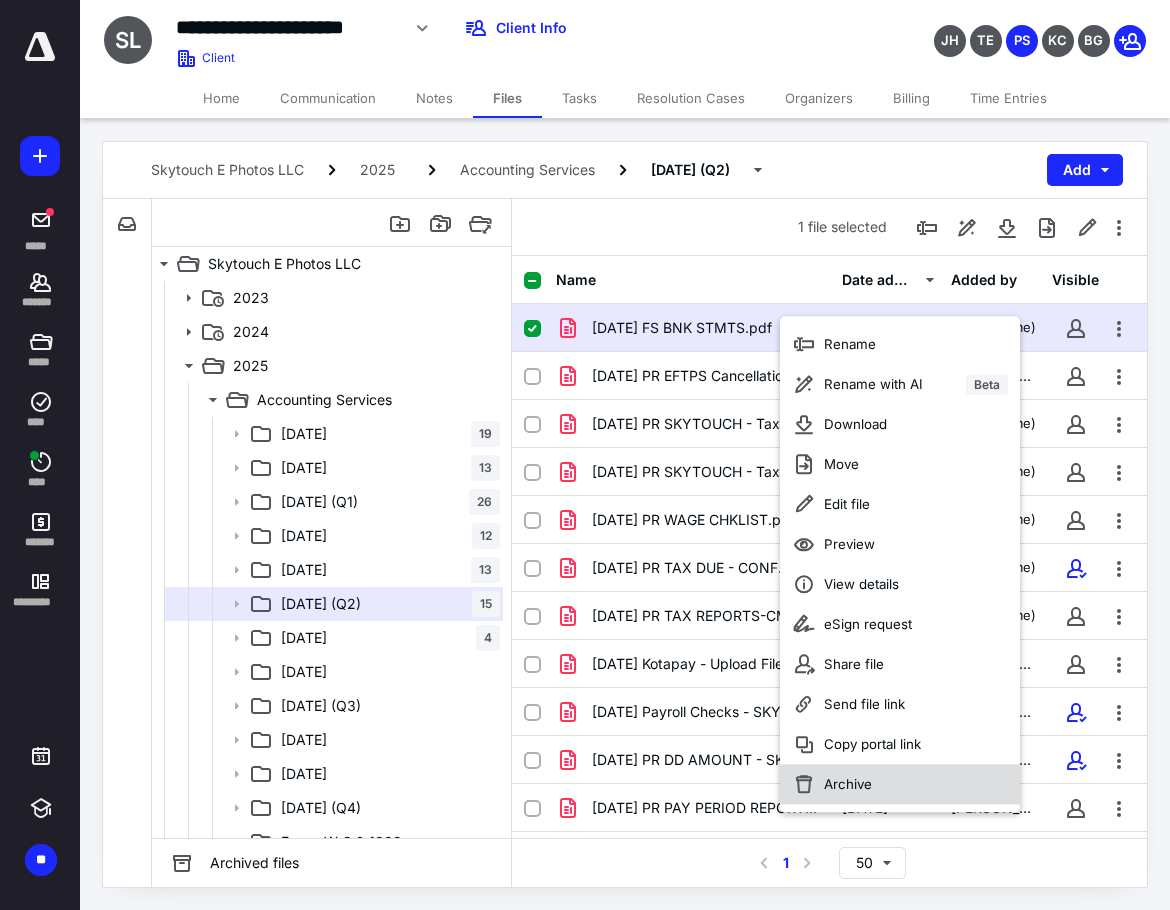 click on "Archive" at bounding box center [848, 784] 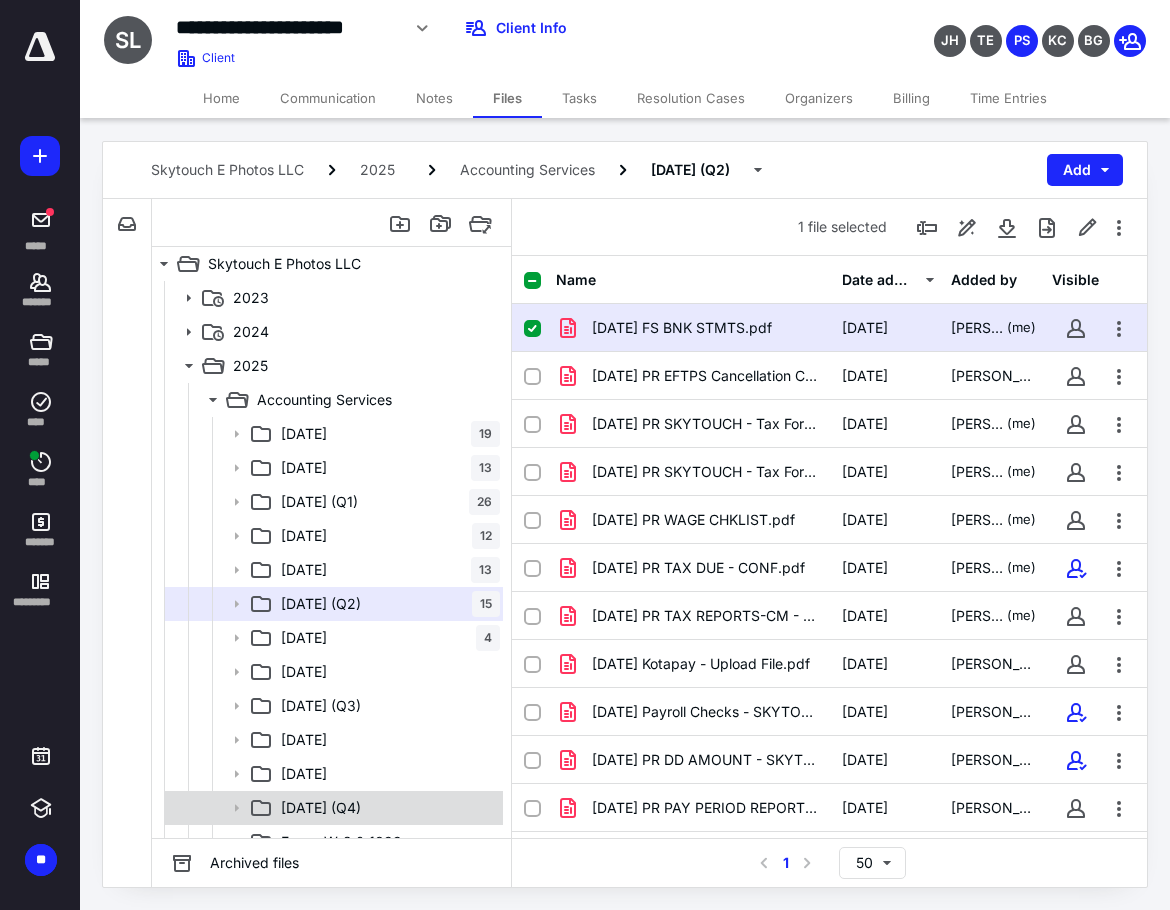 checkbox on "false" 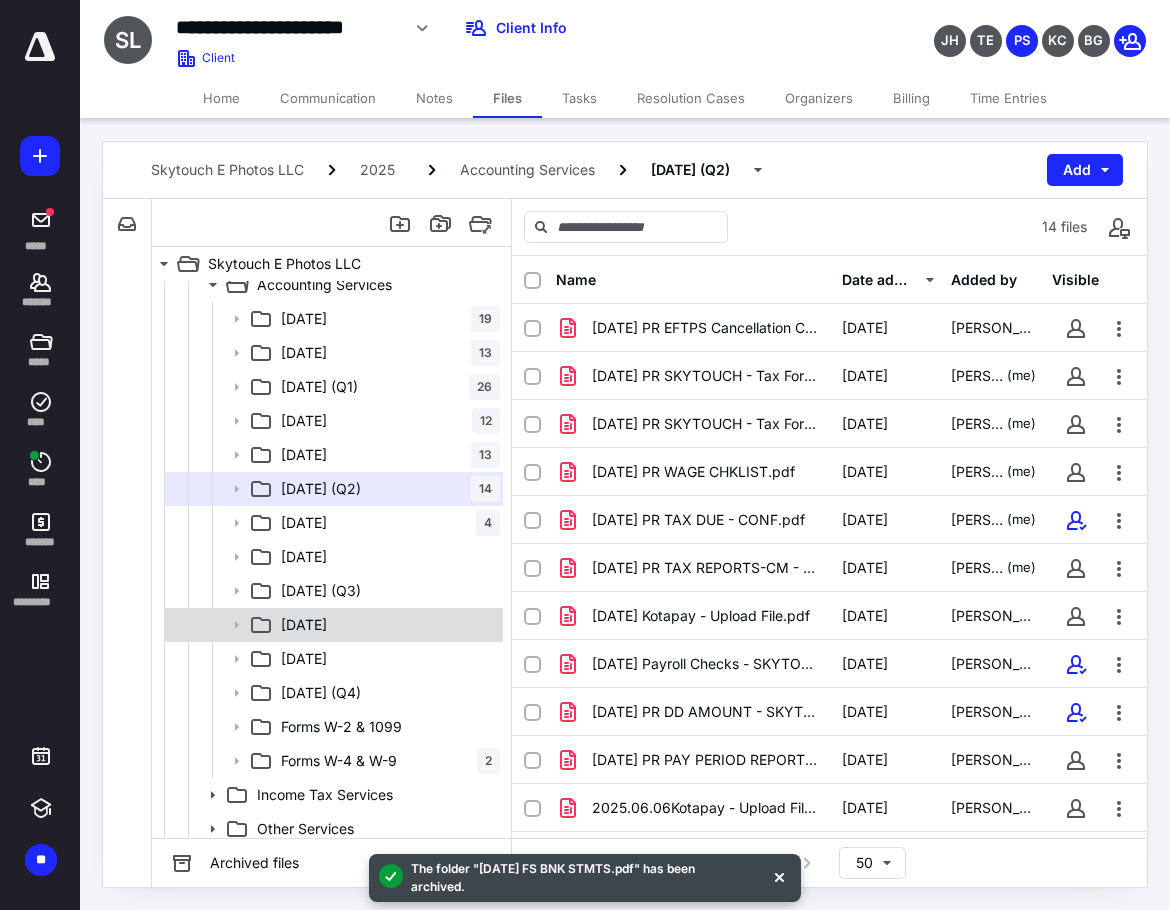 scroll, scrollTop: 0, scrollLeft: 0, axis: both 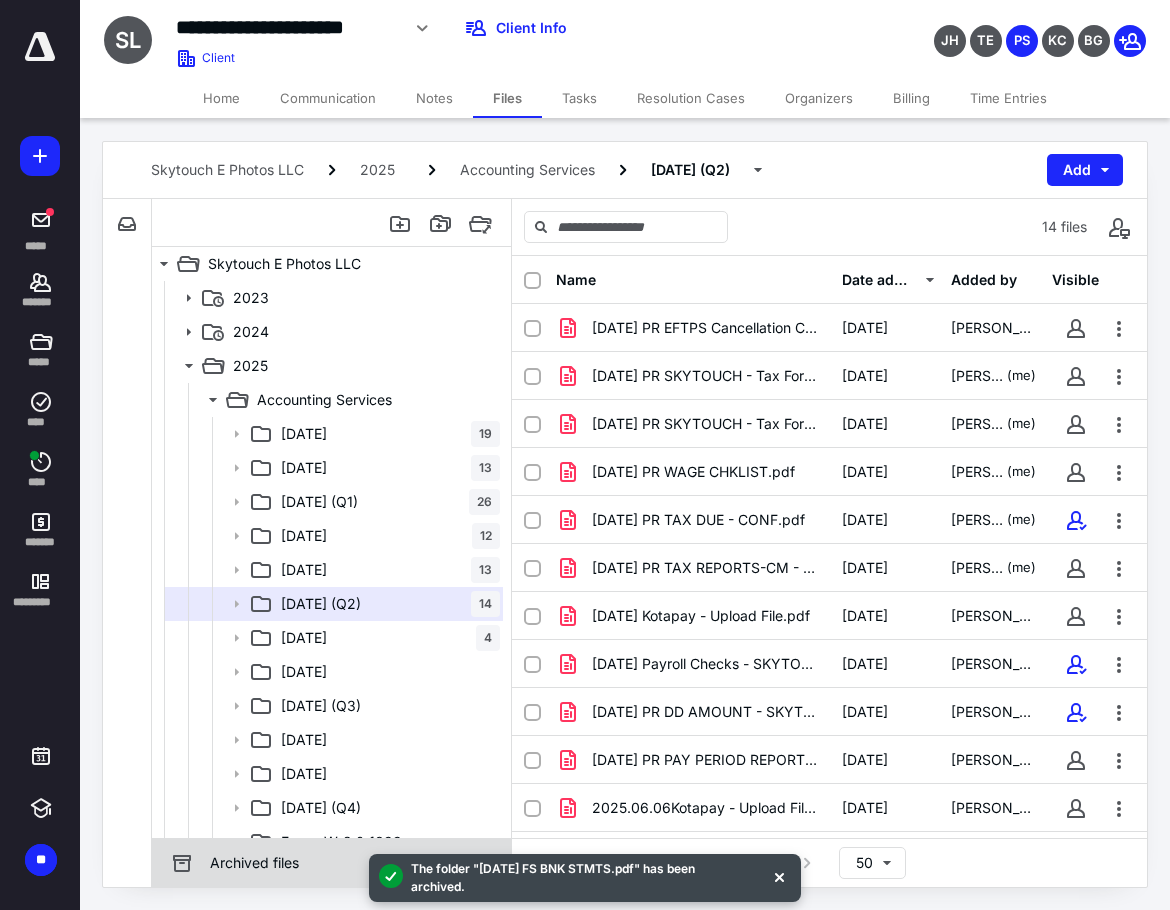 click on "Archived files" at bounding box center (254, 863) 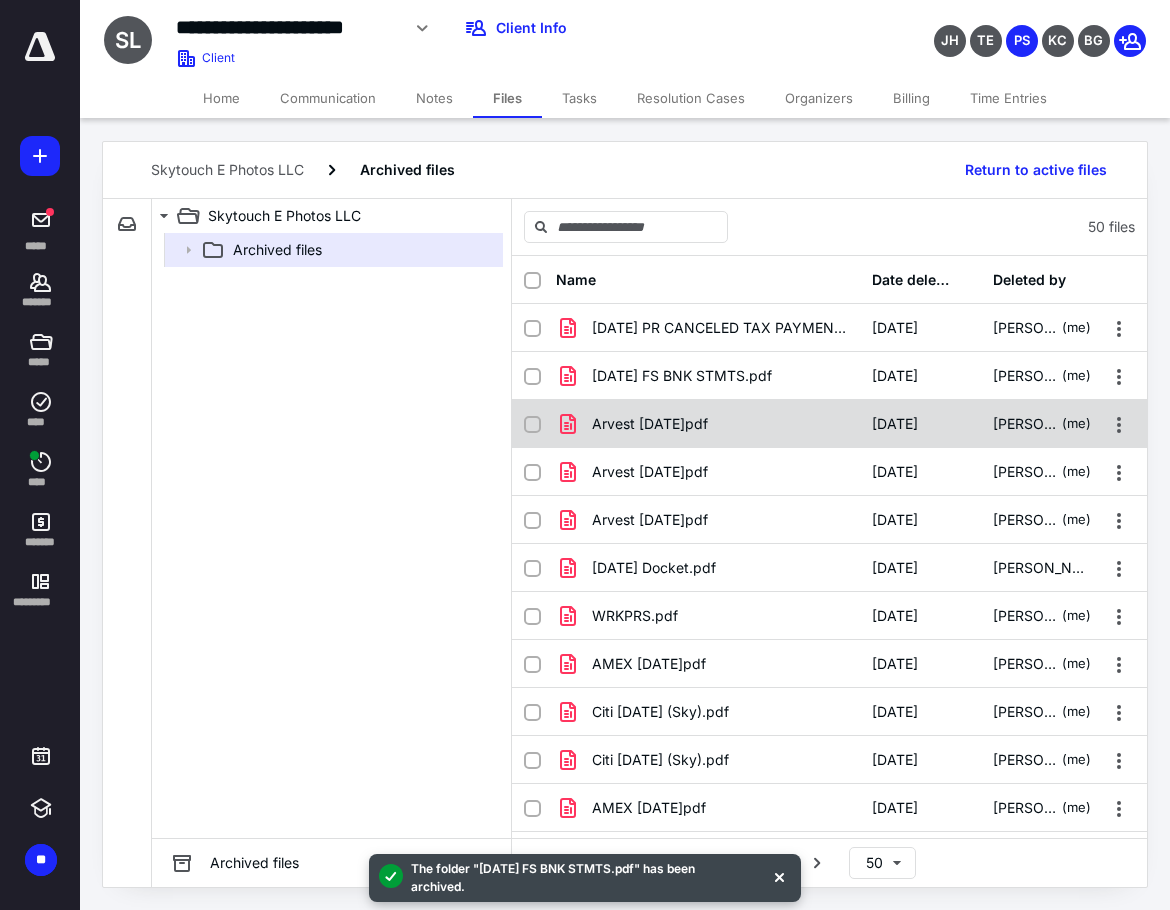click on "Arvest 2025.06.30.pdf" at bounding box center [708, 424] 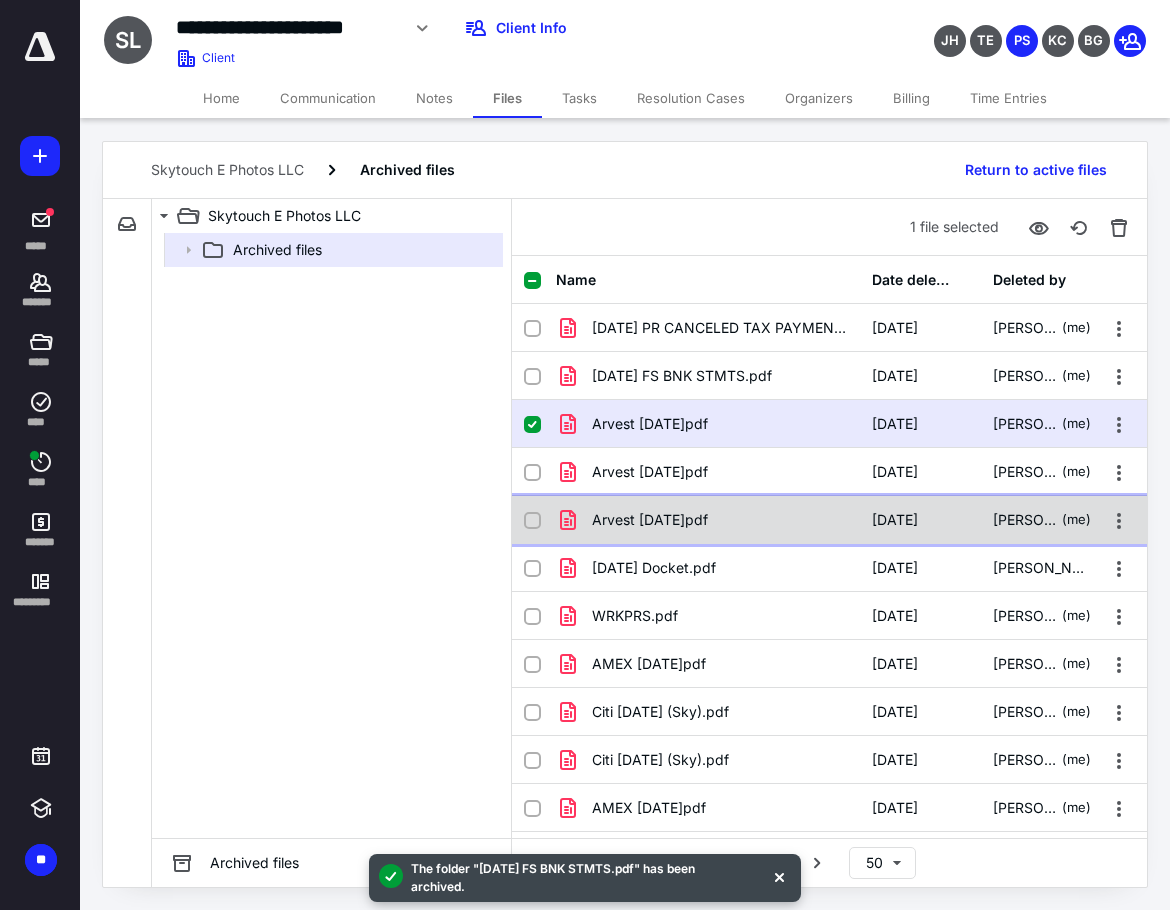 click on "Arvest 2025.04.30.pdf" at bounding box center [708, 520] 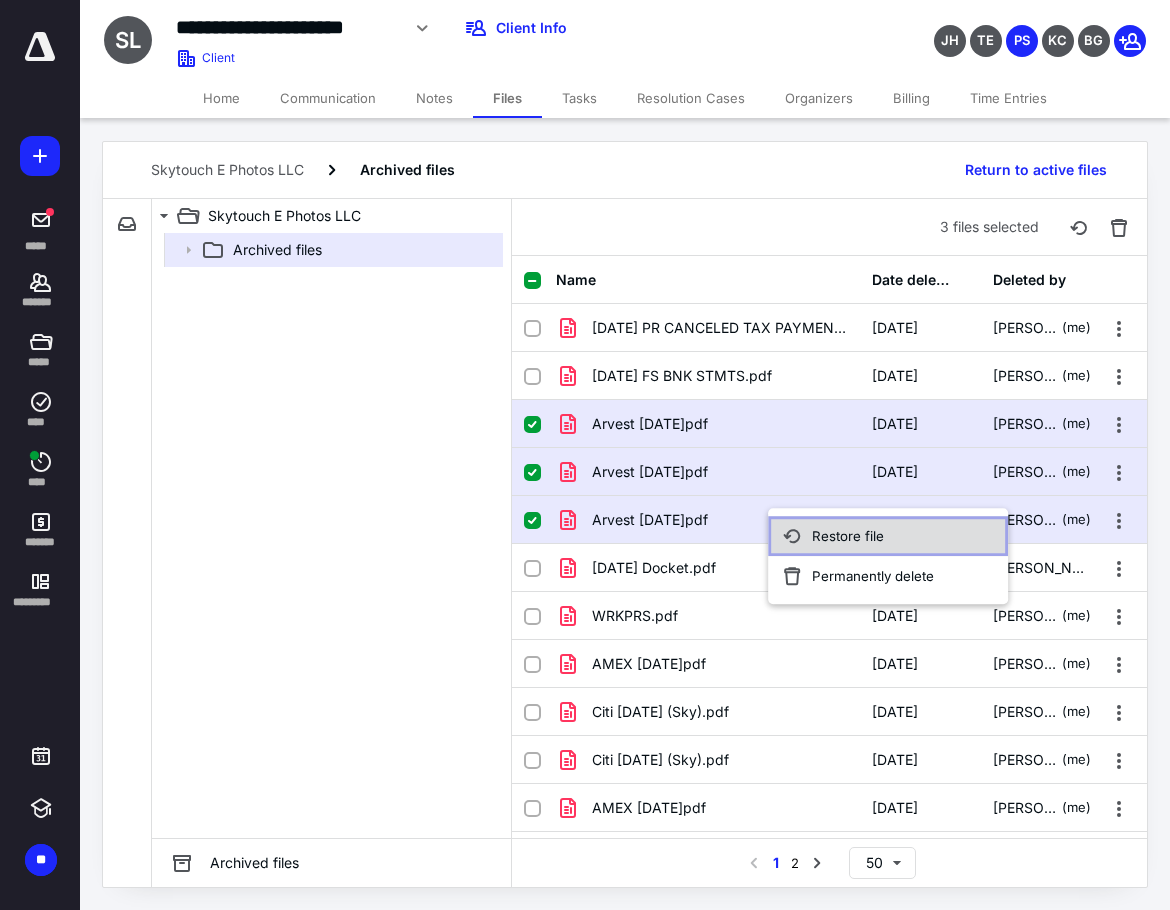 click on "Restore file" at bounding box center (848, 536) 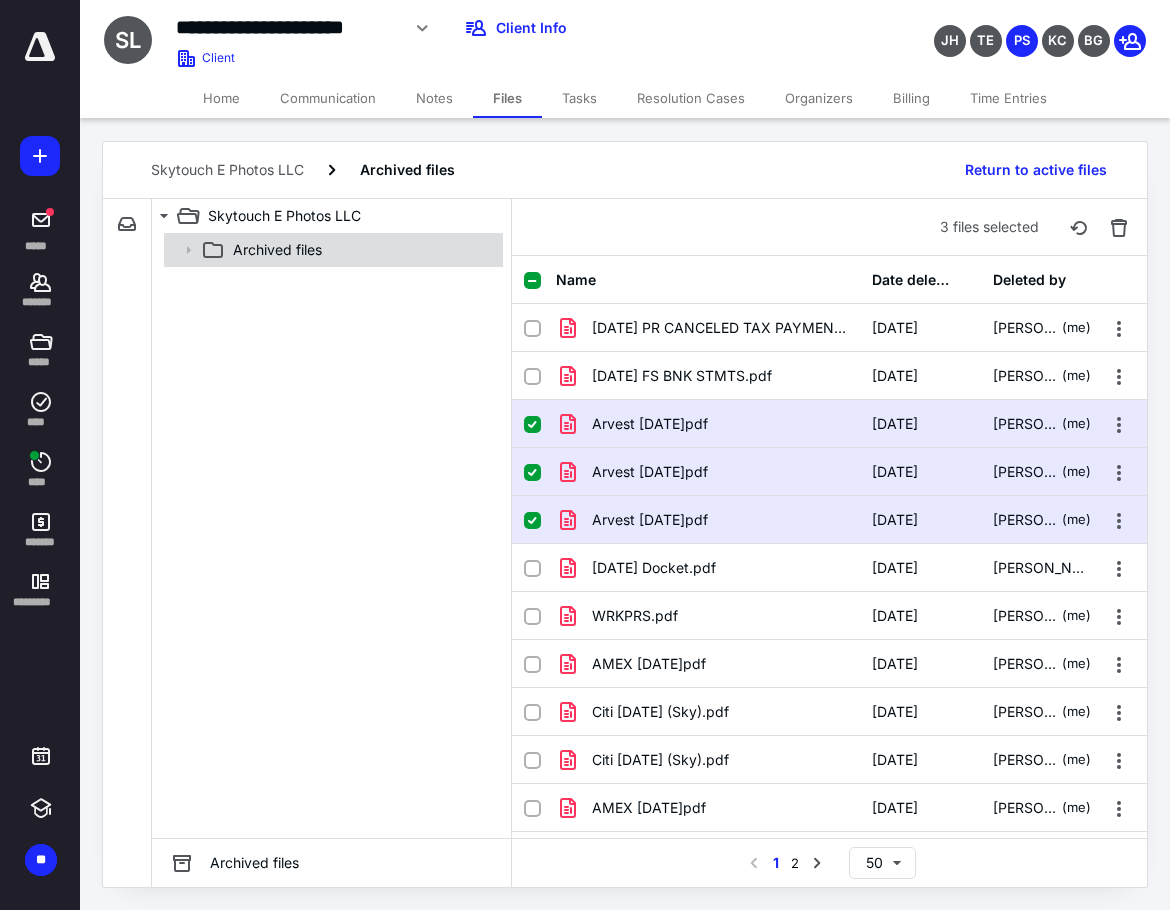 checkbox on "false" 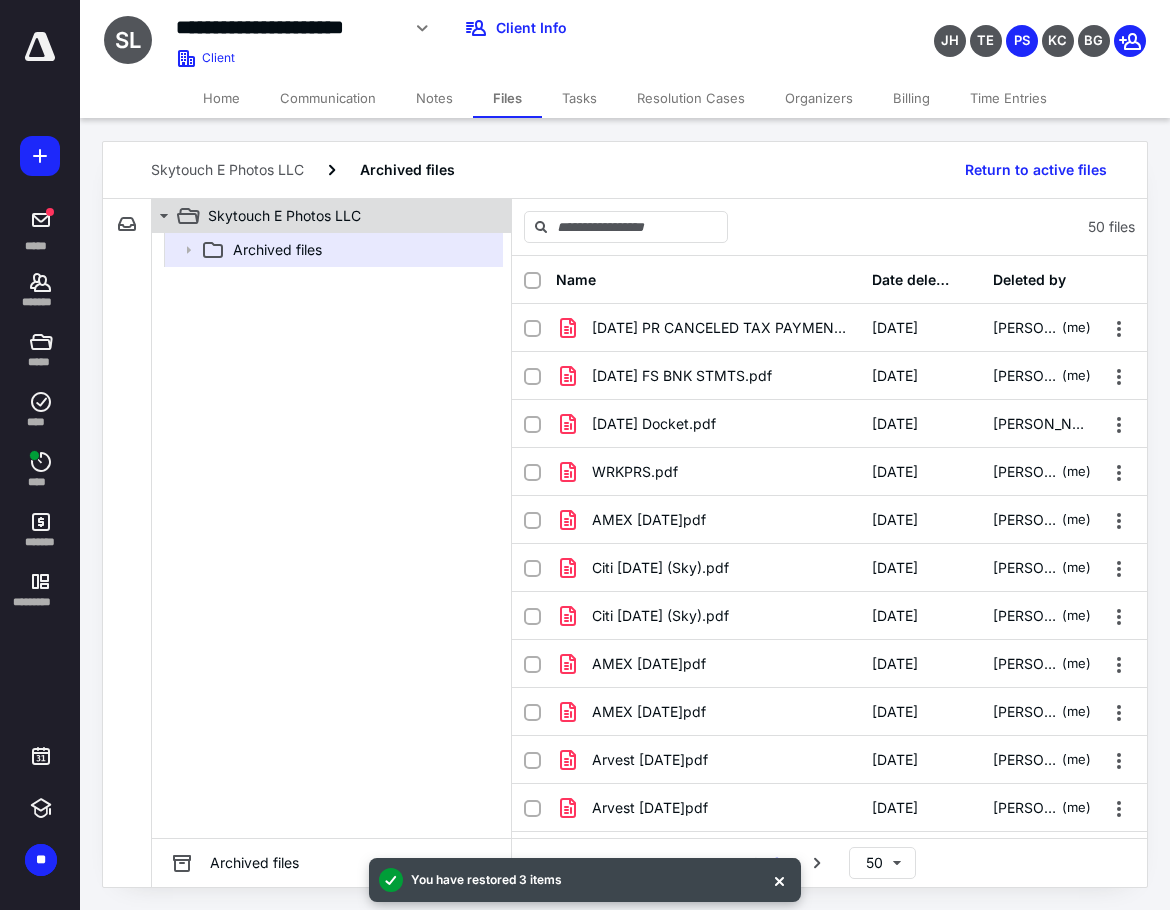 click 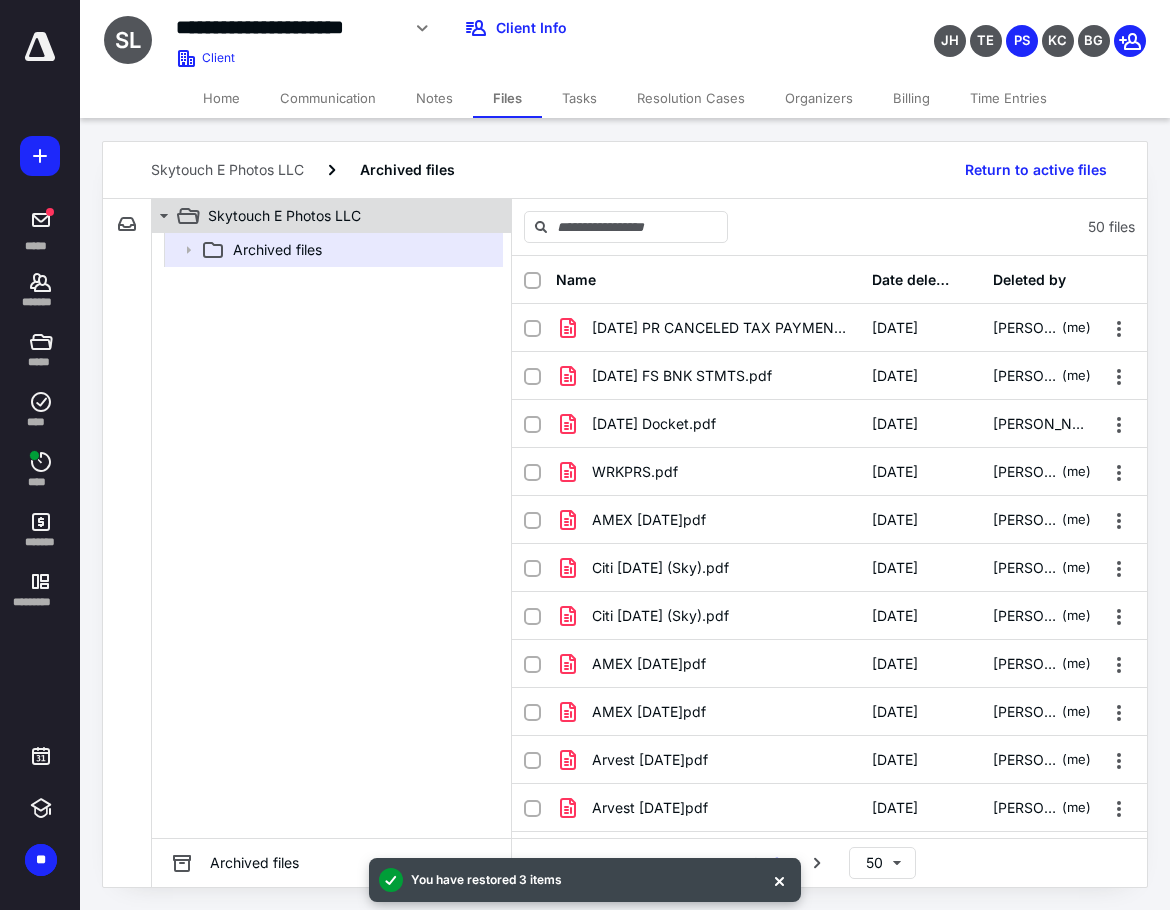 click 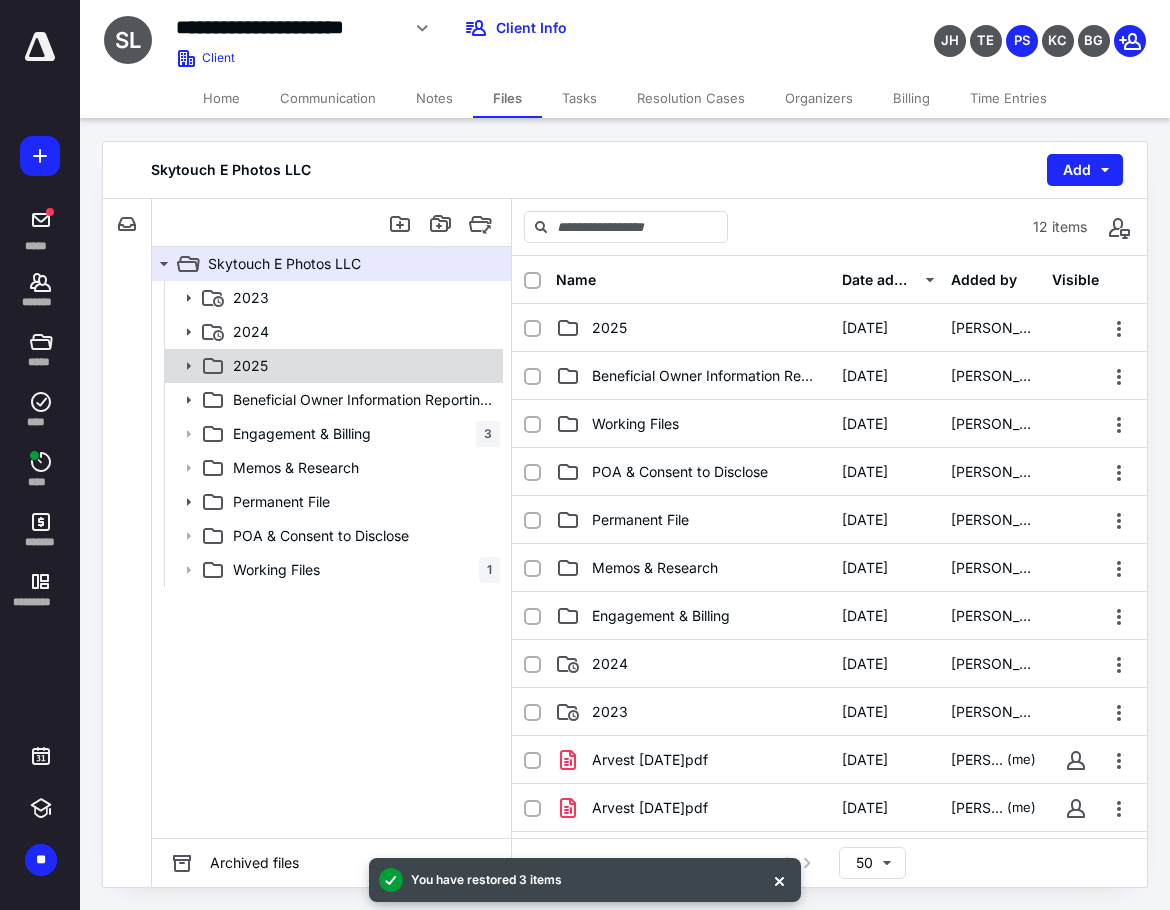 click on "2025" at bounding box center [362, 366] 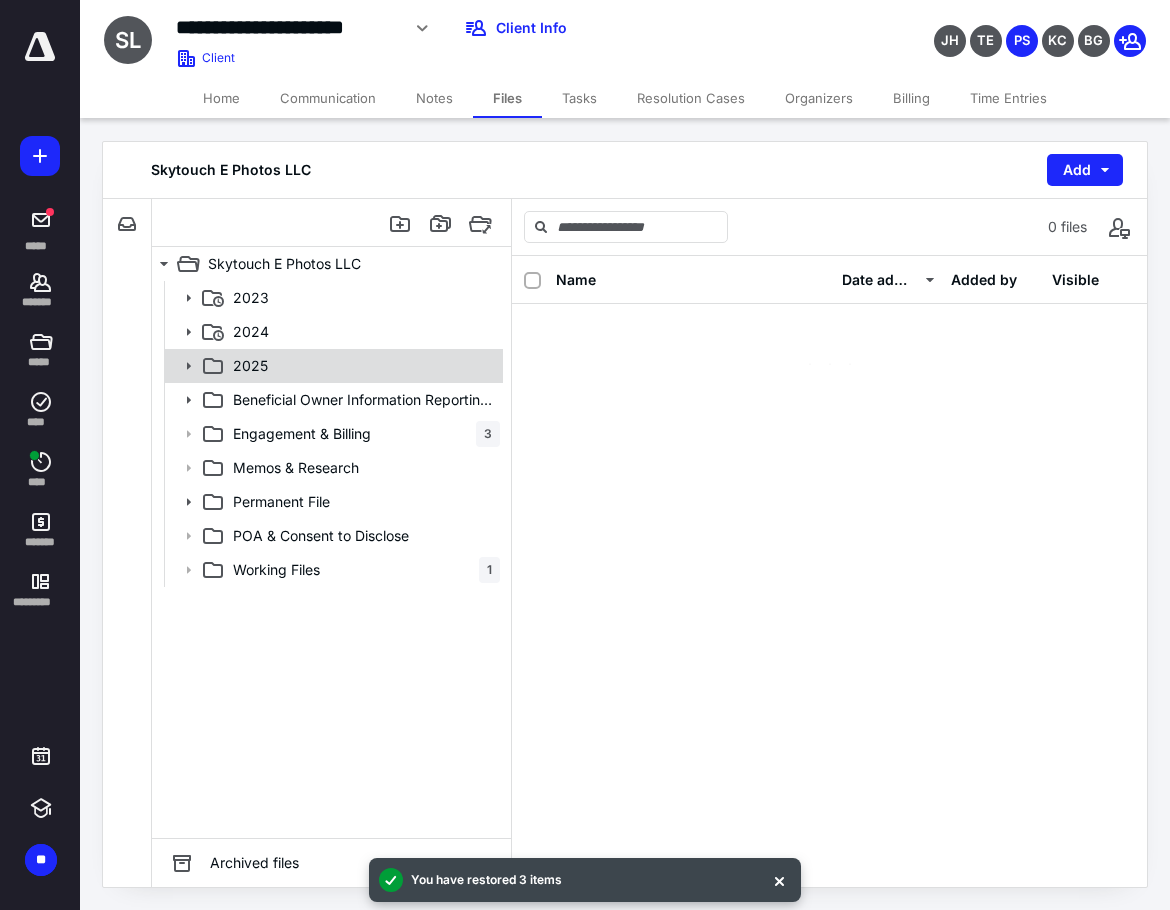 click on "2025" at bounding box center [362, 366] 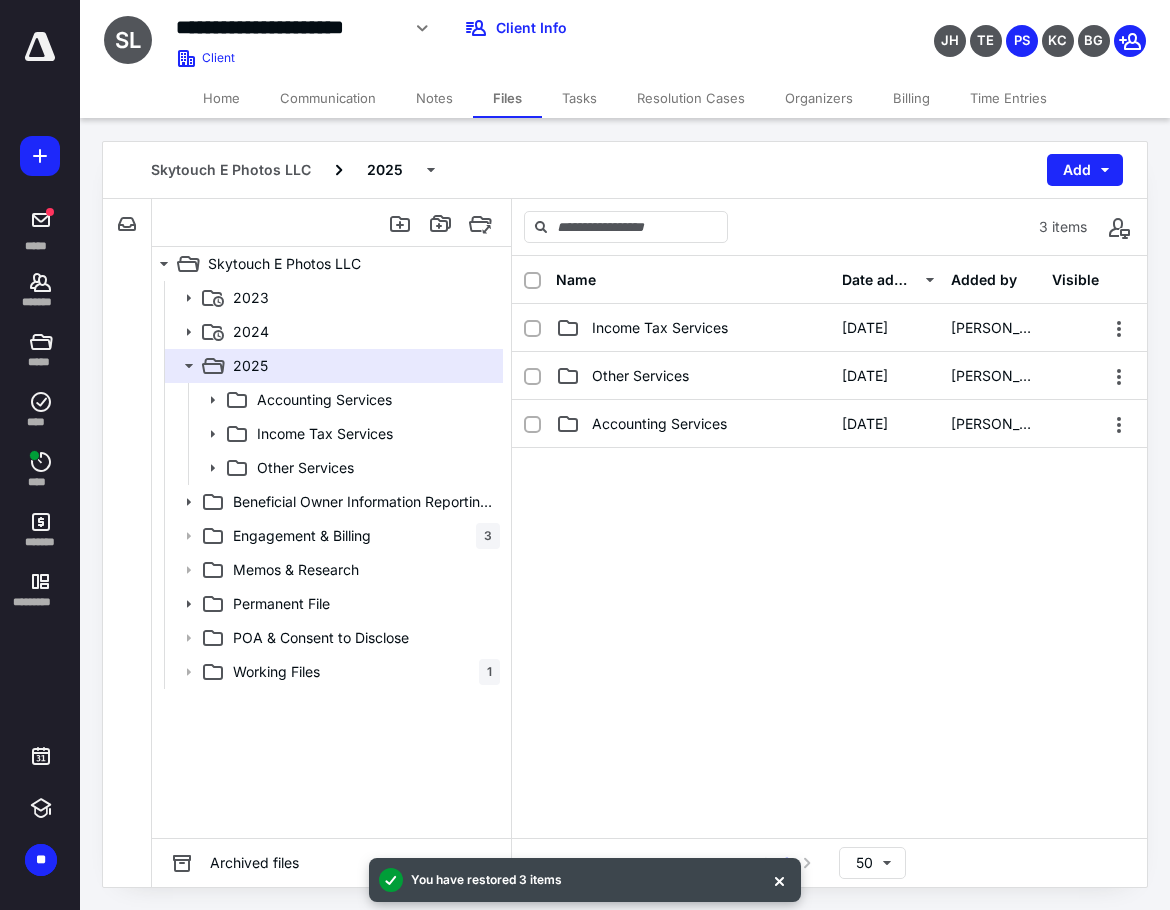 click on "Name Date added Added by Visible" at bounding box center (829, 280) 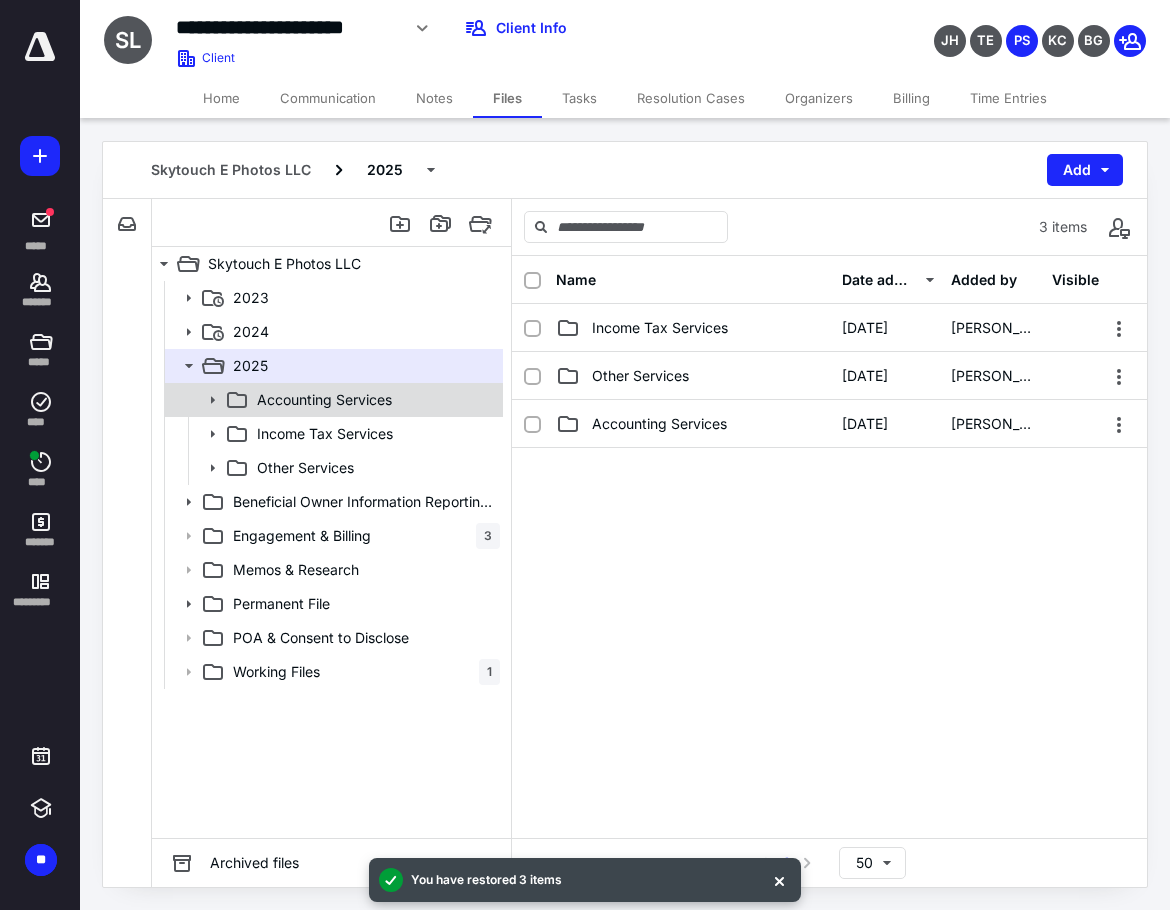 click on "Accounting Services" at bounding box center (324, 400) 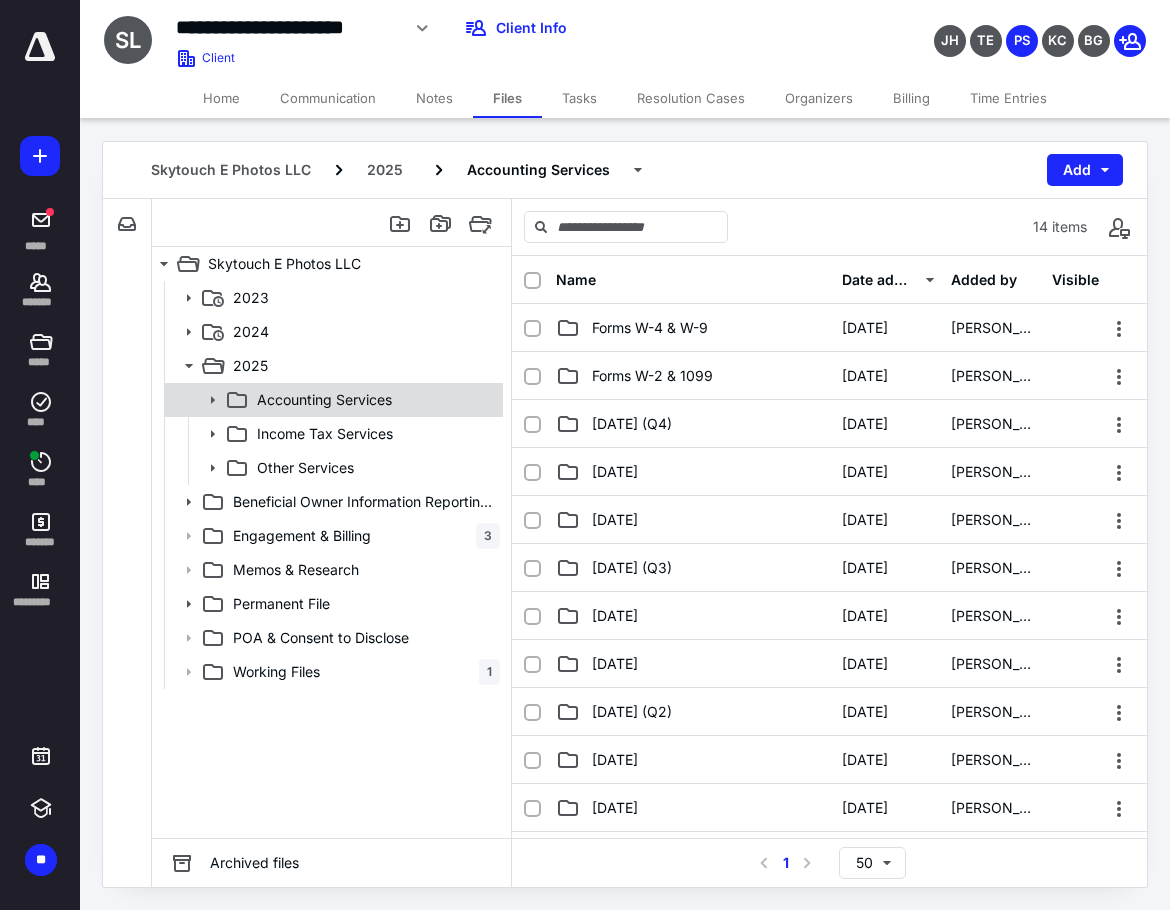 click 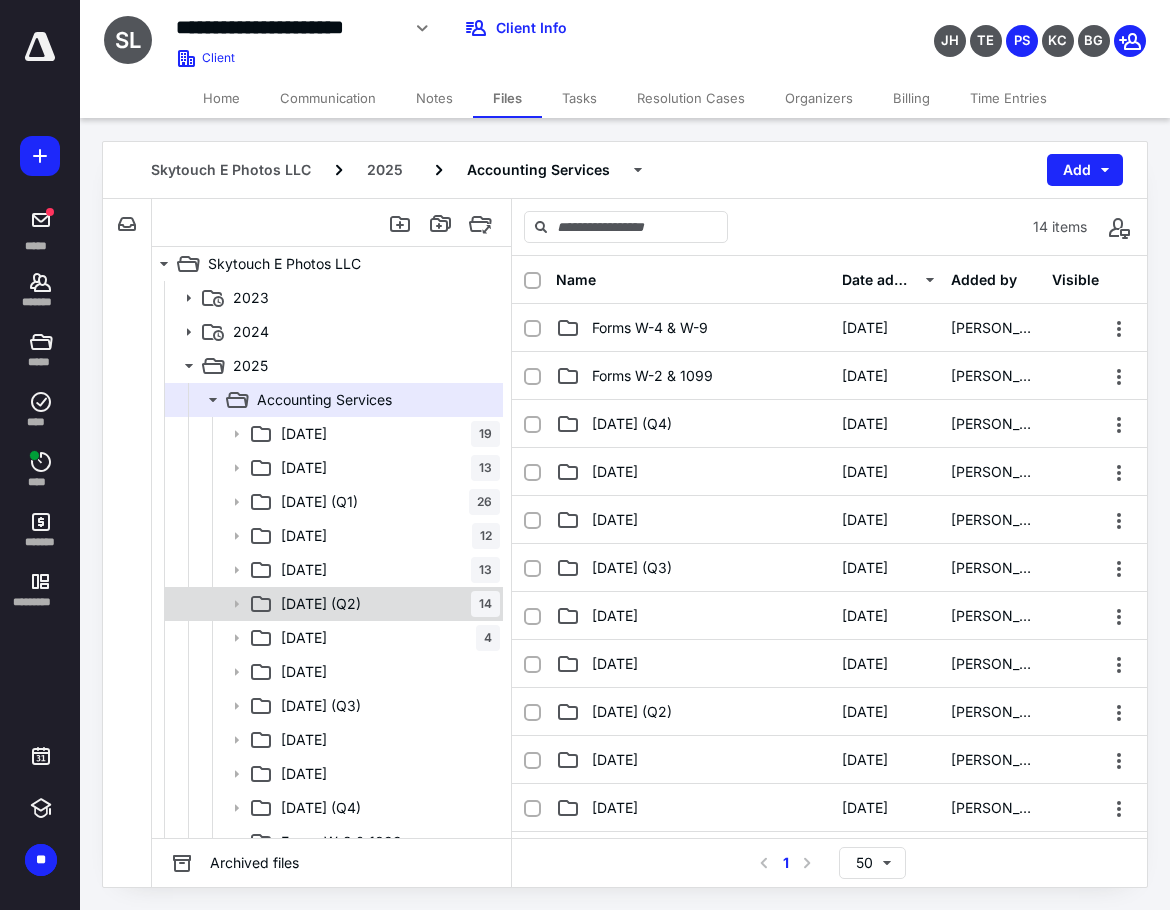 click on "06 Jun (Q2) 14" at bounding box center [332, 604] 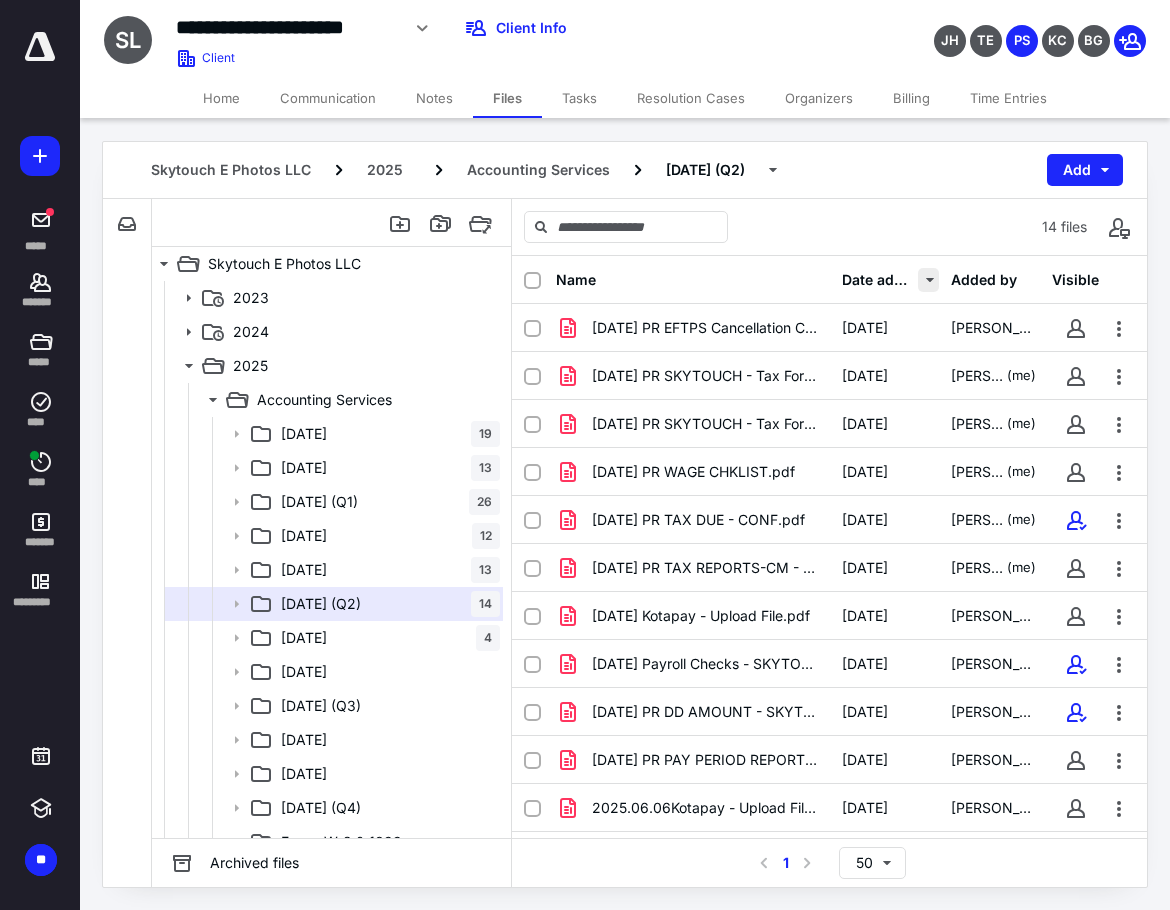 click at bounding box center (928, 280) 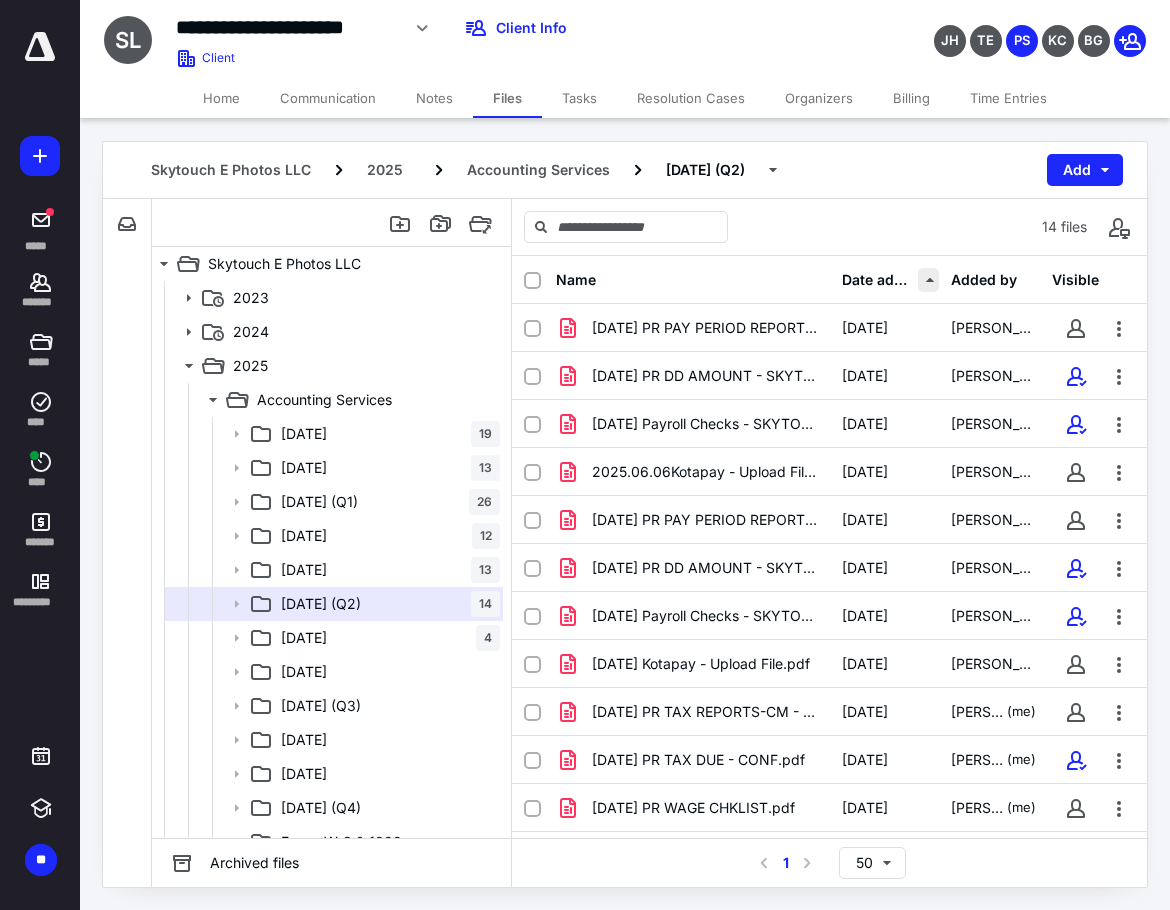 click at bounding box center (928, 280) 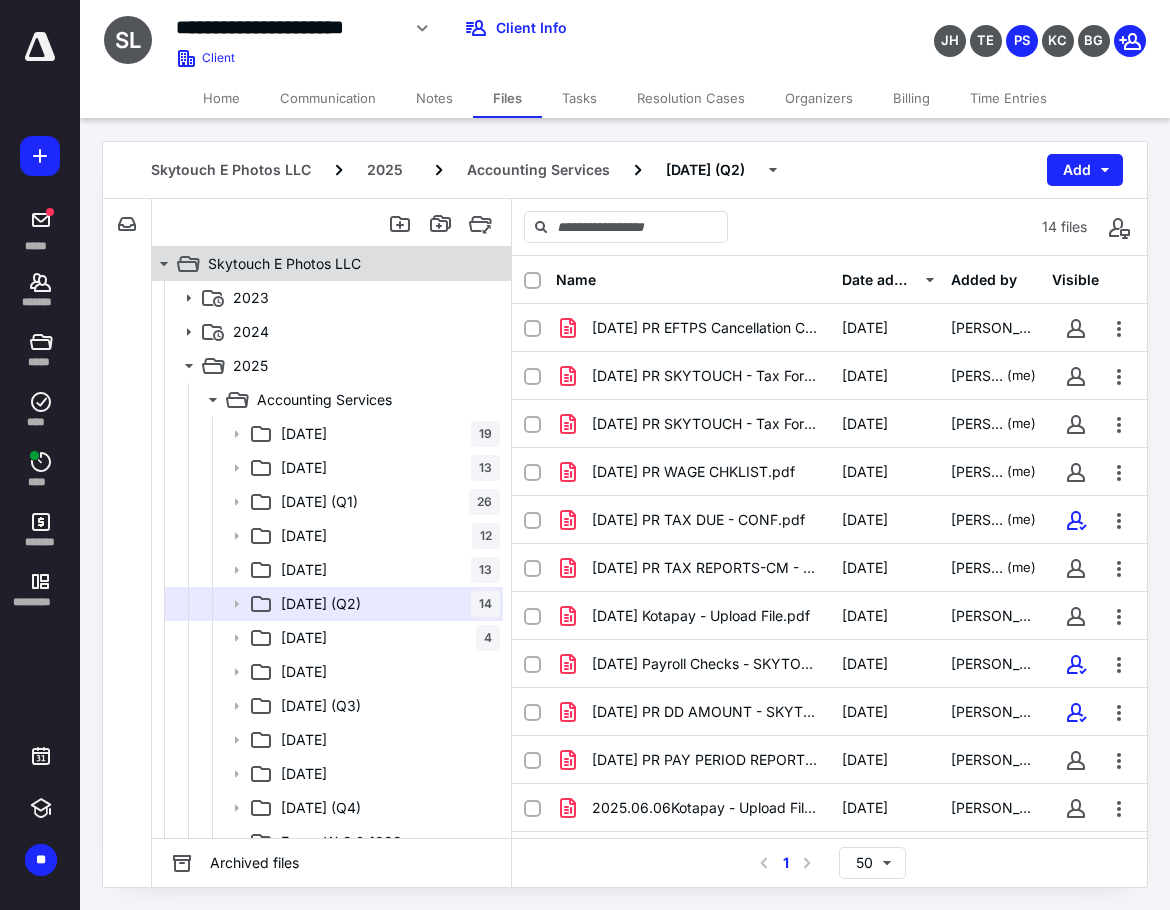 click on "Skytouch E Photos LLC" at bounding box center [284, 264] 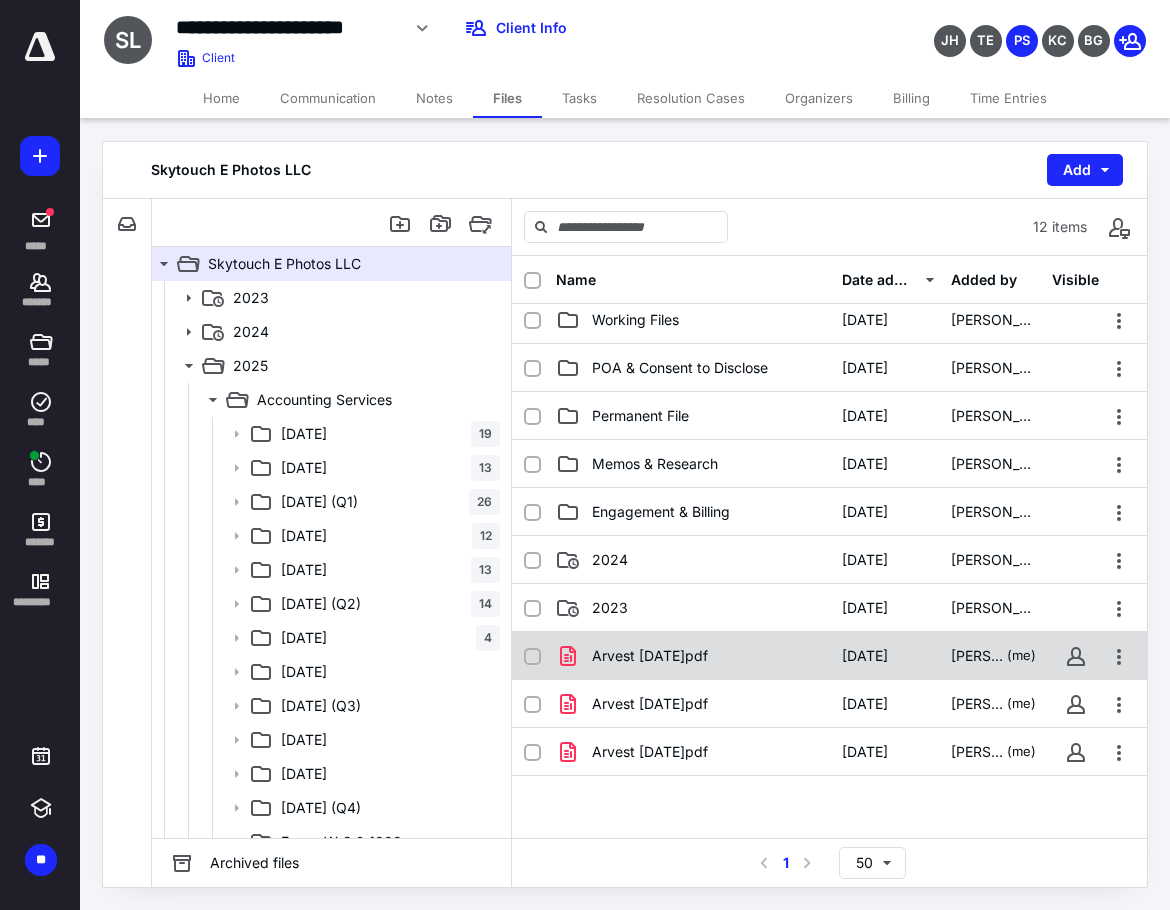 scroll, scrollTop: 196, scrollLeft: 0, axis: vertical 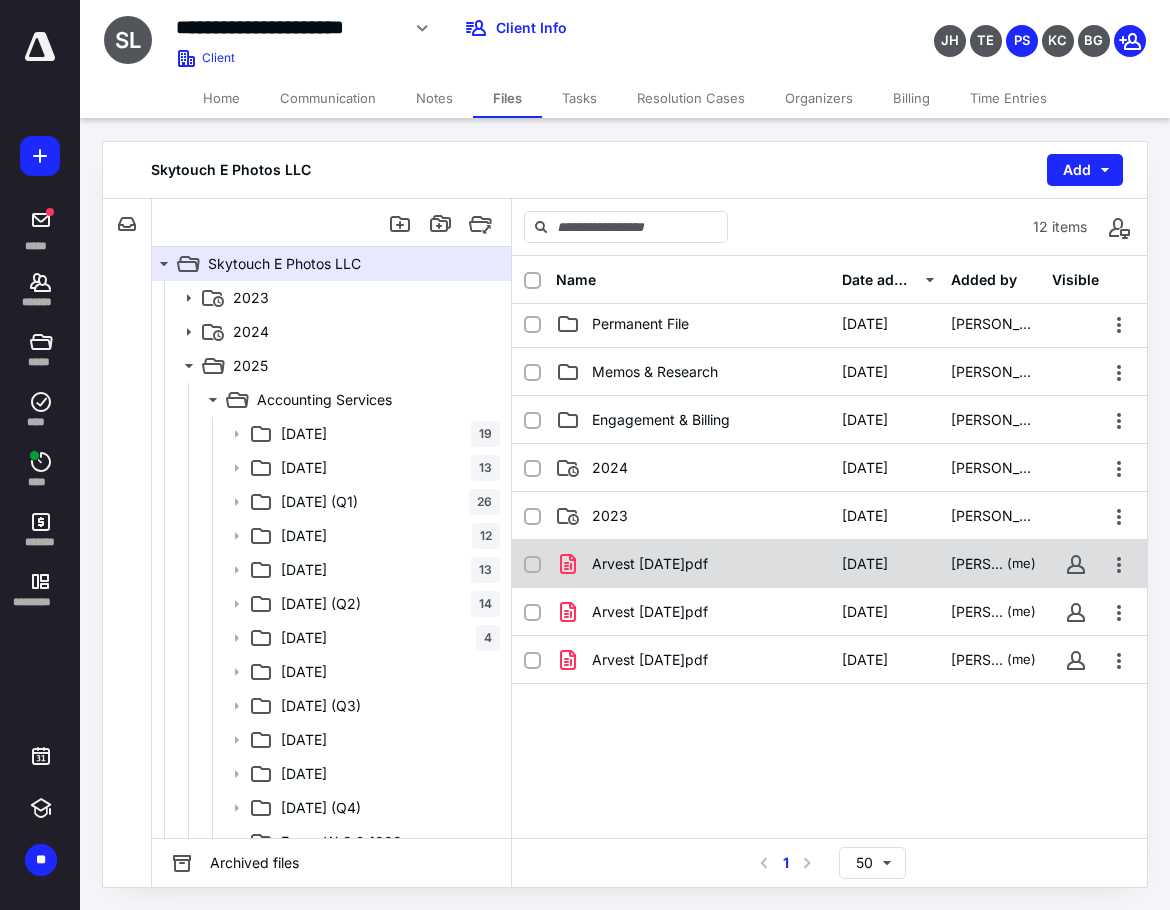 click on "Arvest 2025.06.30.pdf" at bounding box center [693, 564] 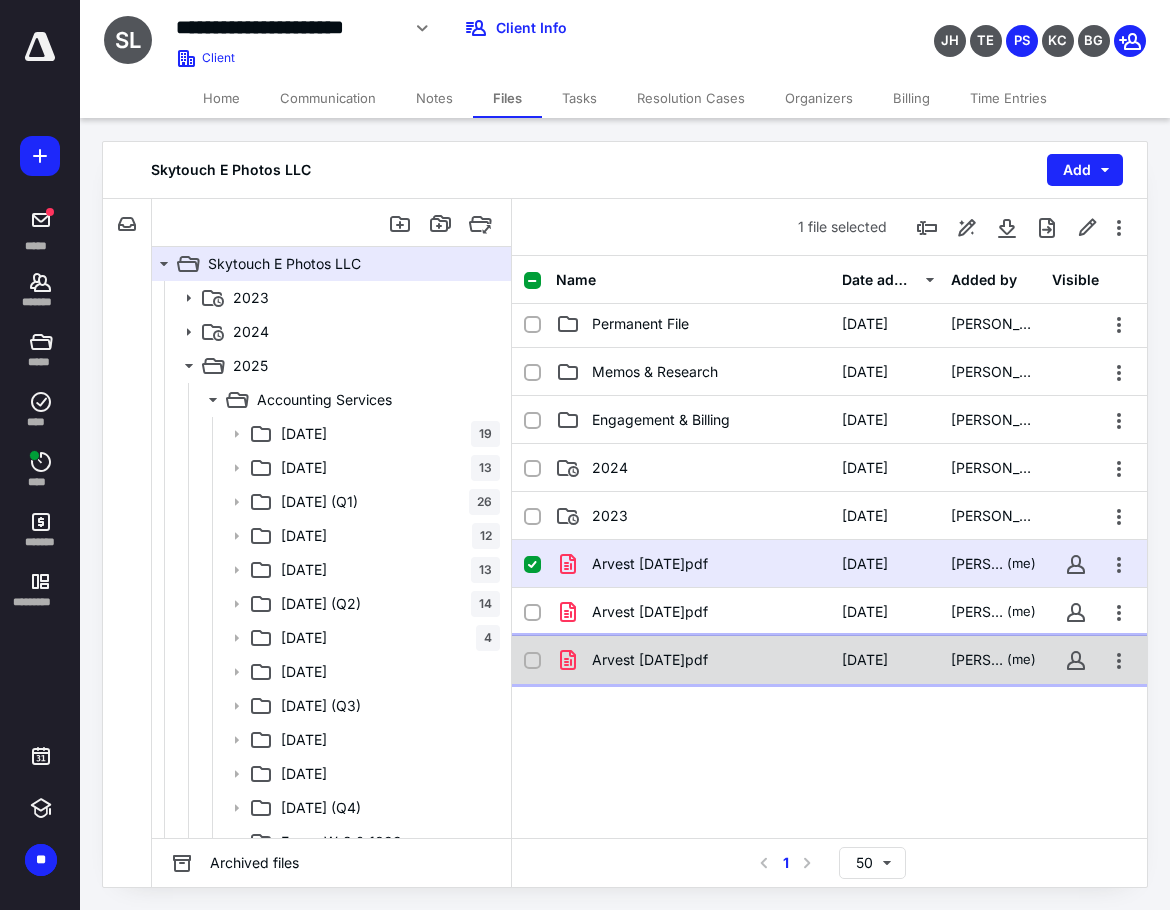 click on "Arvest 2025.05.31.pdf 7/10/2025 Patience Shull  (me)" at bounding box center [829, 660] 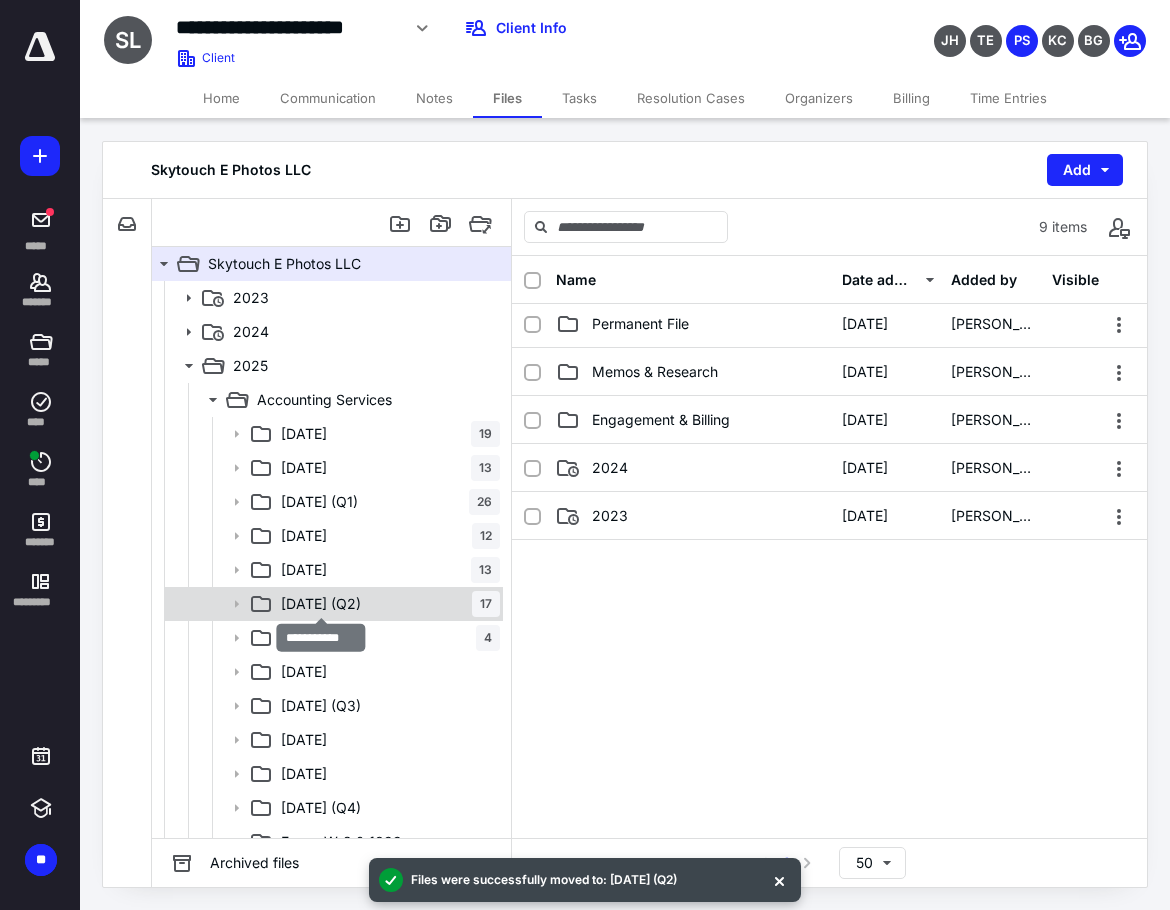 click on "[DATE] (Q2)" at bounding box center [321, 604] 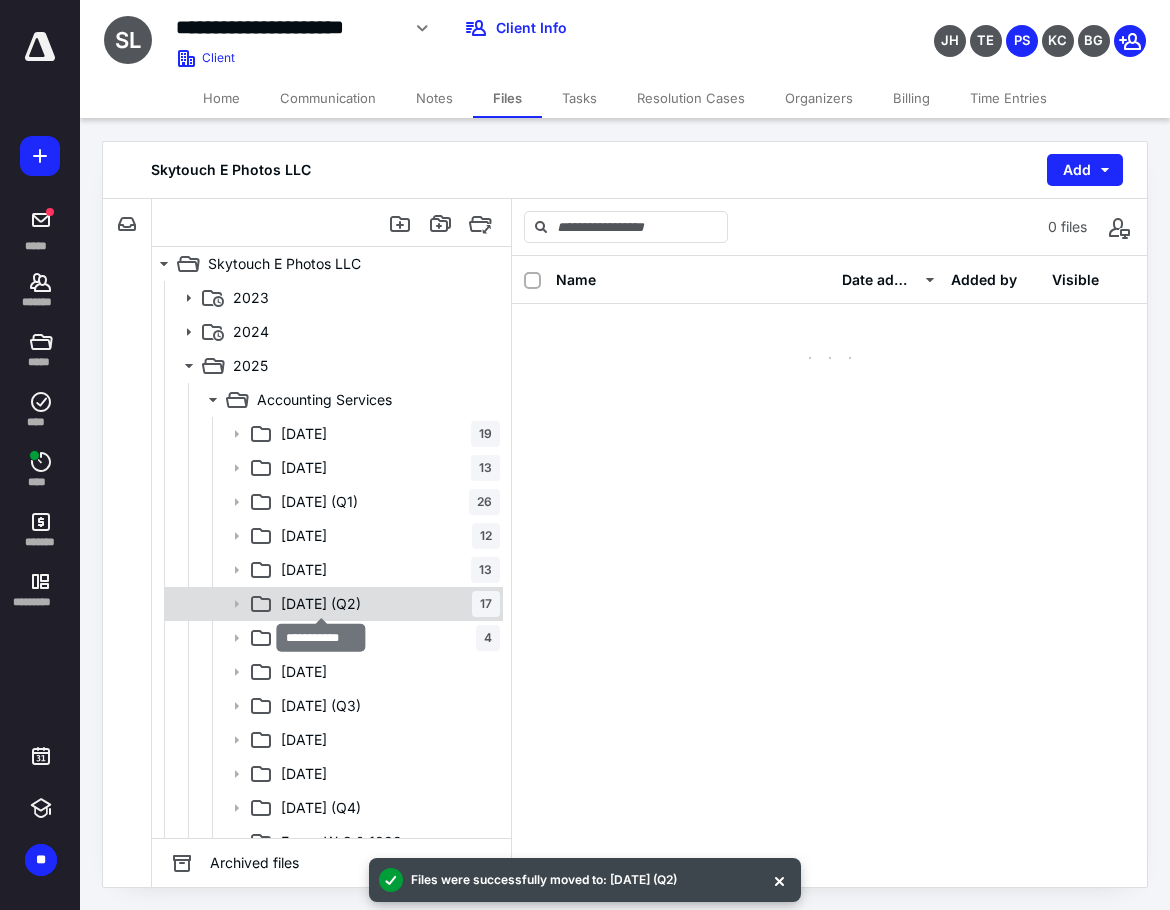 scroll, scrollTop: 0, scrollLeft: 0, axis: both 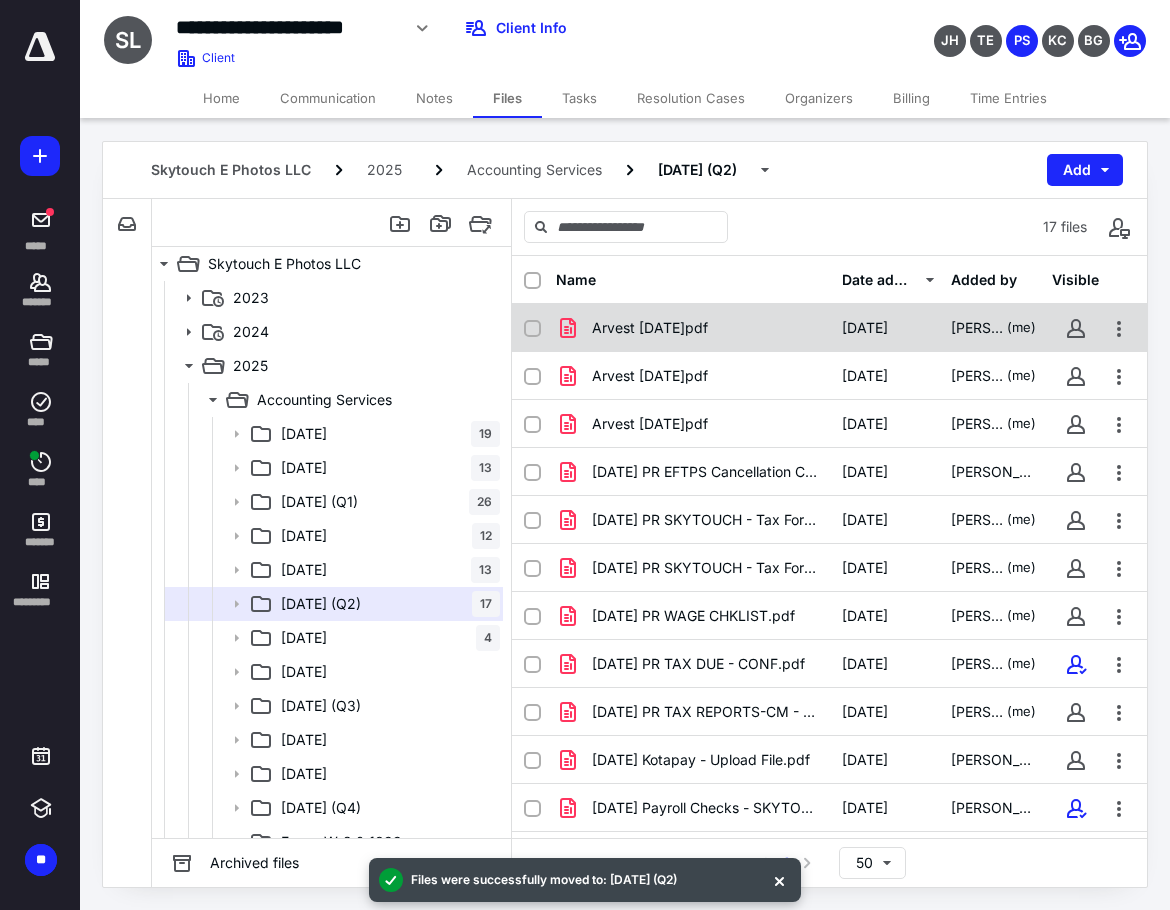 click on "Arvest 2025.06.30.pdf" at bounding box center [650, 328] 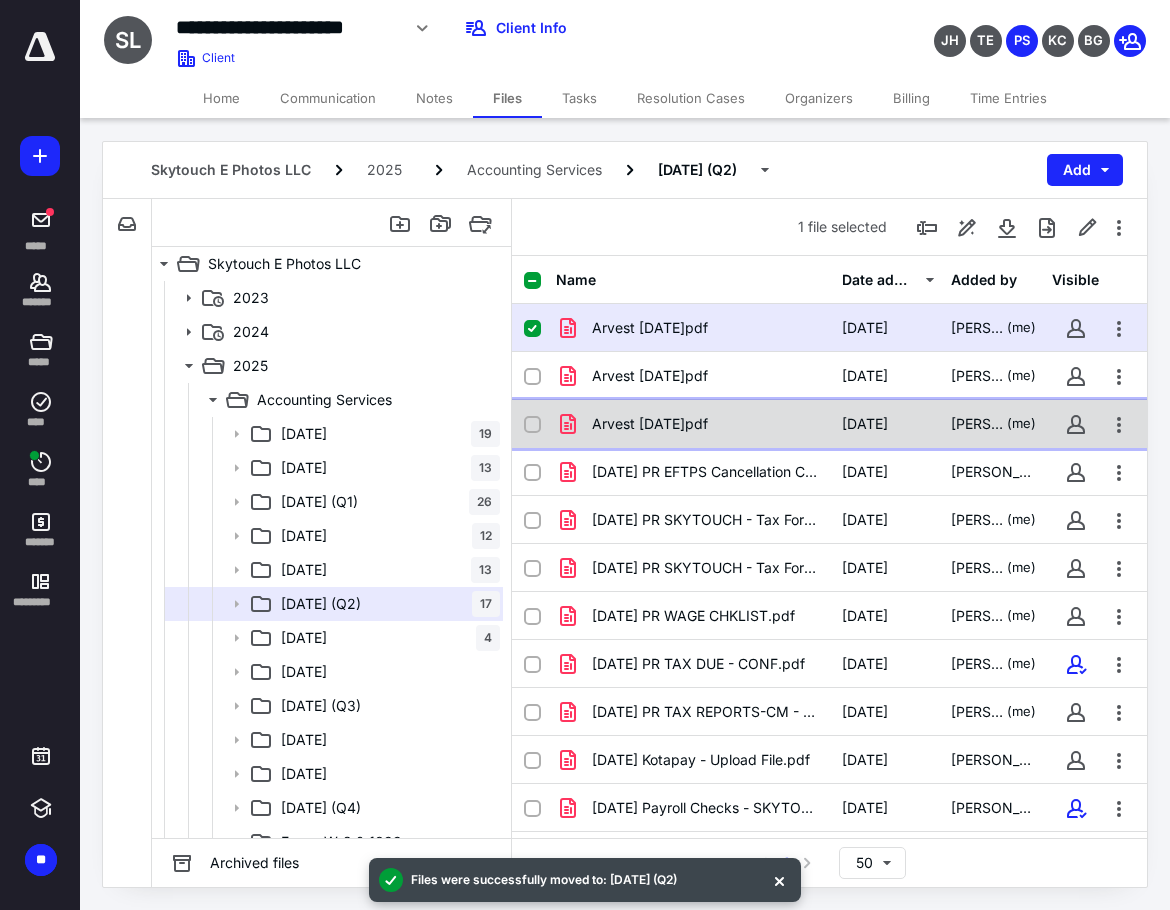 click on "Arvest 2025.05.31.pdf 7/10/2025 Patience Shull  (me)" at bounding box center [829, 424] 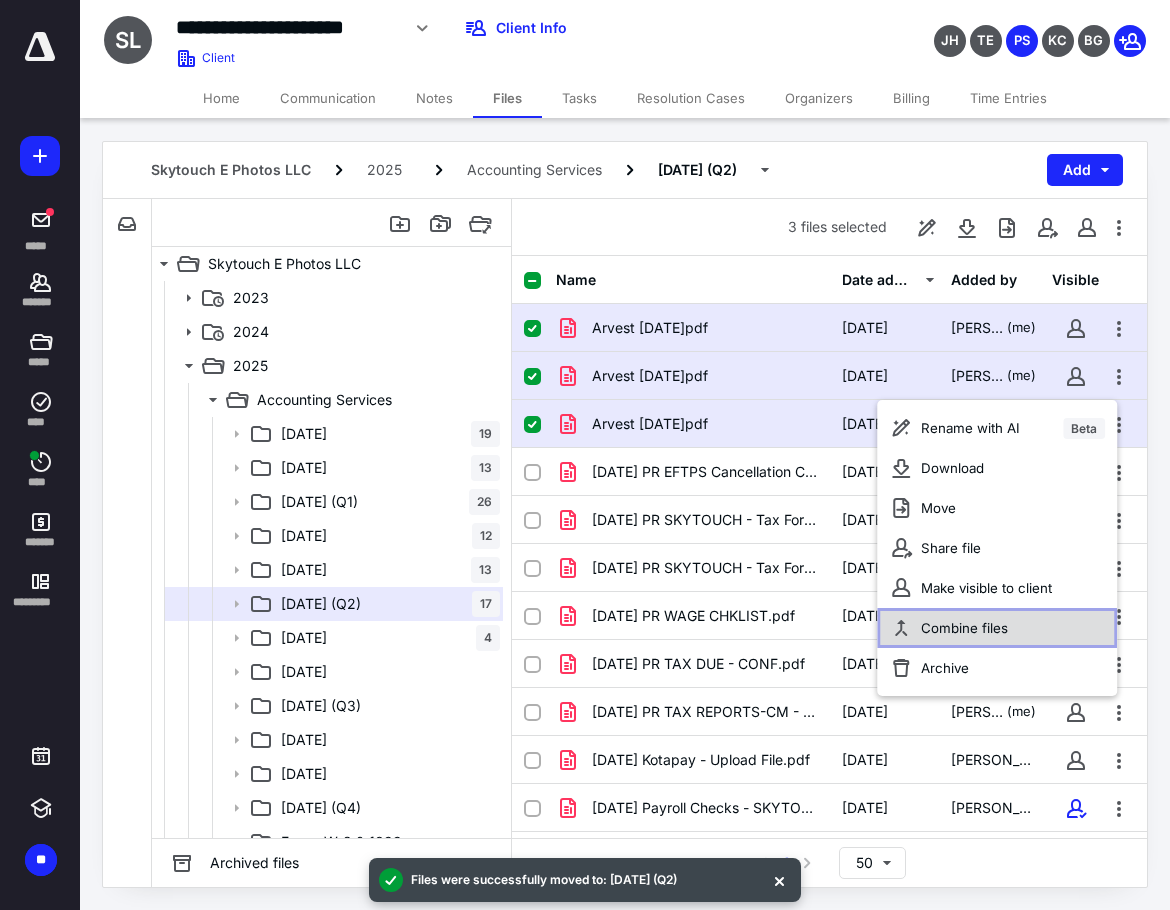 click on "Combine files" at bounding box center [964, 628] 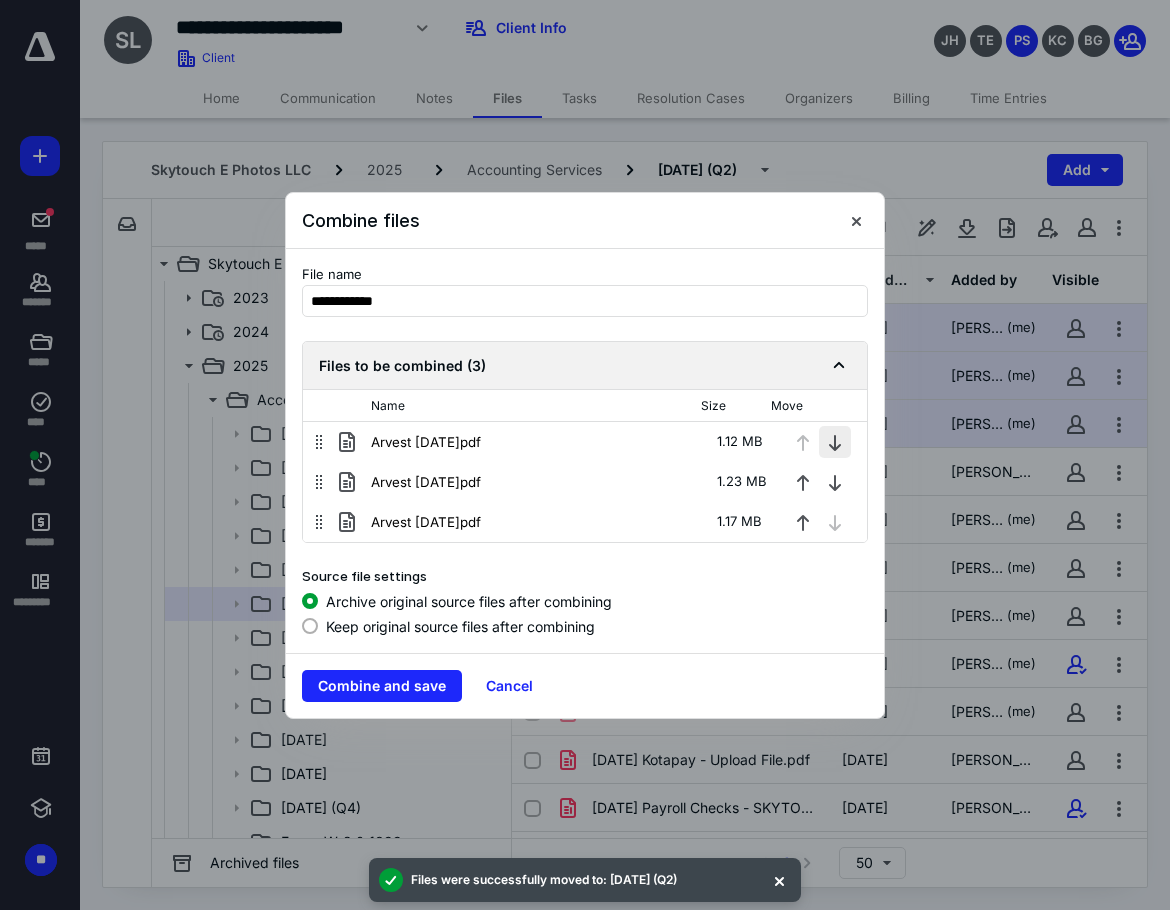 click at bounding box center (835, 442) 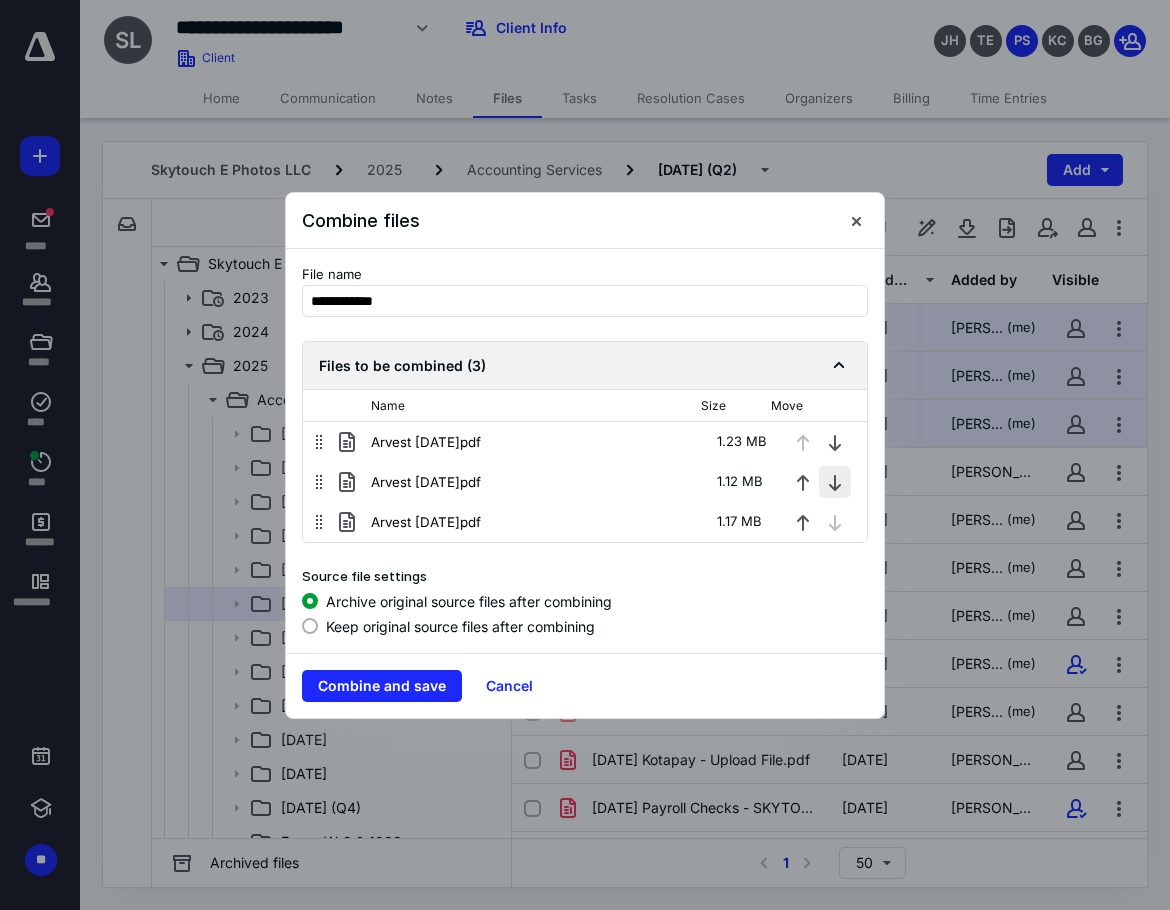click at bounding box center [835, 482] 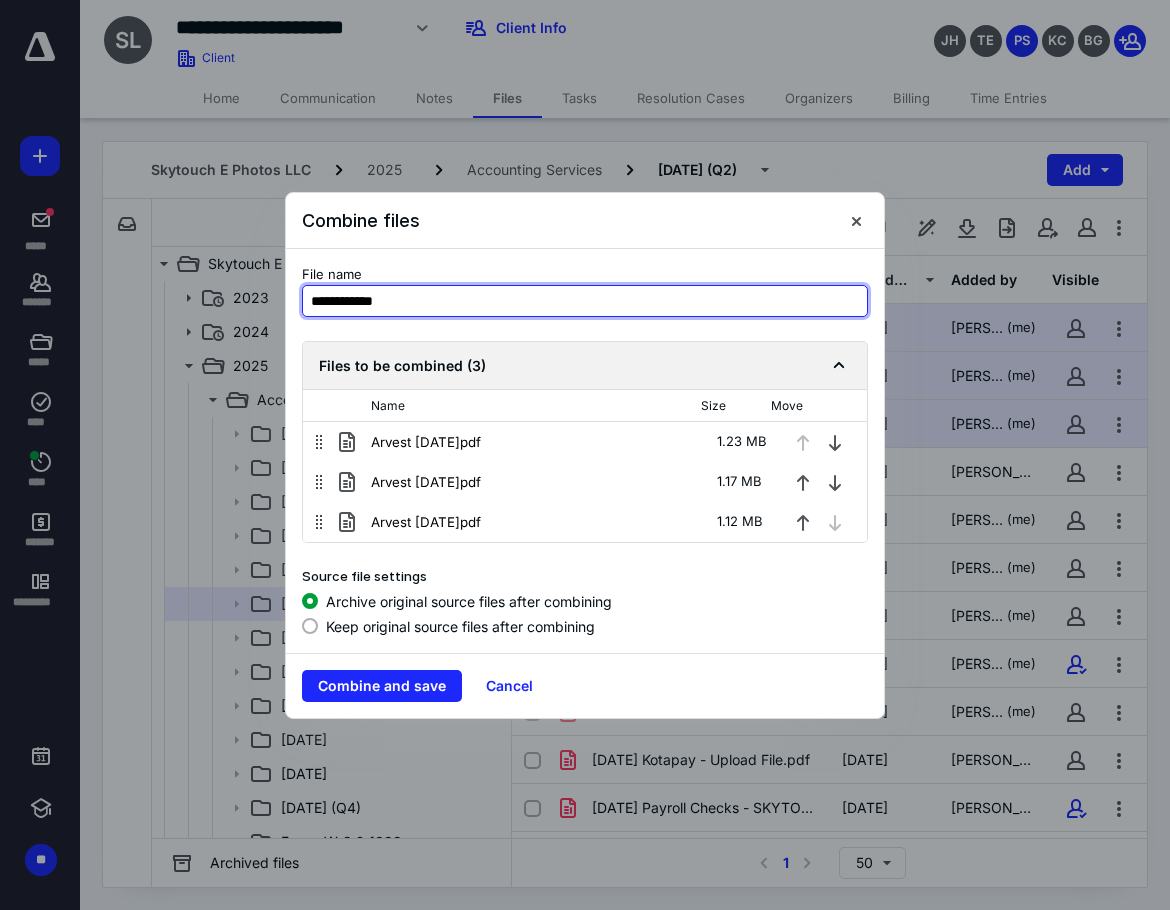click on "**********" at bounding box center [585, 301] 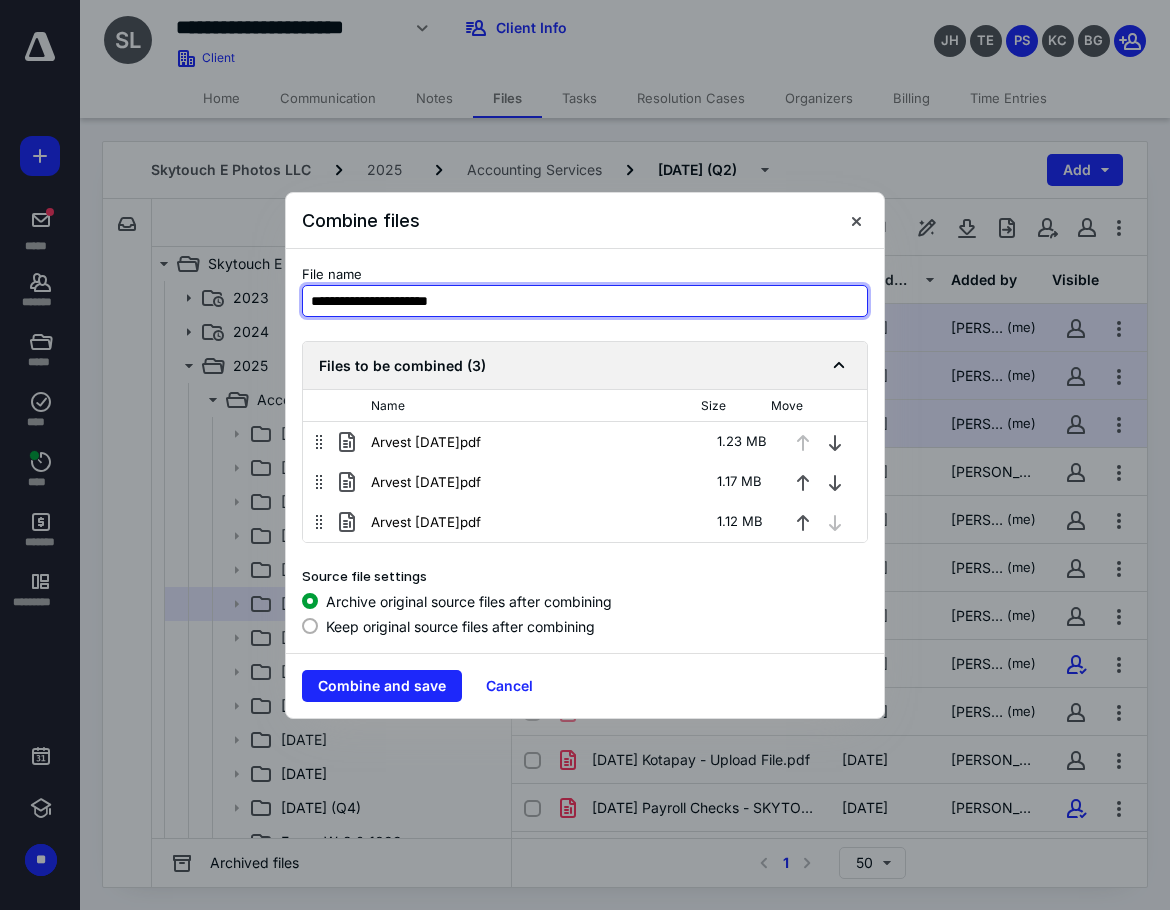 type on "**********" 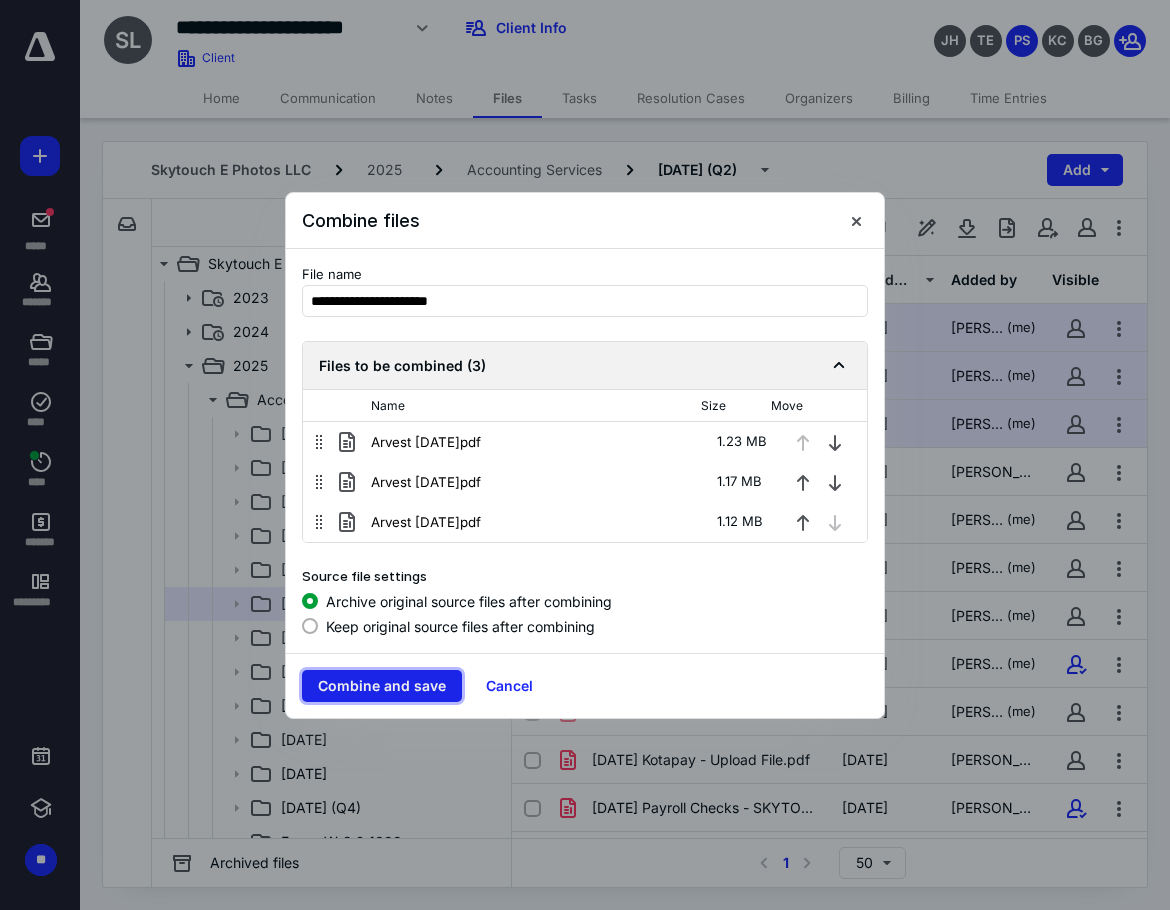 click on "Combine and save" at bounding box center [382, 686] 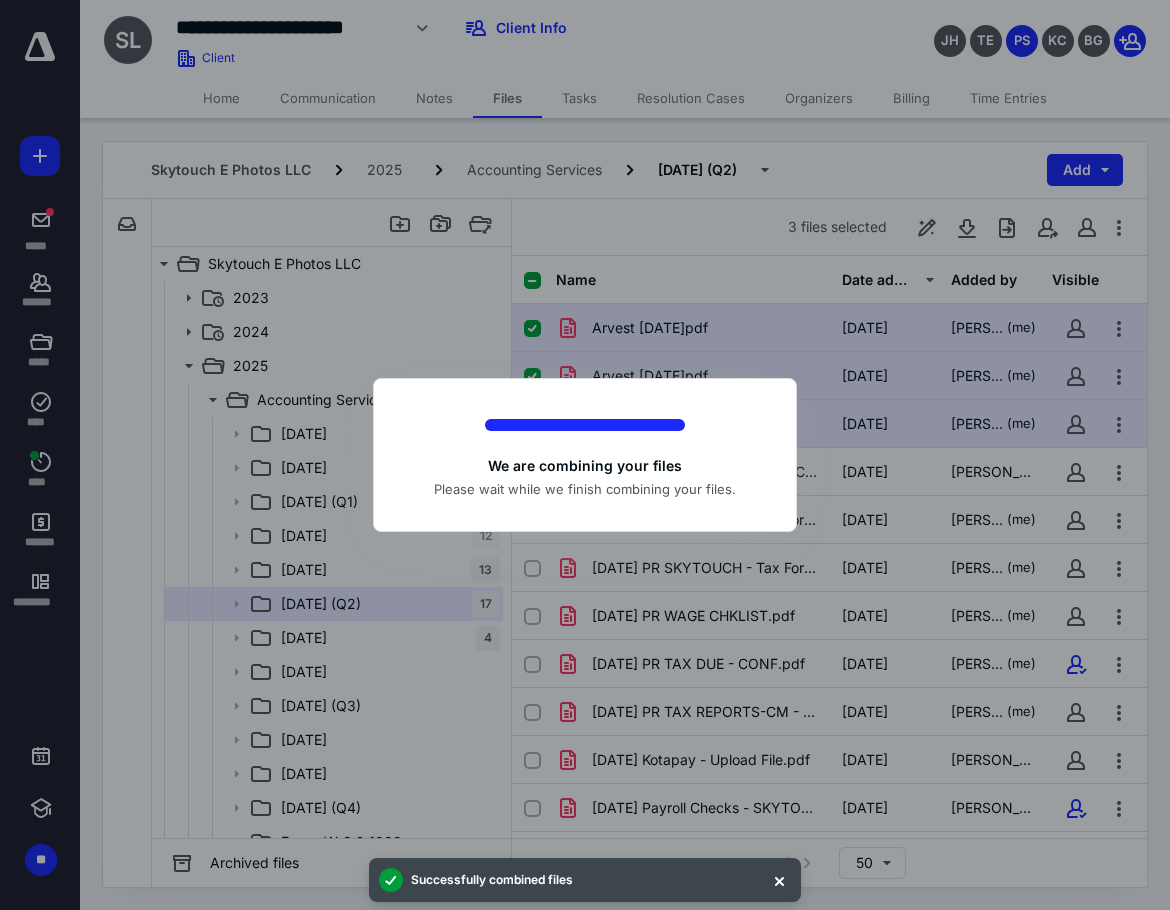 checkbox on "false" 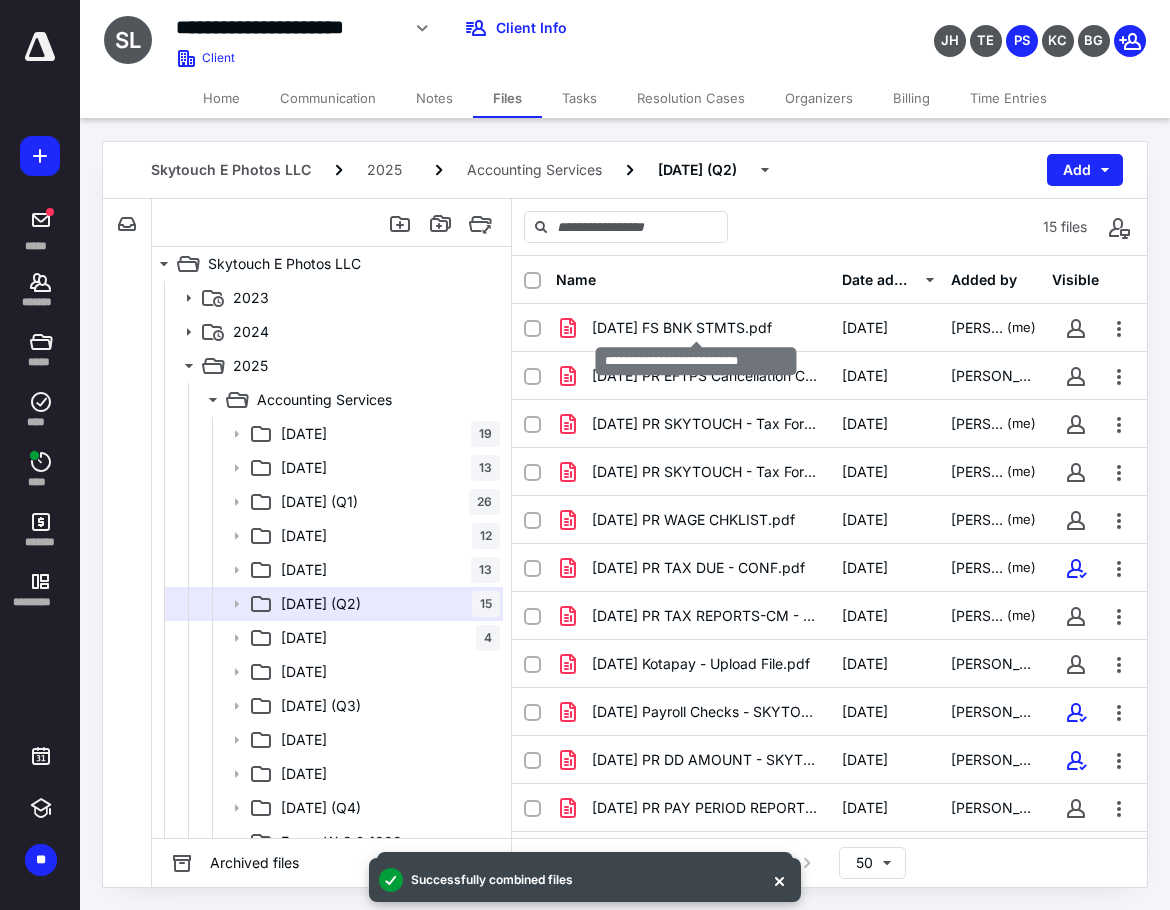 click on "[DATE] FS BNK STMTS.pdf" at bounding box center [682, 328] 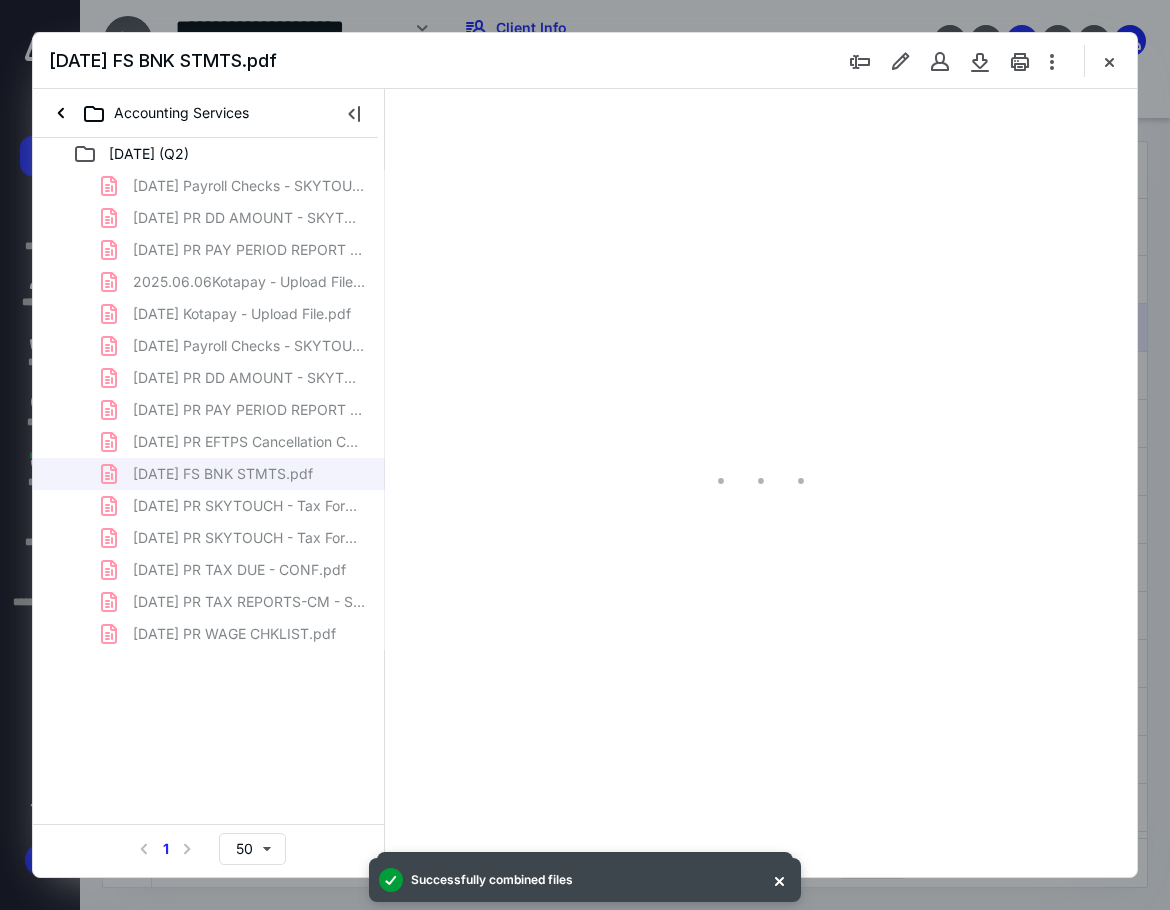 scroll, scrollTop: 0, scrollLeft: 0, axis: both 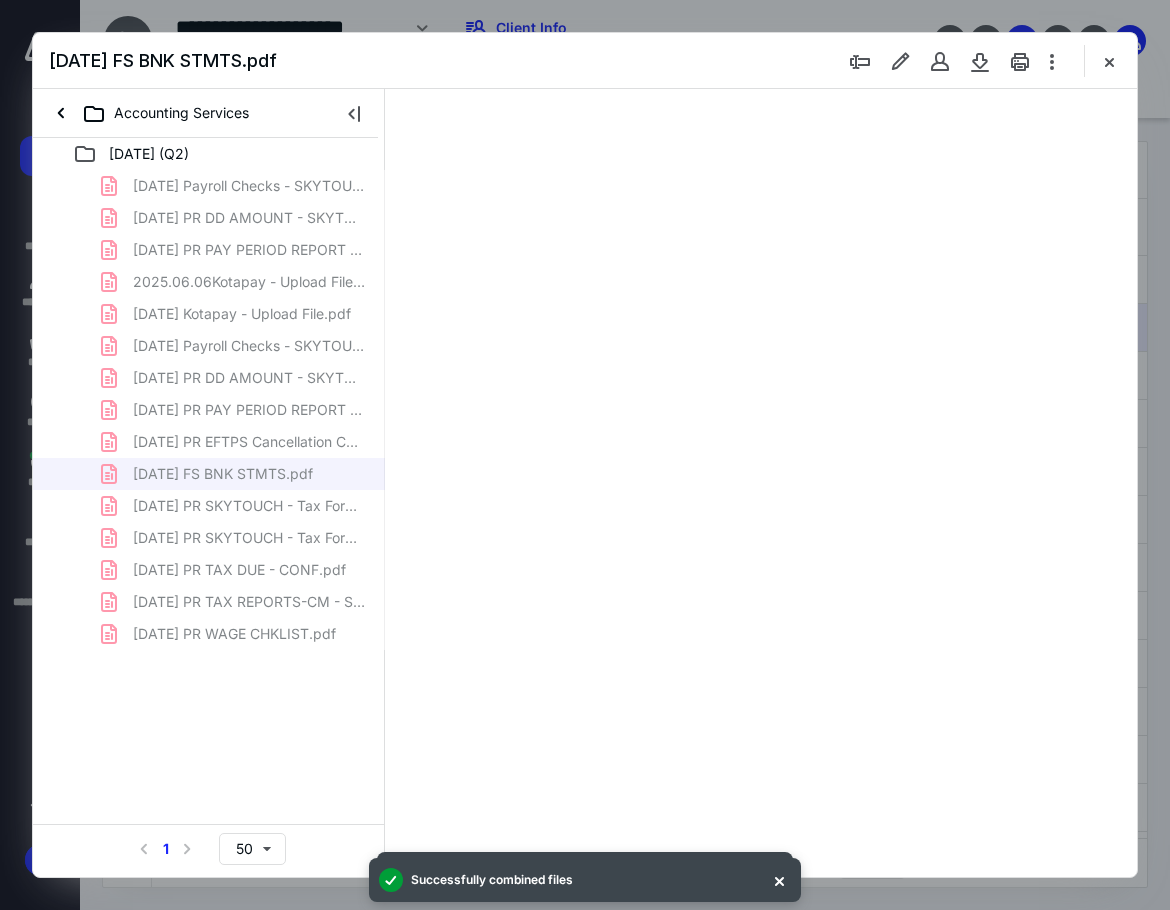 type on "120" 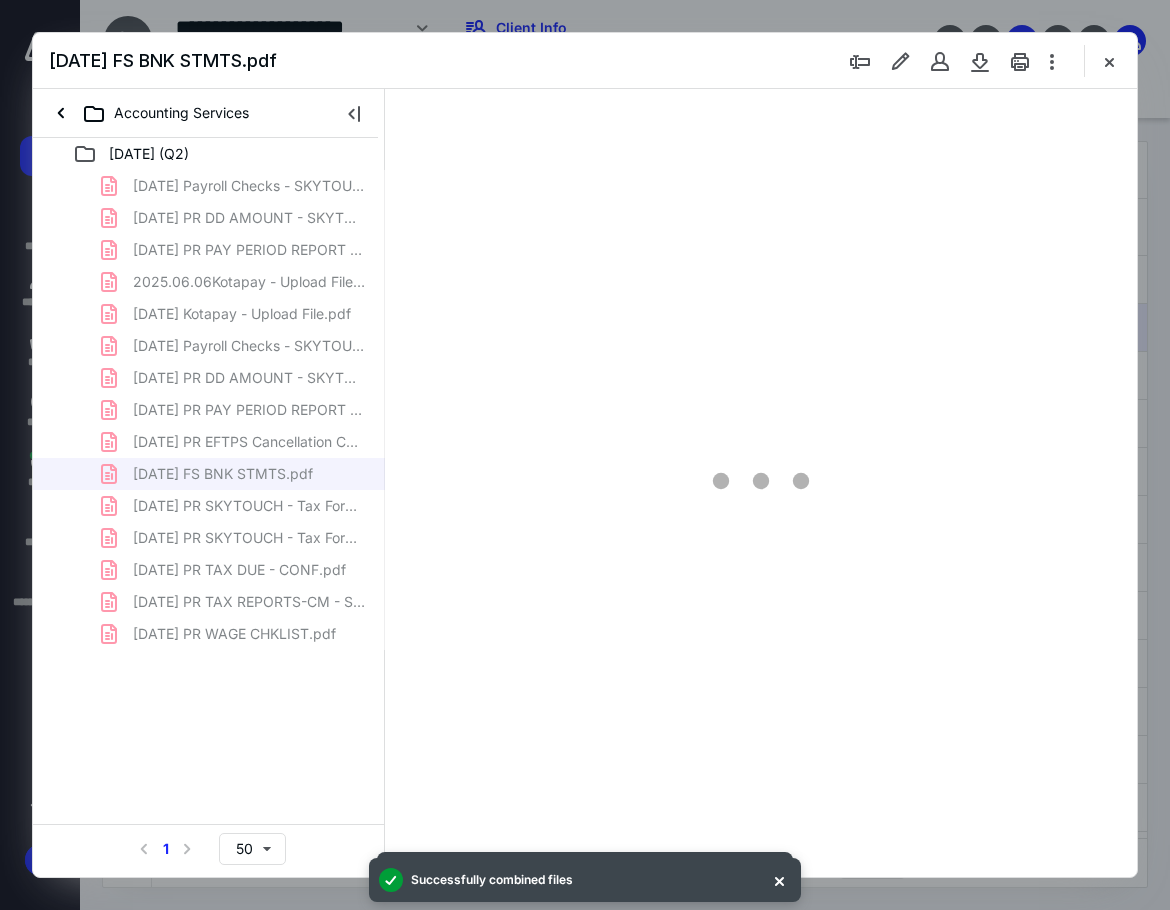scroll, scrollTop: 109, scrollLeft: 0, axis: vertical 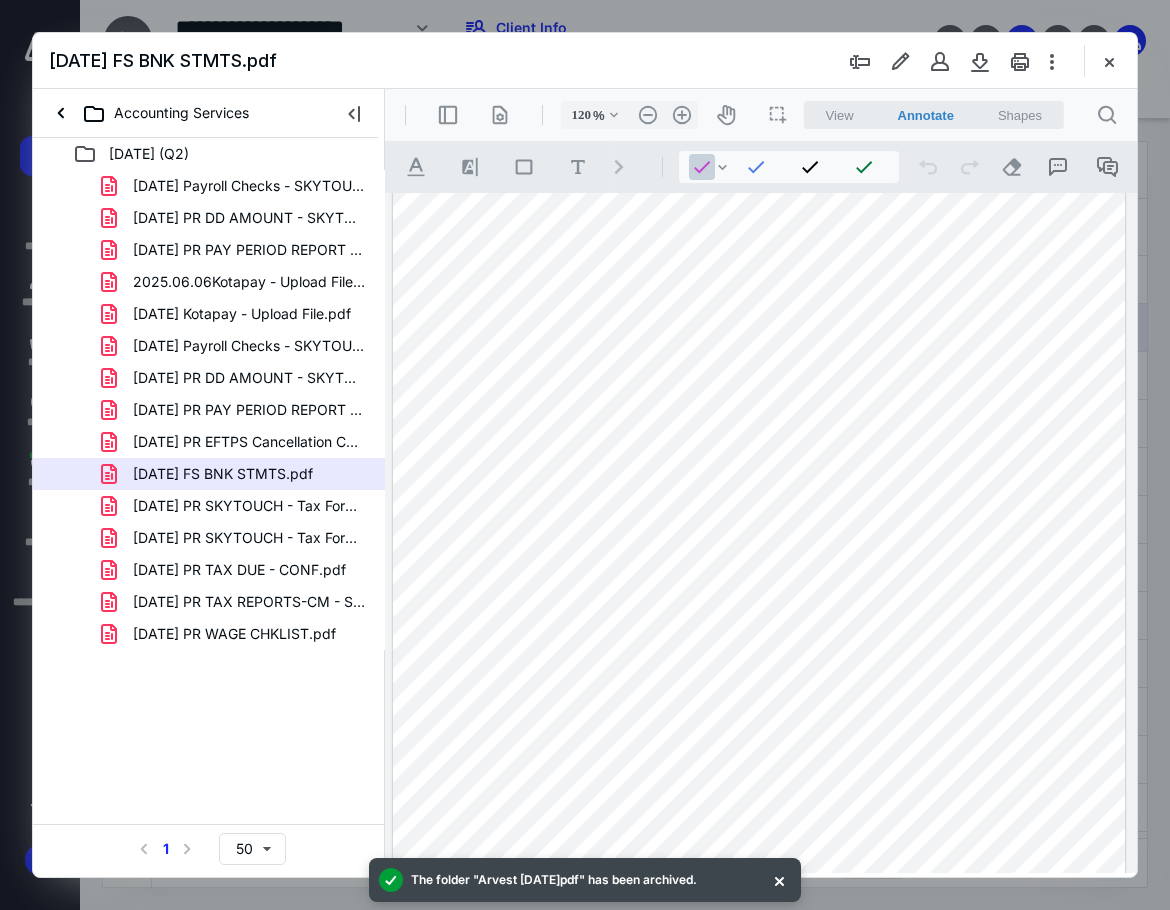 click at bounding box center (759, 563) 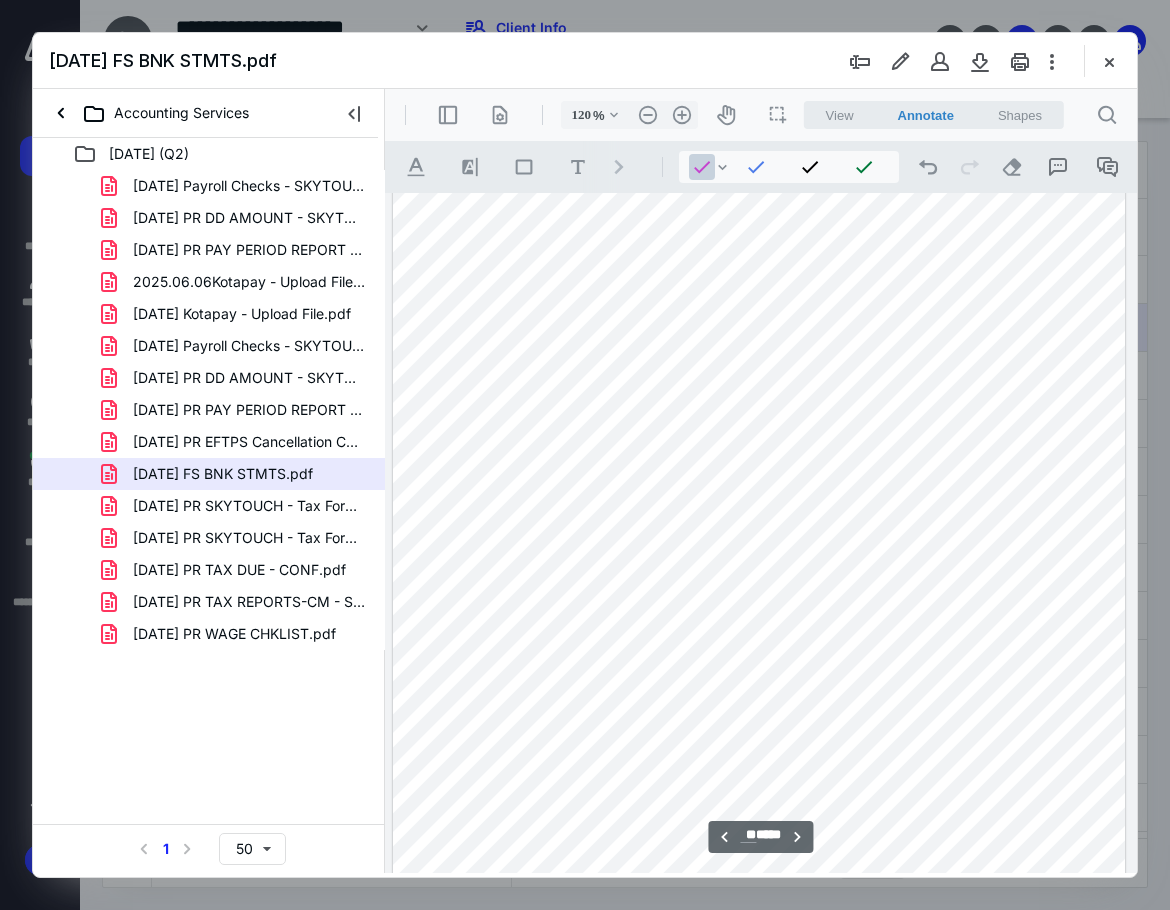 scroll, scrollTop: 13609, scrollLeft: 0, axis: vertical 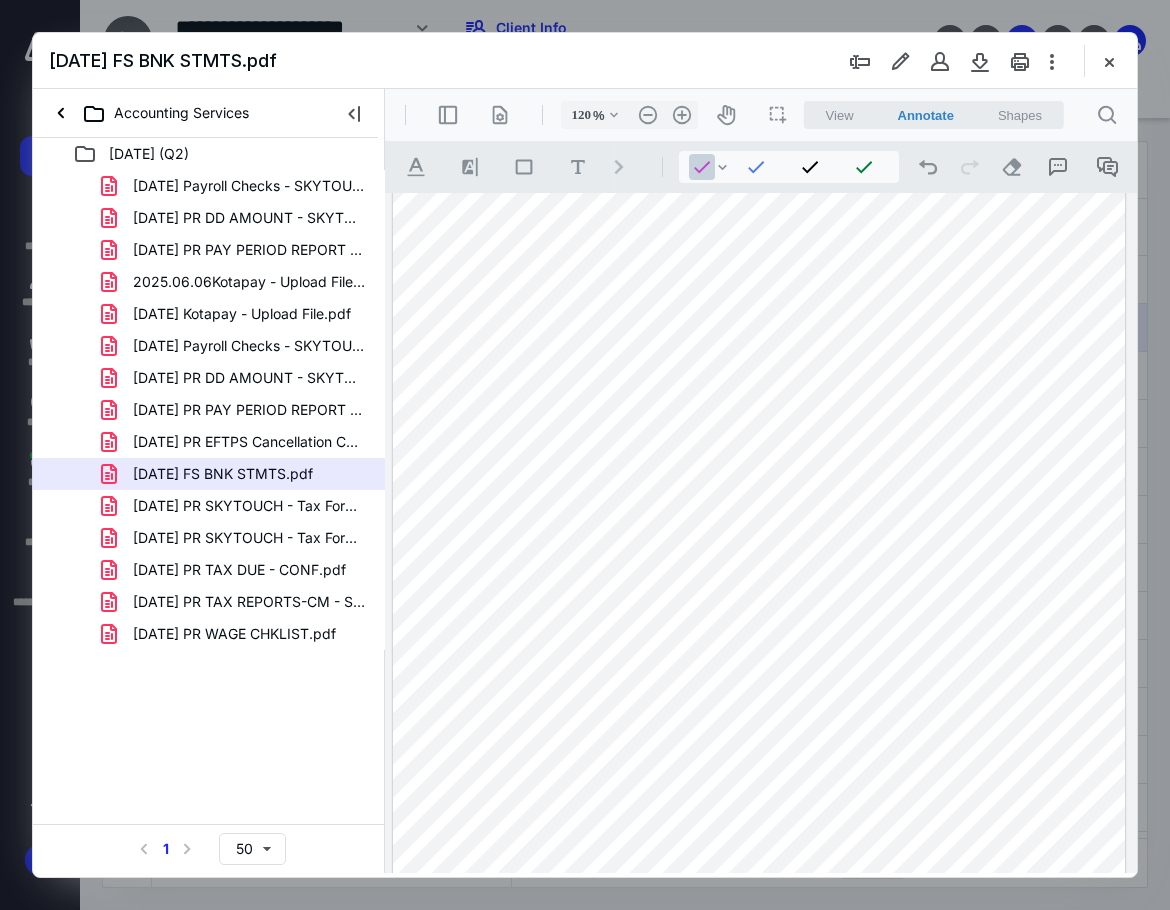 click at bounding box center (759, 461) 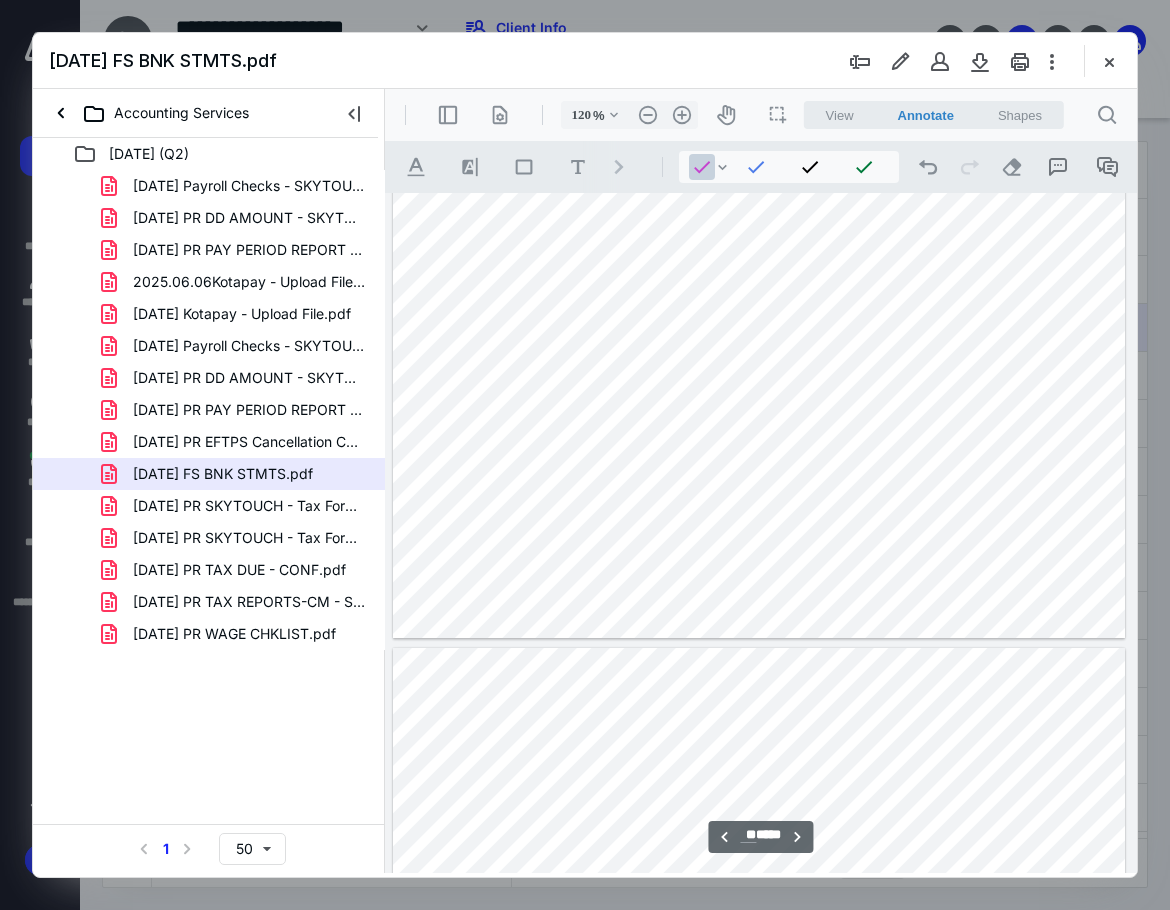 type on "**" 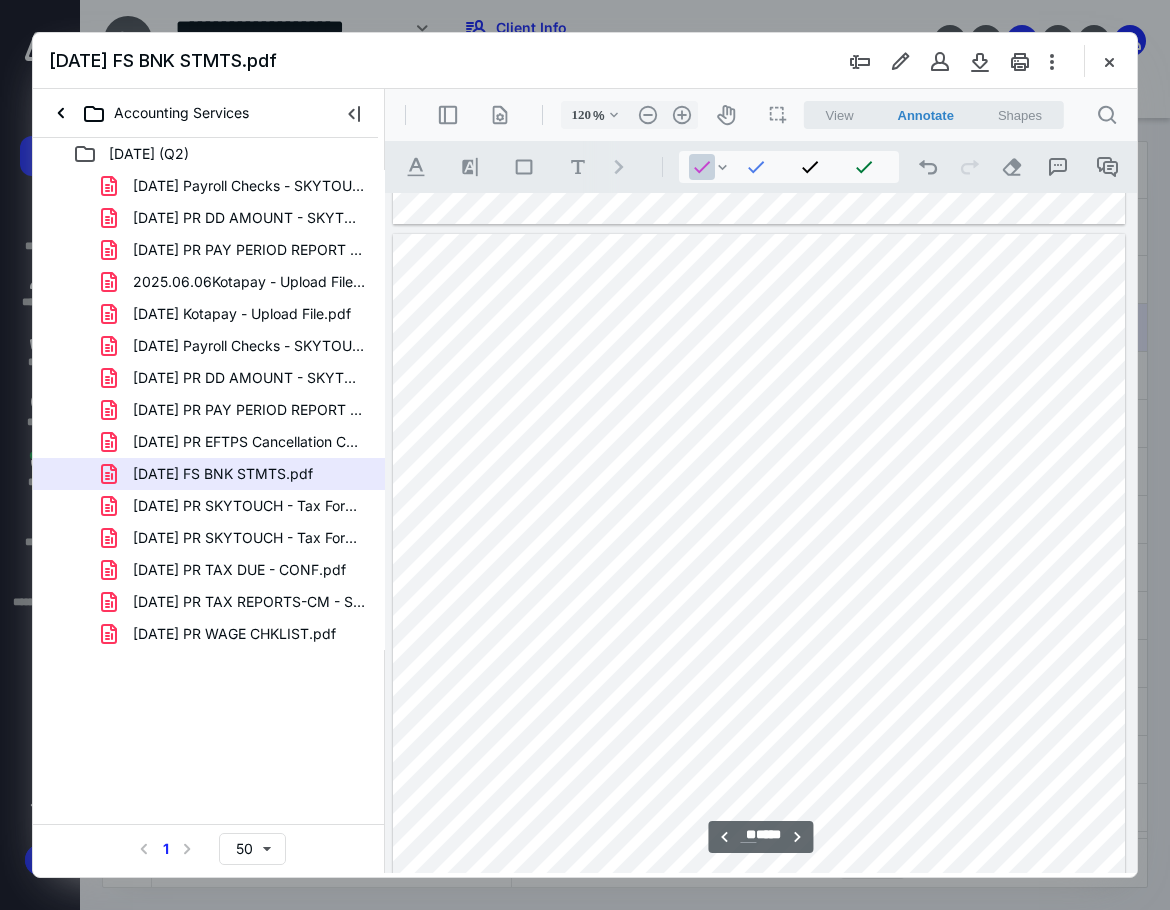 scroll, scrollTop: 28709, scrollLeft: 0, axis: vertical 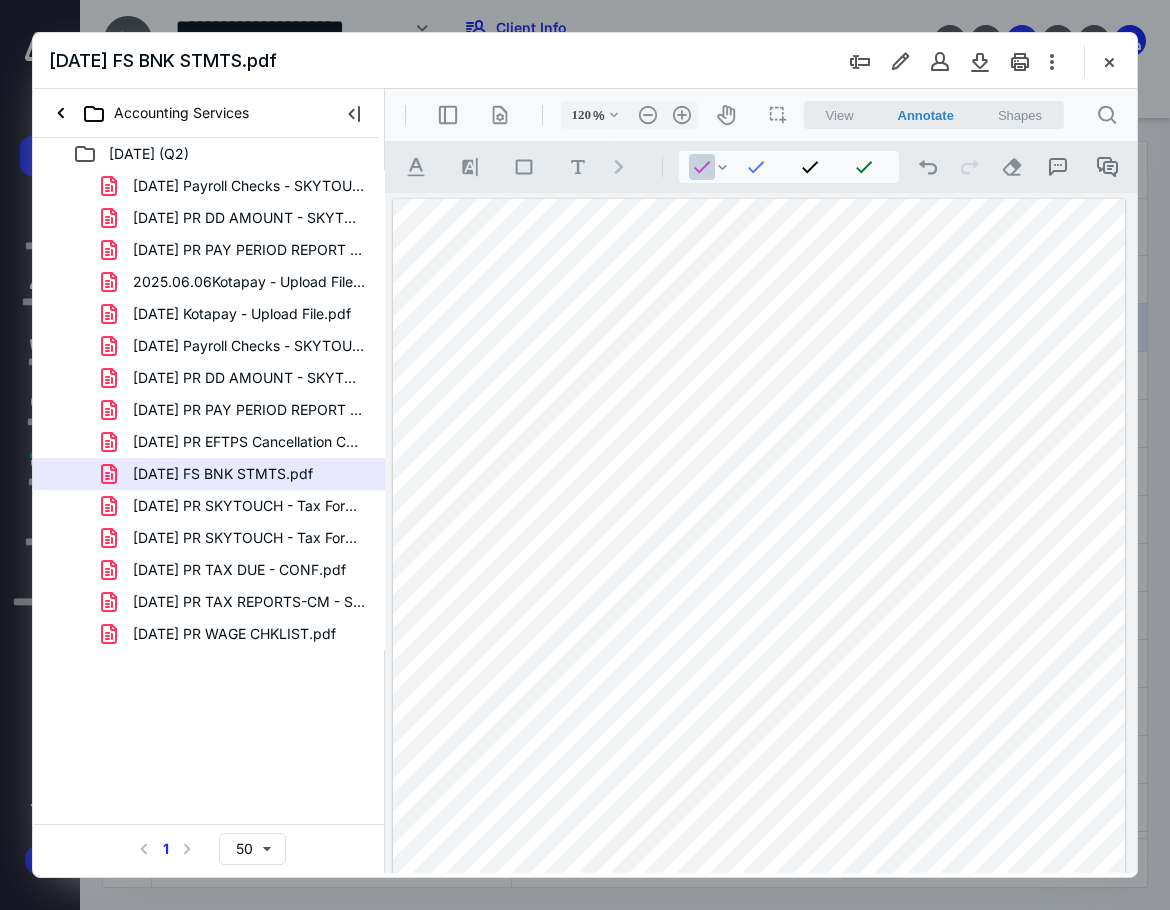 click at bounding box center [759, 673] 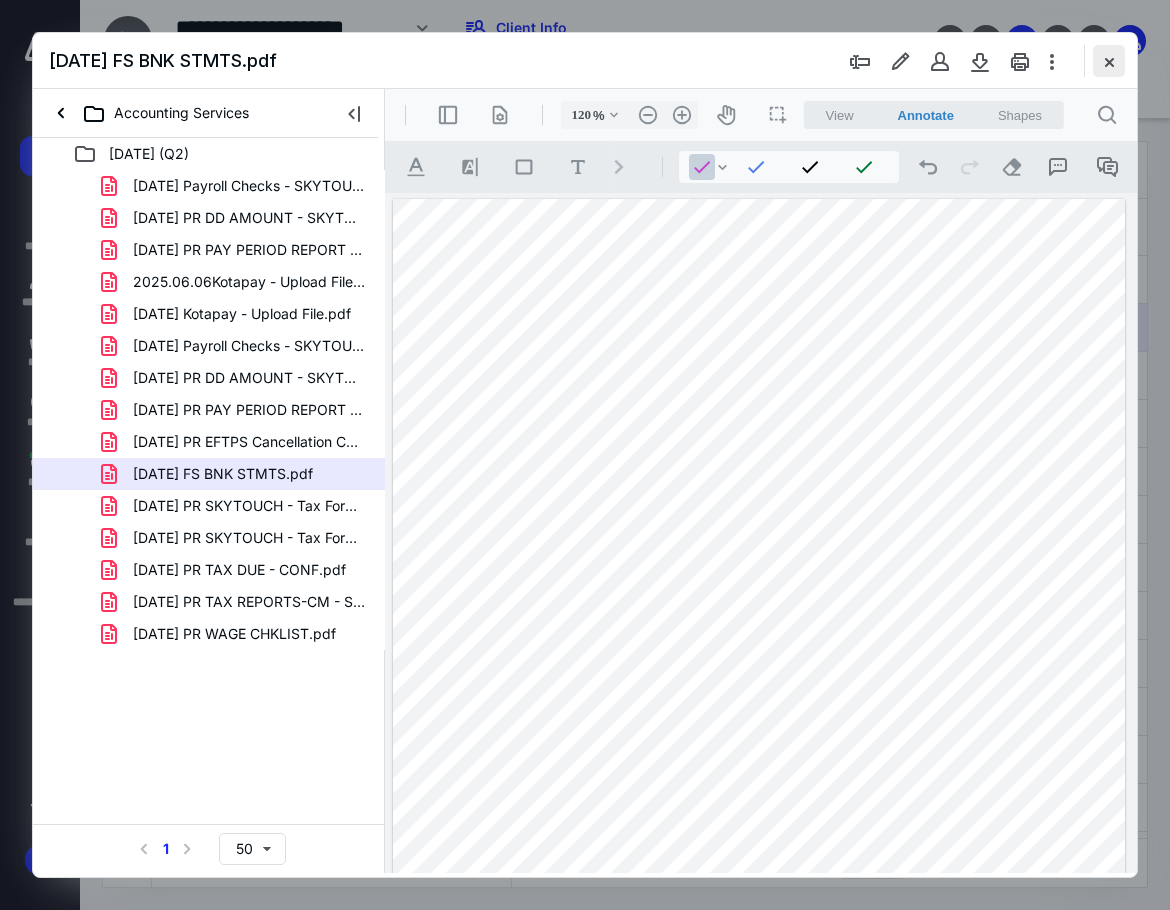 click at bounding box center [1109, 61] 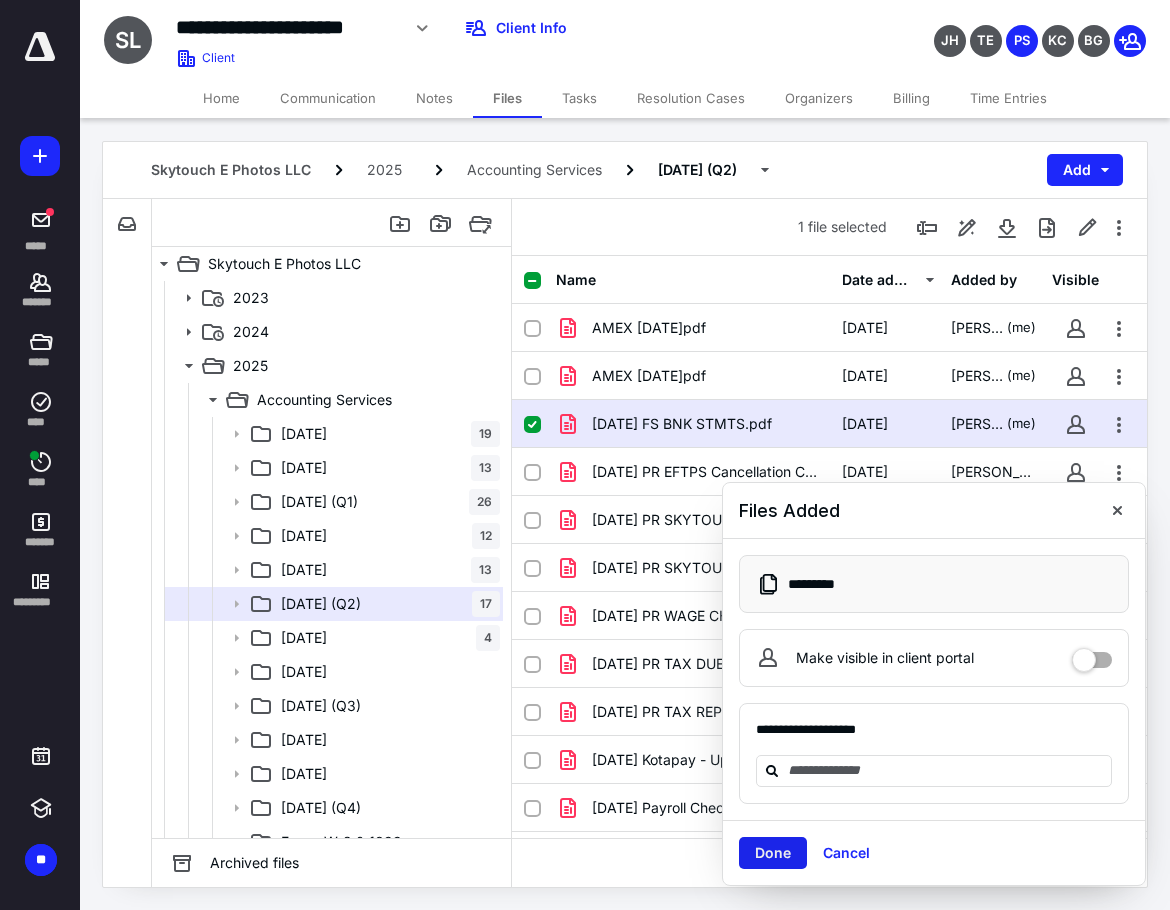 click on "Done" at bounding box center (773, 853) 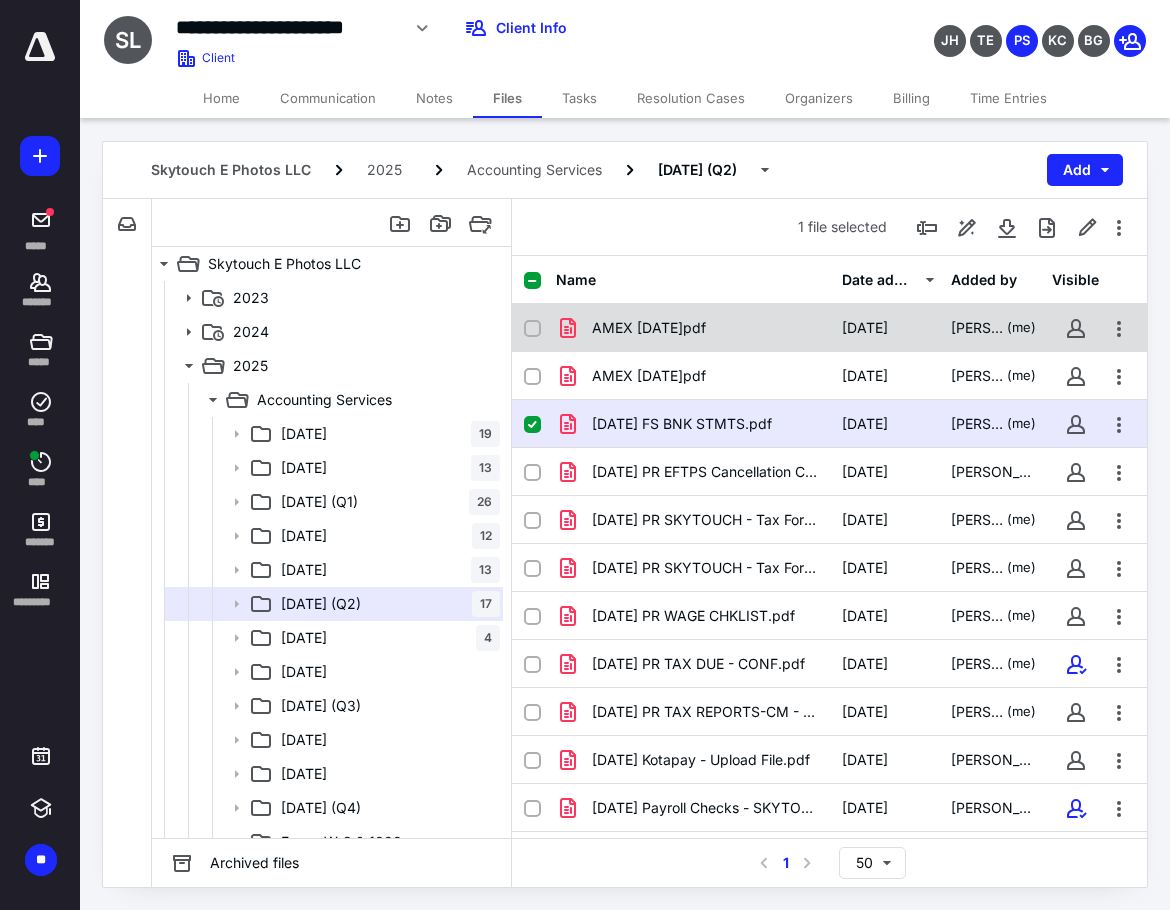 click on "AMEX 2025.05.16.pdf" at bounding box center [649, 328] 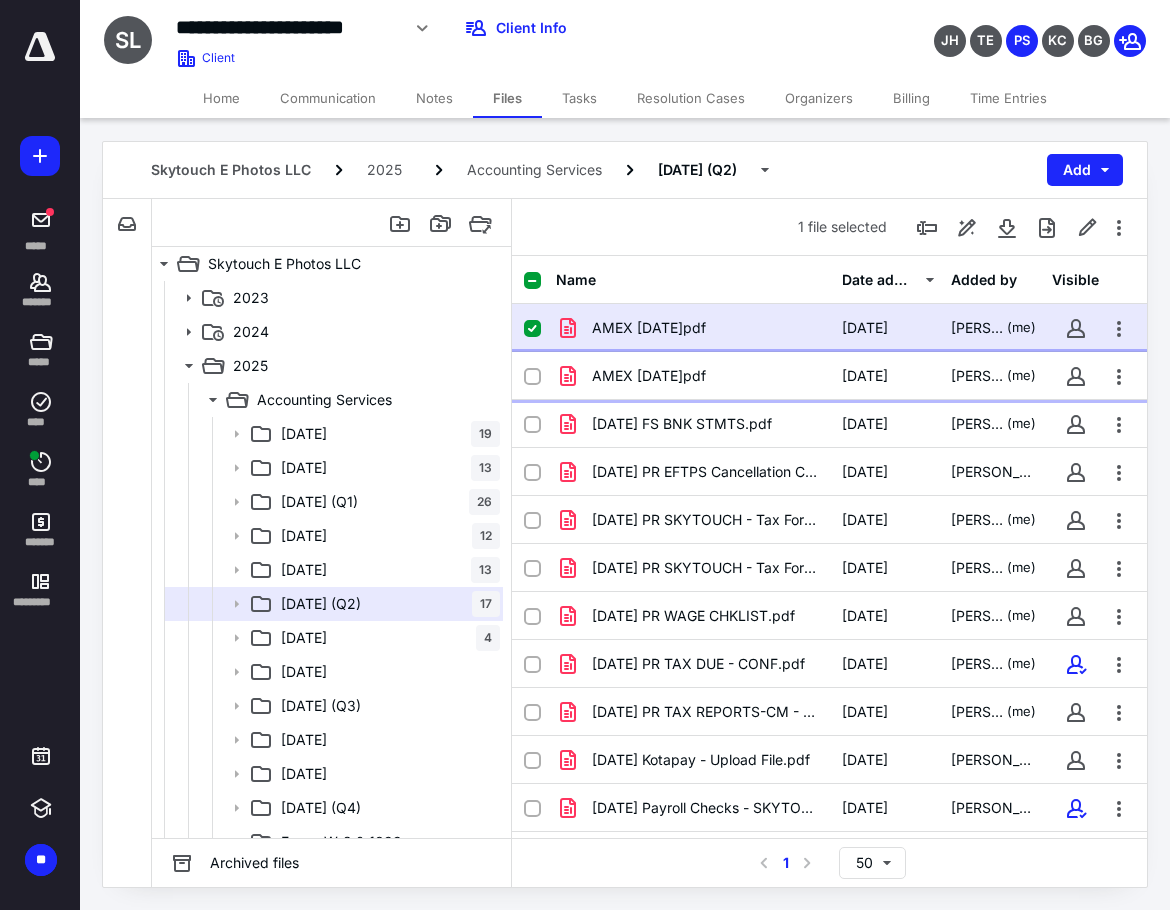 click on "AMEX 2025.06.16.pdf" at bounding box center [649, 376] 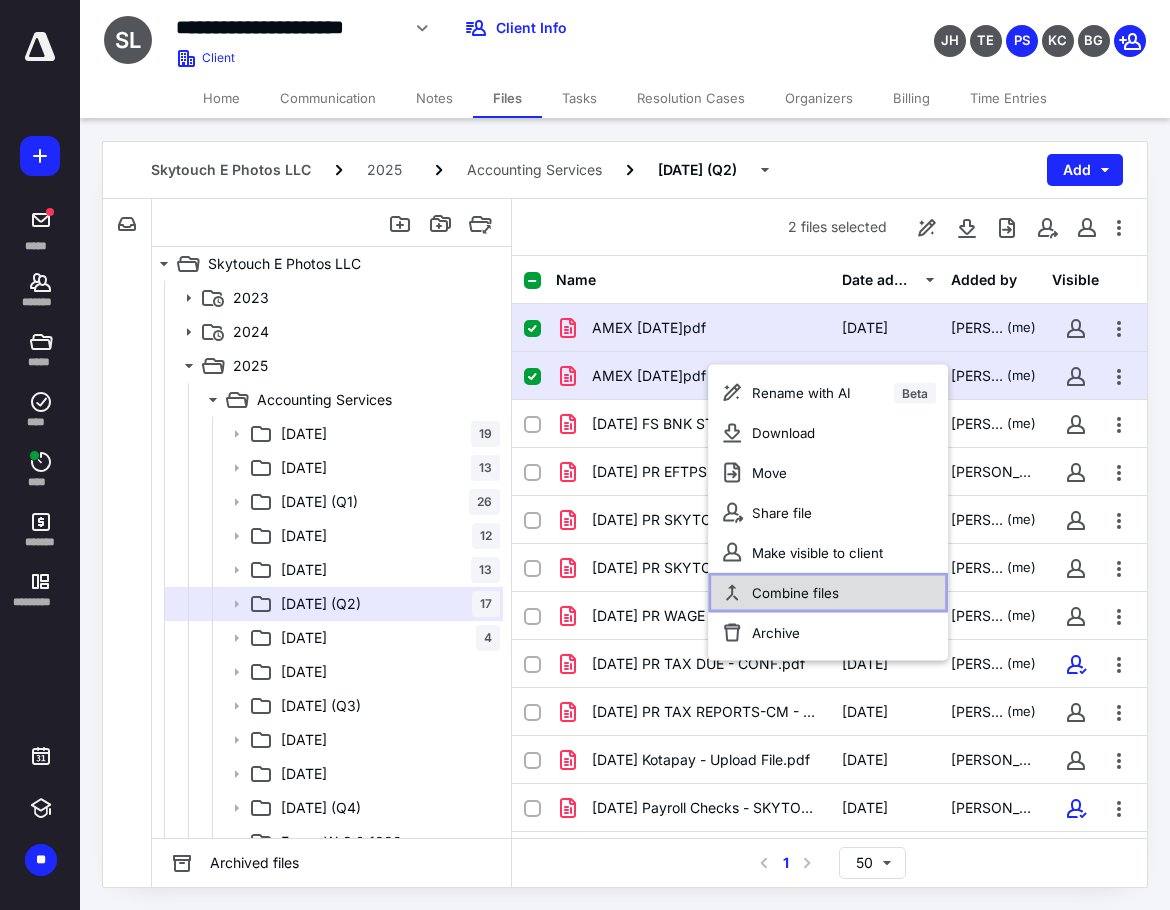 click on "Combine files" at bounding box center (795, 593) 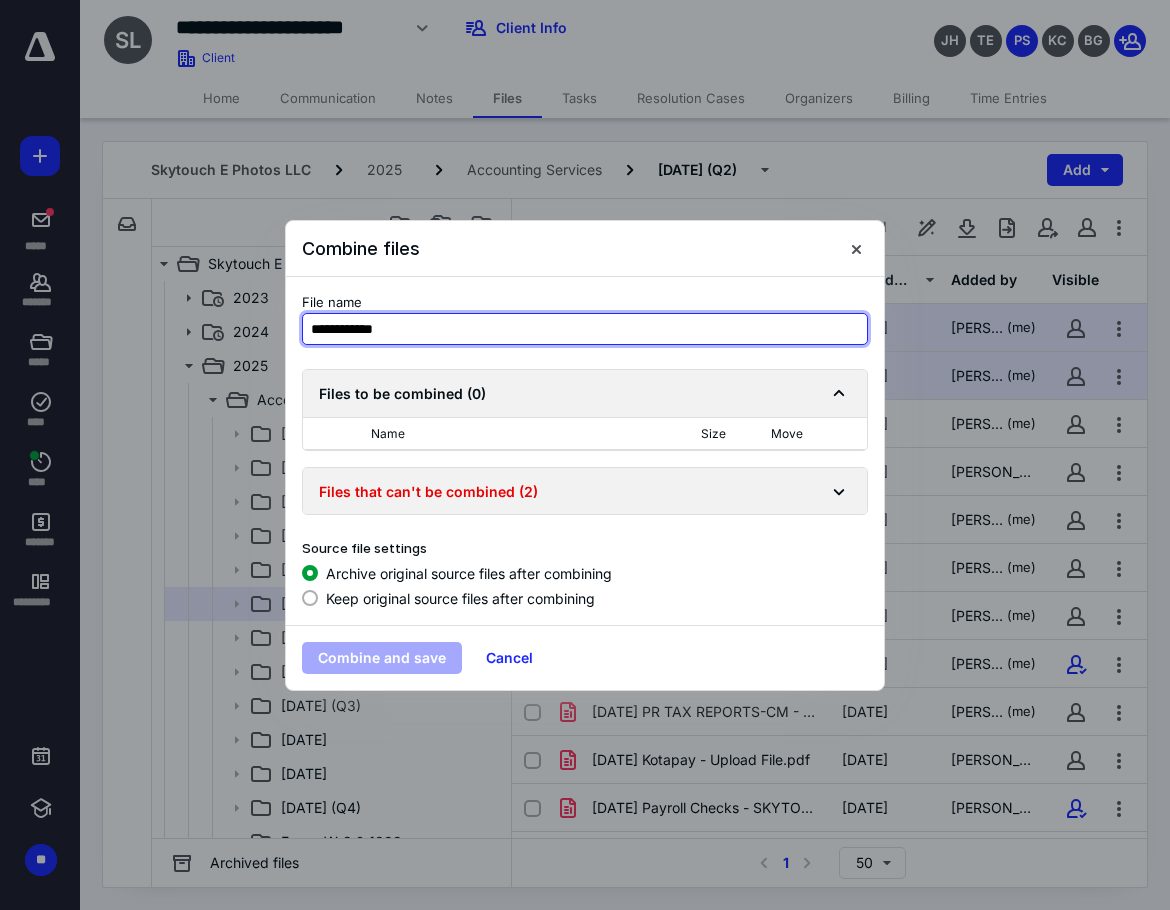 click on "**********" at bounding box center [585, 329] 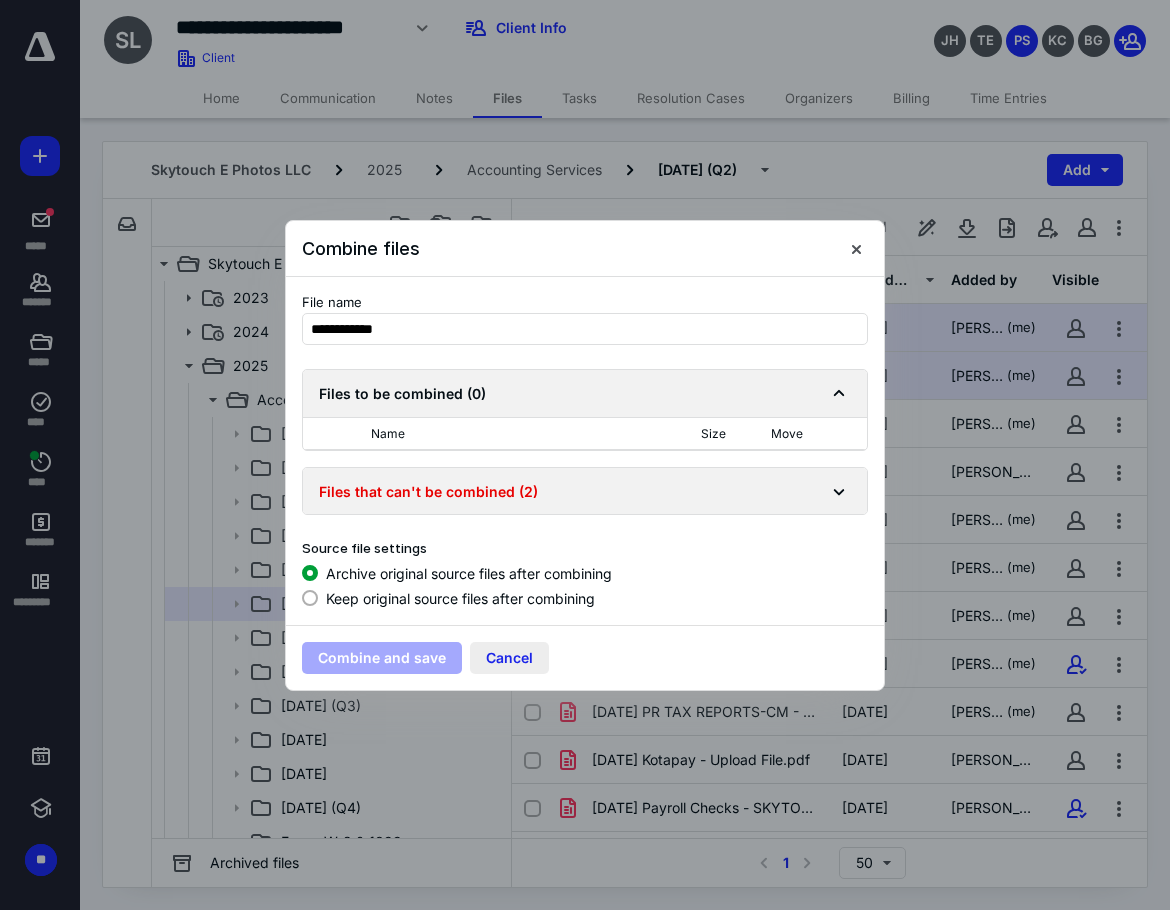 click on "Cancel" at bounding box center (509, 658) 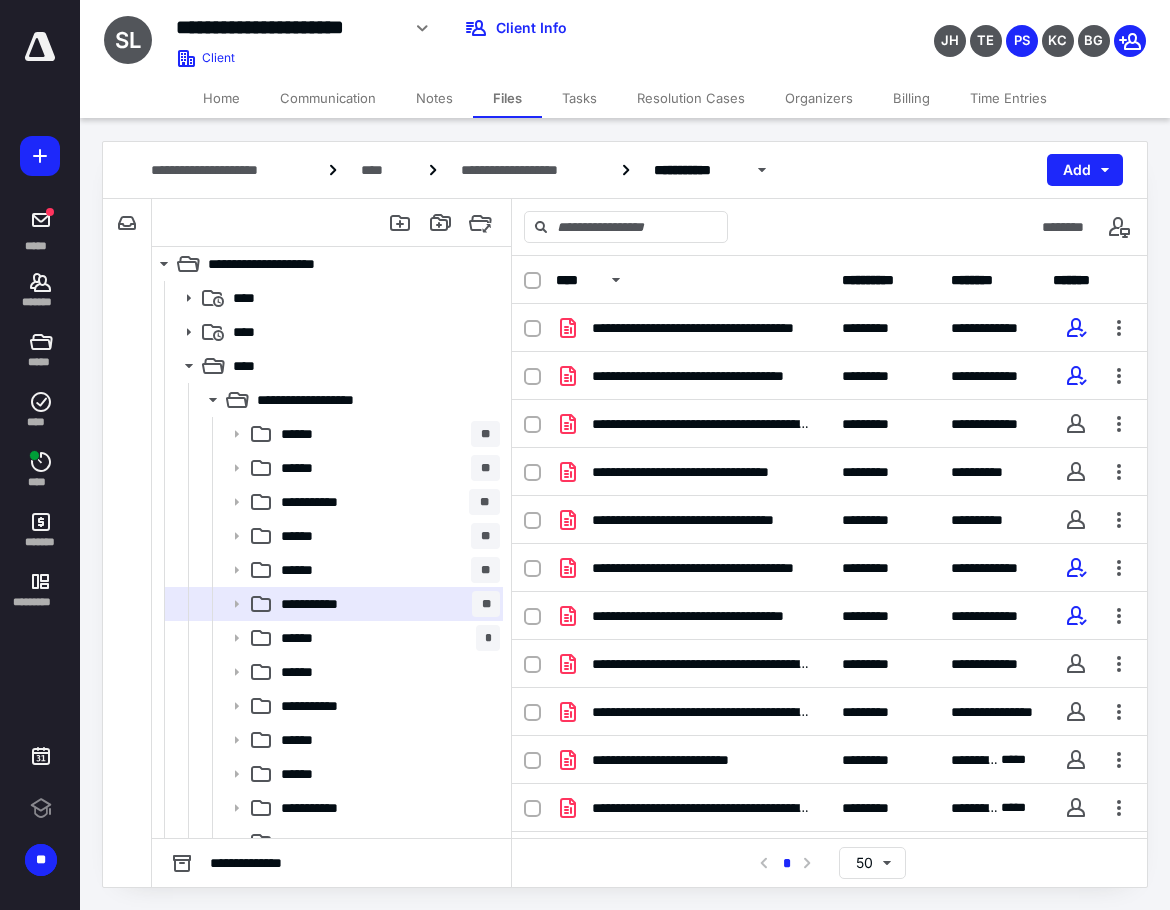 scroll, scrollTop: 0, scrollLeft: 0, axis: both 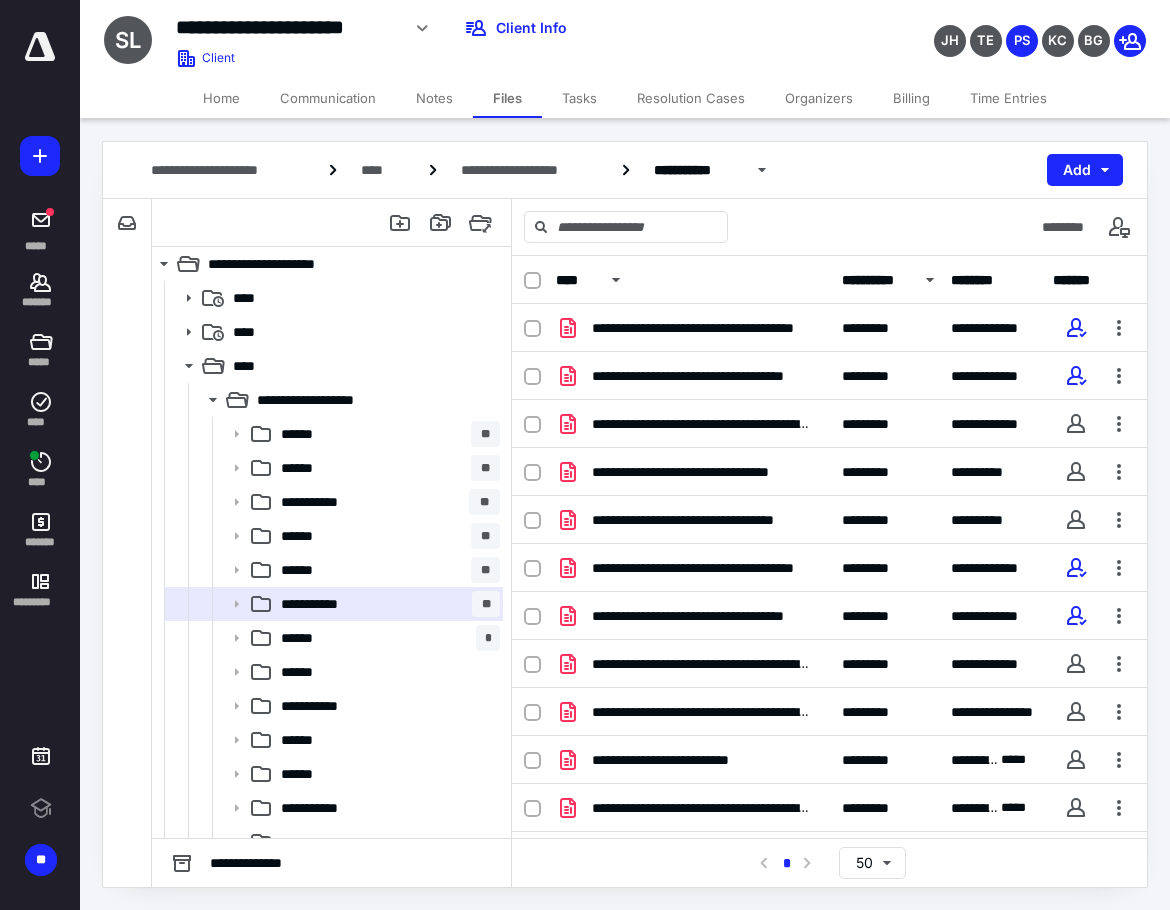 click on "**********" at bounding box center (876, 280) 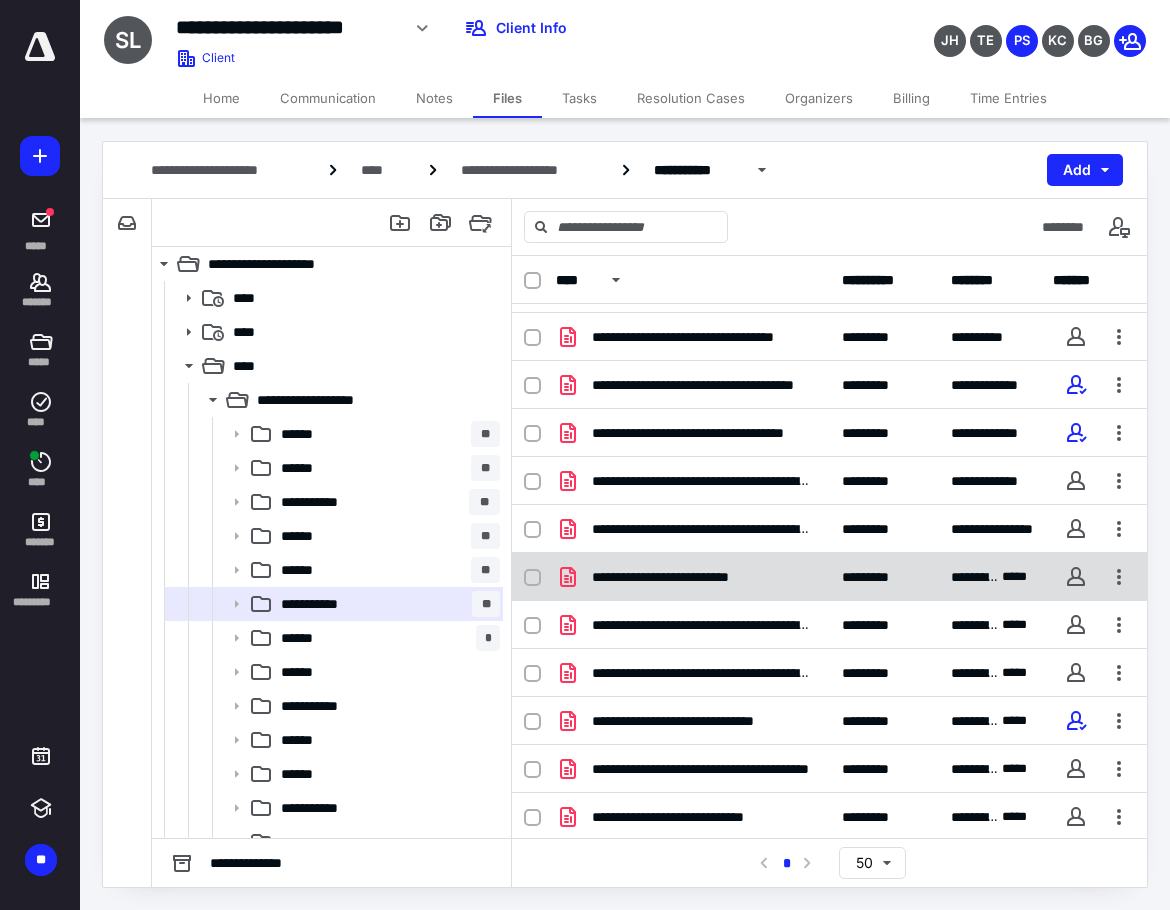 scroll, scrollTop: 279, scrollLeft: 0, axis: vertical 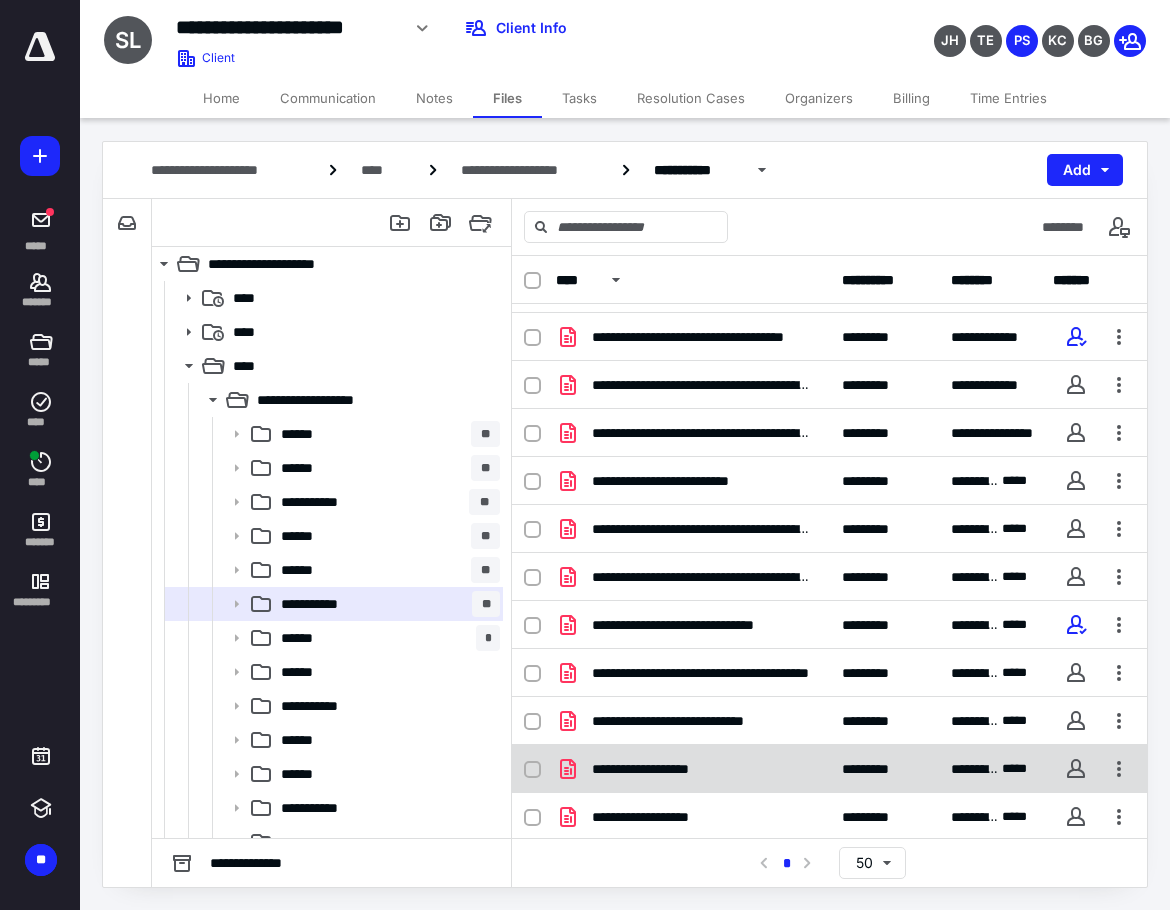 click on "**********" at bounding box center [829, 769] 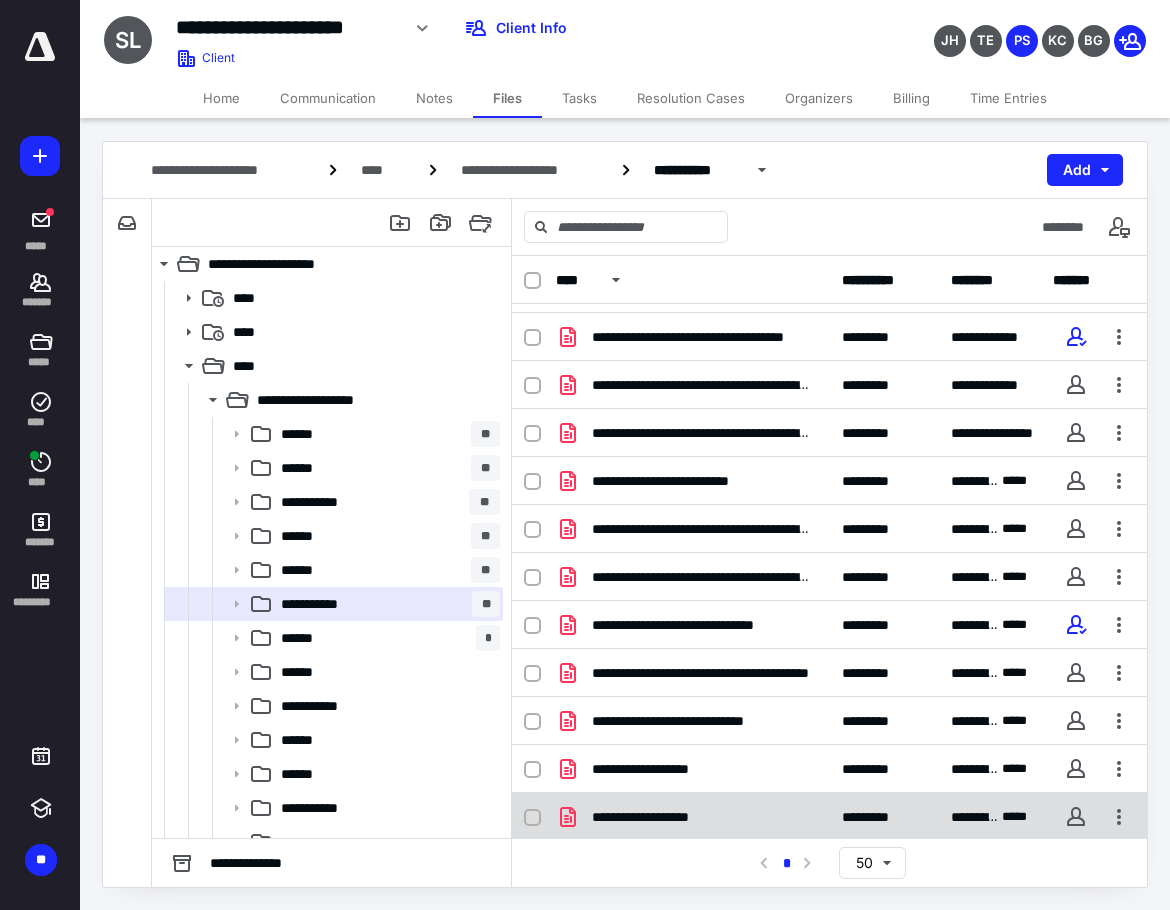 checkbox on "true" 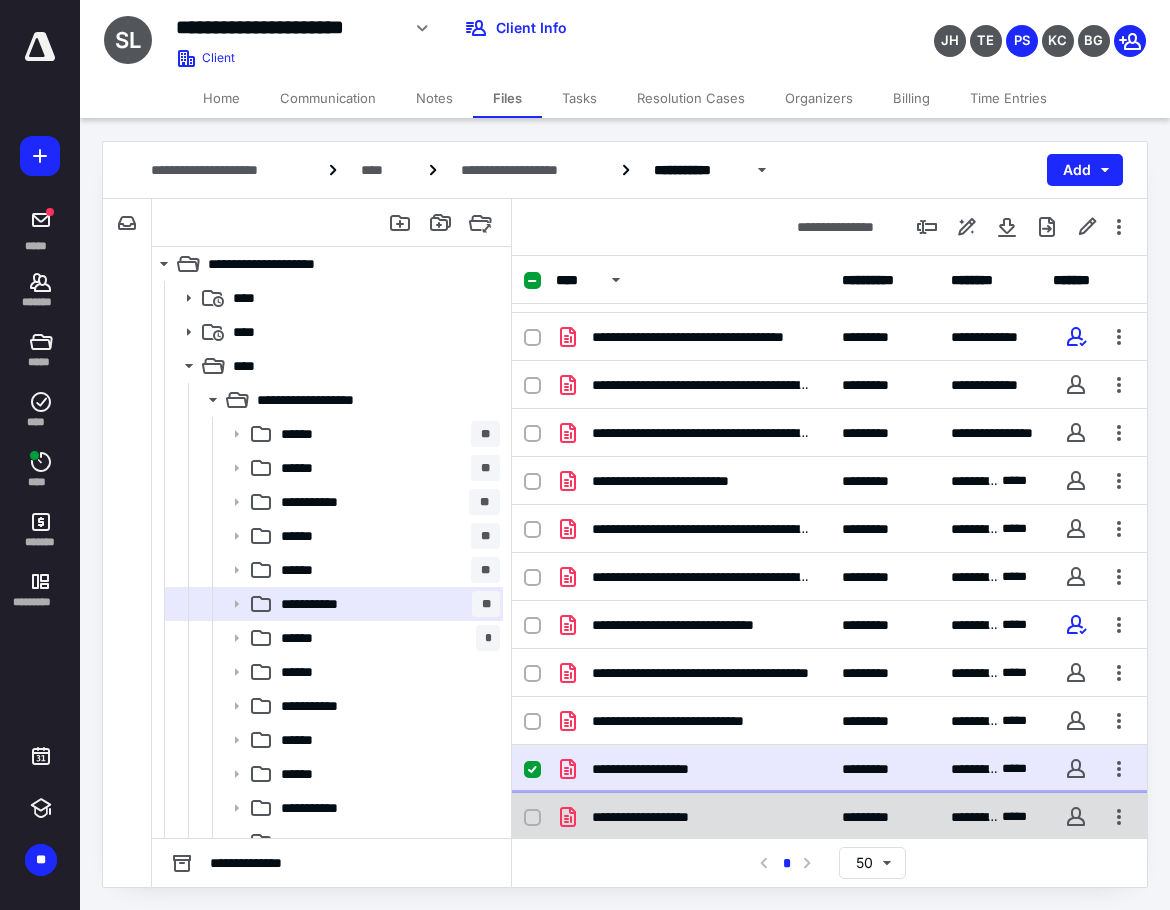 click on "**********" at bounding box center [693, 817] 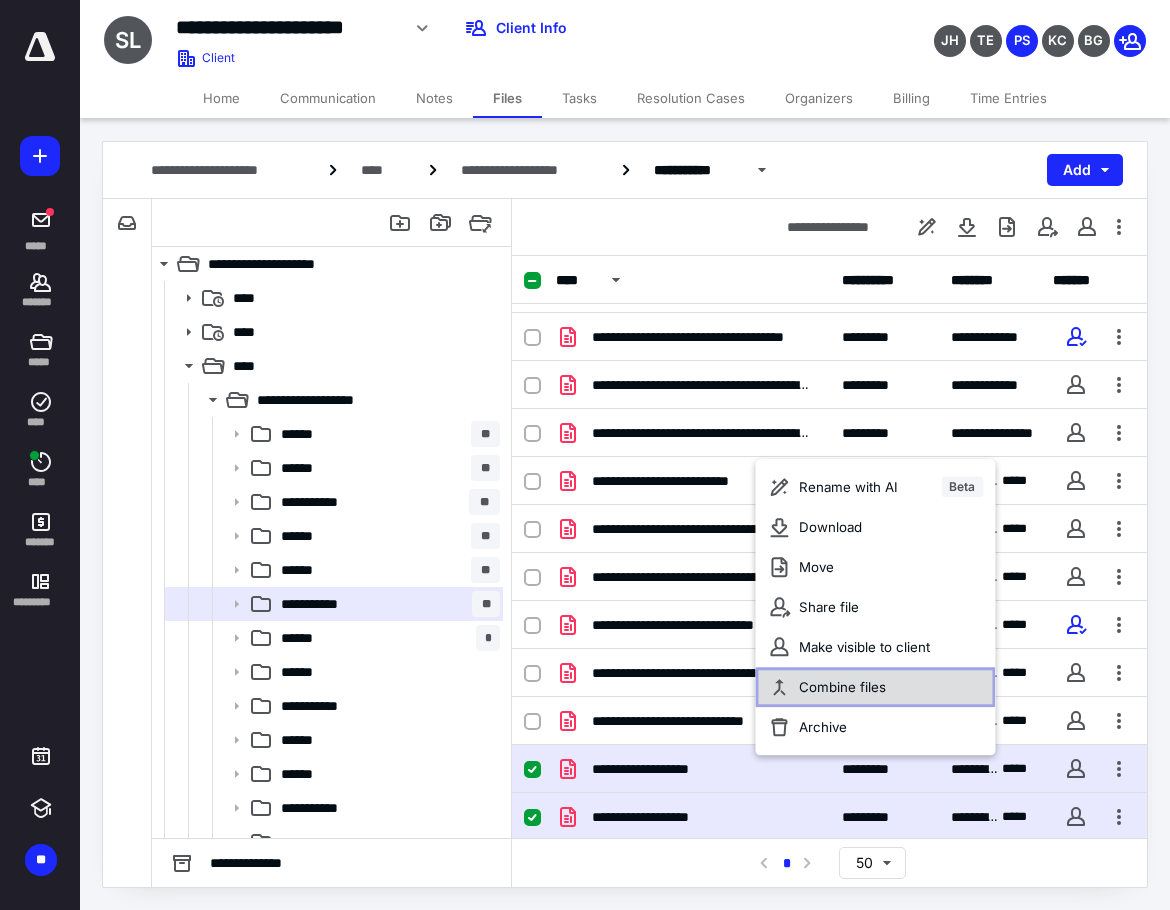 click 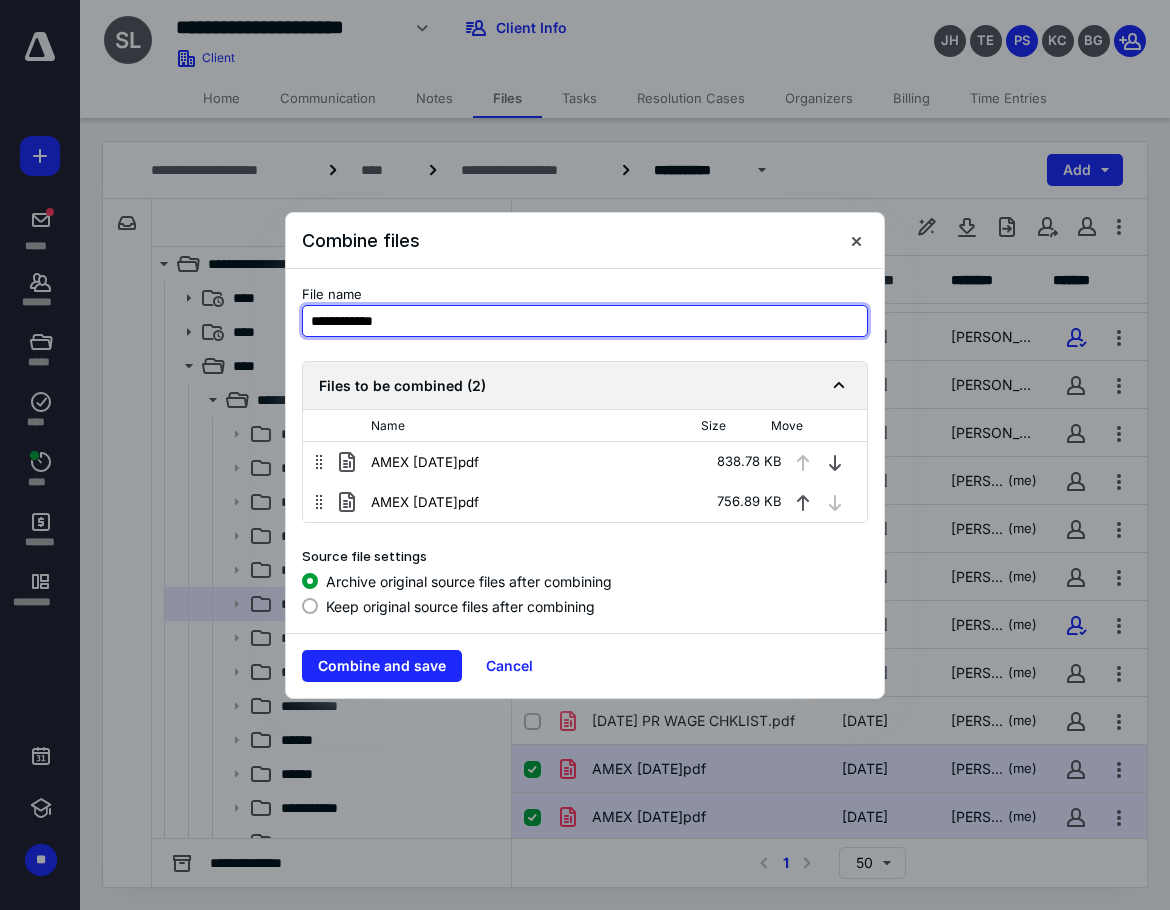 drag, startPoint x: 465, startPoint y: 325, endPoint x: 287, endPoint y: 320, distance: 178.0702 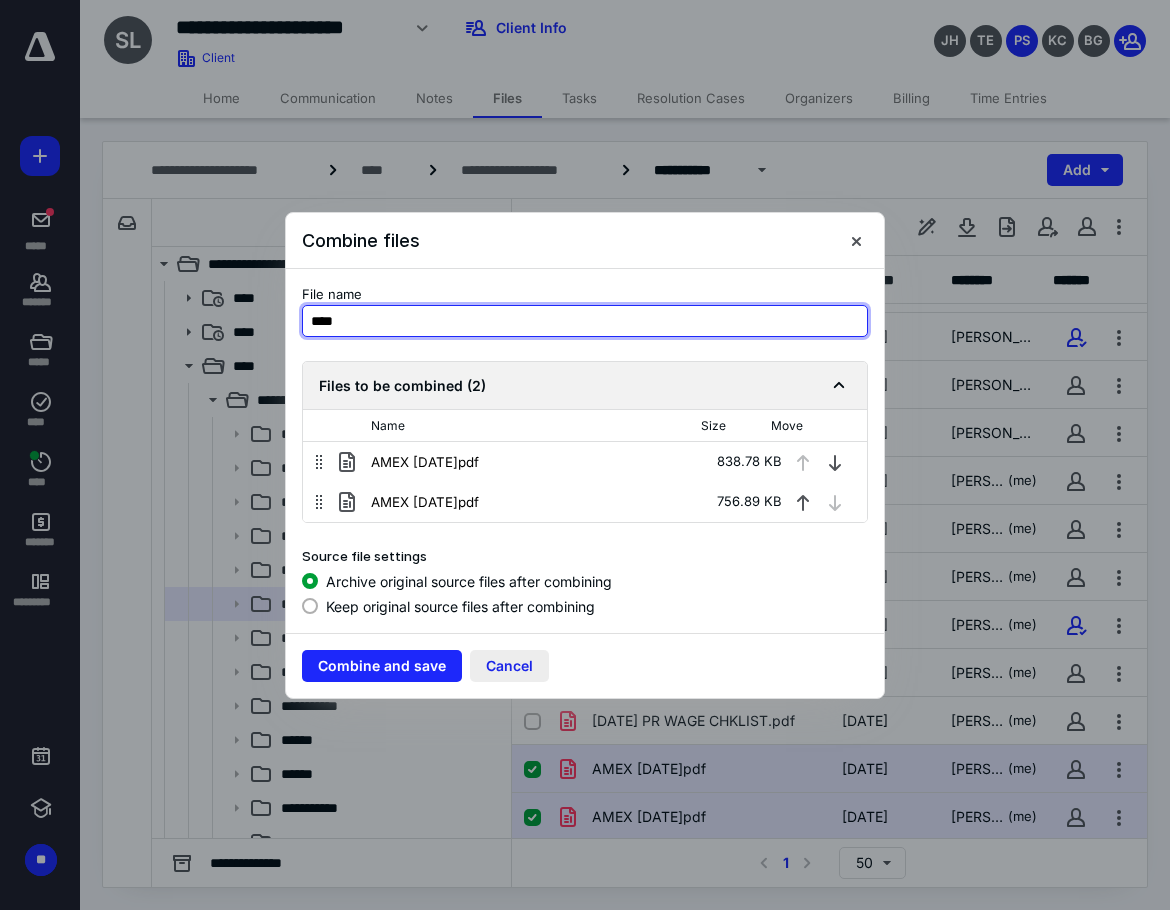 type on "****" 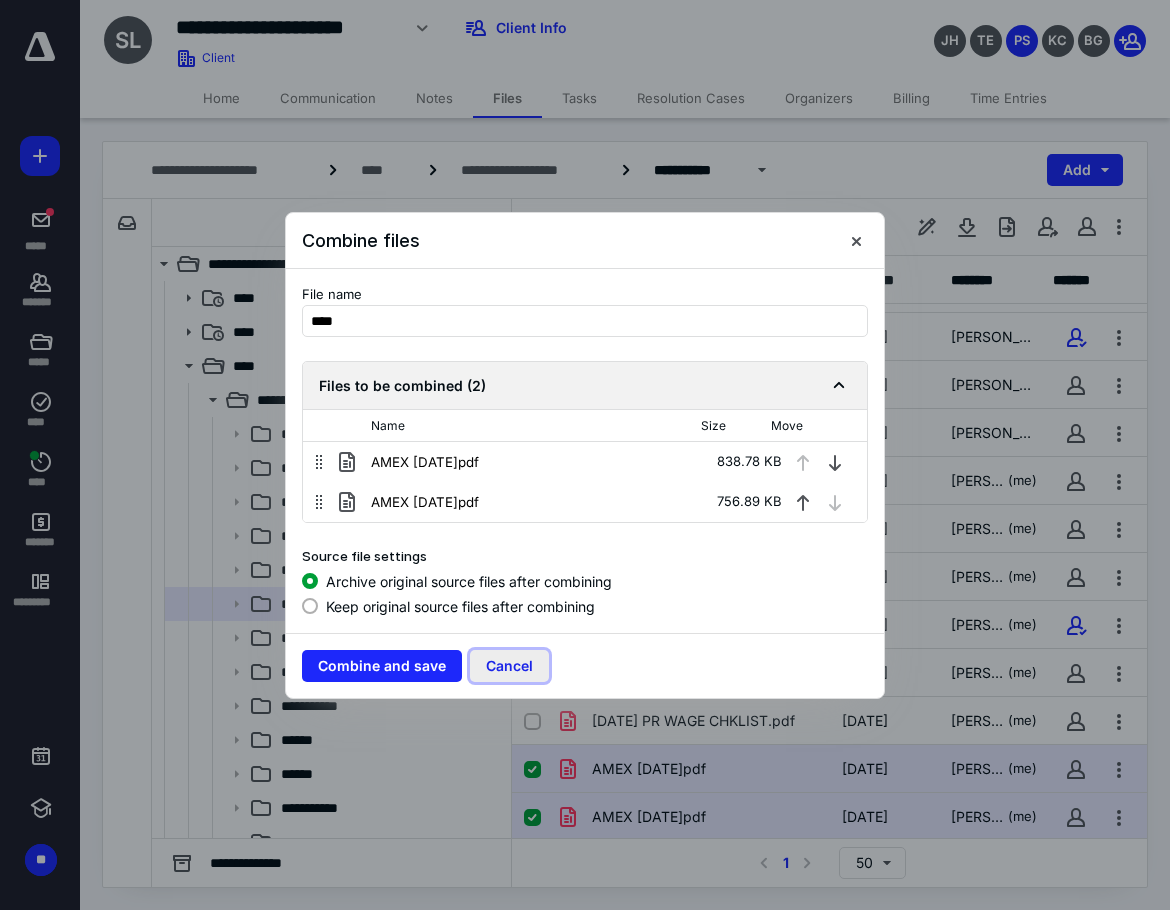click on "Cancel" at bounding box center [509, 666] 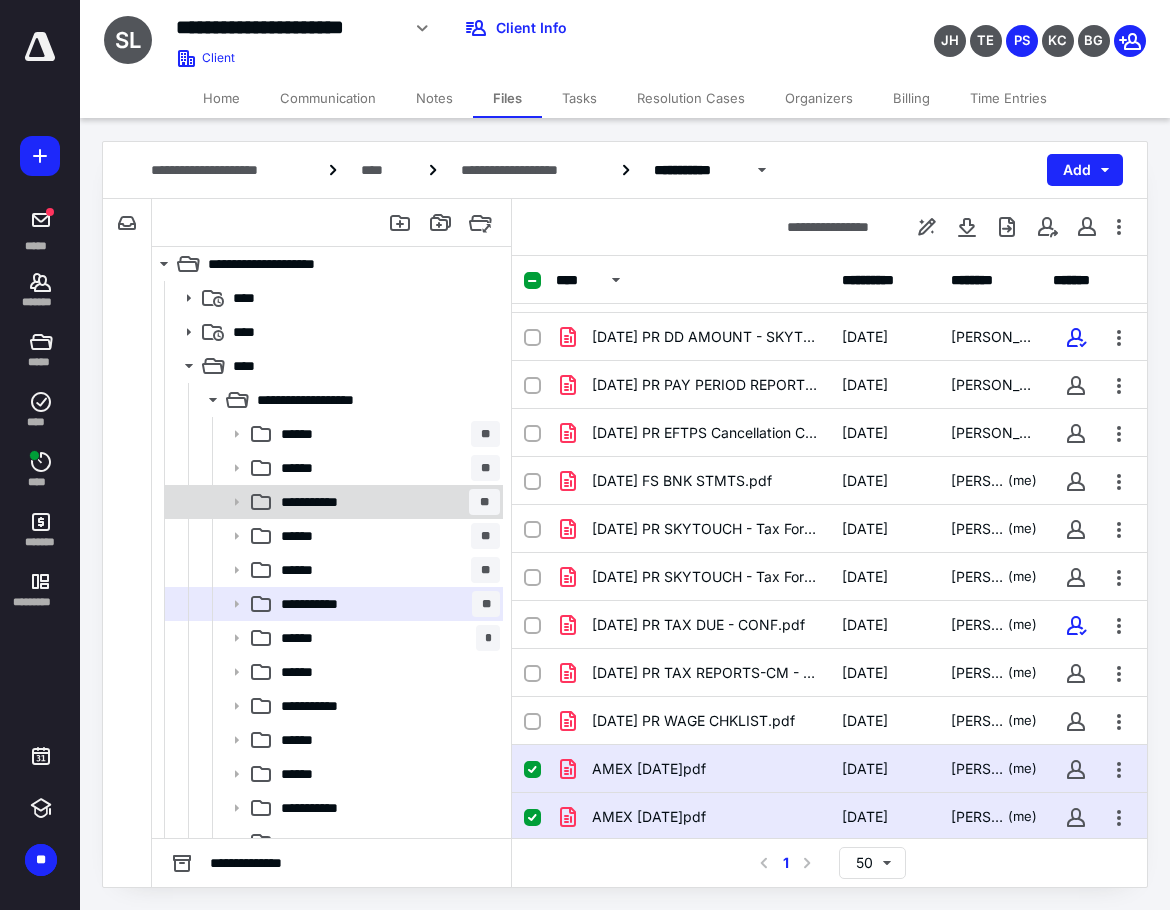 click on "**********" at bounding box center [320, 502] 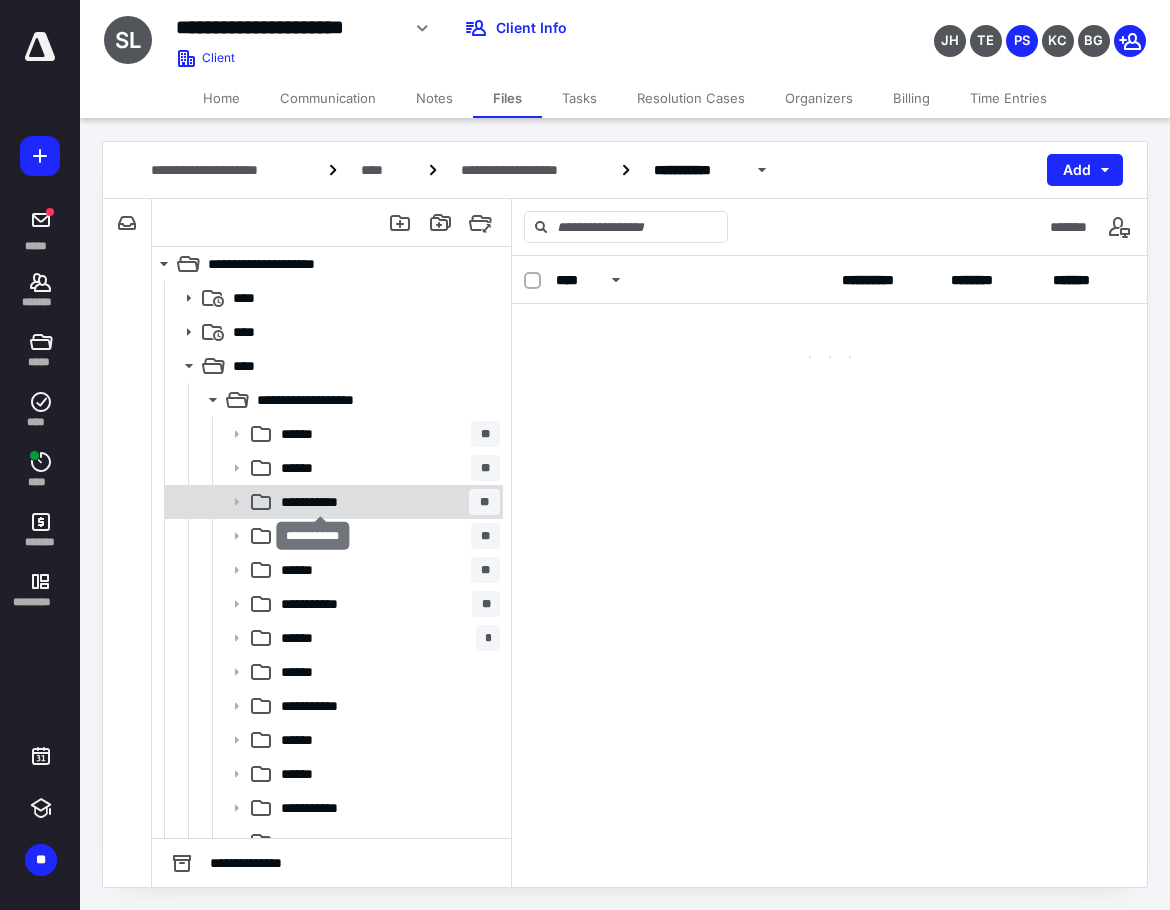 scroll, scrollTop: 0, scrollLeft: 0, axis: both 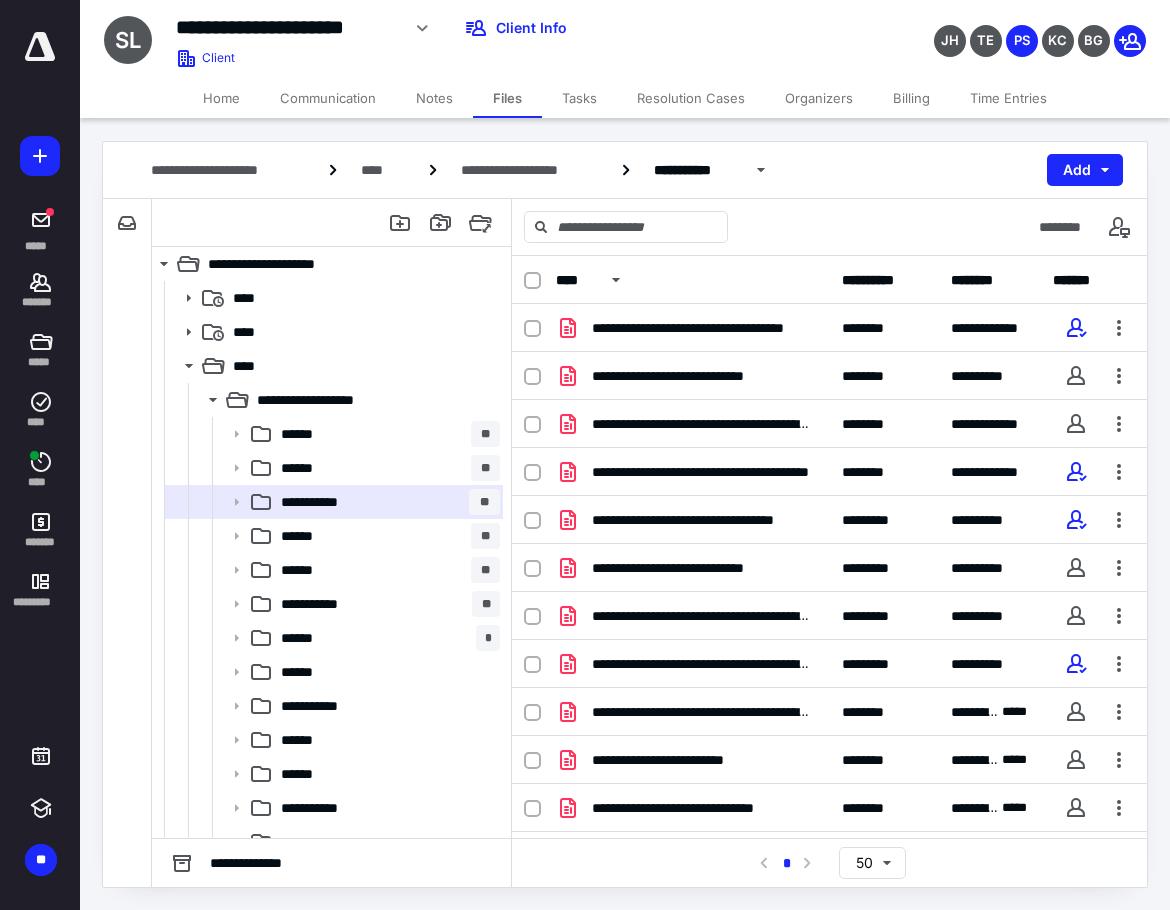 click on "**********" at bounding box center [701, 808] 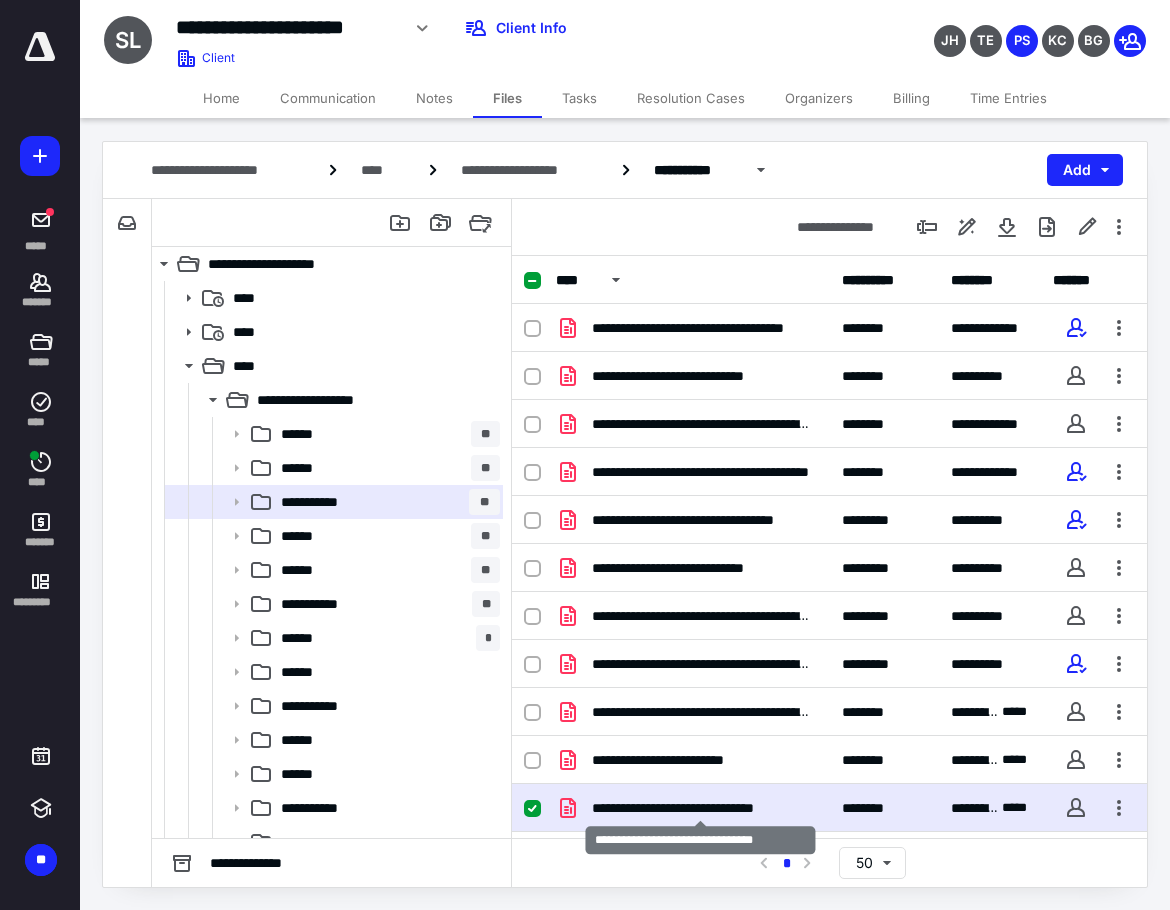 click on "**********" at bounding box center [701, 808] 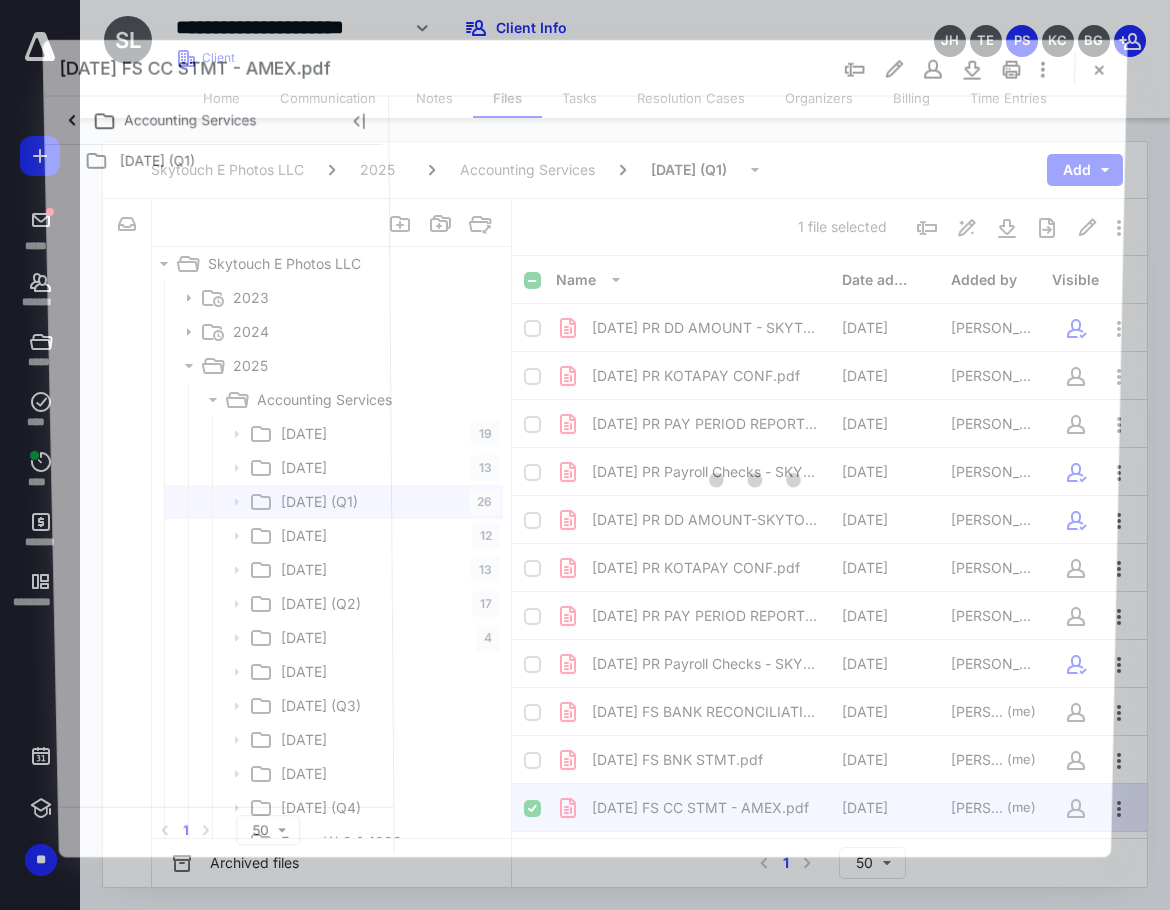 scroll, scrollTop: 0, scrollLeft: 0, axis: both 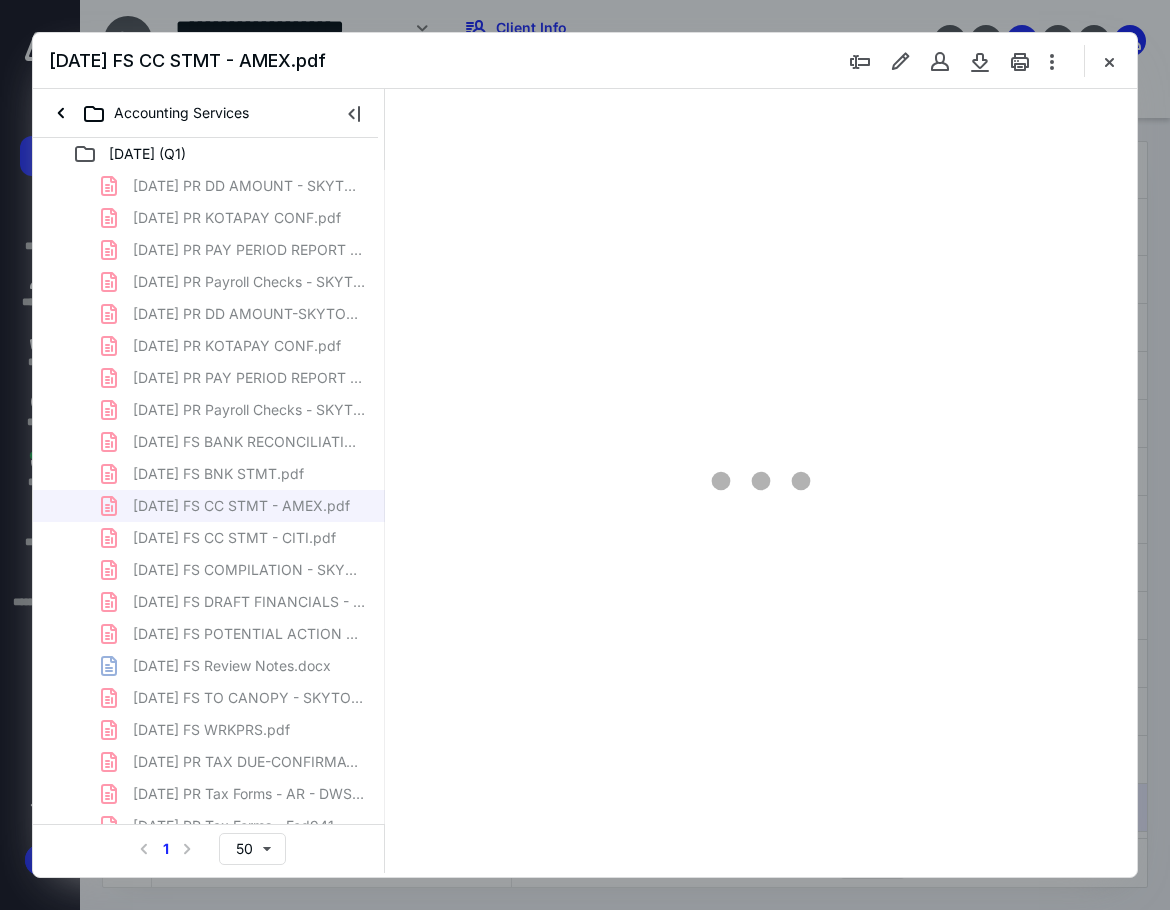 type on "114" 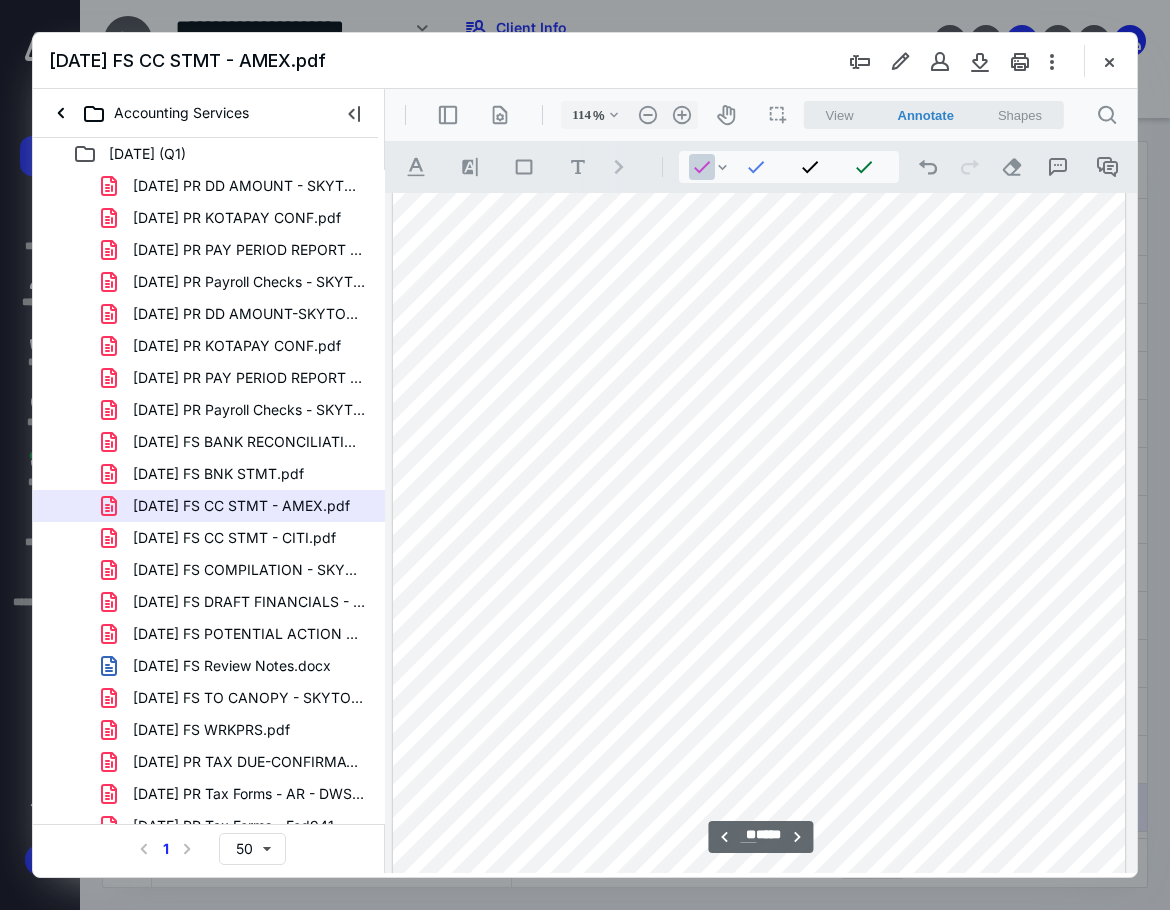 scroll, scrollTop: 14039, scrollLeft: 0, axis: vertical 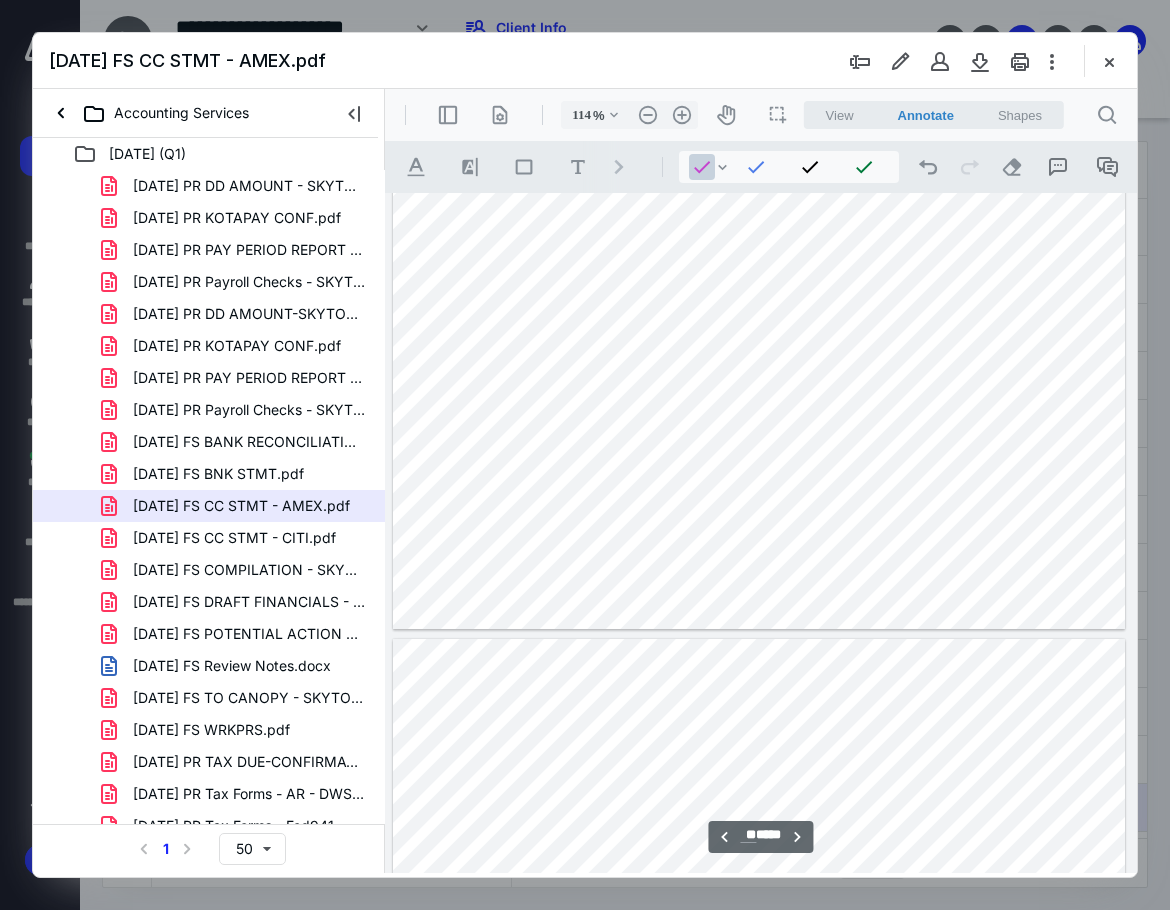 type on "**" 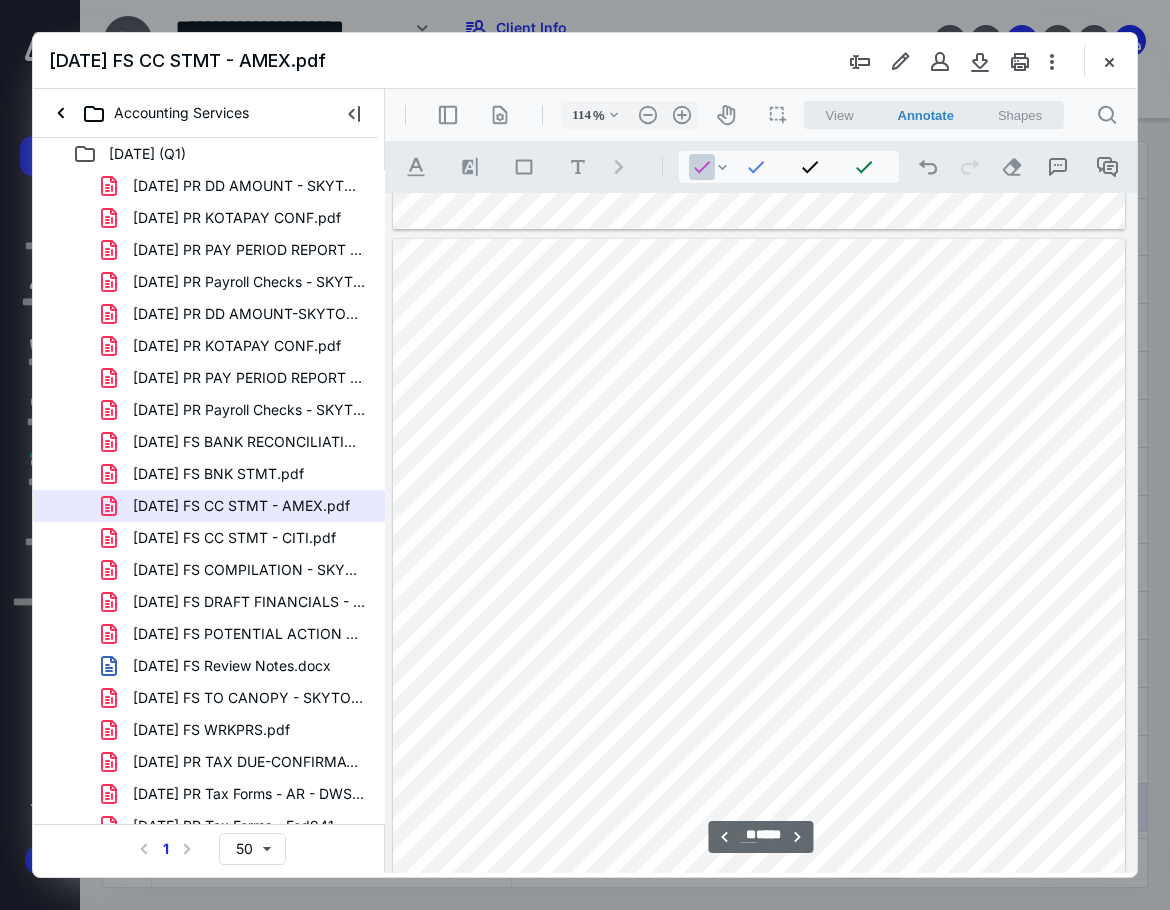 scroll, scrollTop: 14339, scrollLeft: 0, axis: vertical 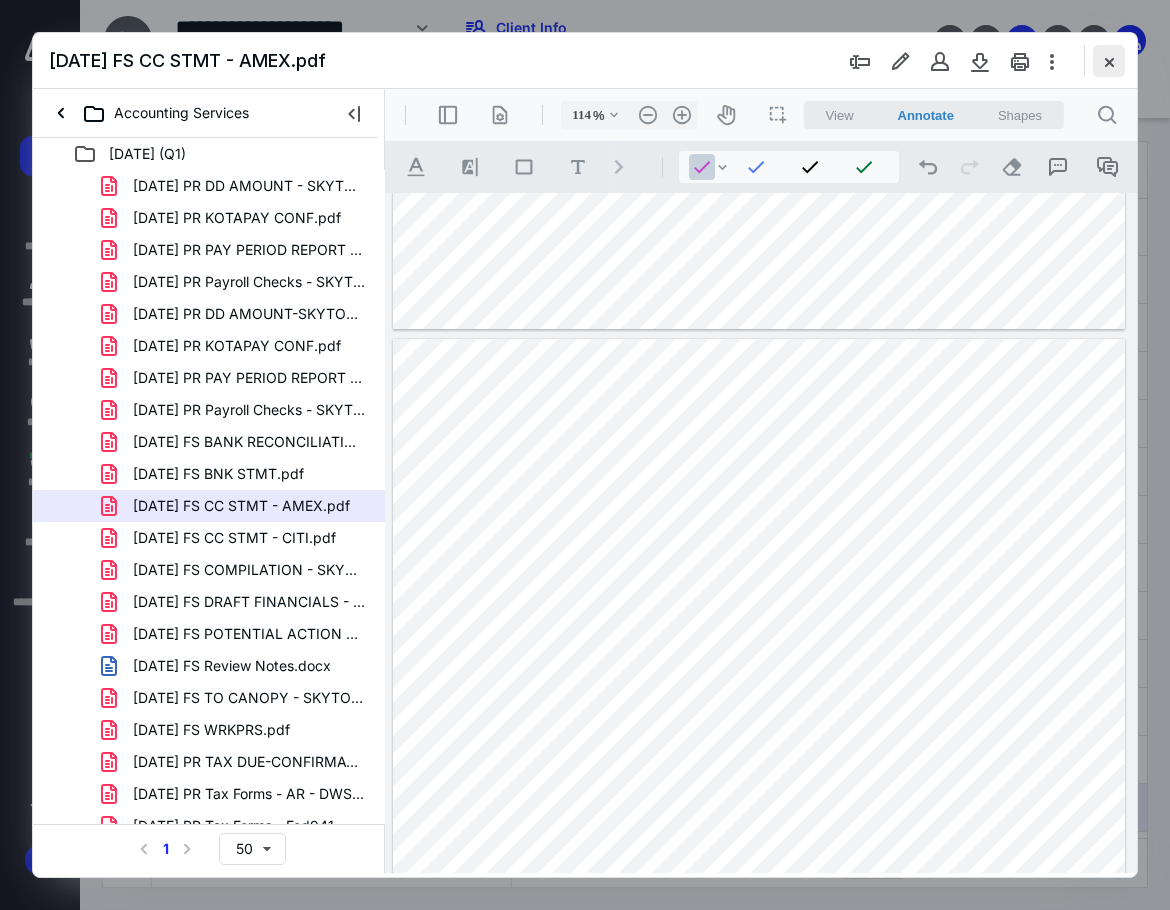 click at bounding box center [1109, 61] 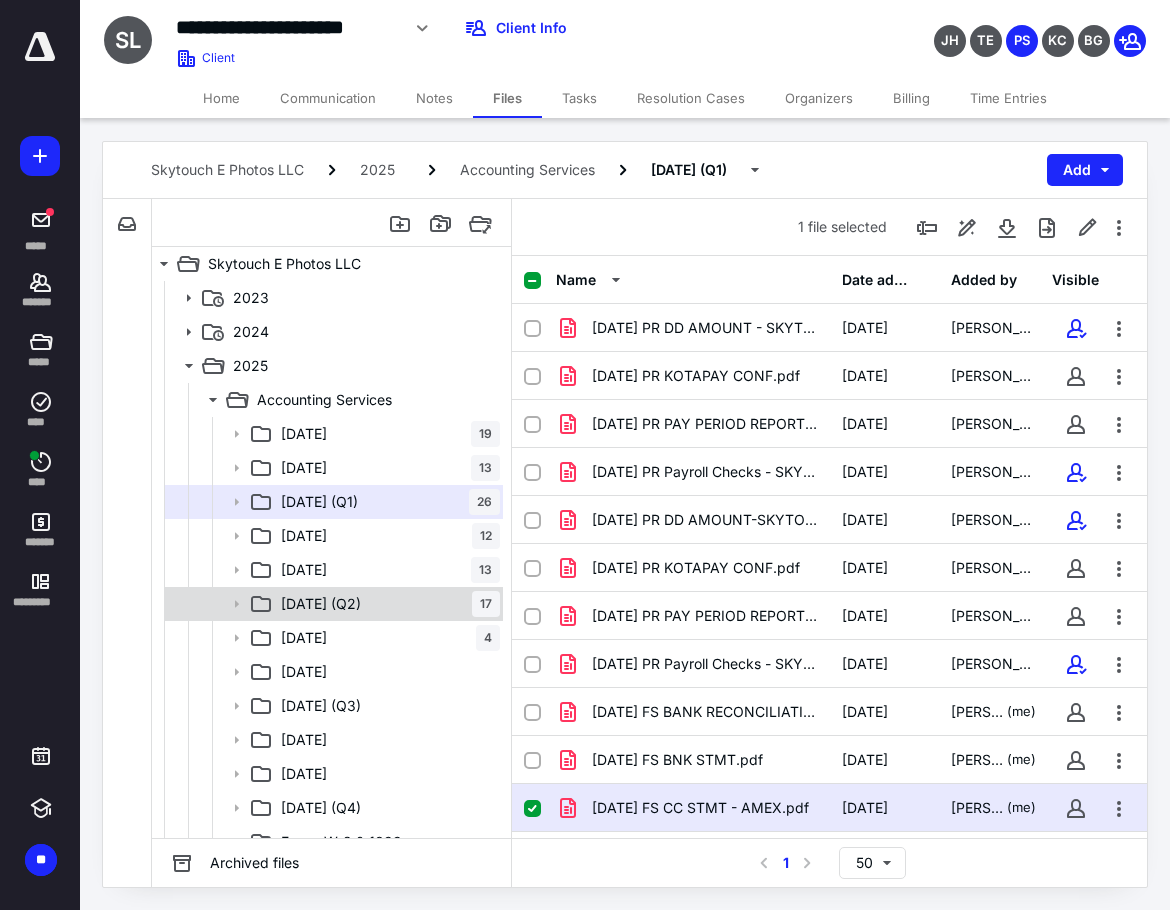 click on "06 Jun (Q2) 17" at bounding box center (386, 604) 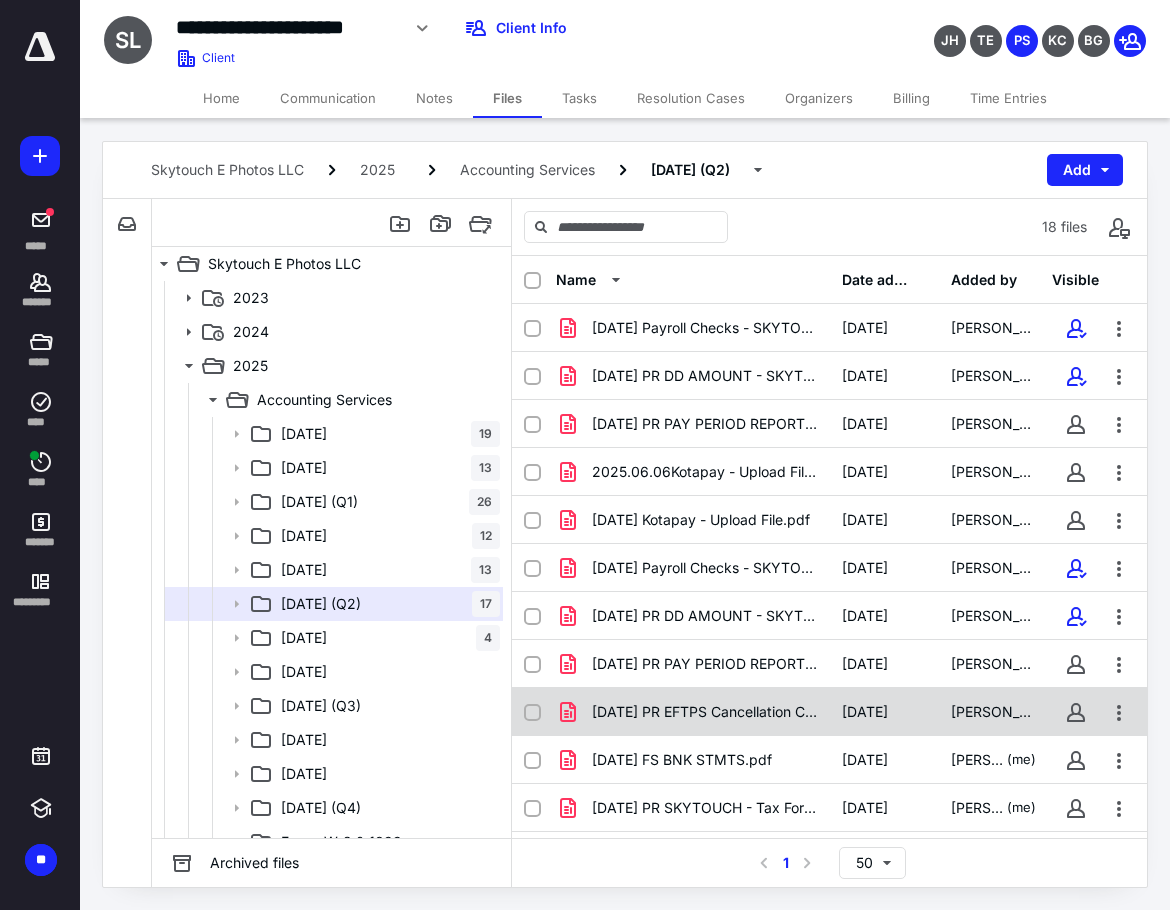 scroll, scrollTop: 327, scrollLeft: 0, axis: vertical 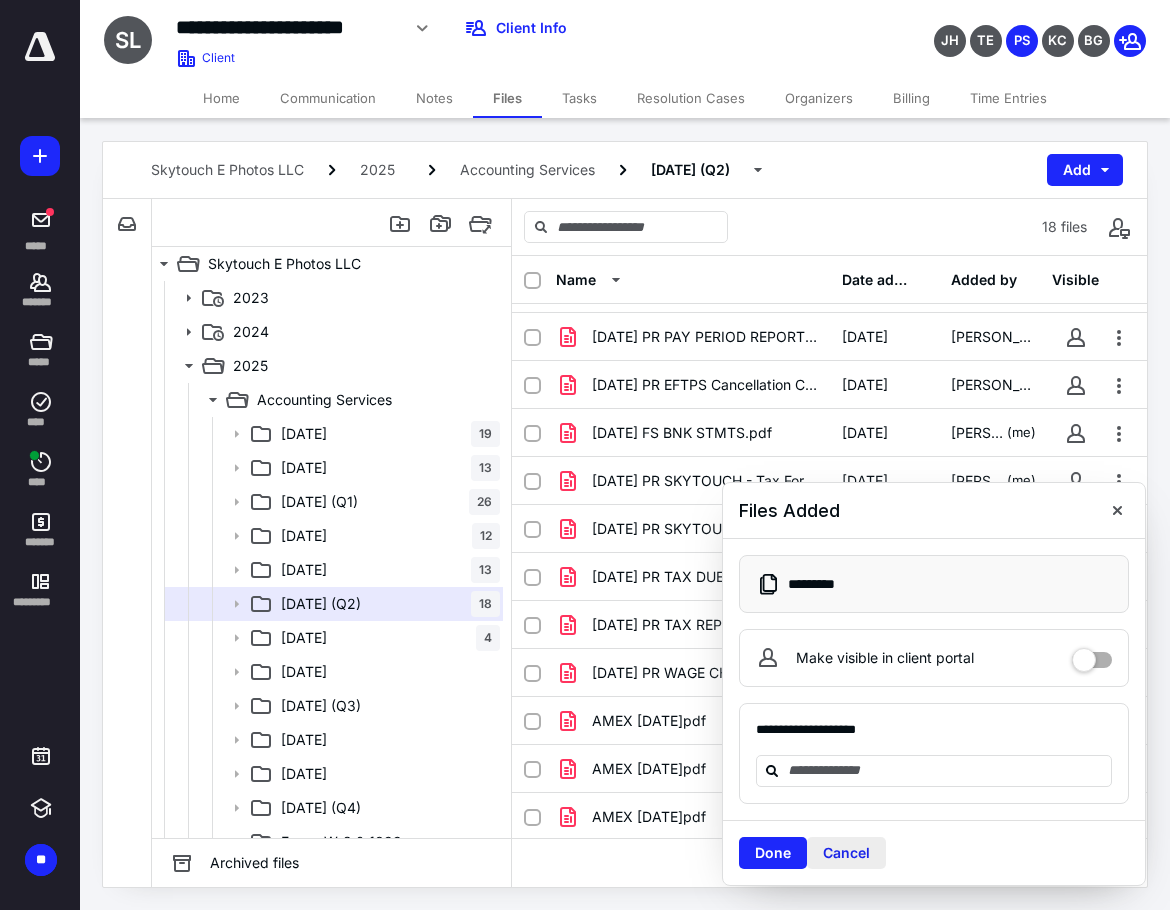 click on "Cancel" at bounding box center (846, 853) 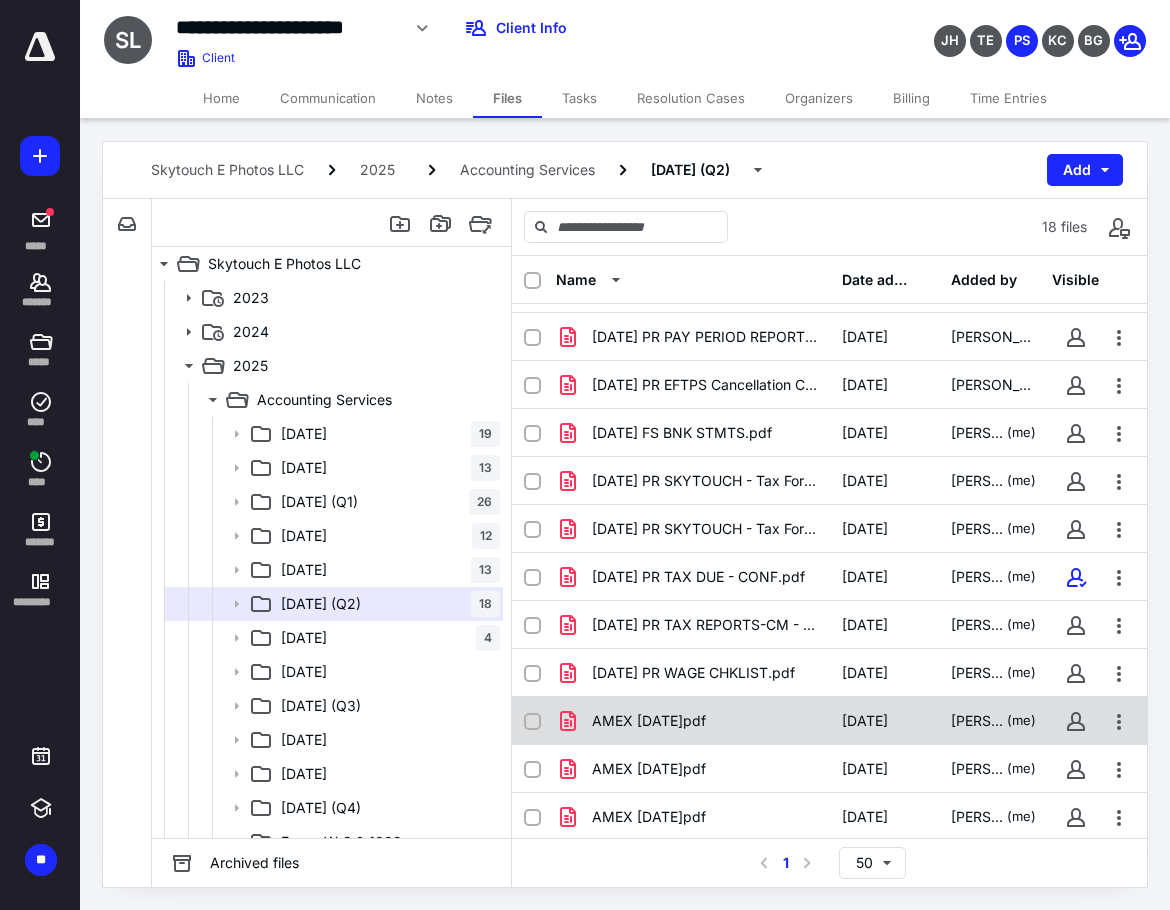 click on "AMEX 2025.04.16.pdf" at bounding box center (649, 721) 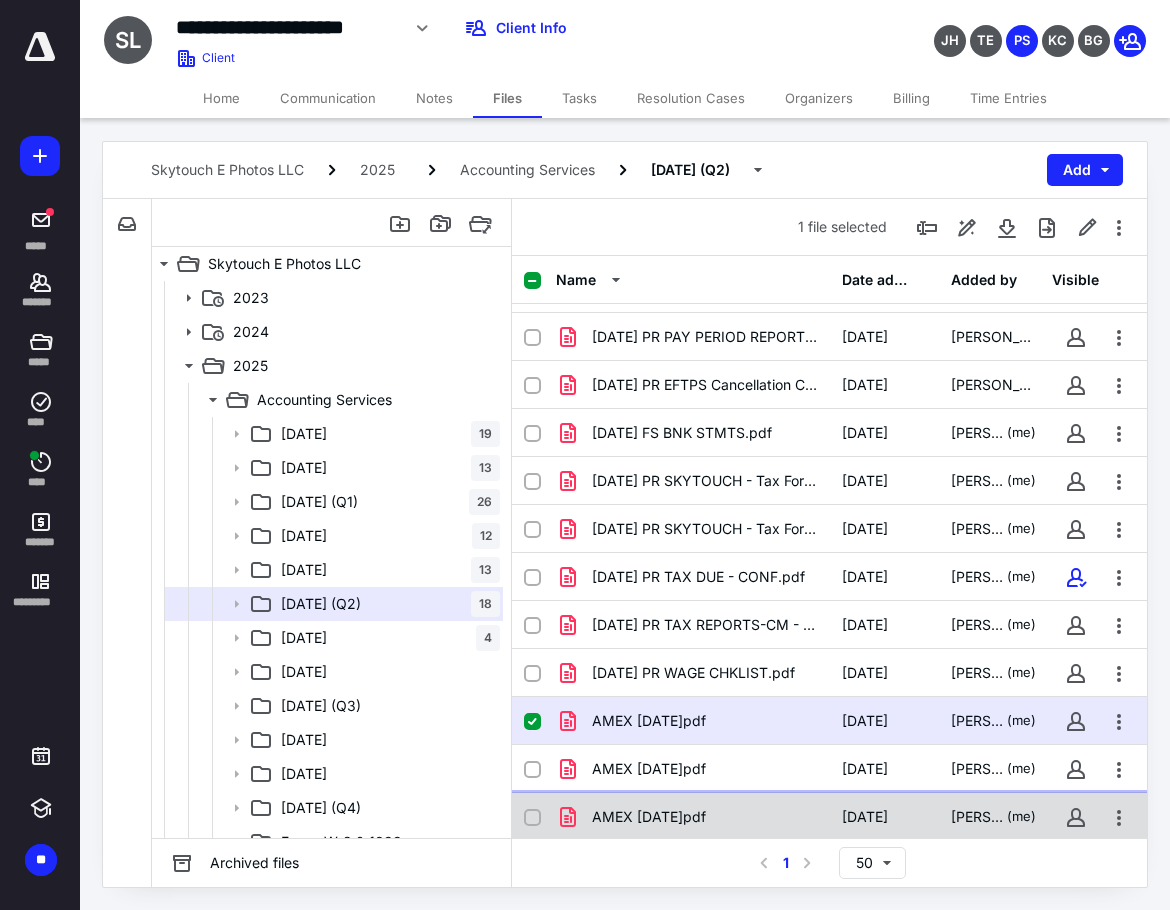 click on "AMEX 2025.06.16.pdf" at bounding box center [649, 817] 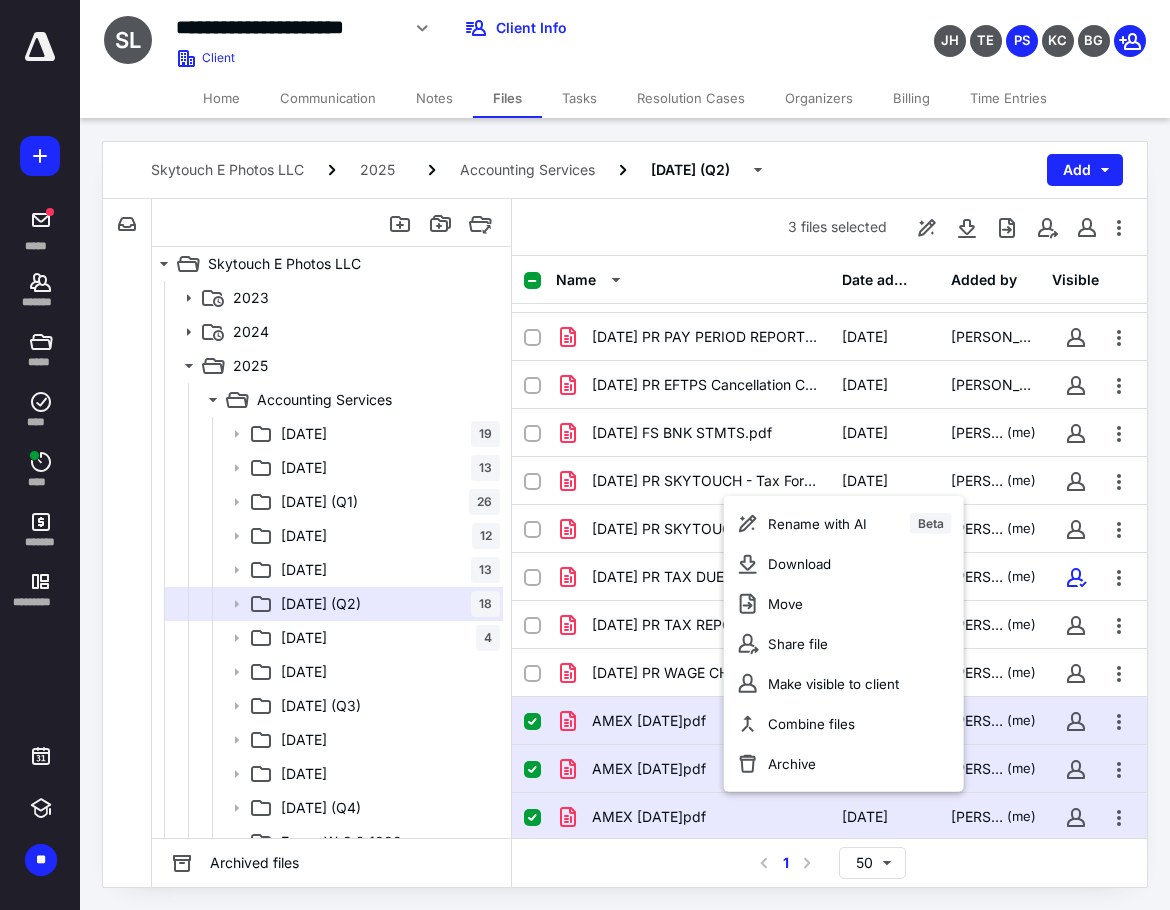drag, startPoint x: 201, startPoint y: 19, endPoint x: 181, endPoint y: 6, distance: 23.853722 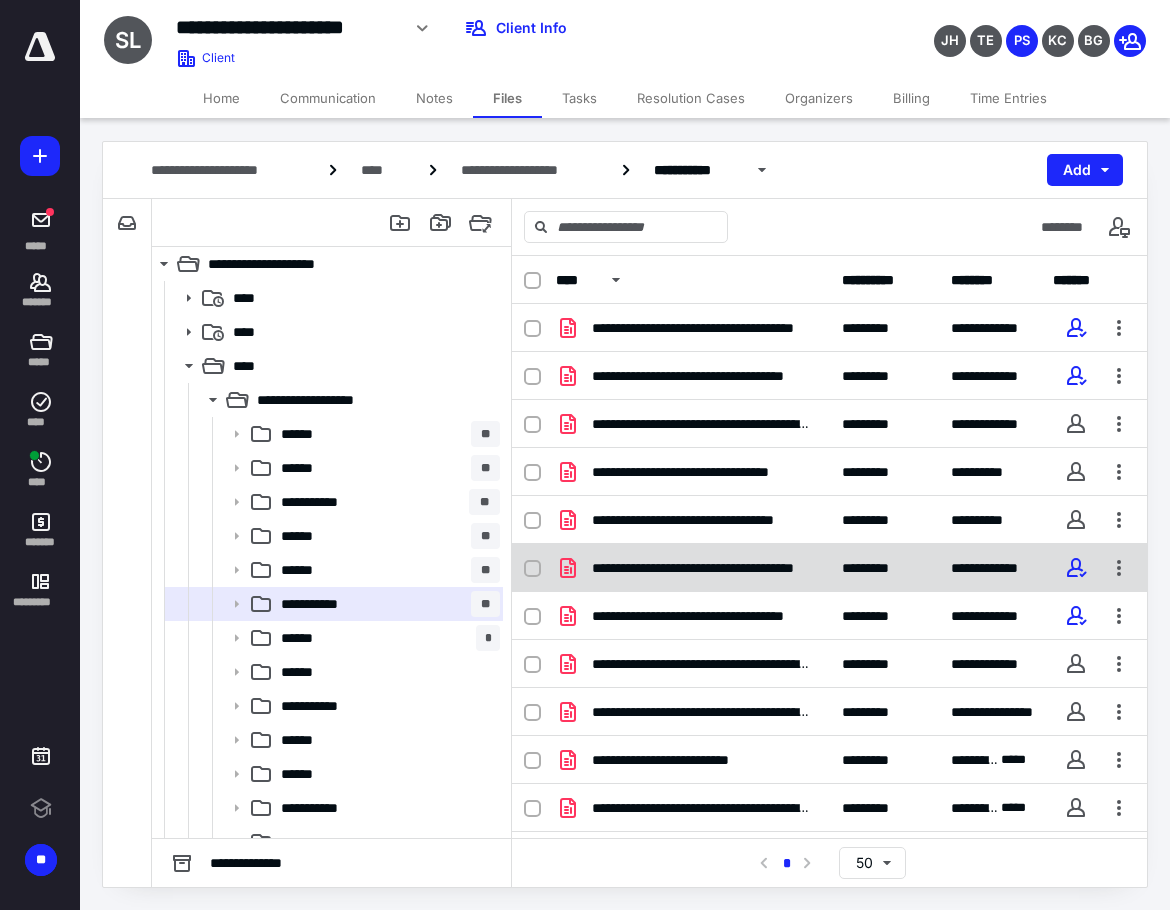 scroll, scrollTop: 0, scrollLeft: 0, axis: both 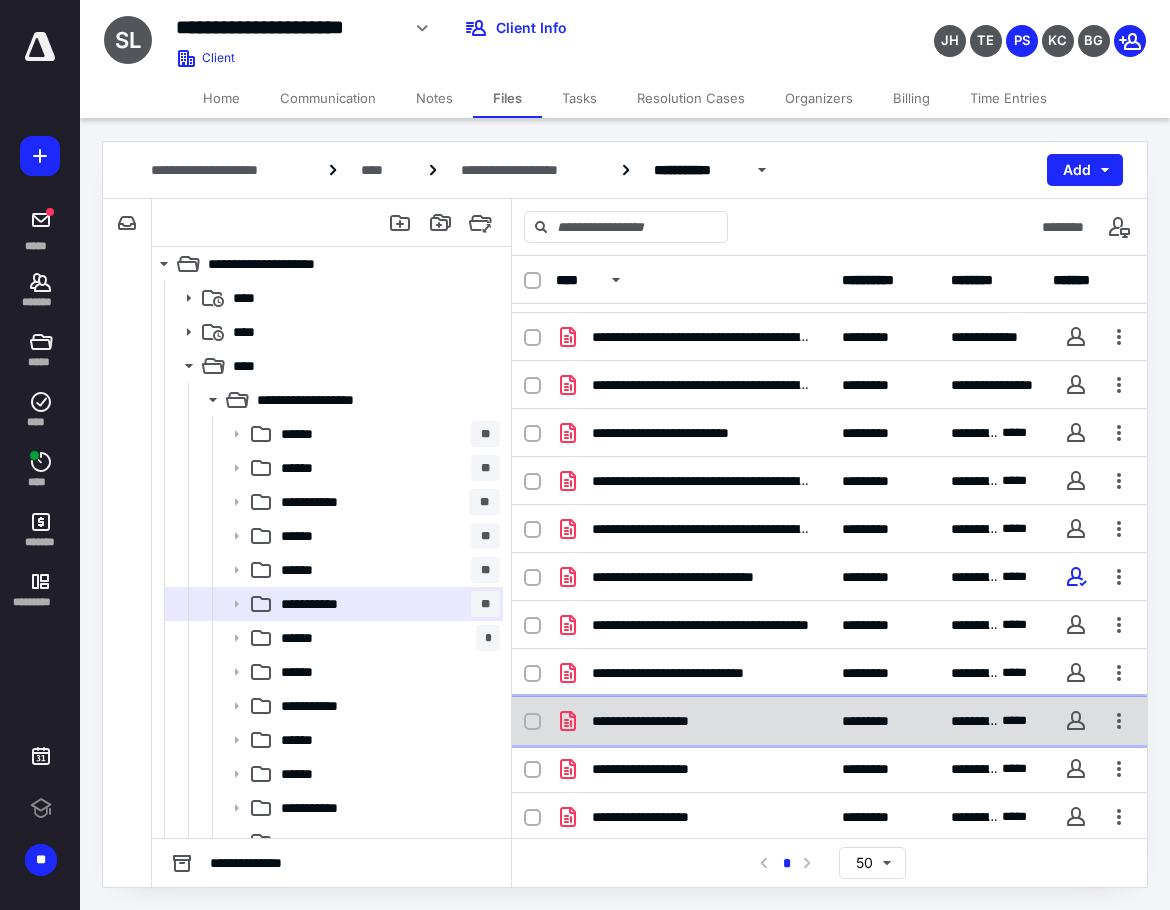 click on "**********" at bounding box center [663, 721] 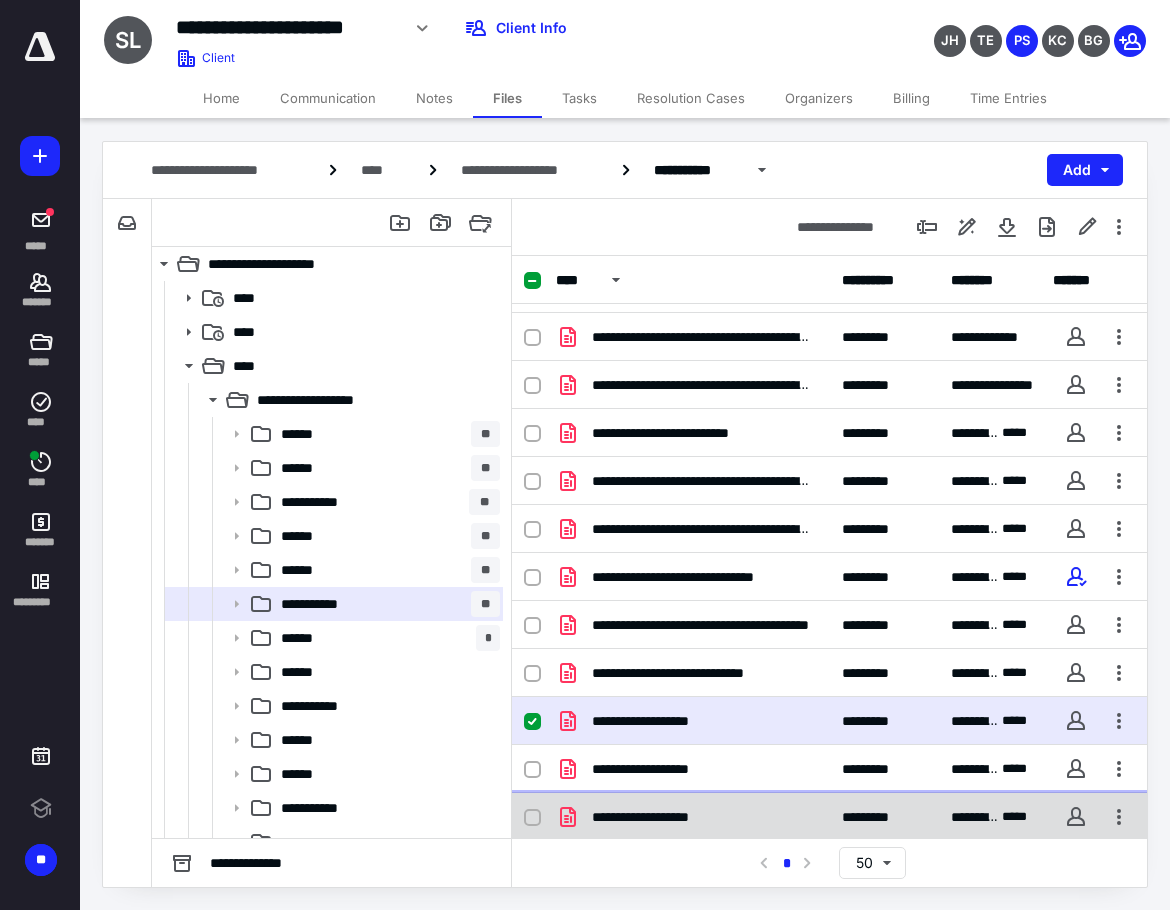 click on "**********" at bounding box center [693, 817] 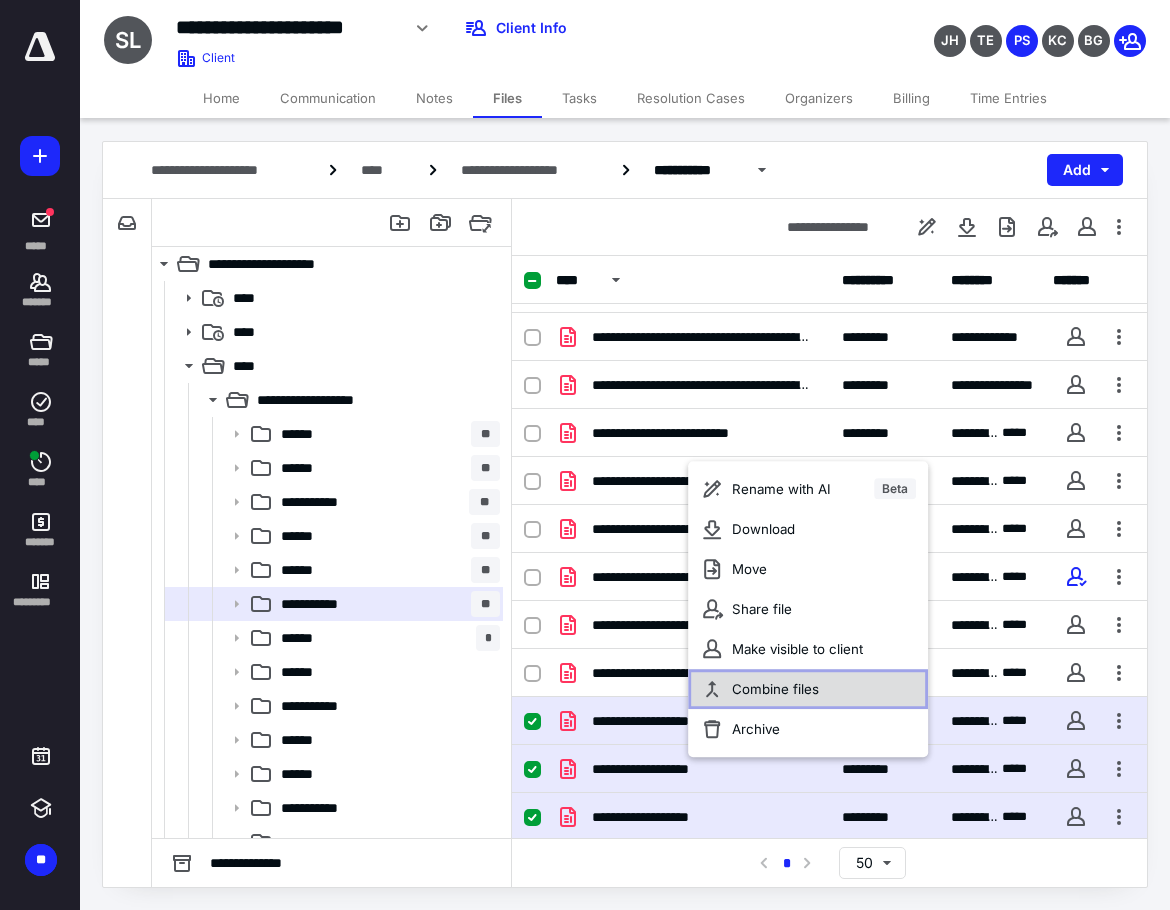 click on "Combine files" at bounding box center [775, 689] 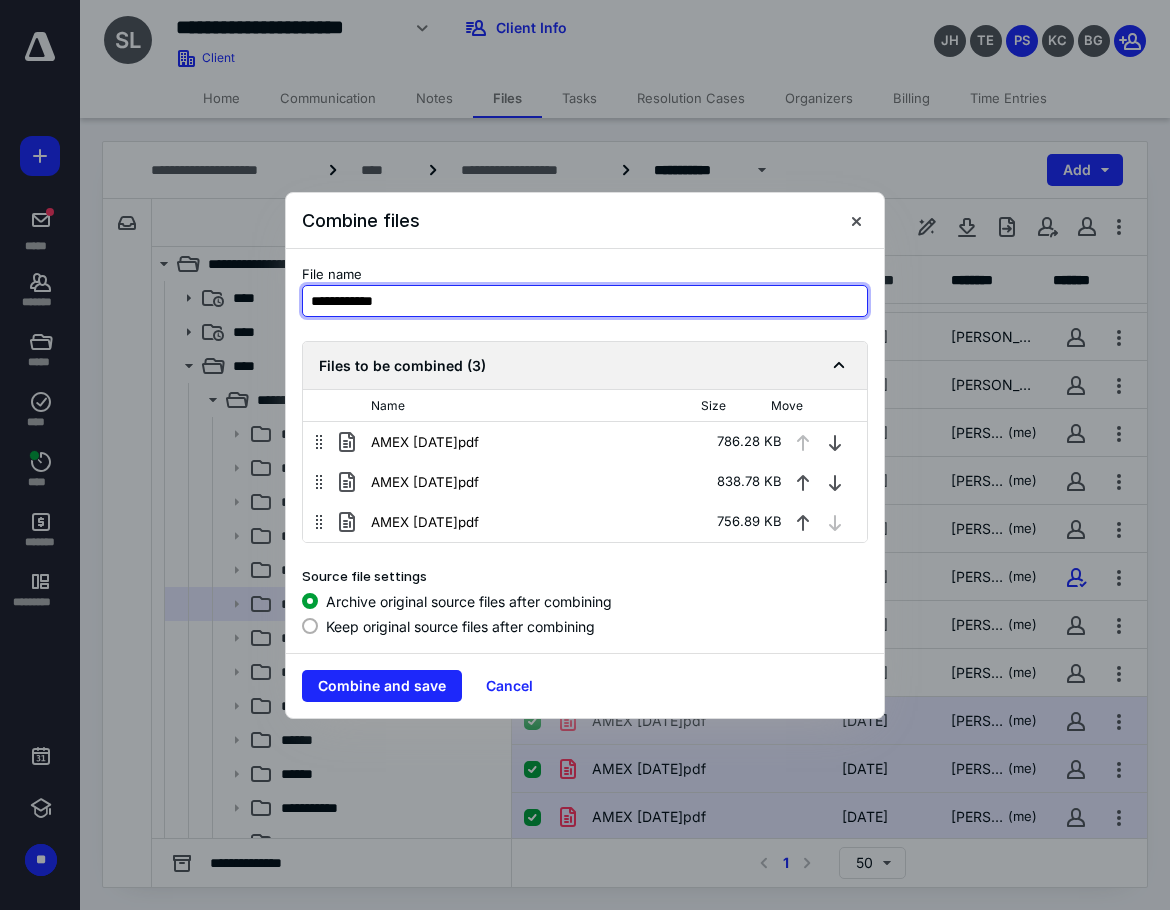 drag, startPoint x: 439, startPoint y: 299, endPoint x: 133, endPoint y: 291, distance: 306.10455 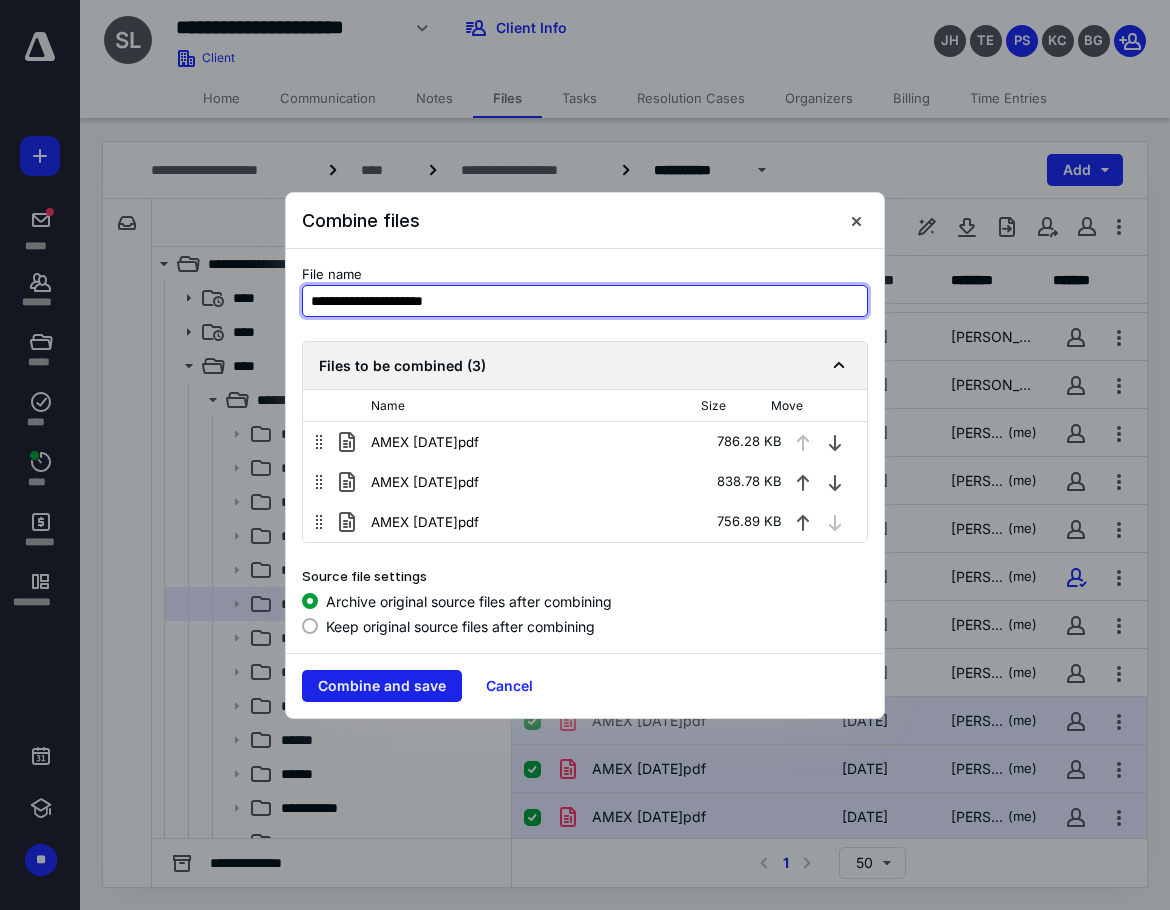 type on "**********" 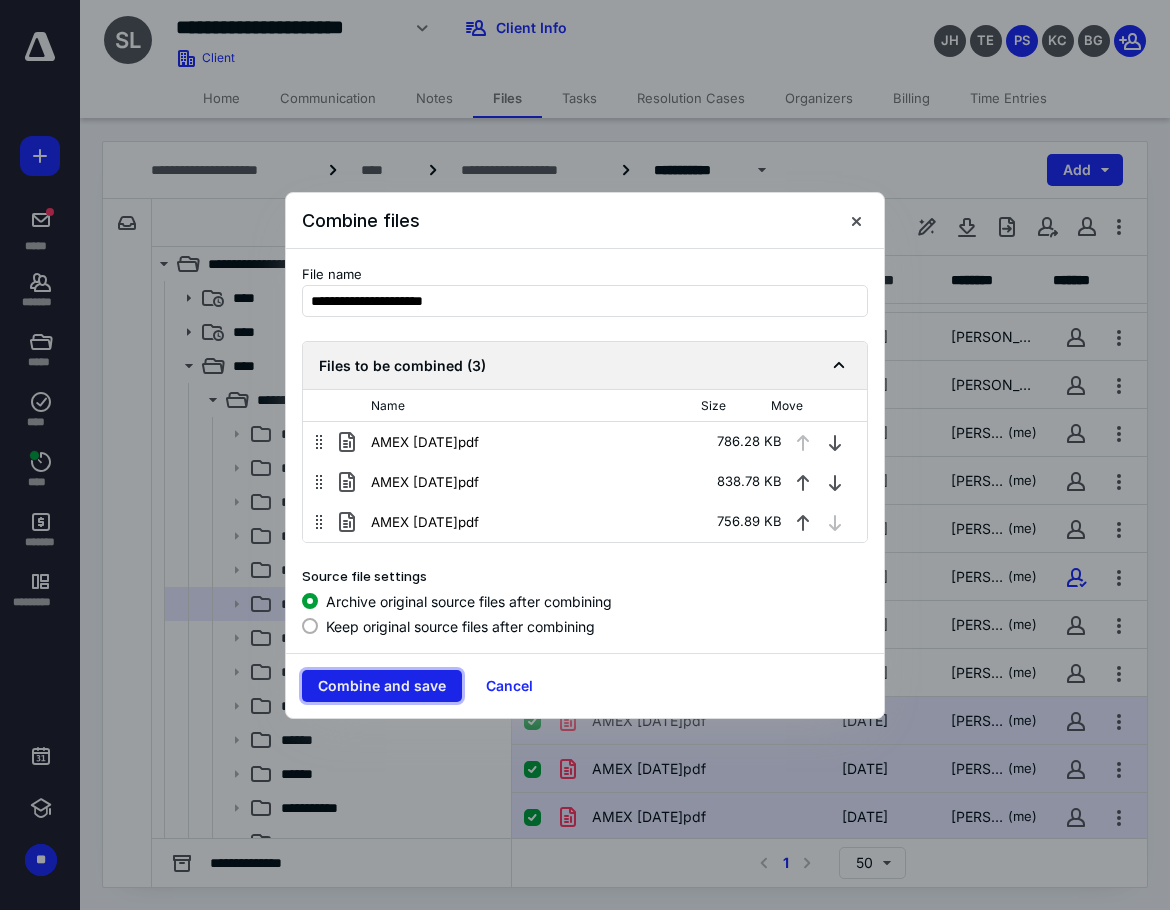 click on "Combine and save" at bounding box center [382, 686] 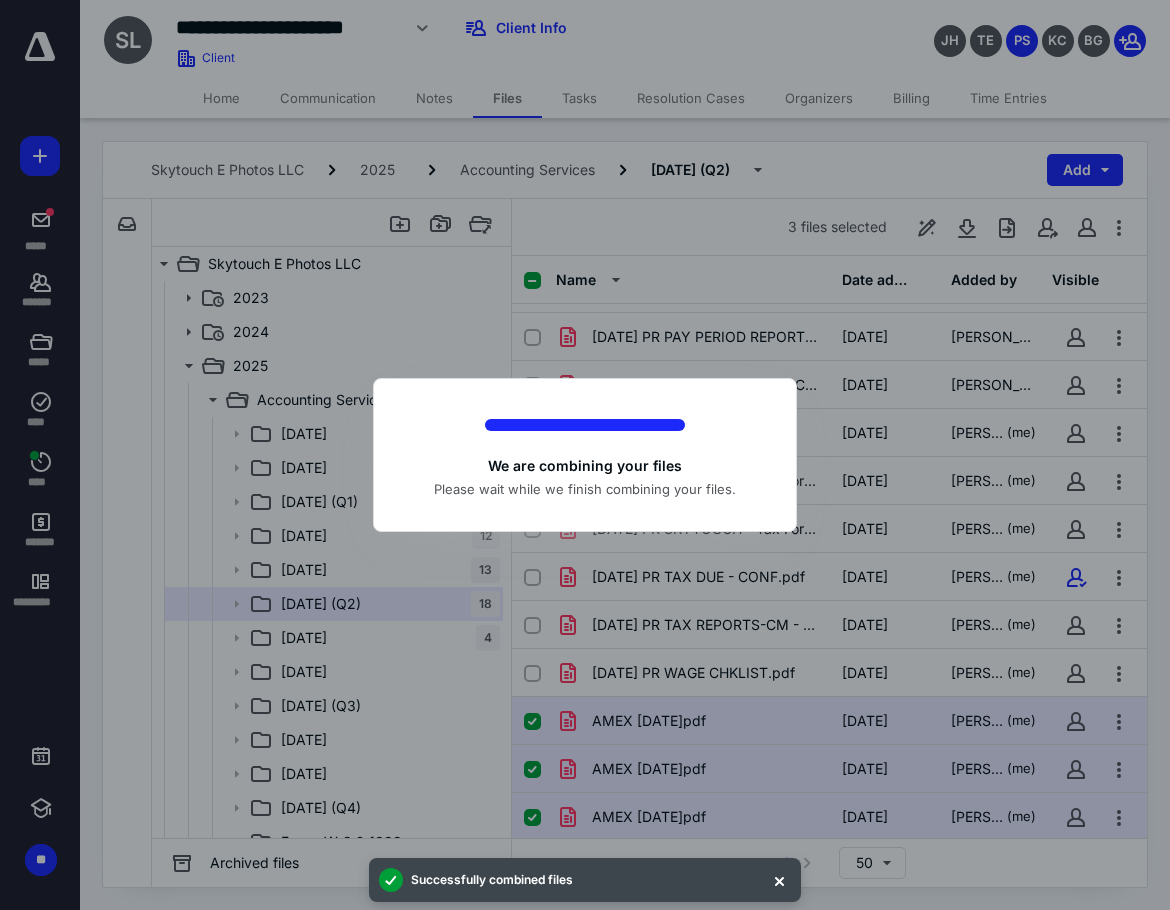 checkbox on "false" 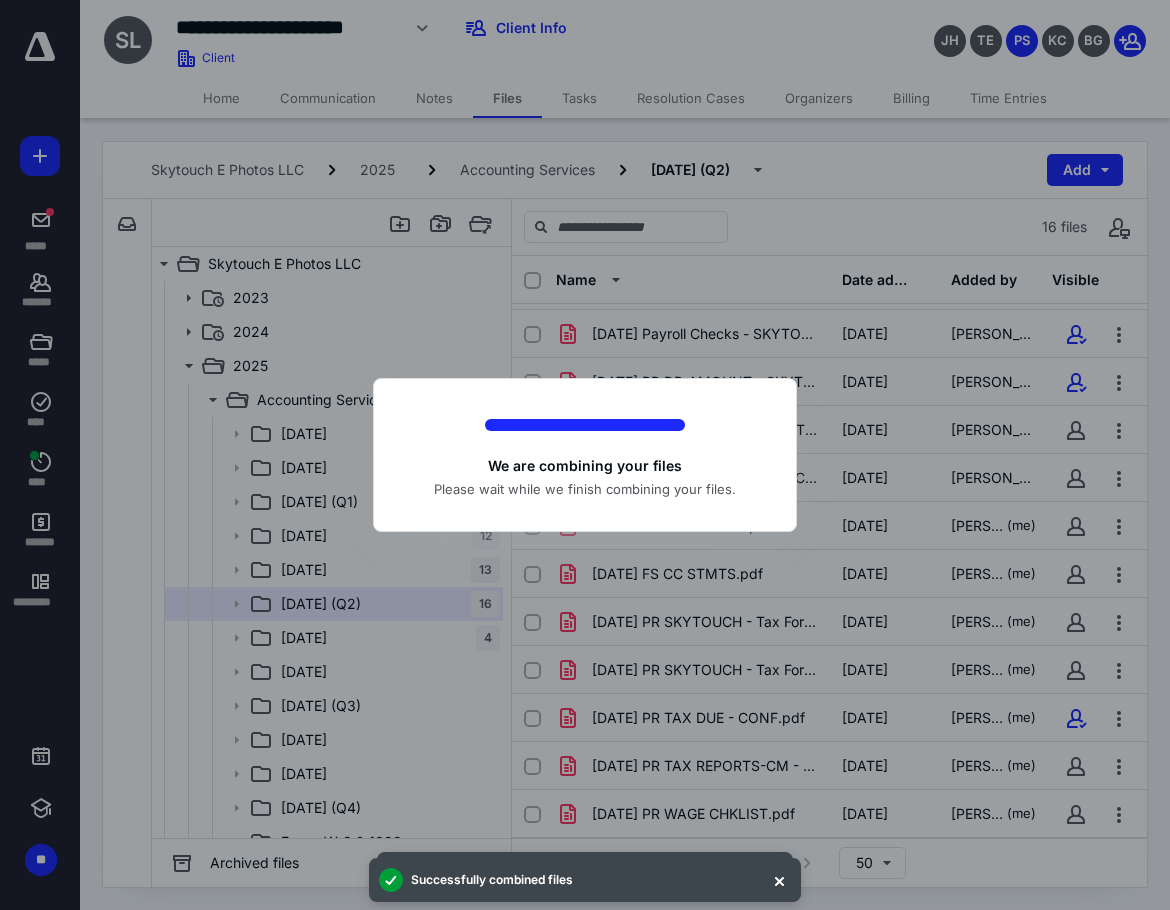 scroll, scrollTop: 231, scrollLeft: 0, axis: vertical 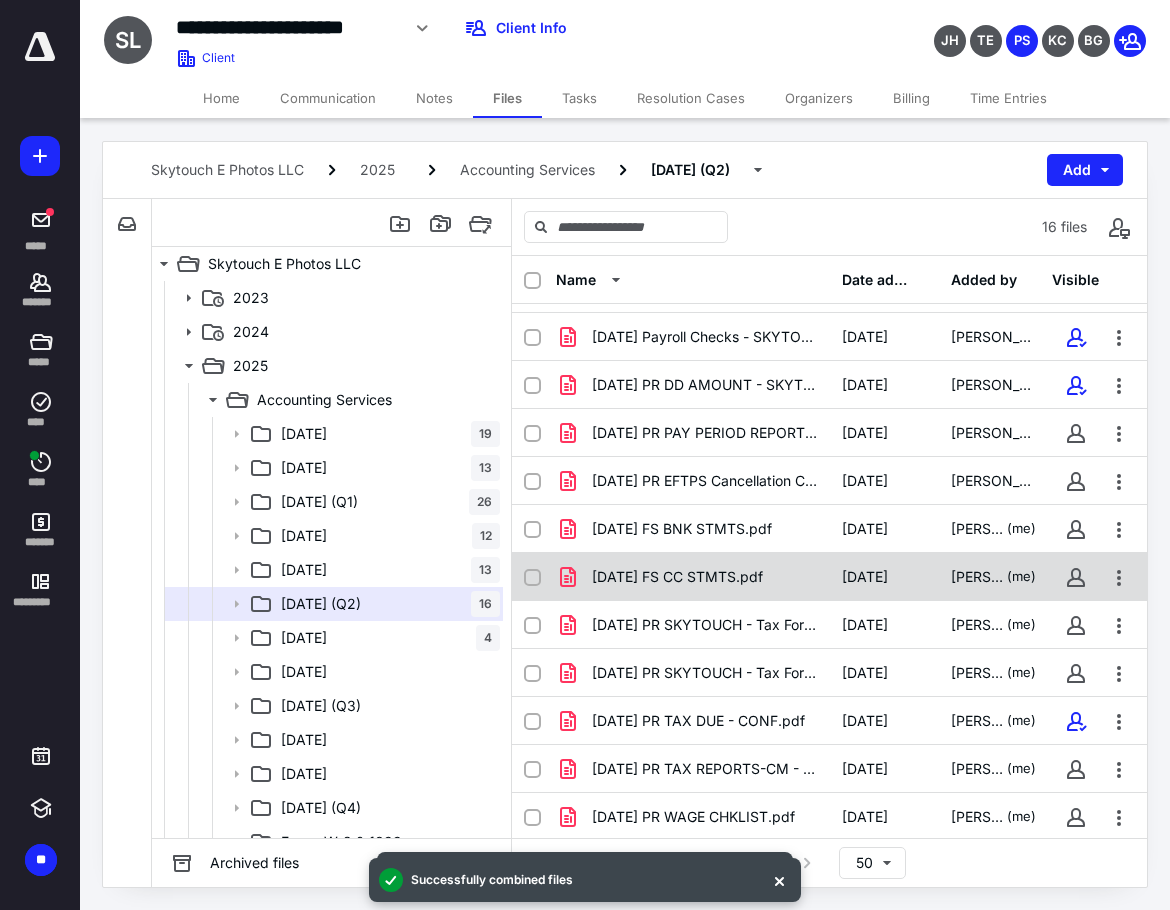 click on "2025.06.30 FS CC STMTS.pdf" at bounding box center [677, 577] 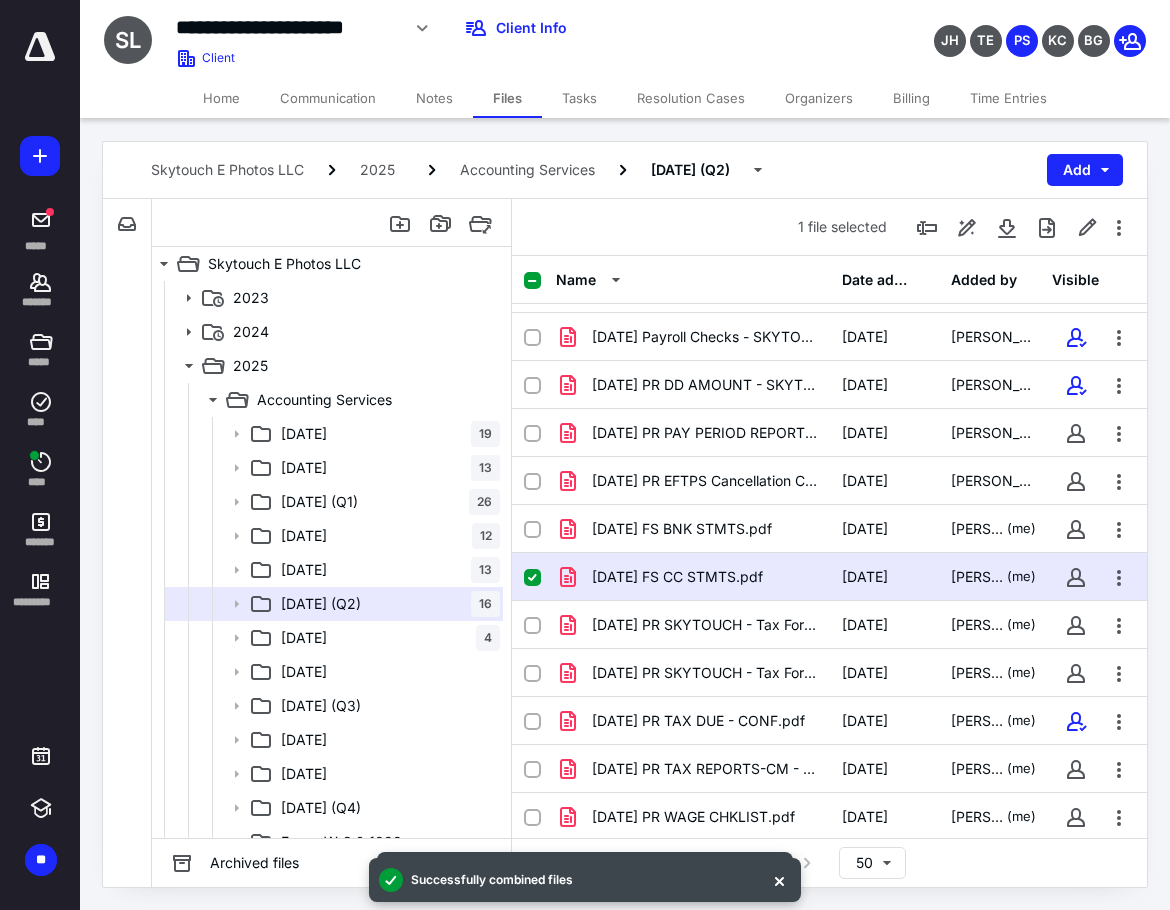 click on "2025.06.30 FS CC STMTS.pdf" at bounding box center (677, 577) 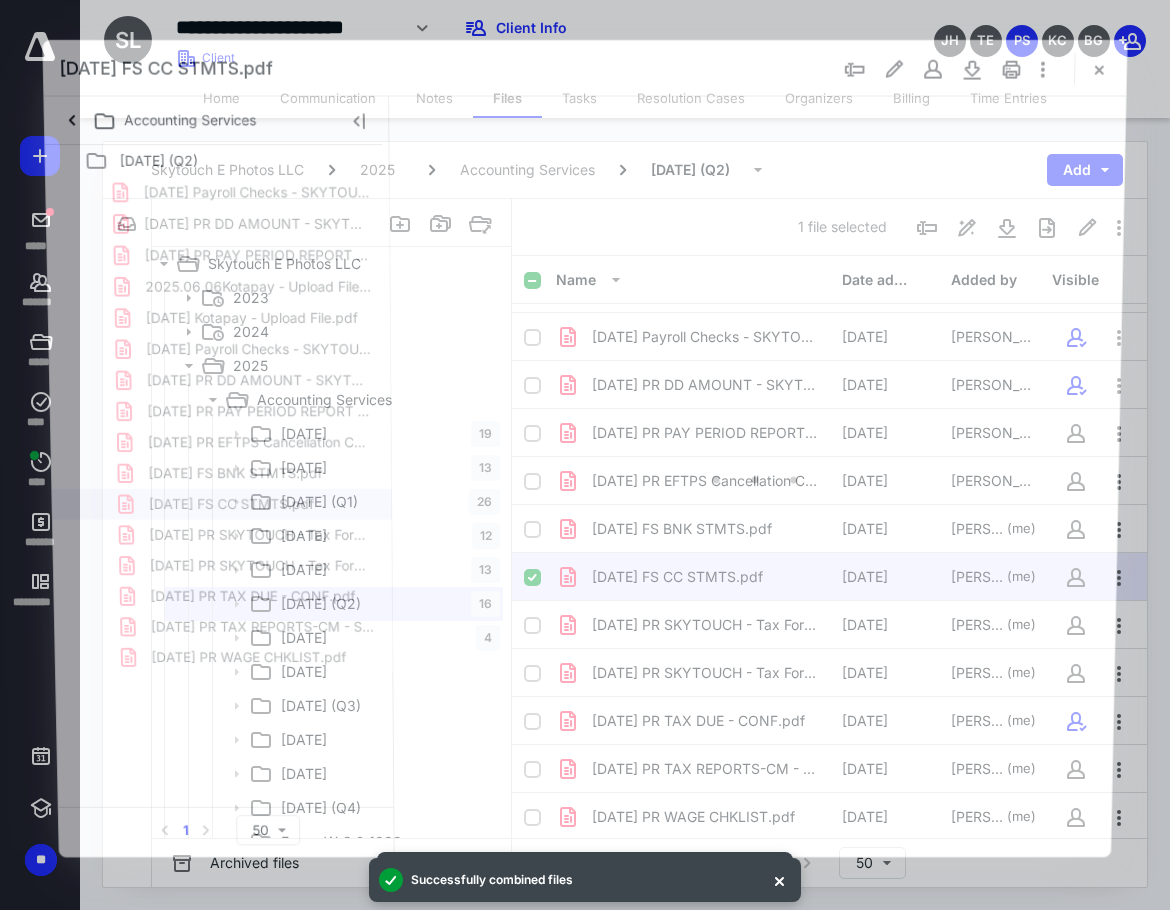 scroll, scrollTop: 0, scrollLeft: 0, axis: both 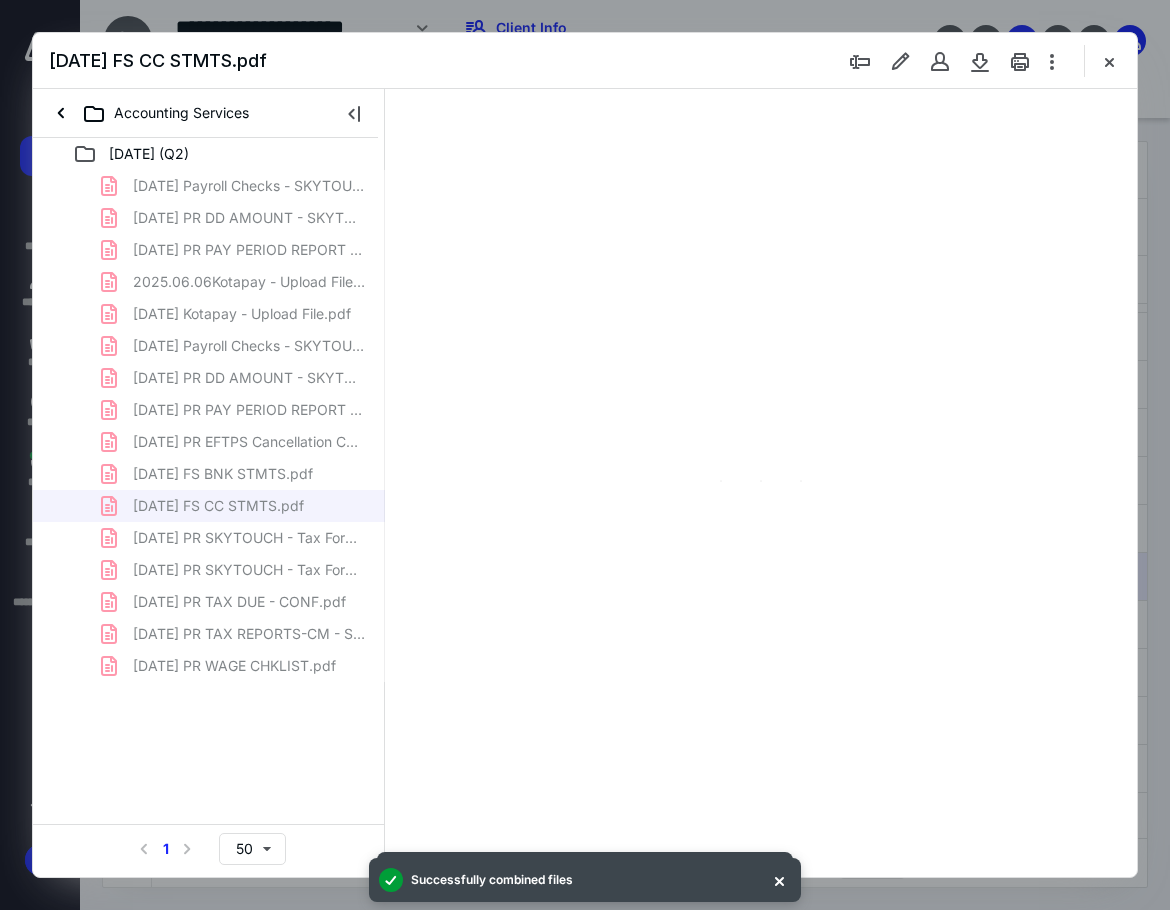 type on "114" 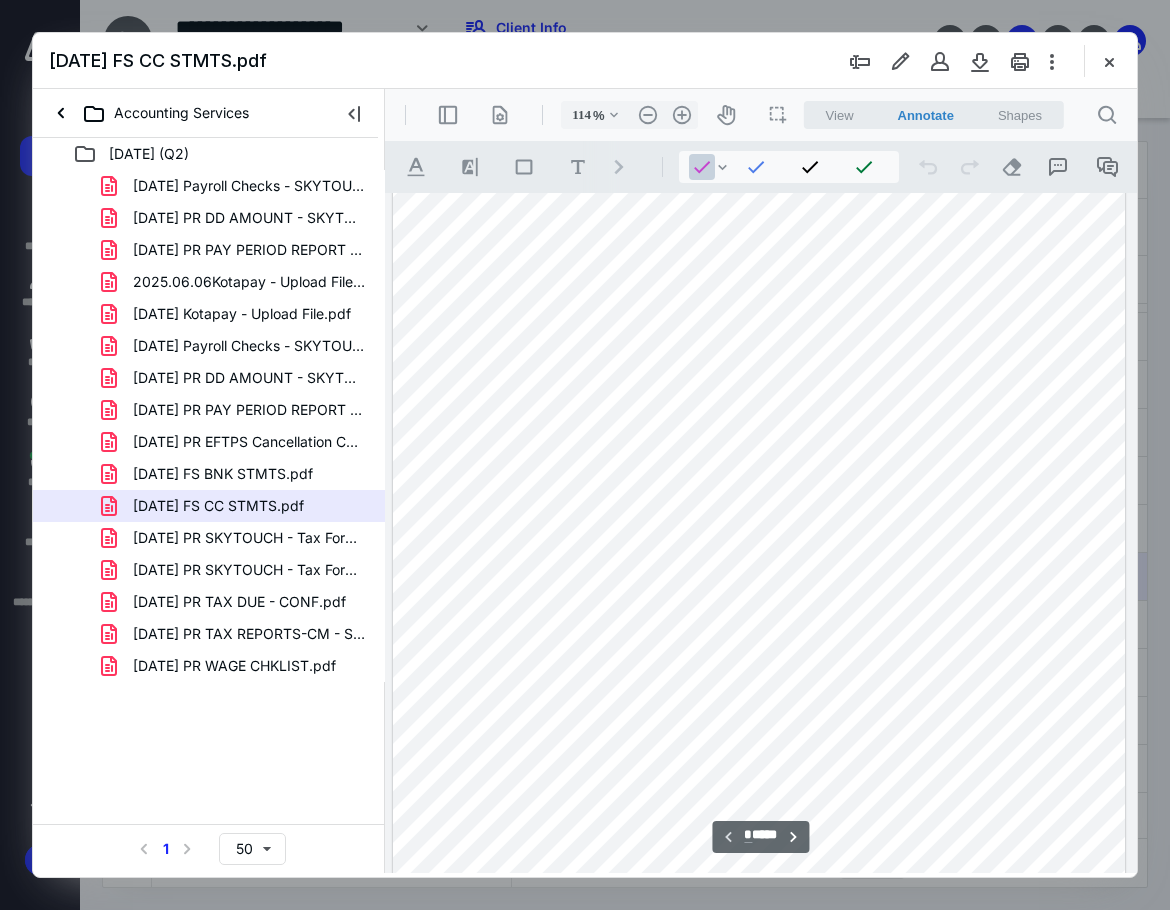 scroll, scrollTop: 0, scrollLeft: 0, axis: both 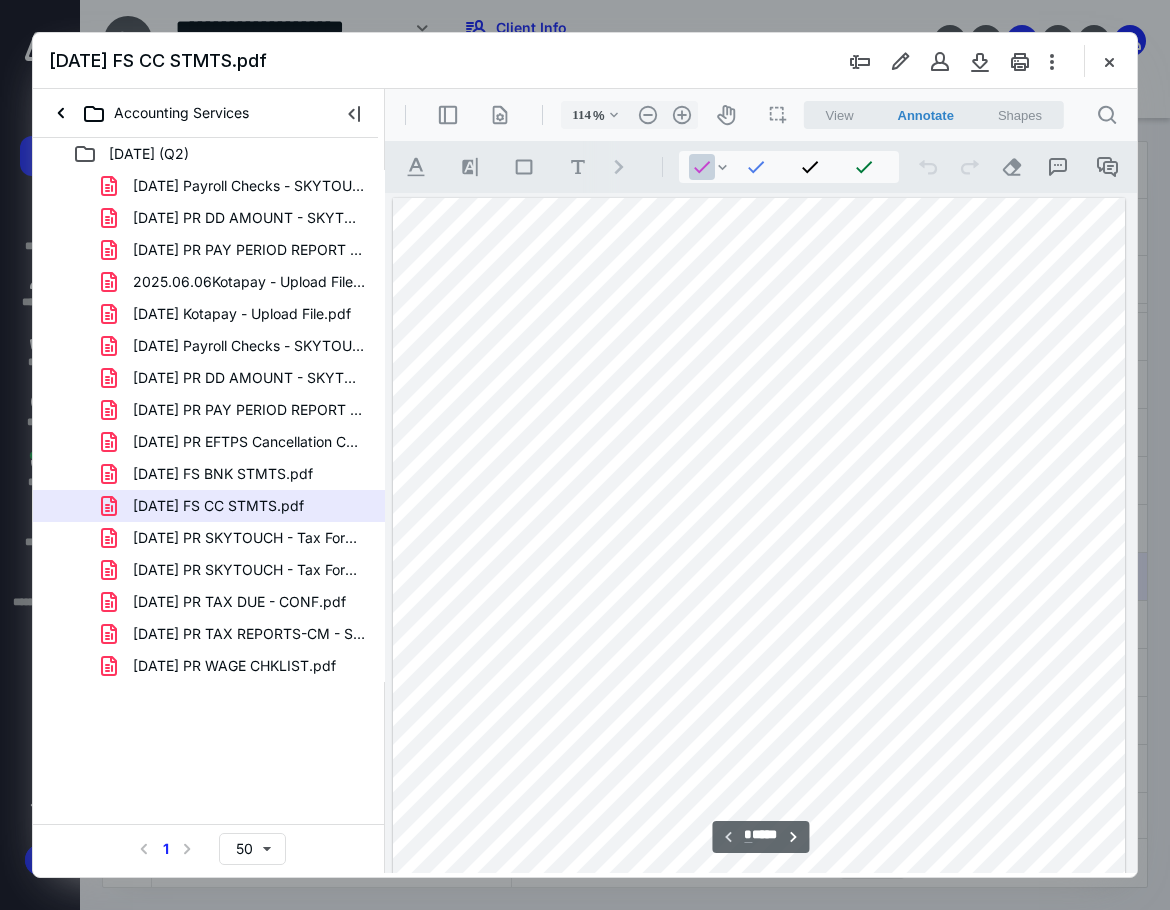 click at bounding box center [759, 646] 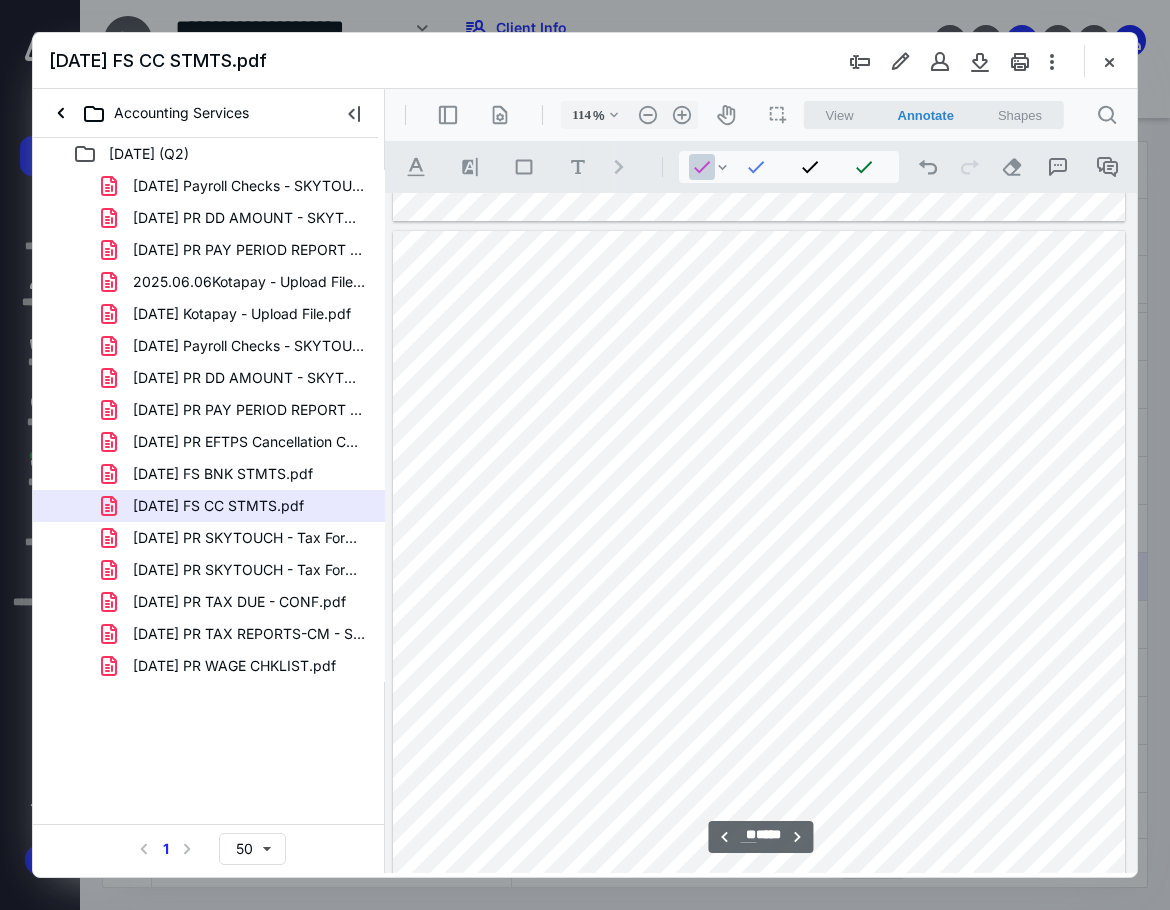 scroll, scrollTop: 9000, scrollLeft: 0, axis: vertical 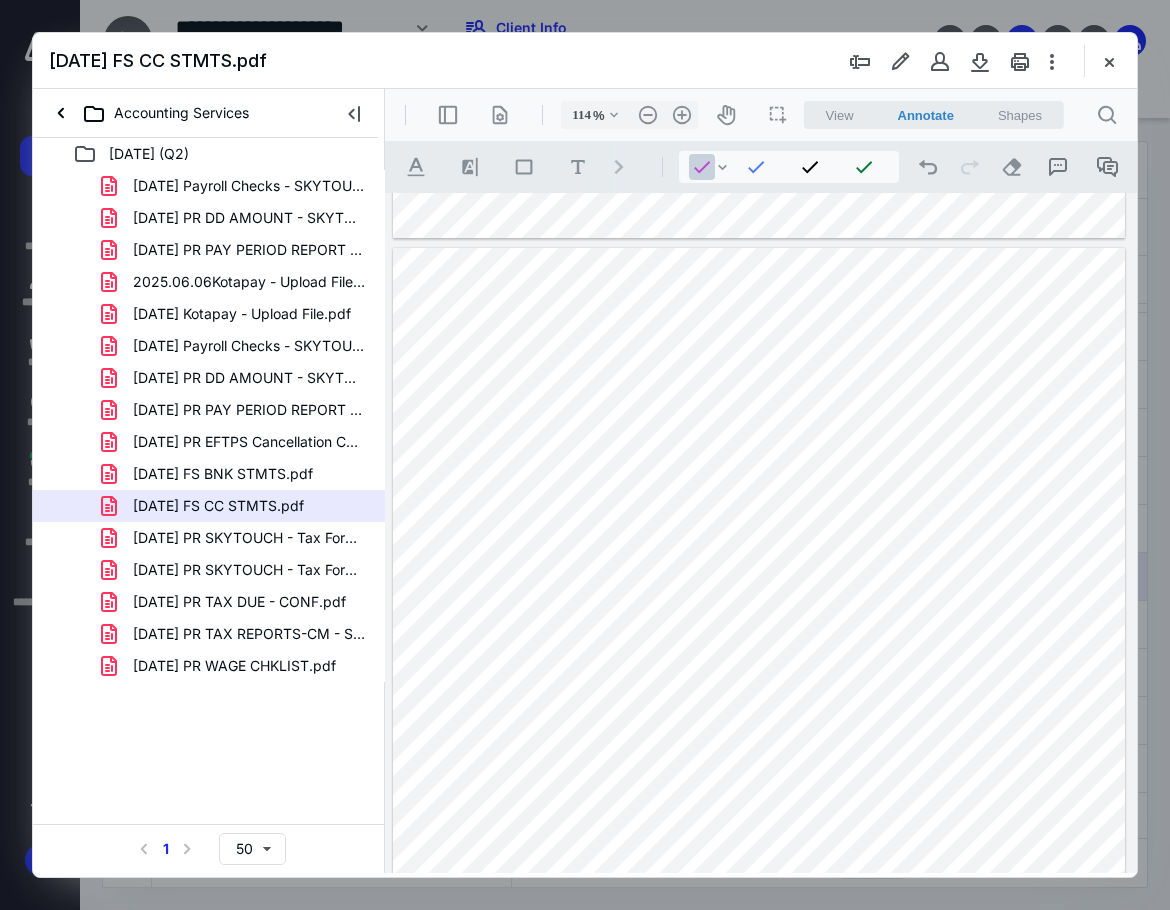 click at bounding box center [759, 696] 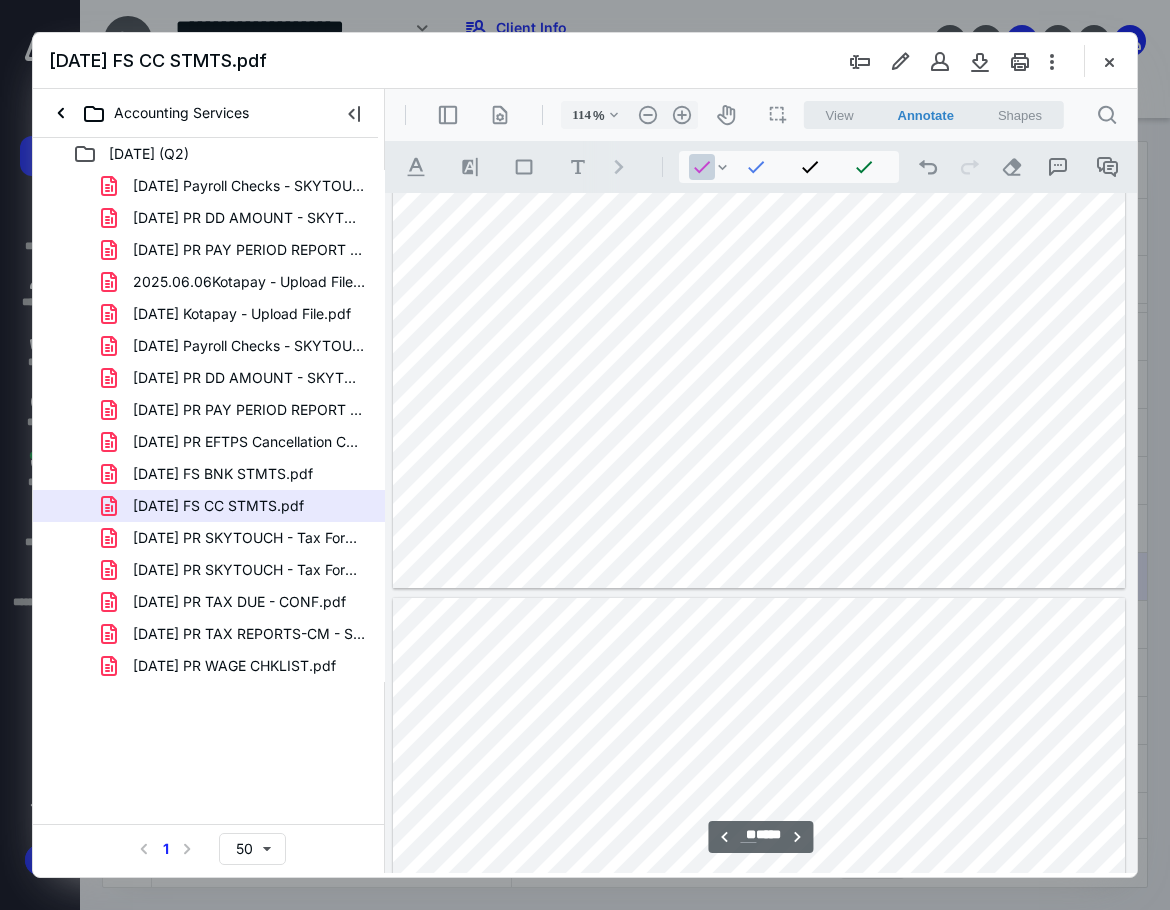 type on "**" 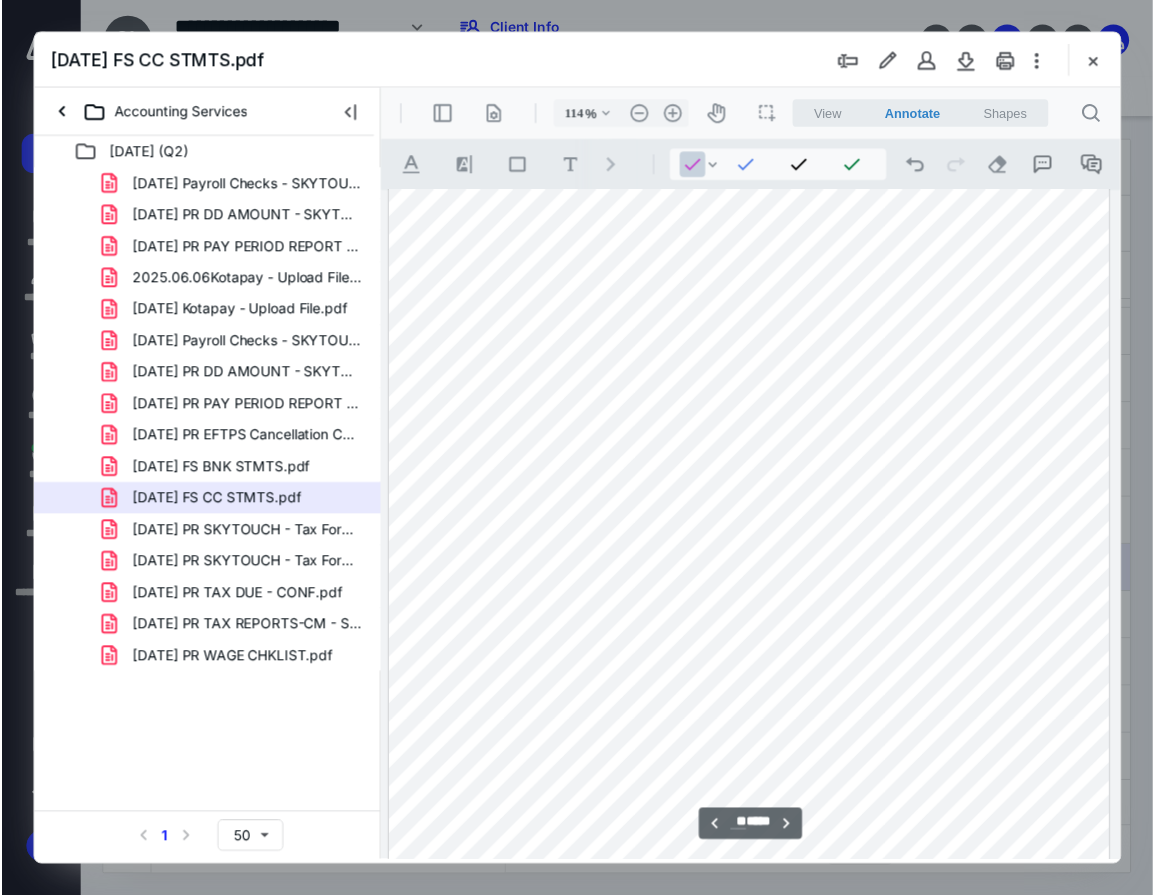 scroll, scrollTop: 18100, scrollLeft: 0, axis: vertical 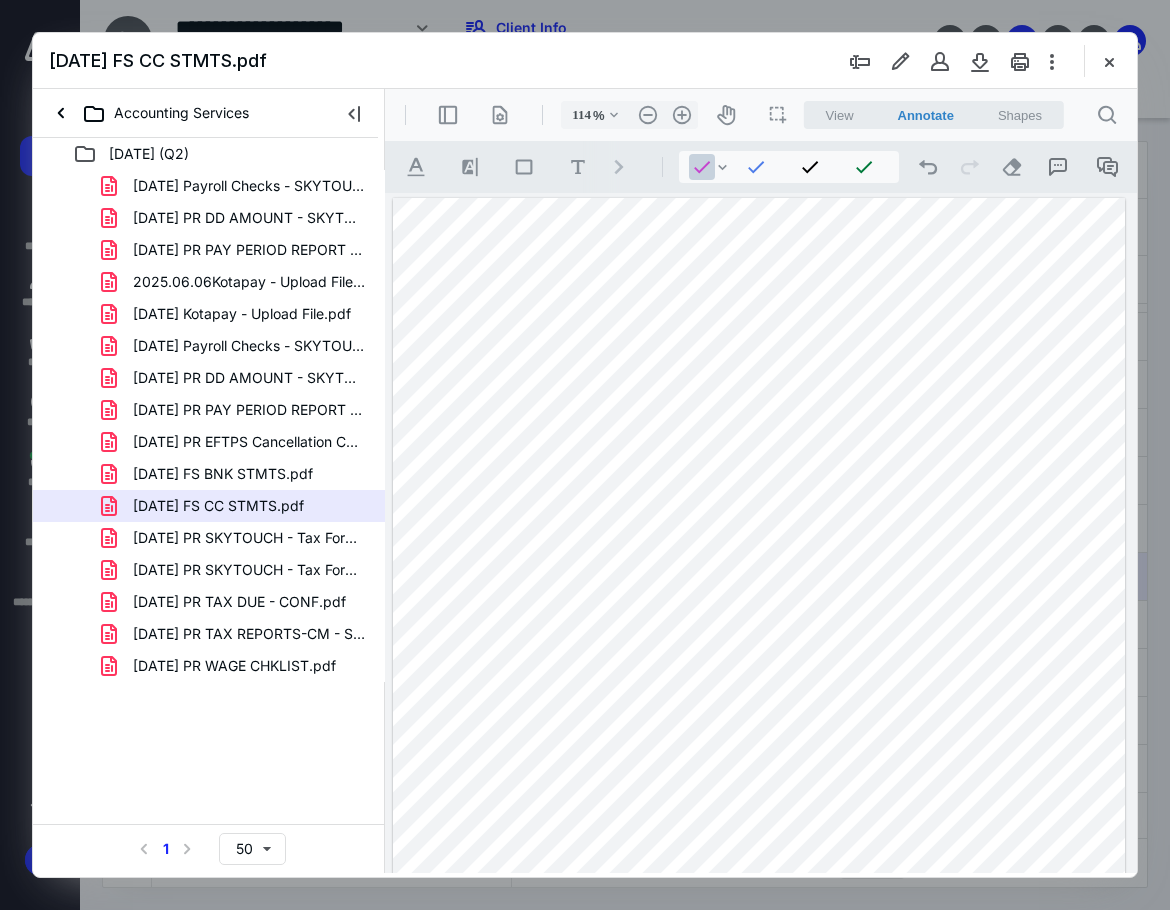 click at bounding box center [759, 646] 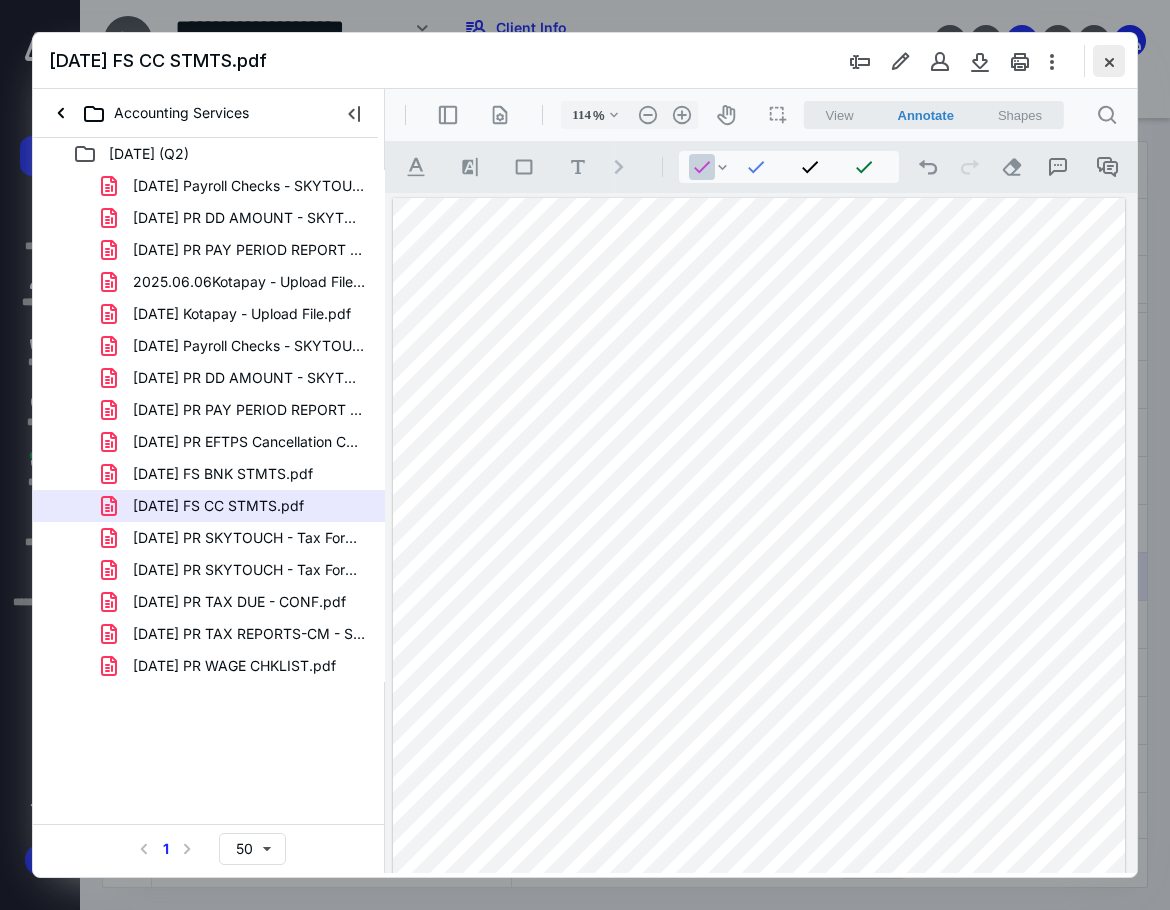 click at bounding box center (1109, 61) 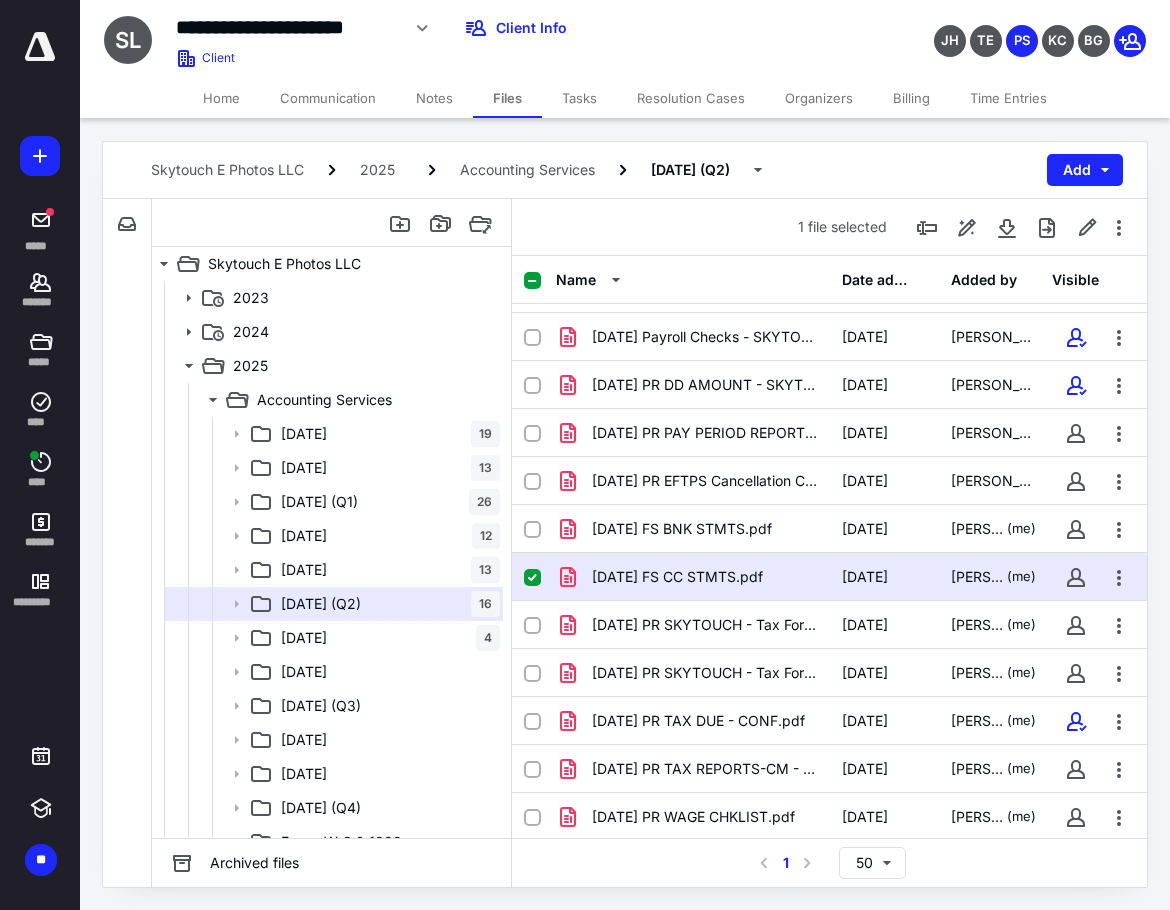 click on "JH TE PS KC BG" at bounding box center (977, 28) 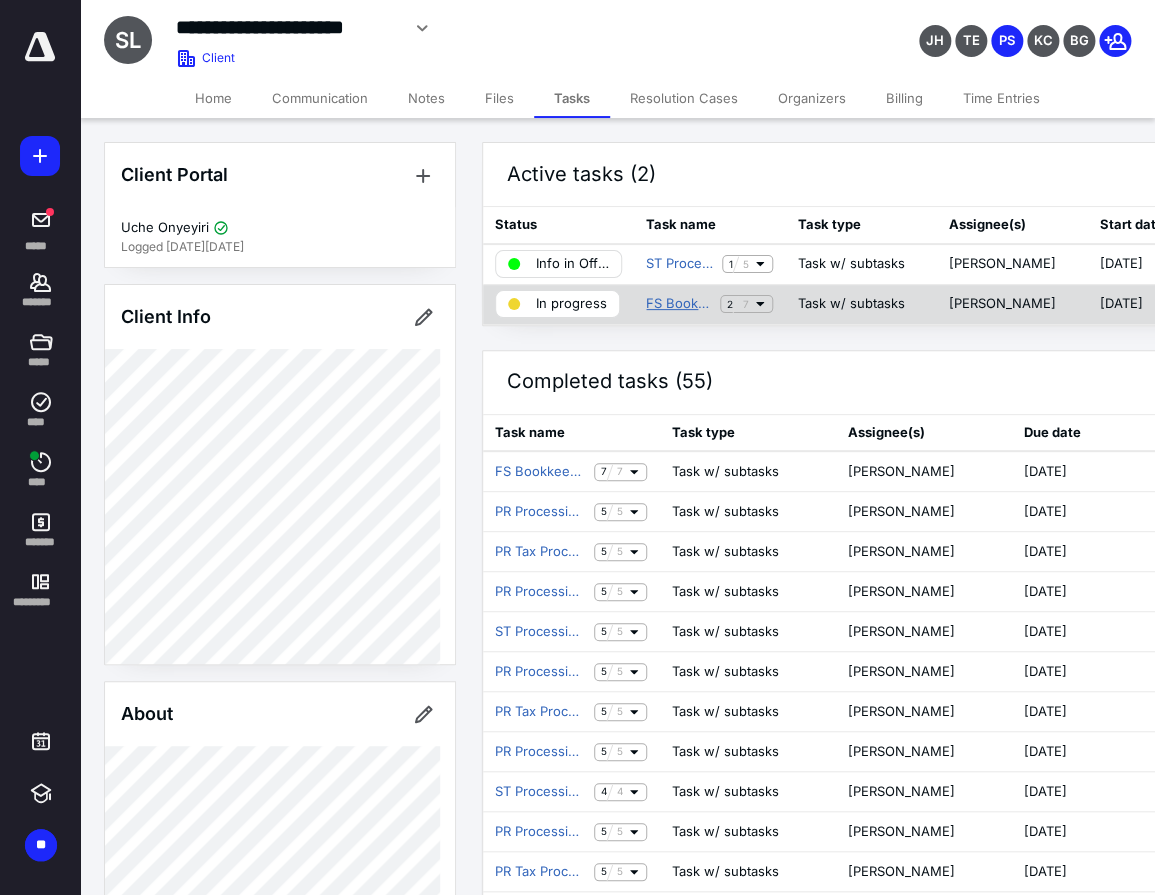 click on "FS Bookkeeping  06/25" at bounding box center (679, 304) 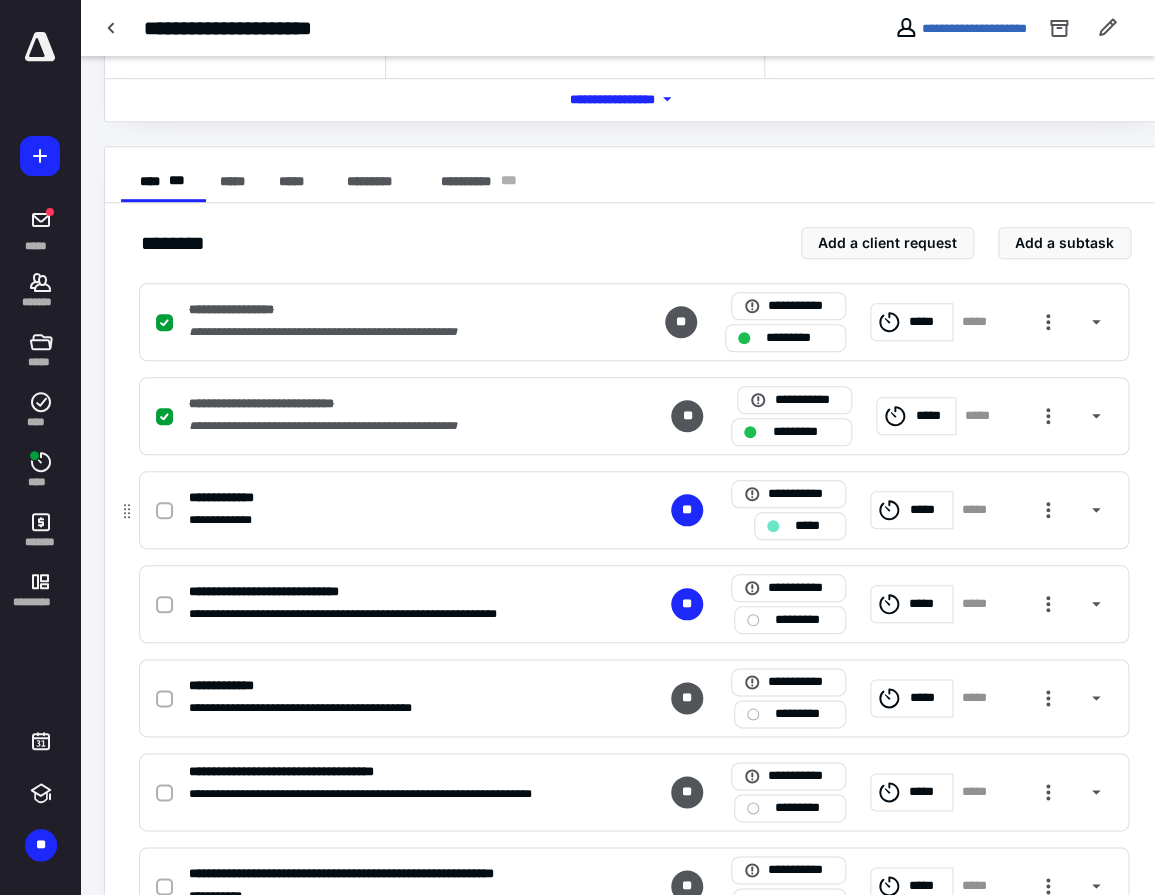 scroll, scrollTop: 300, scrollLeft: 0, axis: vertical 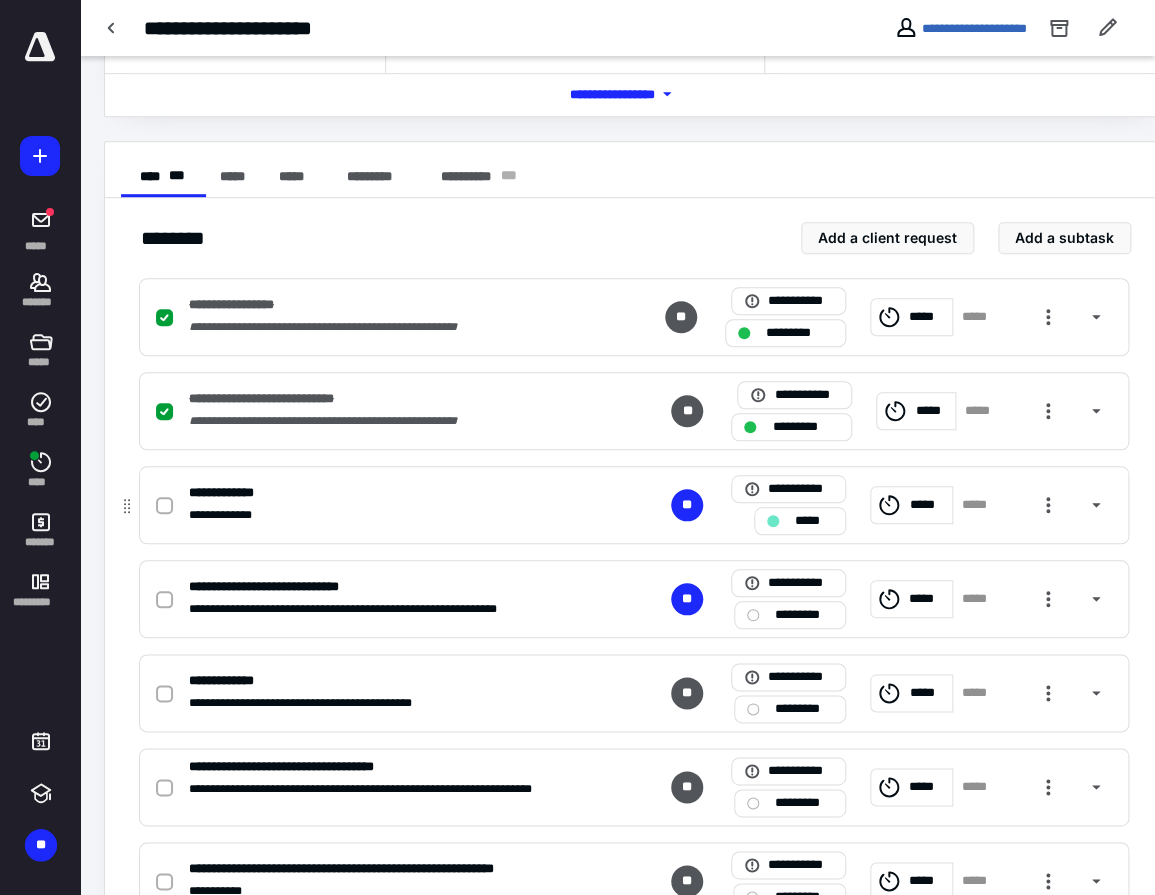 click on "**********" at bounding box center (371, 515) 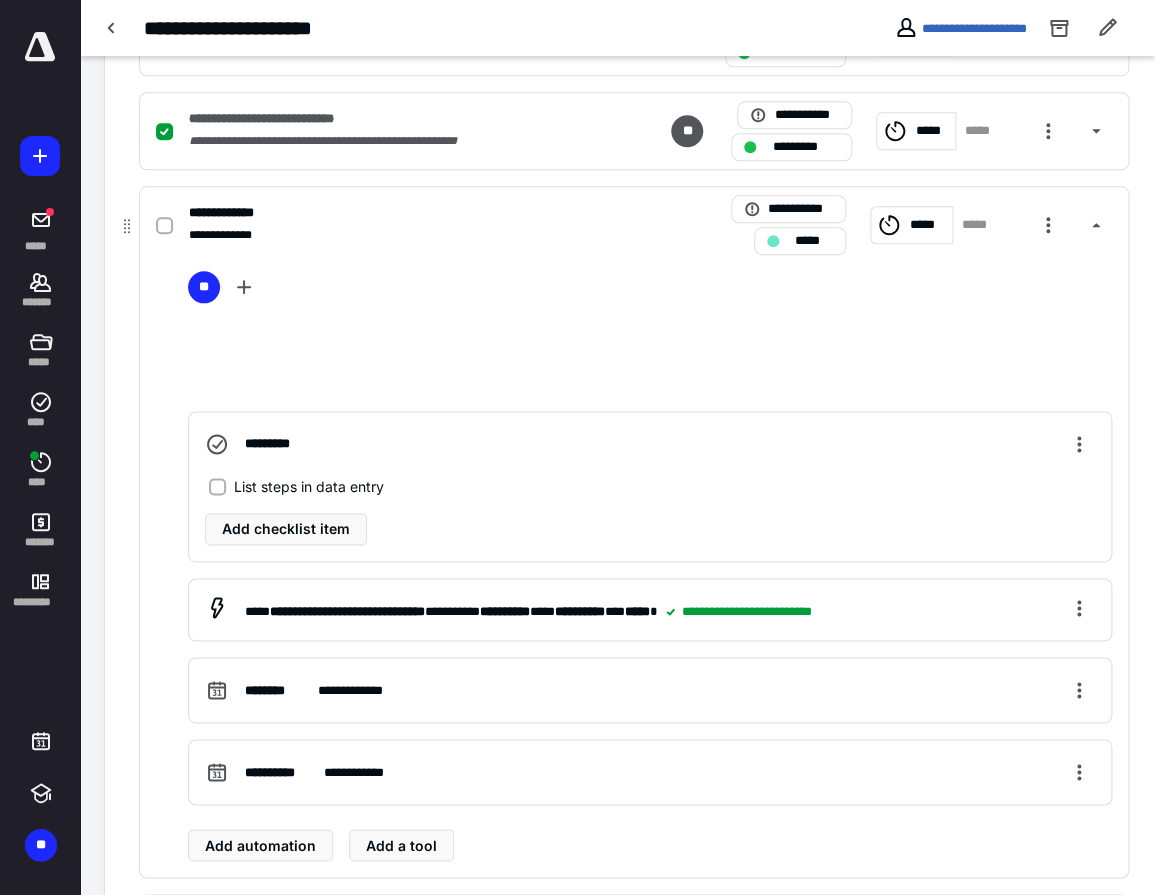 scroll, scrollTop: 600, scrollLeft: 0, axis: vertical 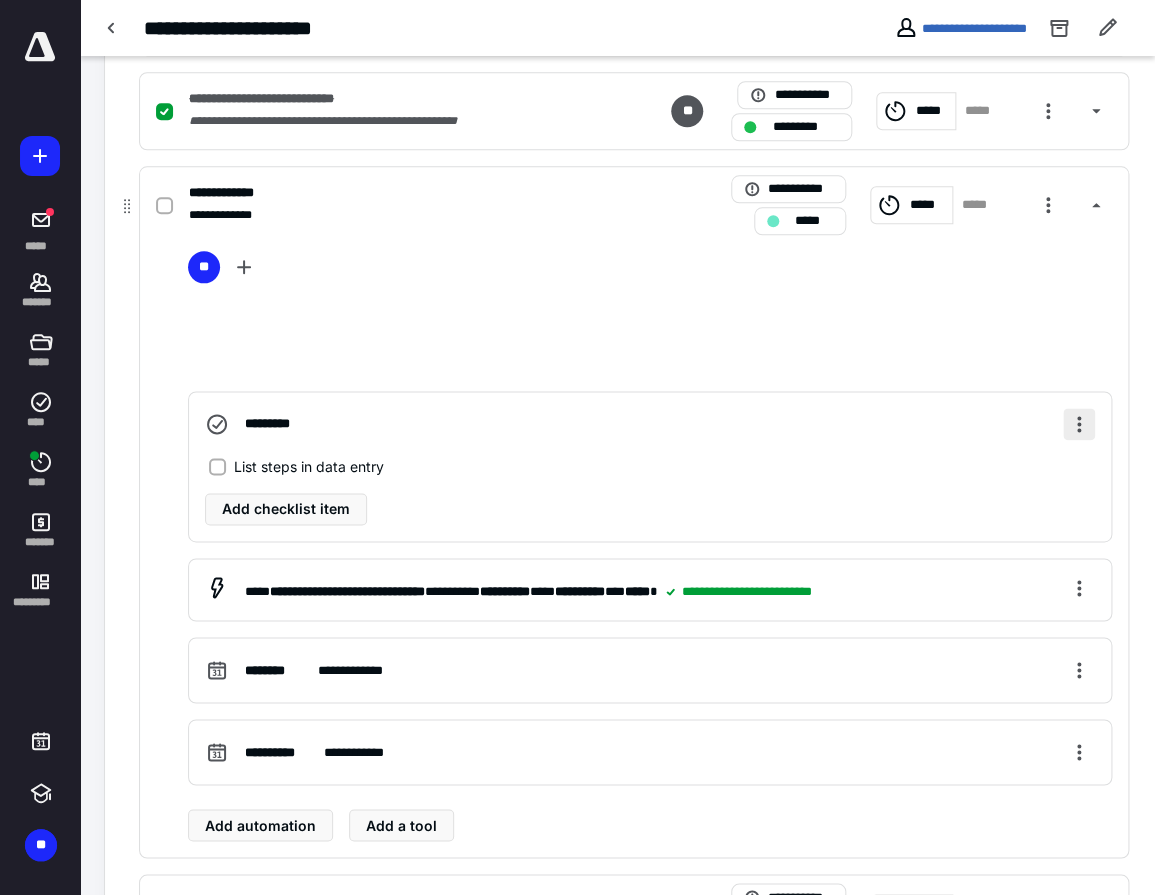 click at bounding box center (1079, 424) 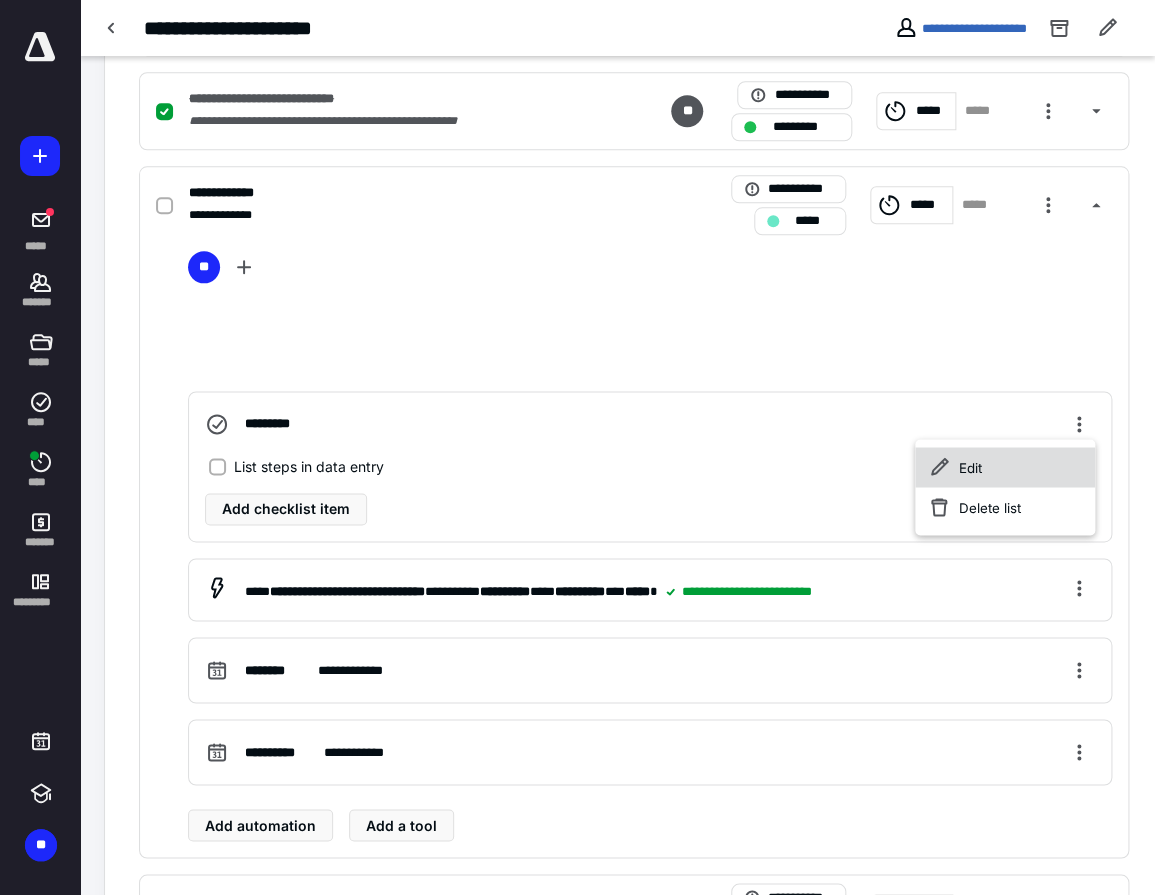click on "Edit" at bounding box center (1005, 467) 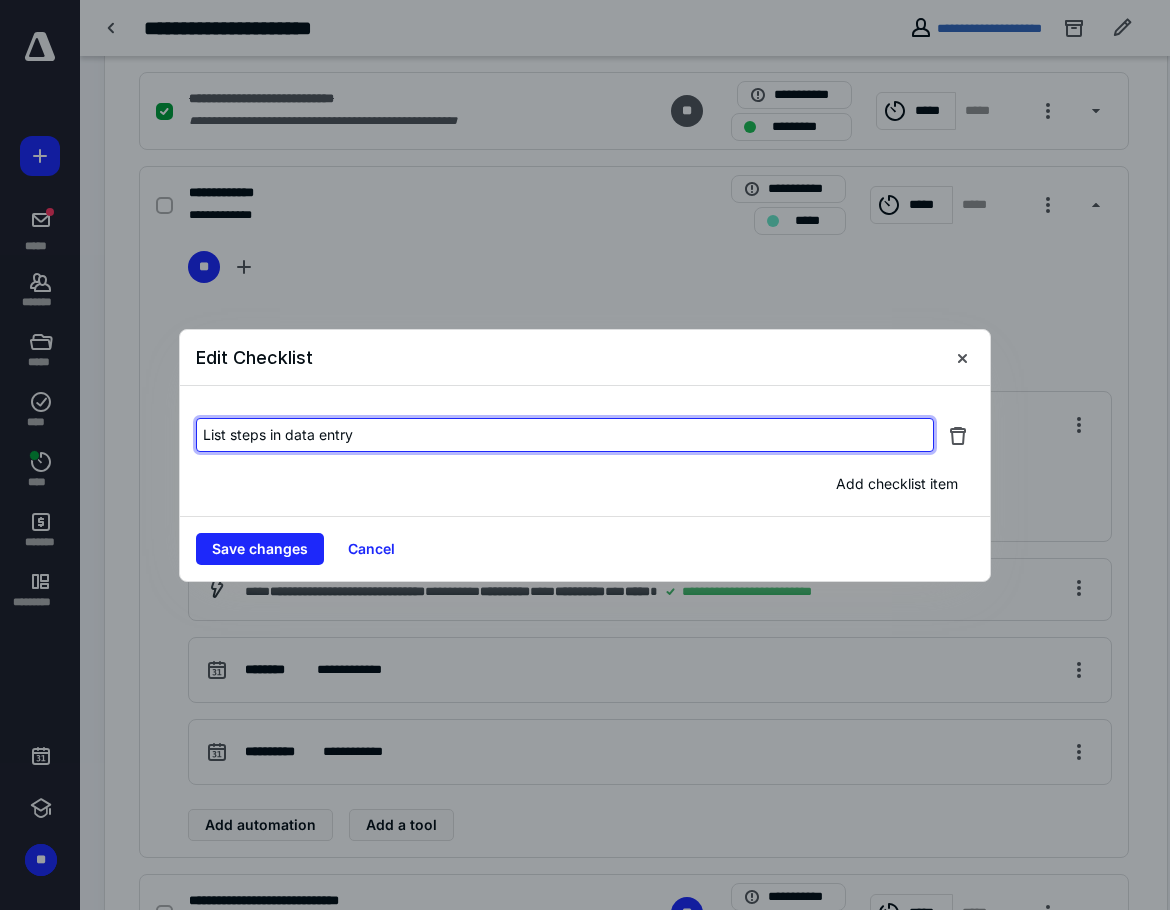 click on "List steps in data entry" at bounding box center (565, 435) 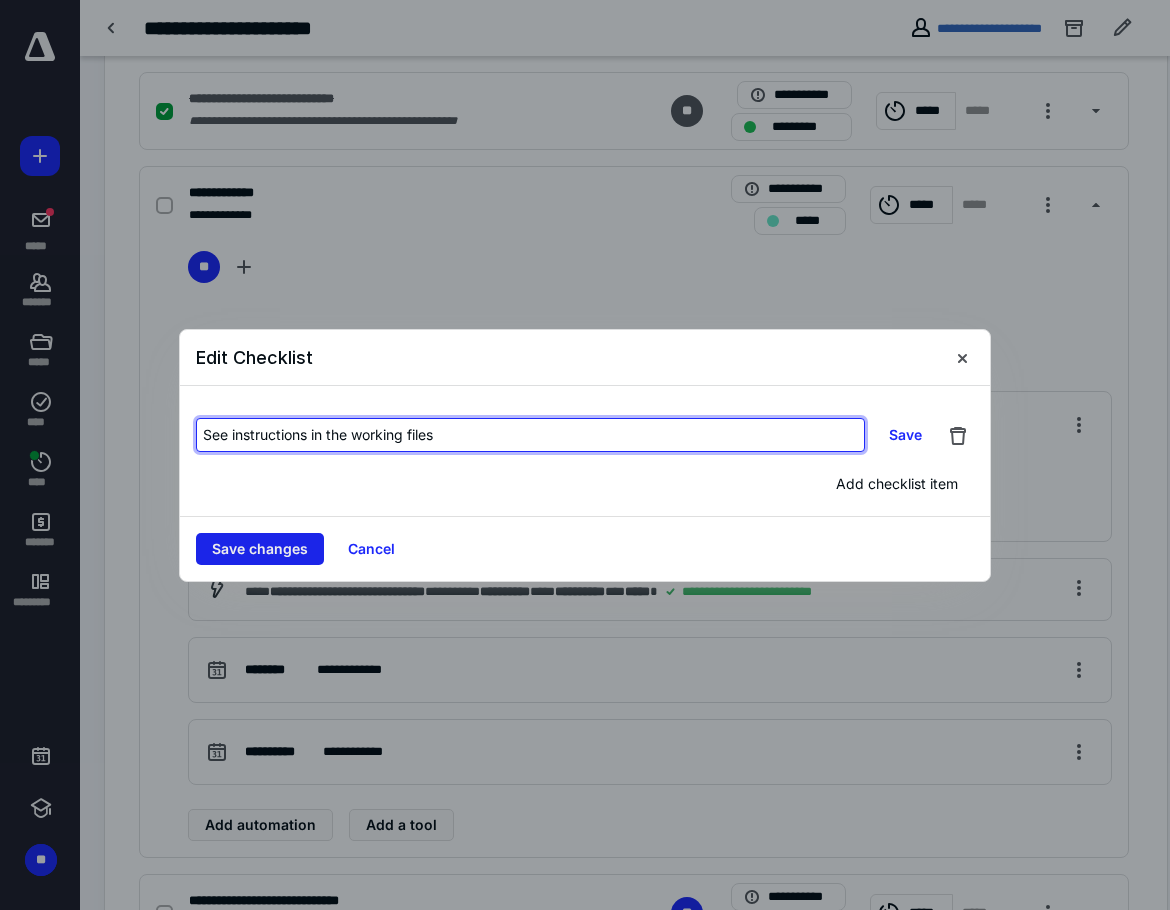 type on "See instructions in the working files" 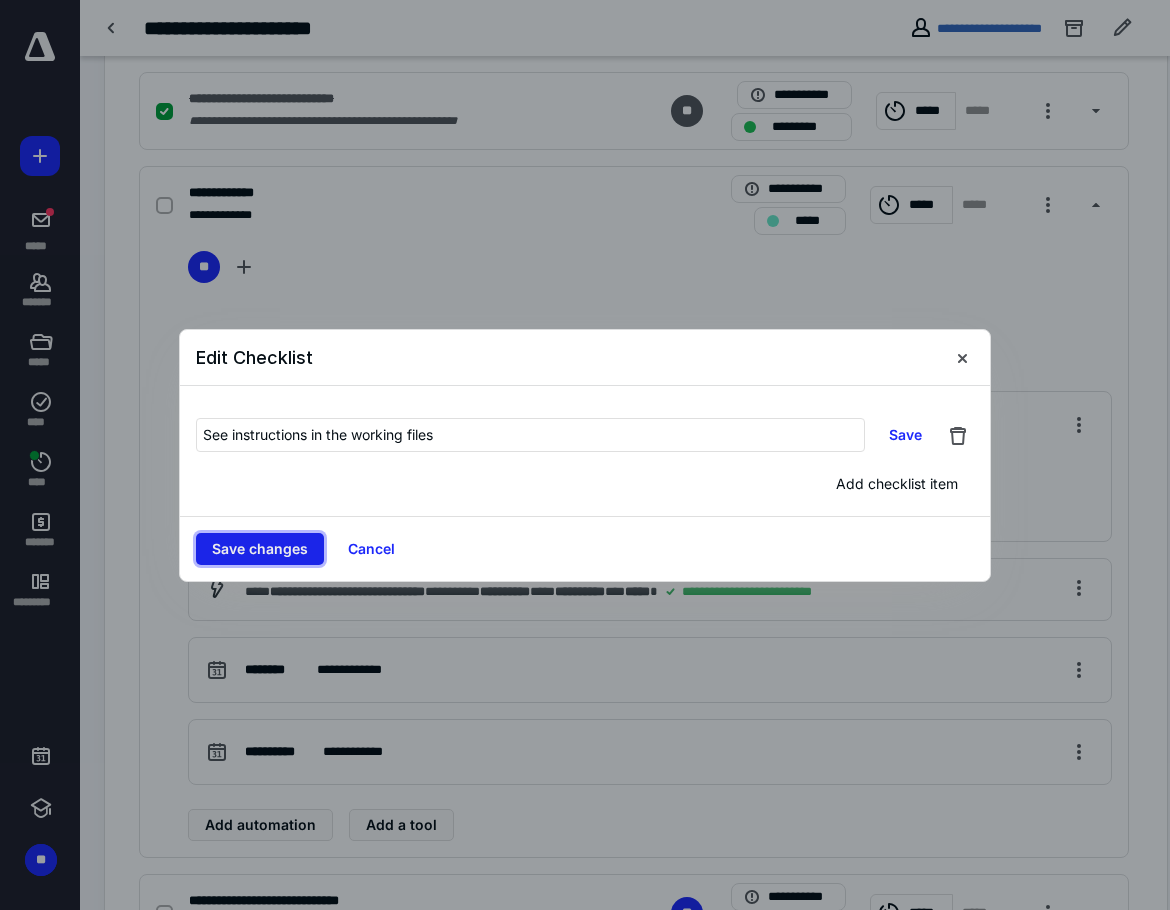 click on "Save changes" at bounding box center [260, 549] 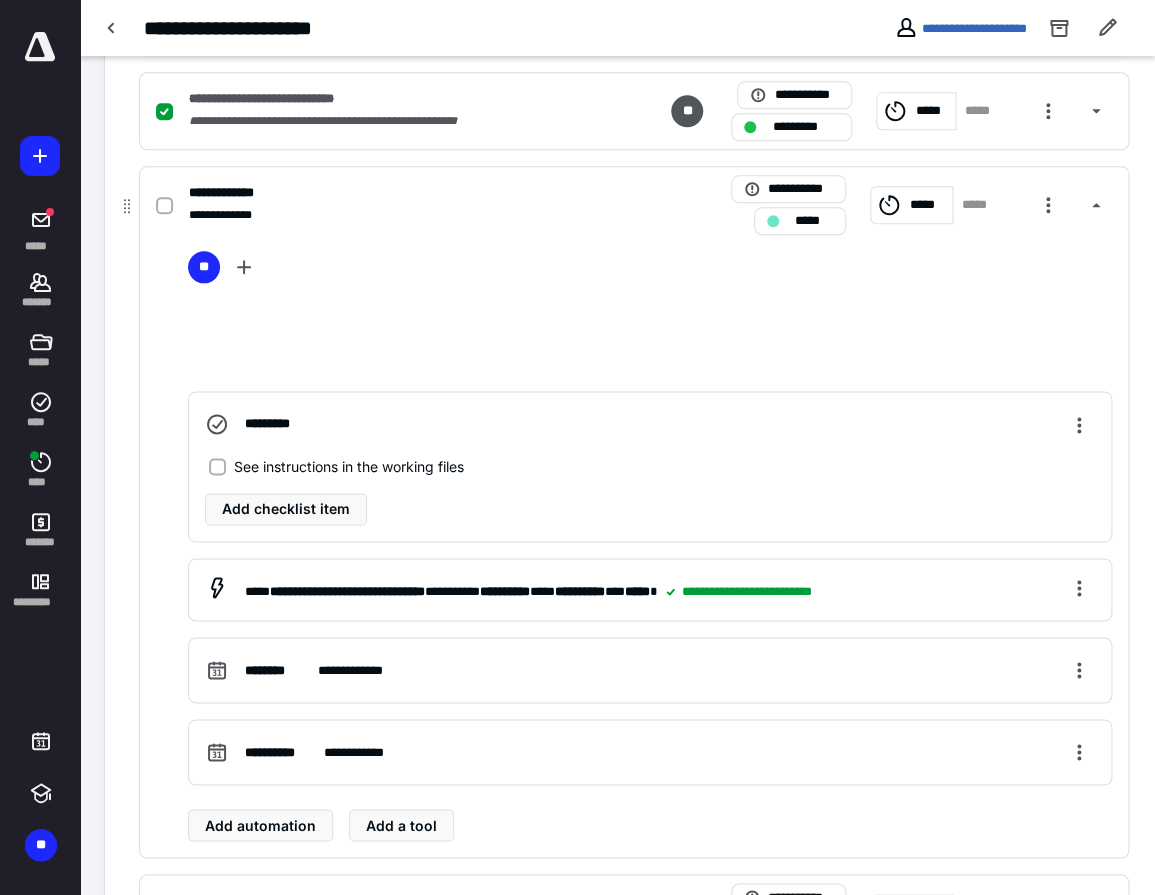 scroll, scrollTop: 987, scrollLeft: 0, axis: vertical 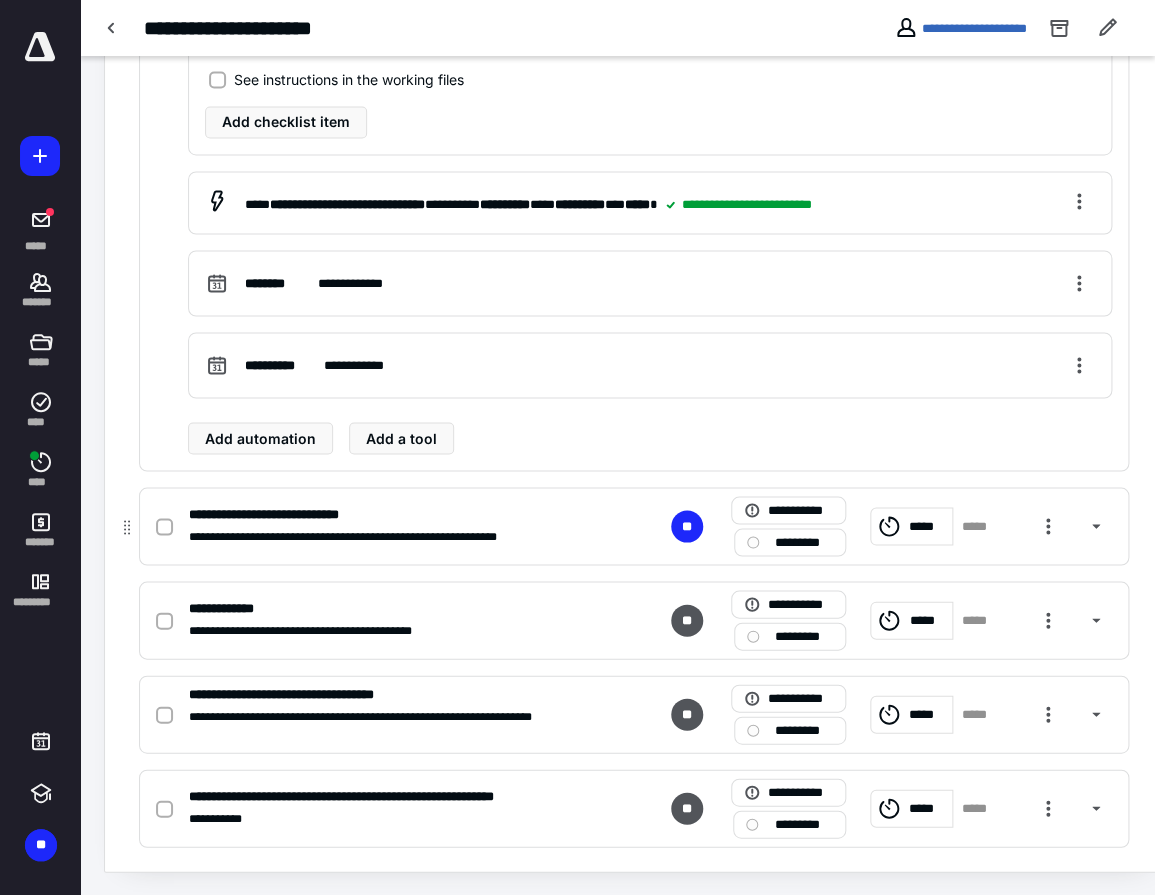 click on "**********" at bounding box center (371, 536) 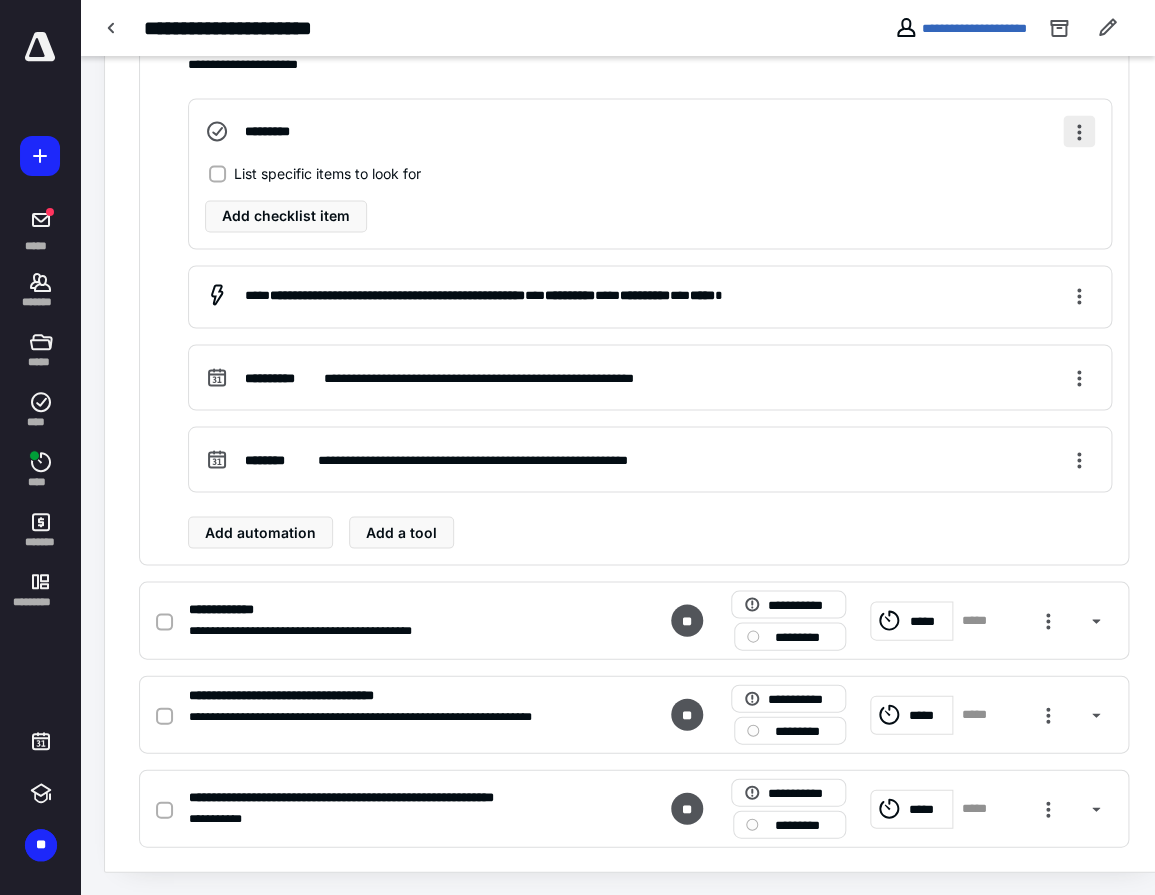 click at bounding box center [1079, 131] 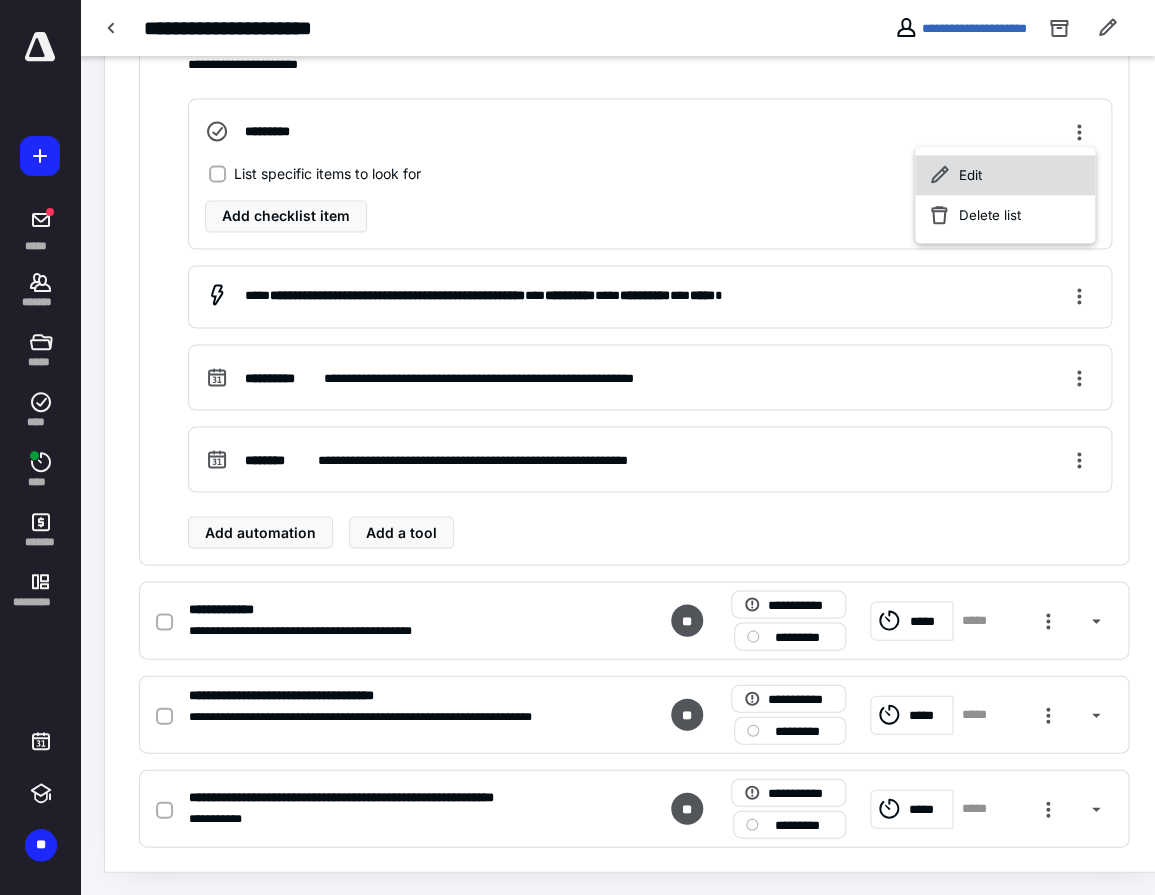click on "Edit" at bounding box center [1005, 175] 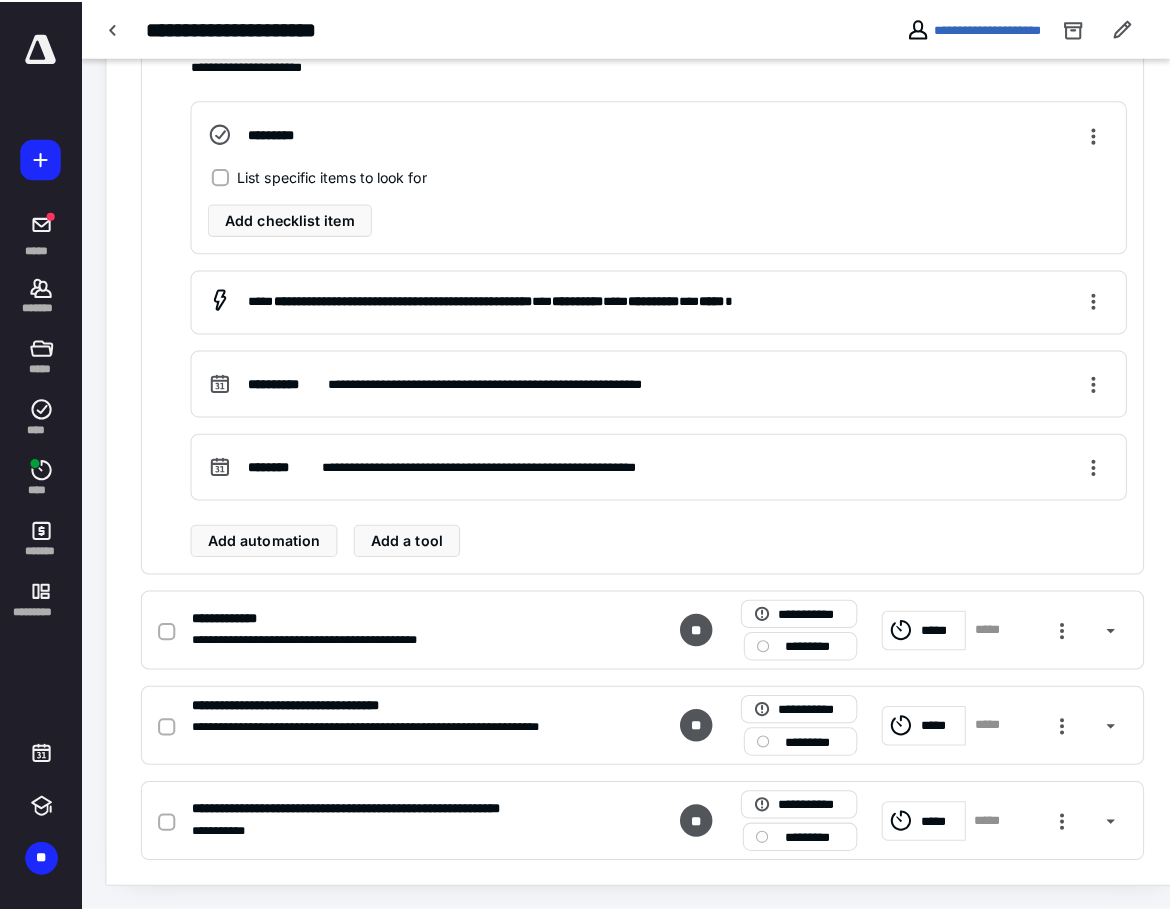 scroll, scrollTop: 939, scrollLeft: 0, axis: vertical 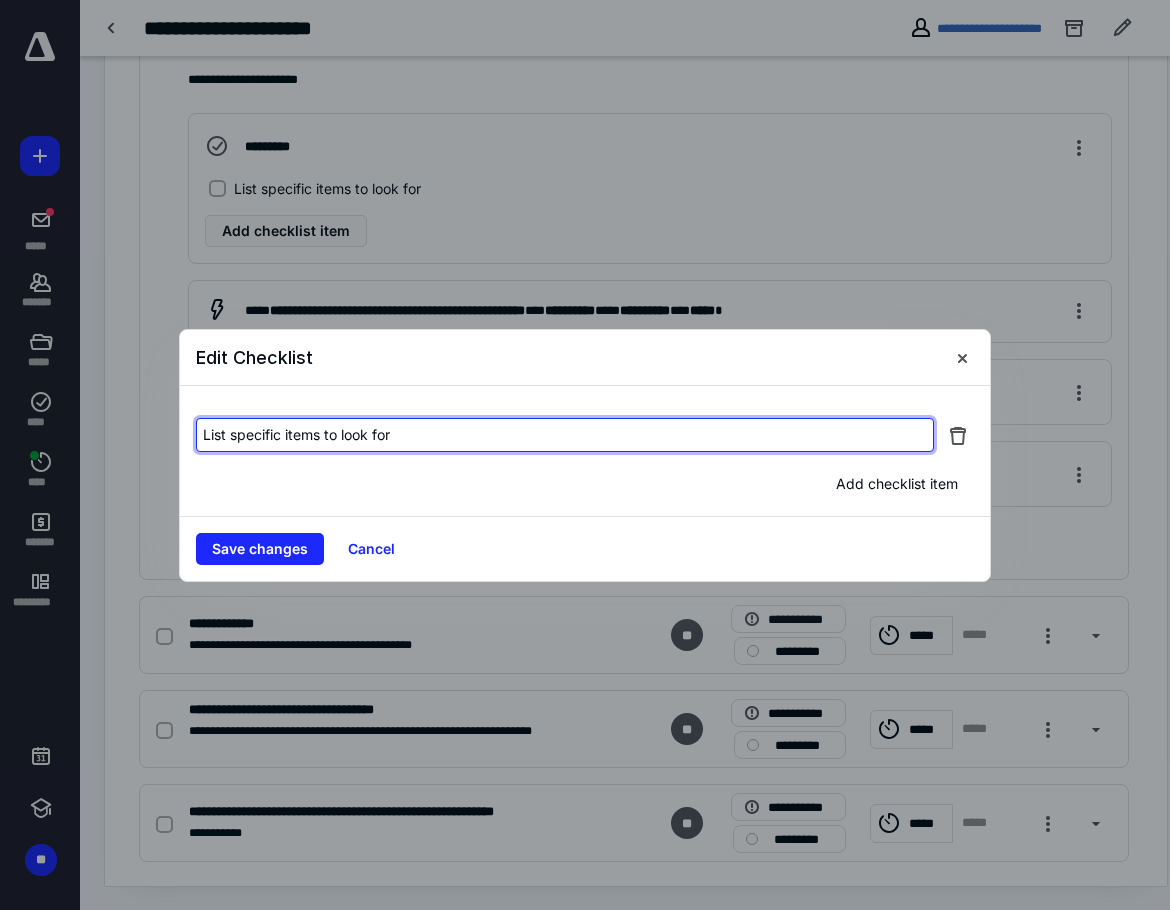 drag, startPoint x: 450, startPoint y: 426, endPoint x: 94, endPoint y: 430, distance: 356.02246 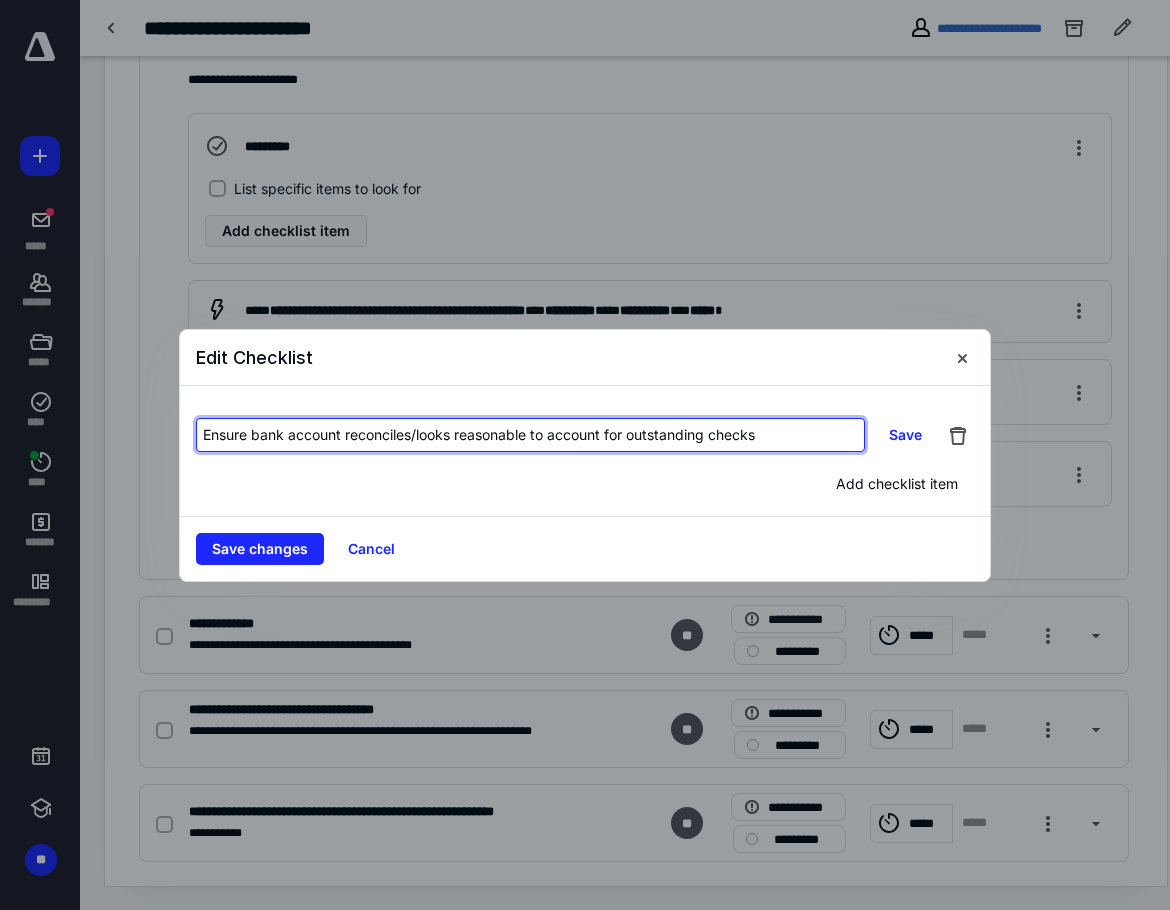 type on "Ensure bank account reconciles/looks reasonable to account for outstanding checks" 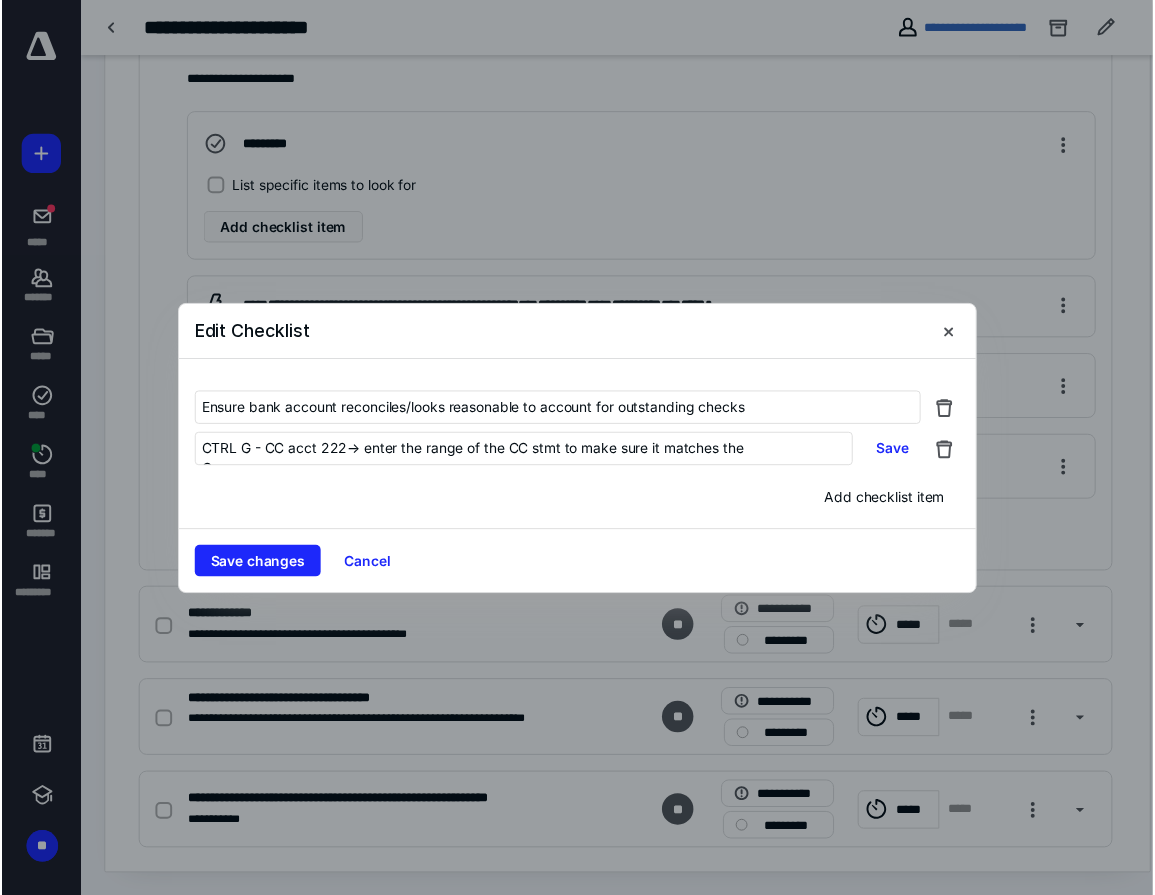 scroll, scrollTop: 11, scrollLeft: 0, axis: vertical 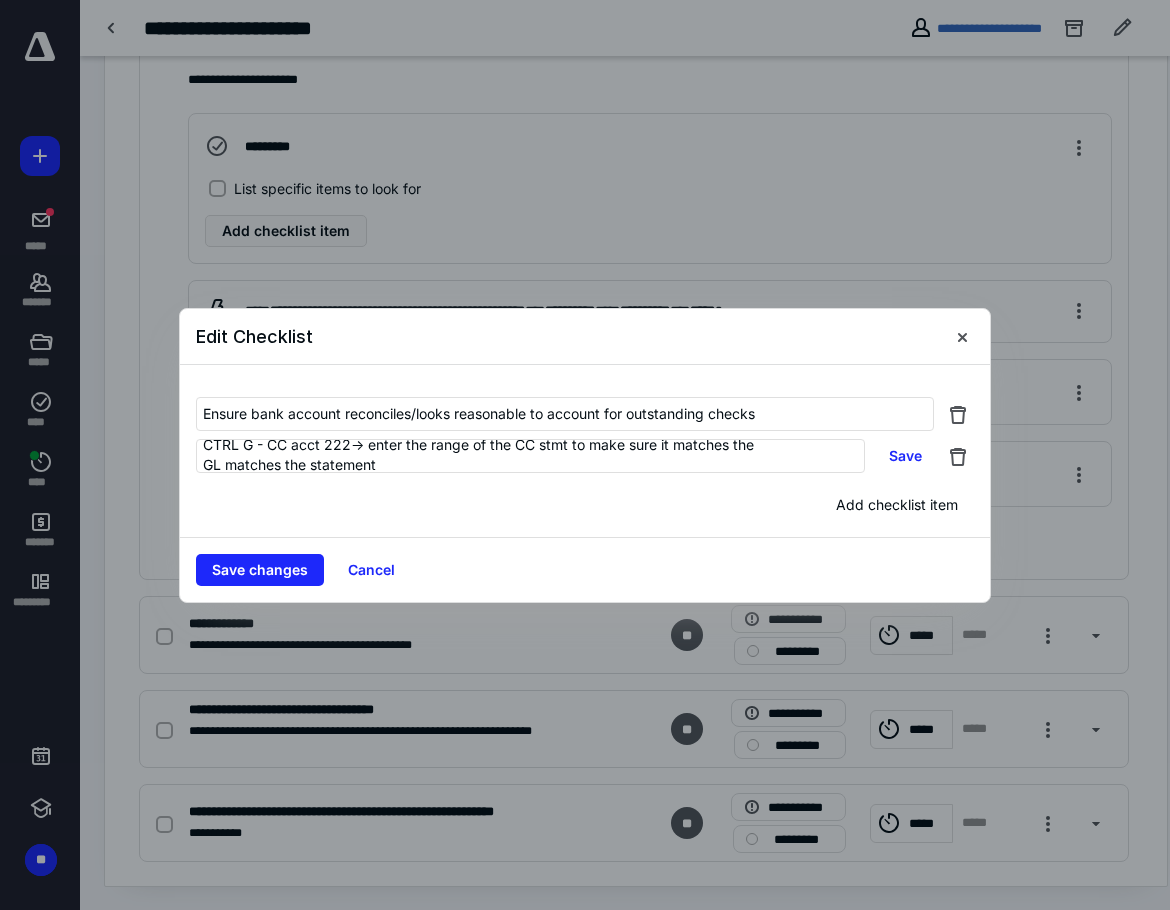 type on "CTRL G - CC acct 222-> enter the range of the CC stmt to make sure it matches the GL matches the statement." 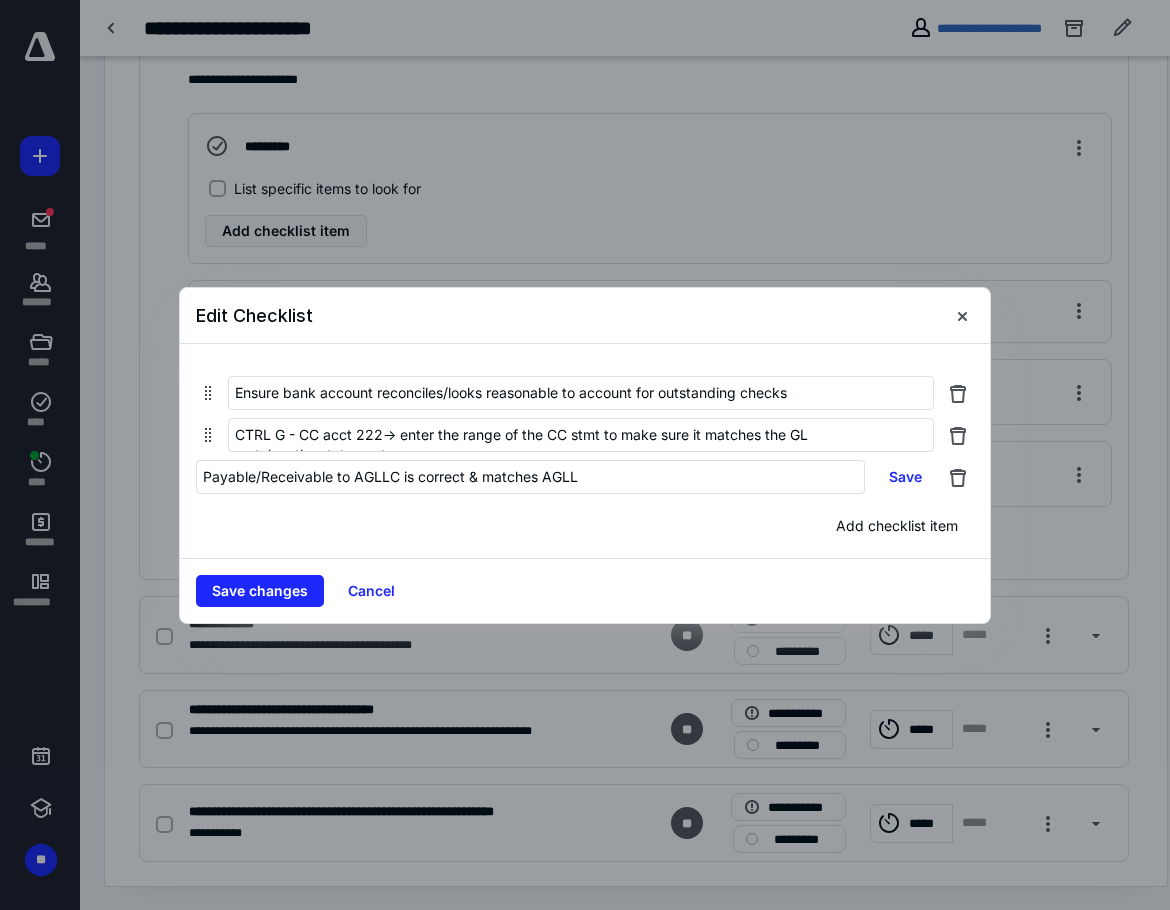 type on "Payable/Receivable to AGLLC is correct & matches AGLLC" 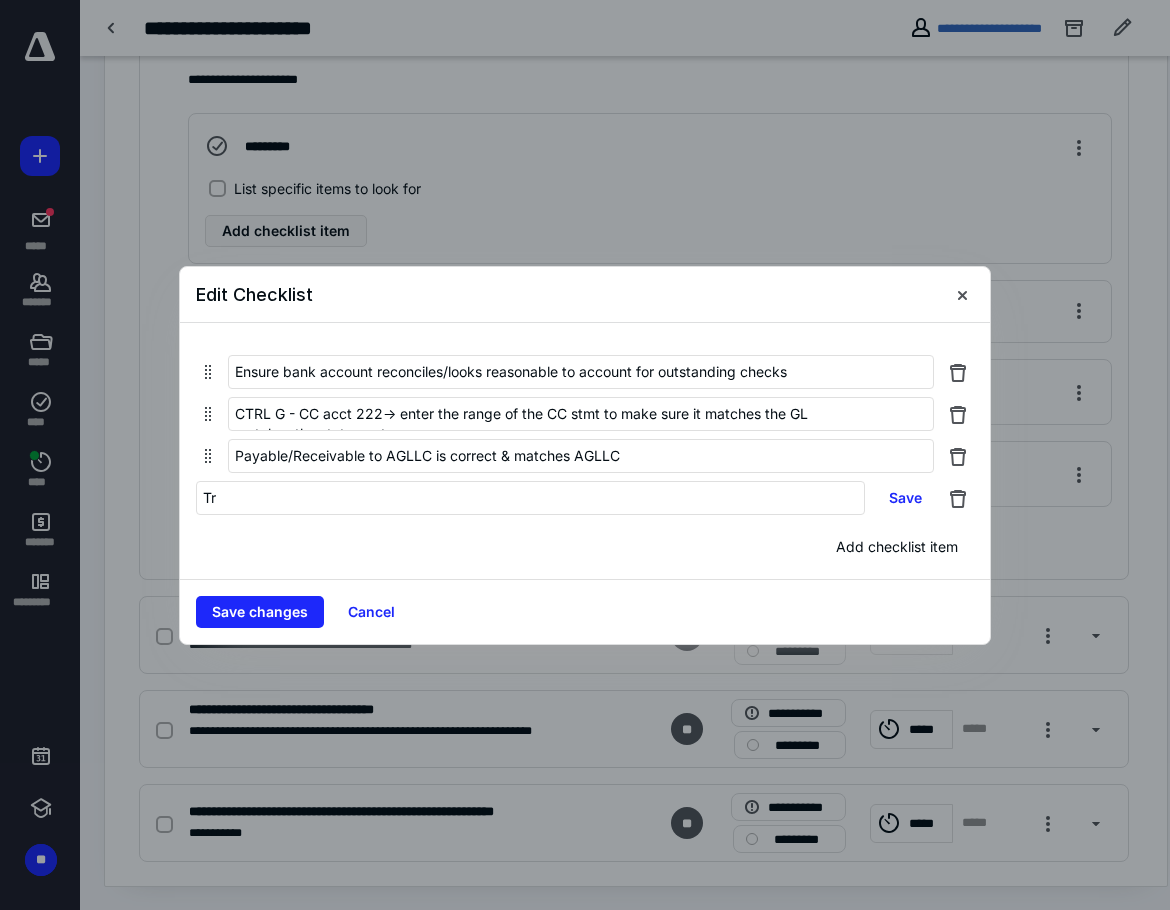 type on "T" 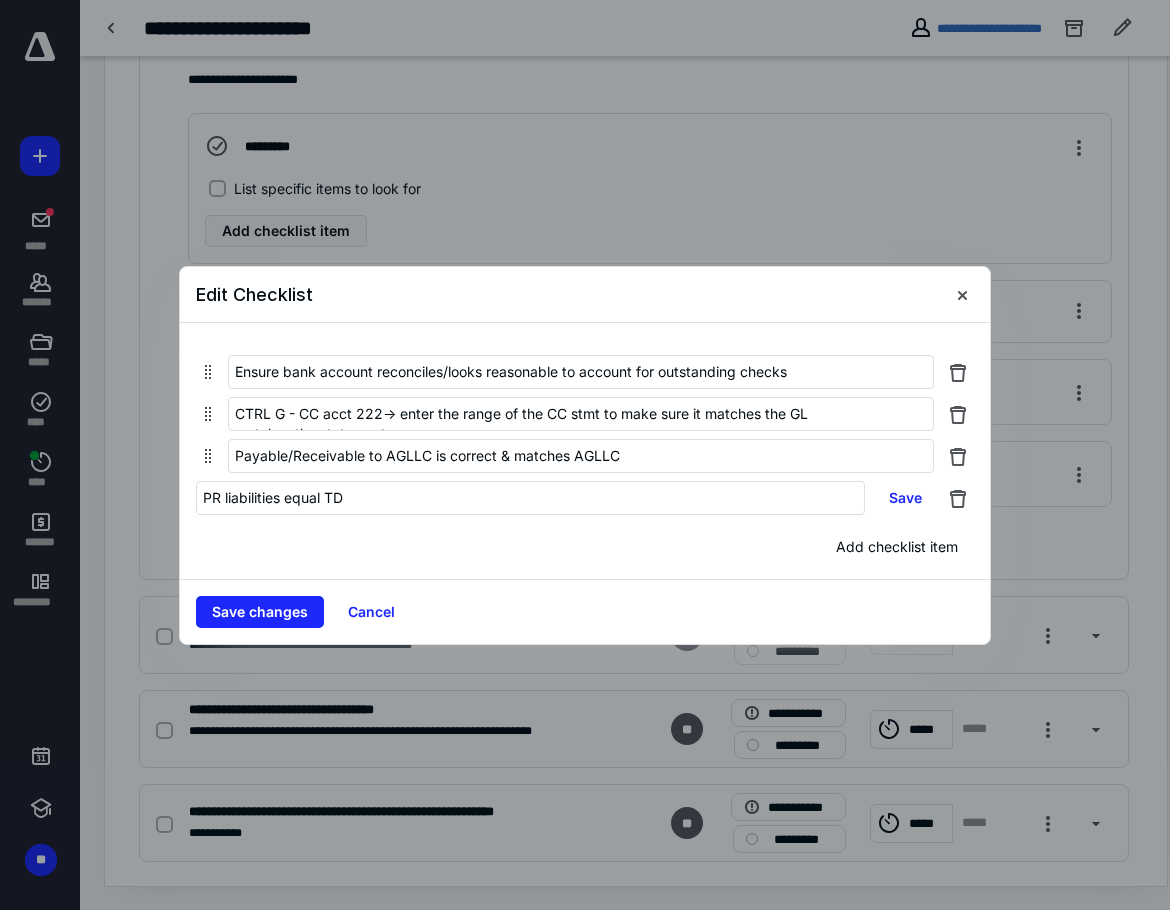 type on "PR liabilities equal TDS" 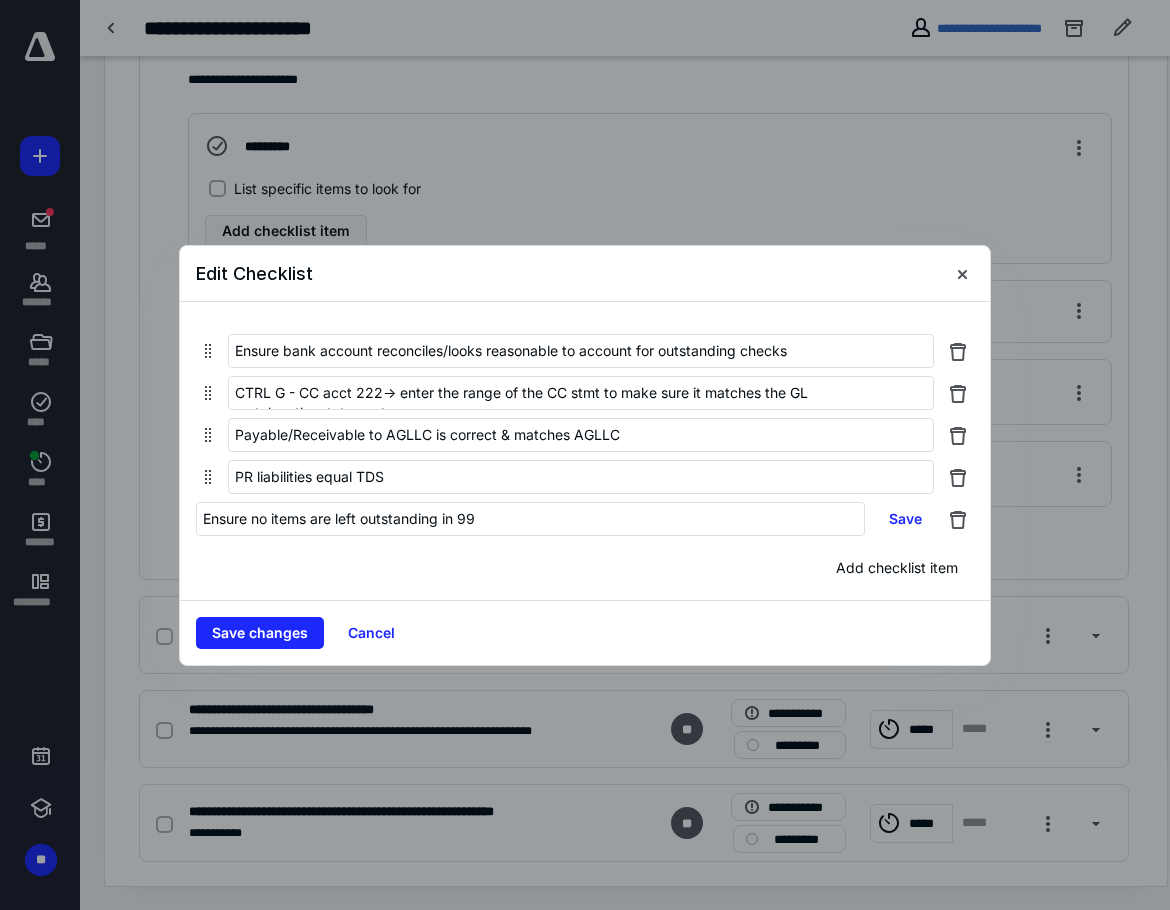type on "Ensure no items are left outstanding in 999" 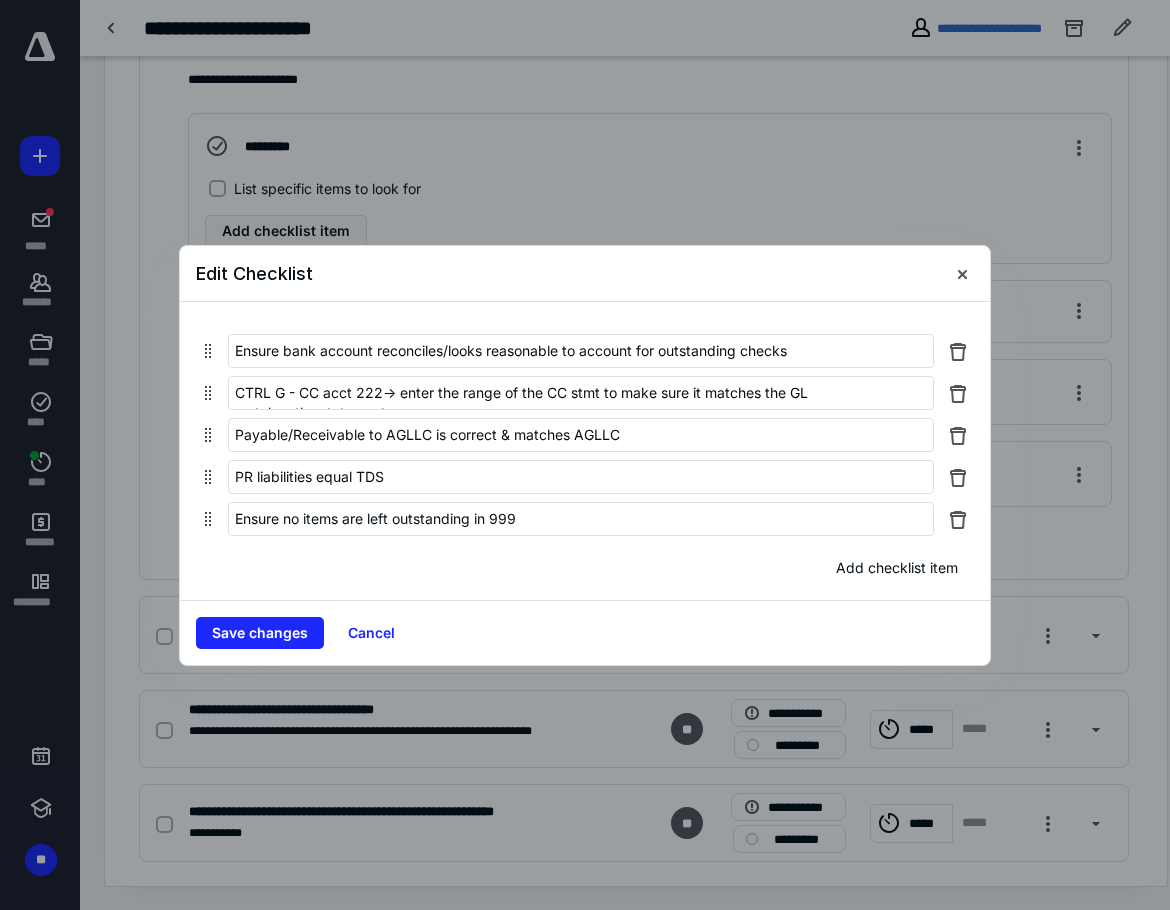 click on "Edit Checklist" at bounding box center (585, 274) 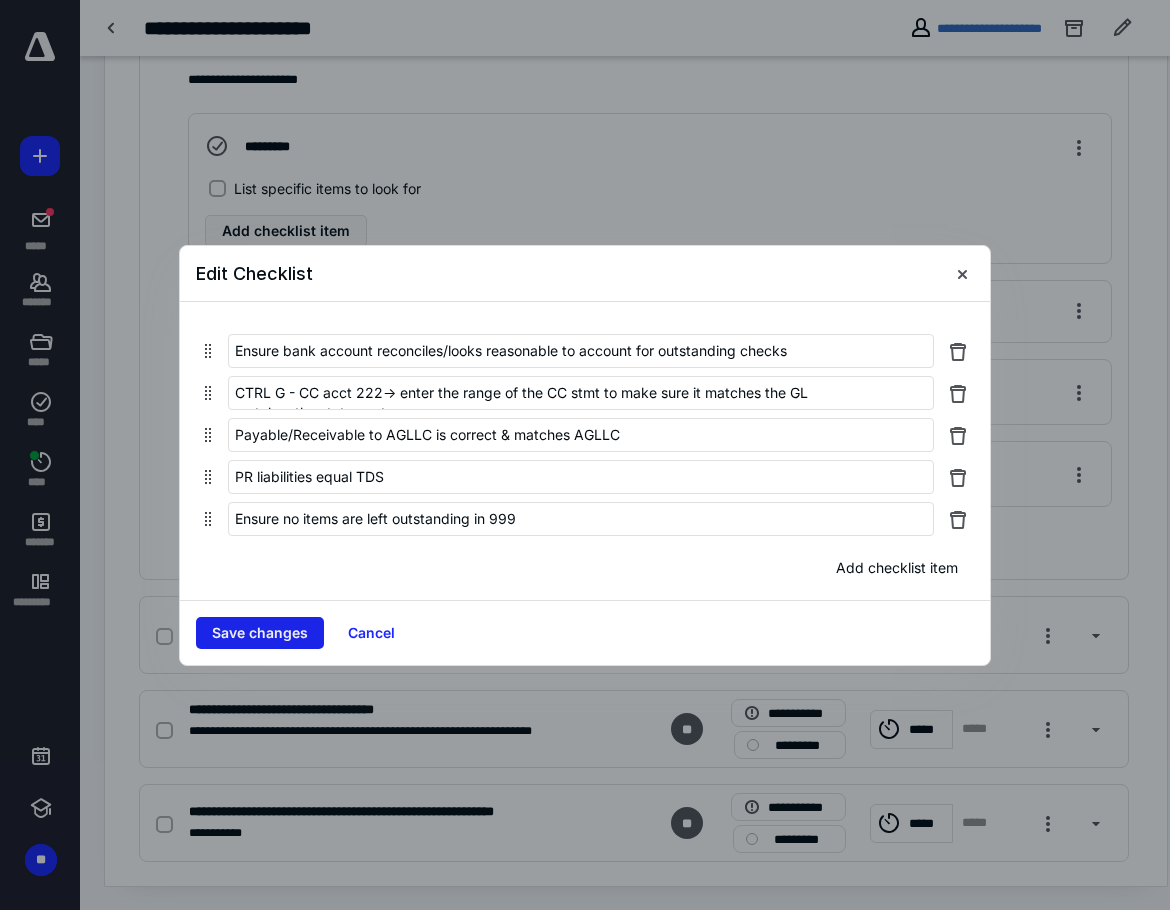 click on "Save changes" at bounding box center (260, 633) 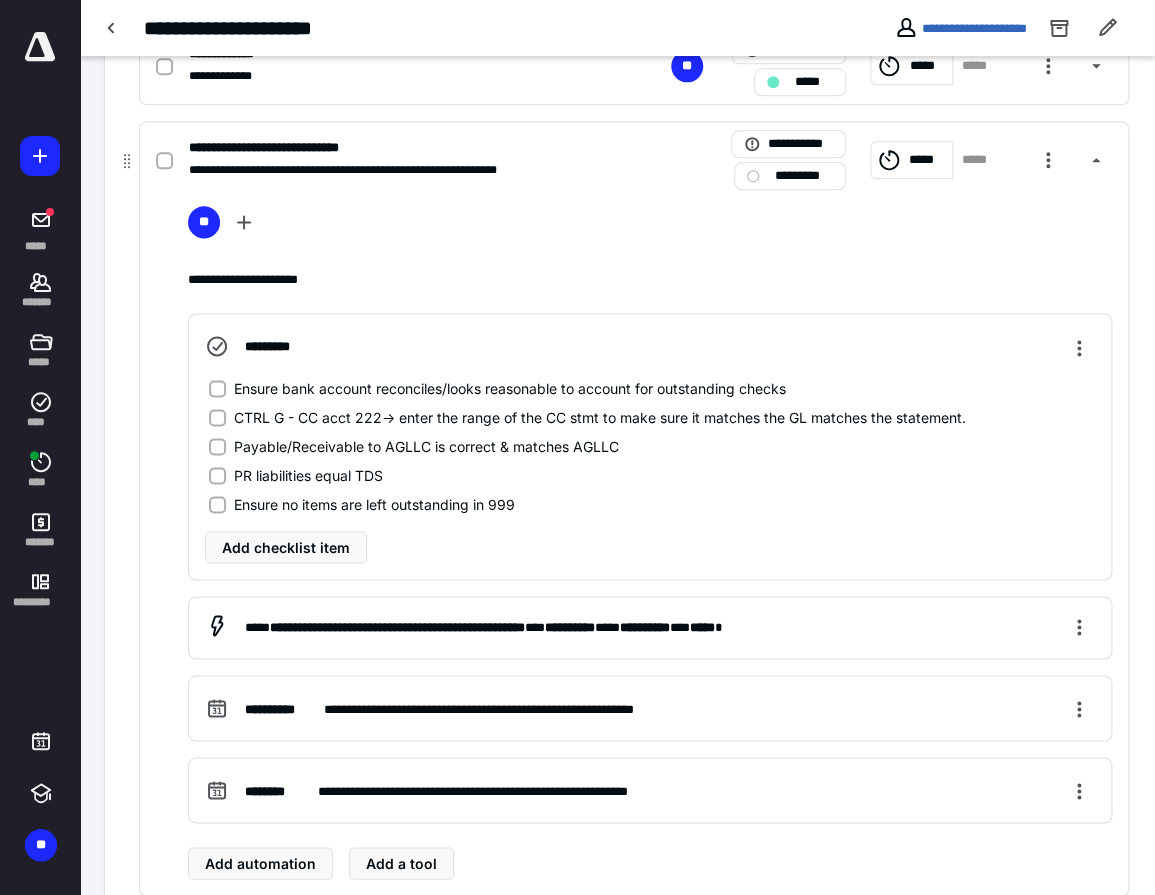 scroll, scrollTop: 639, scrollLeft: 0, axis: vertical 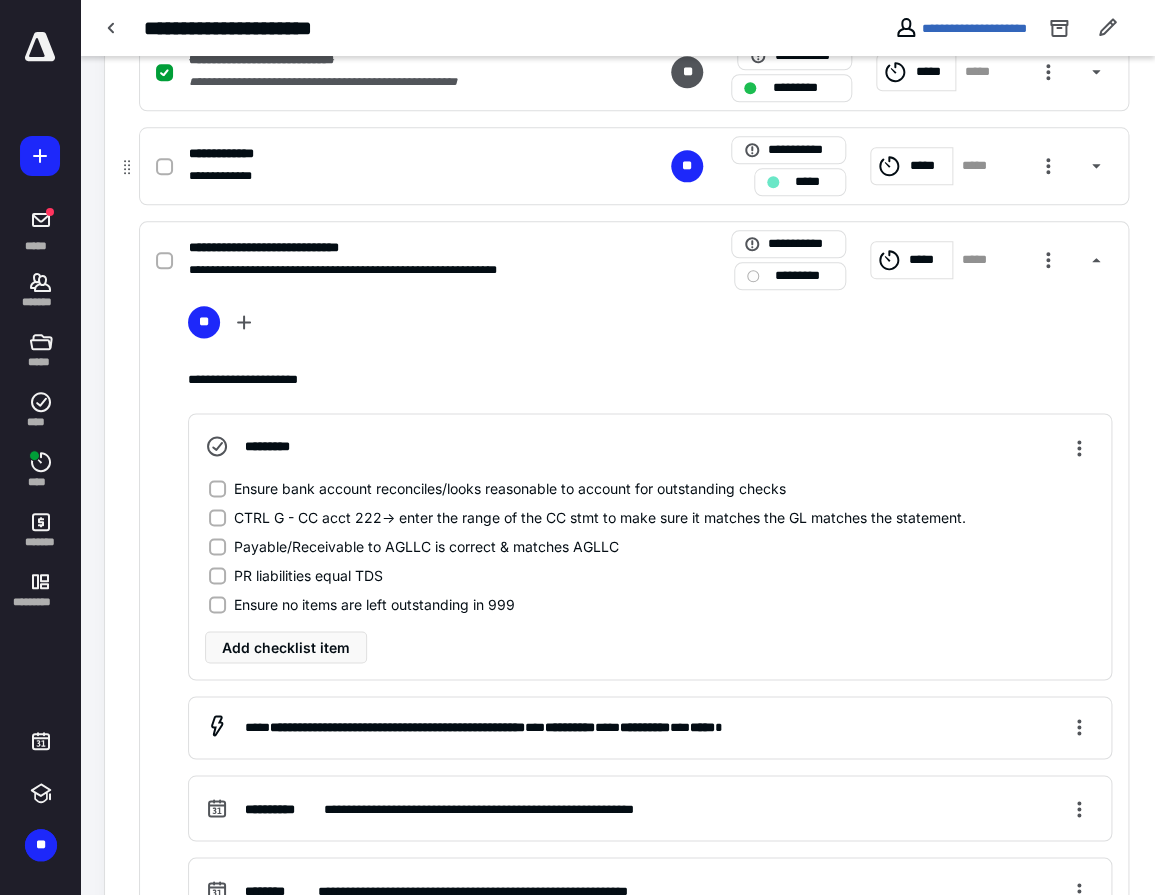 click on "**********" at bounding box center [371, 153] 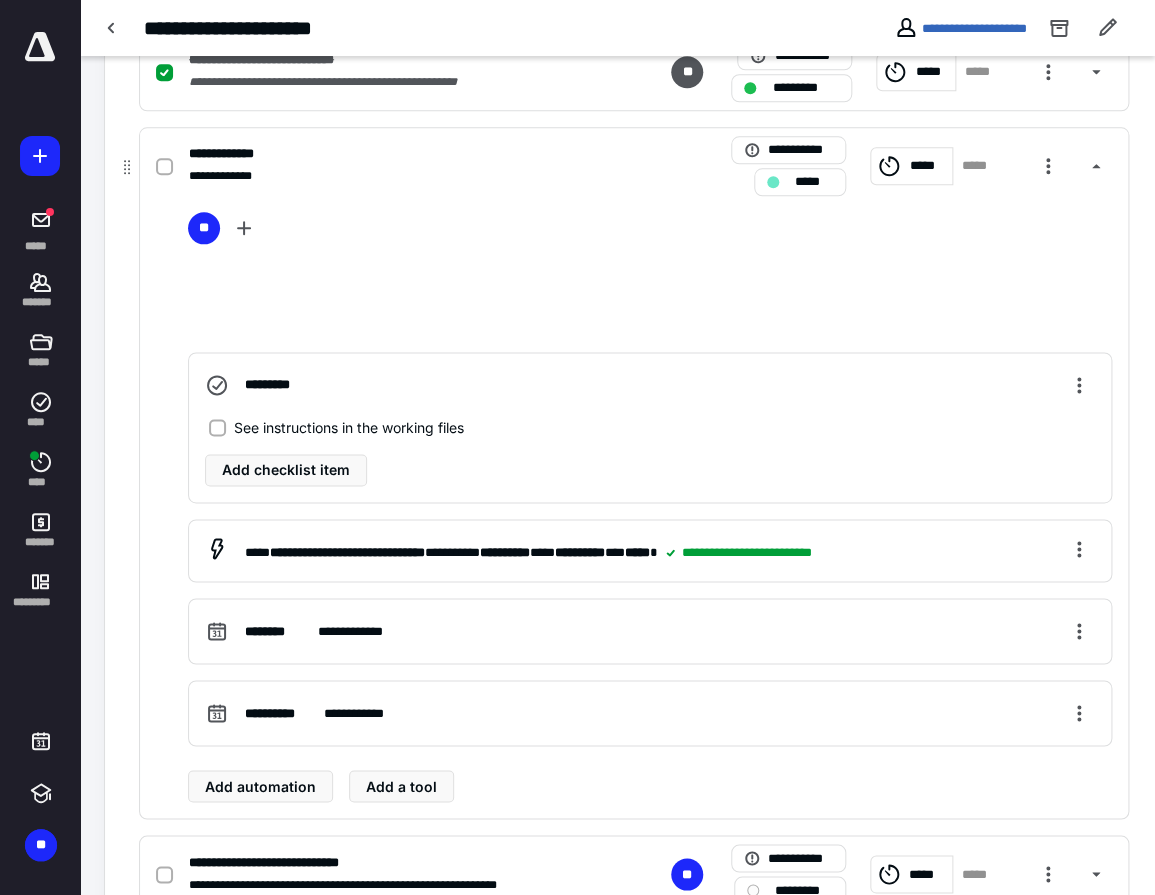 click at bounding box center (164, 167) 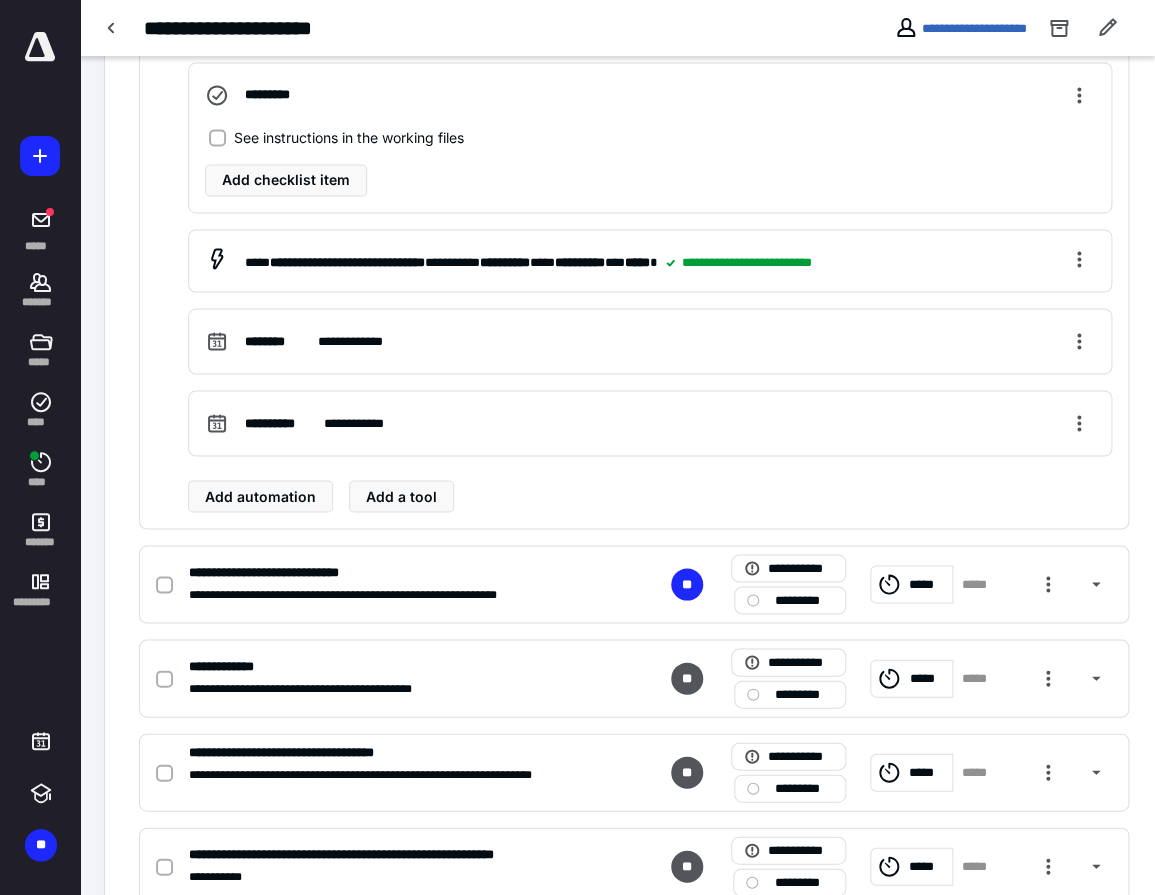 scroll, scrollTop: 939, scrollLeft: 0, axis: vertical 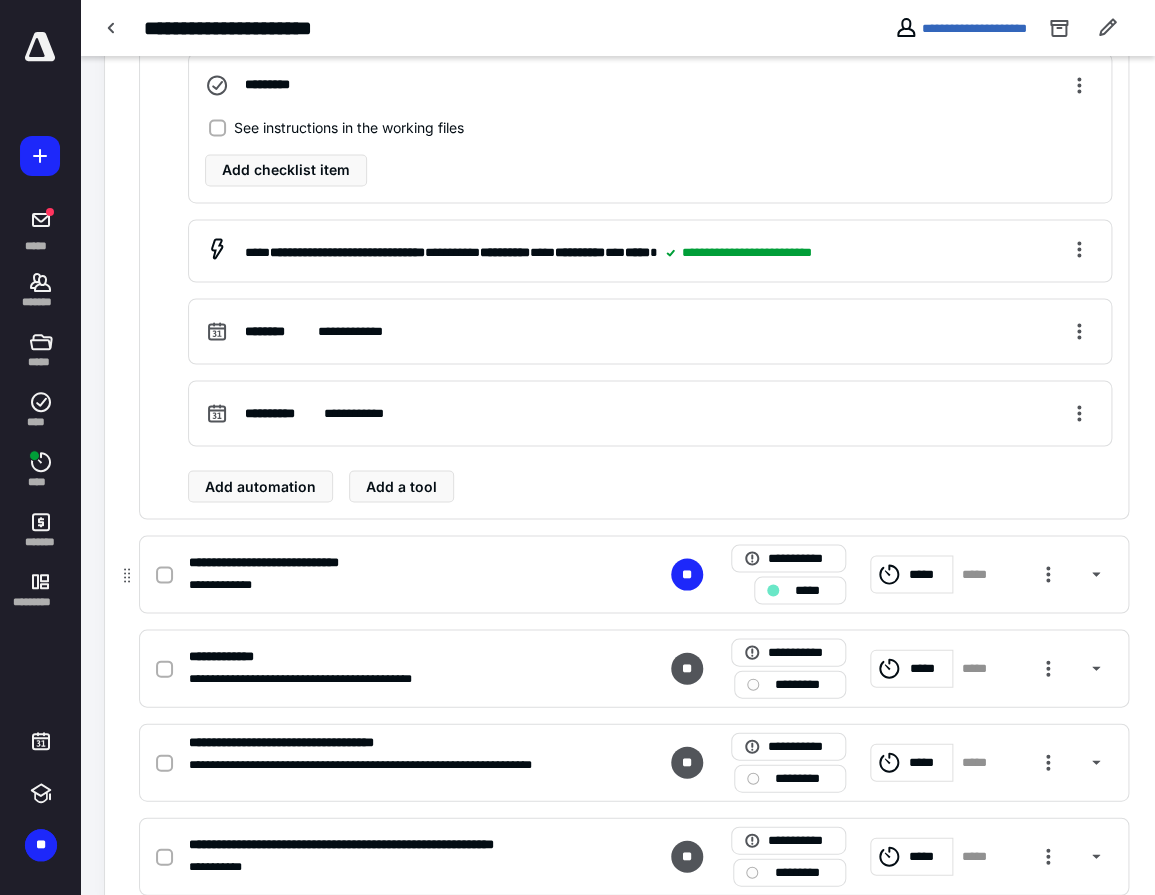 click on "**********" at bounding box center [371, 584] 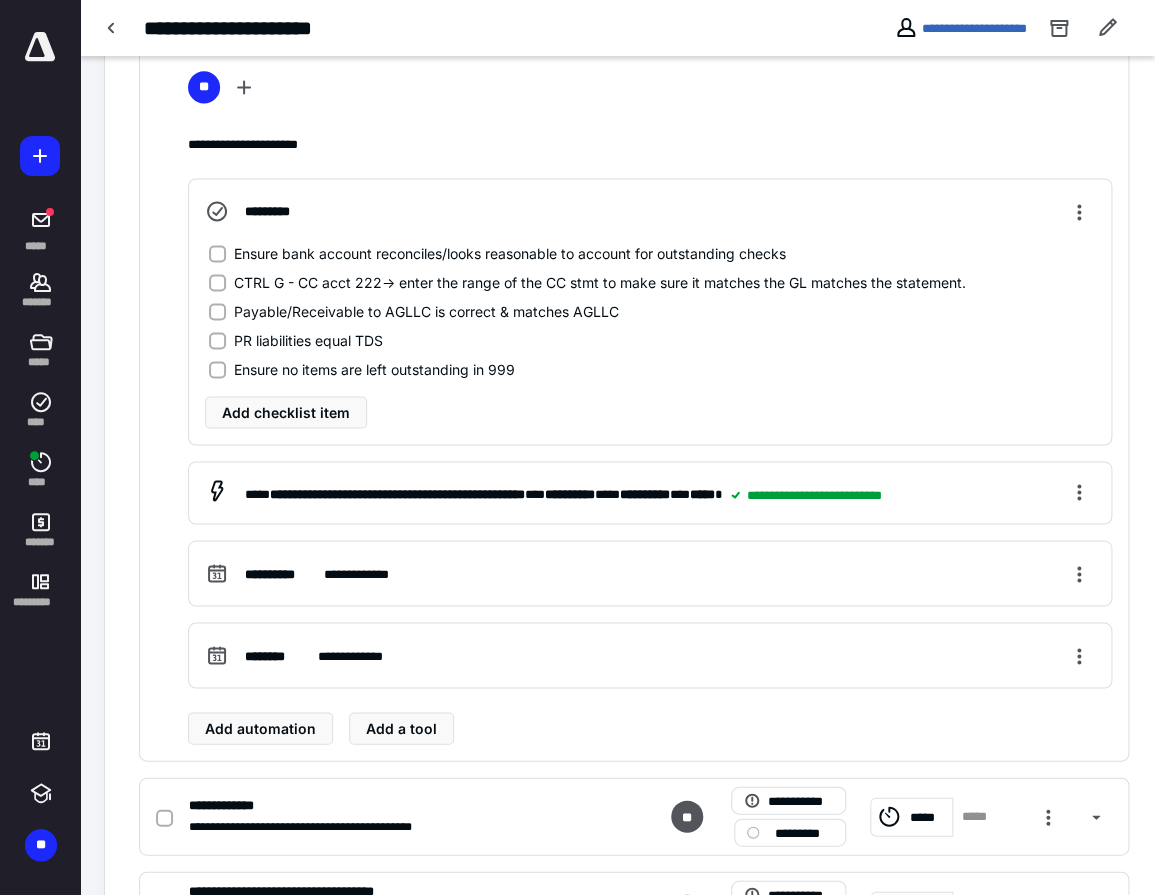 scroll, scrollTop: 839, scrollLeft: 0, axis: vertical 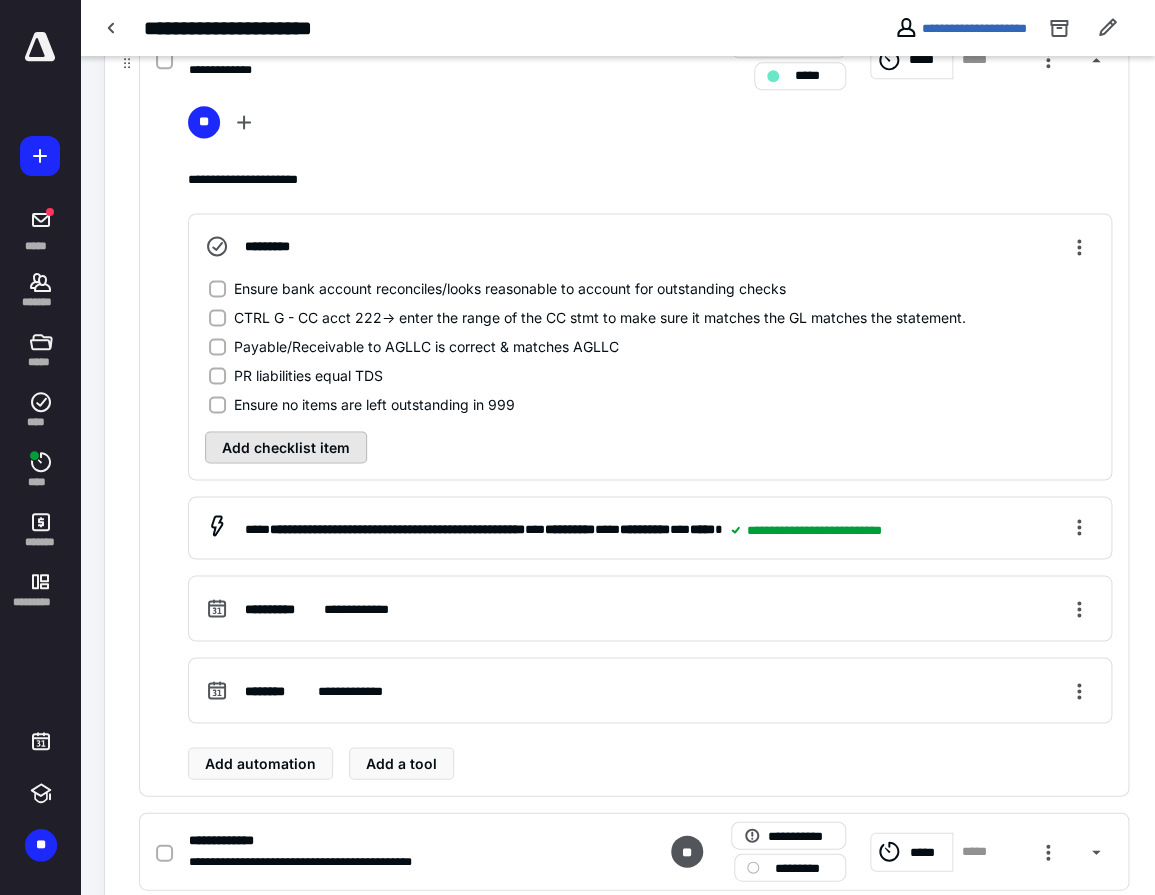 click on "Add checklist item" at bounding box center (286, 447) 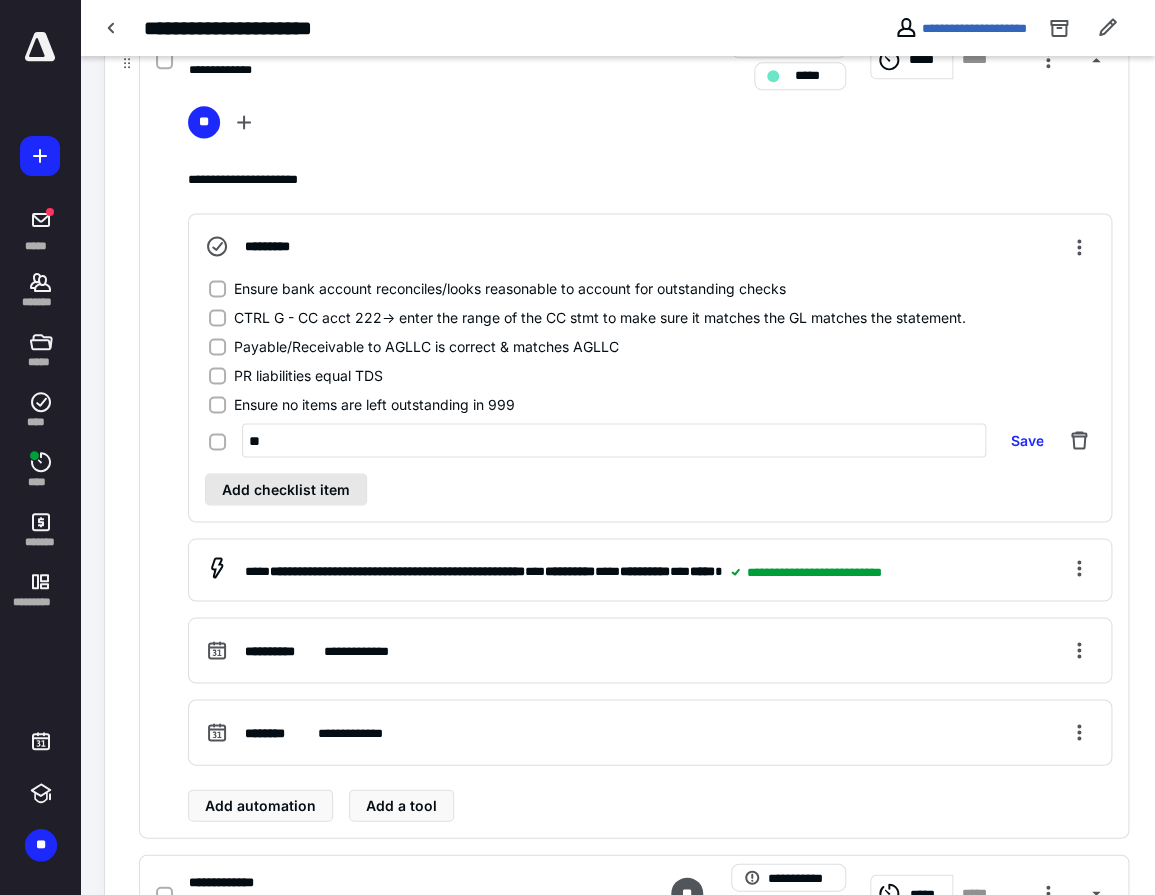 type on "*" 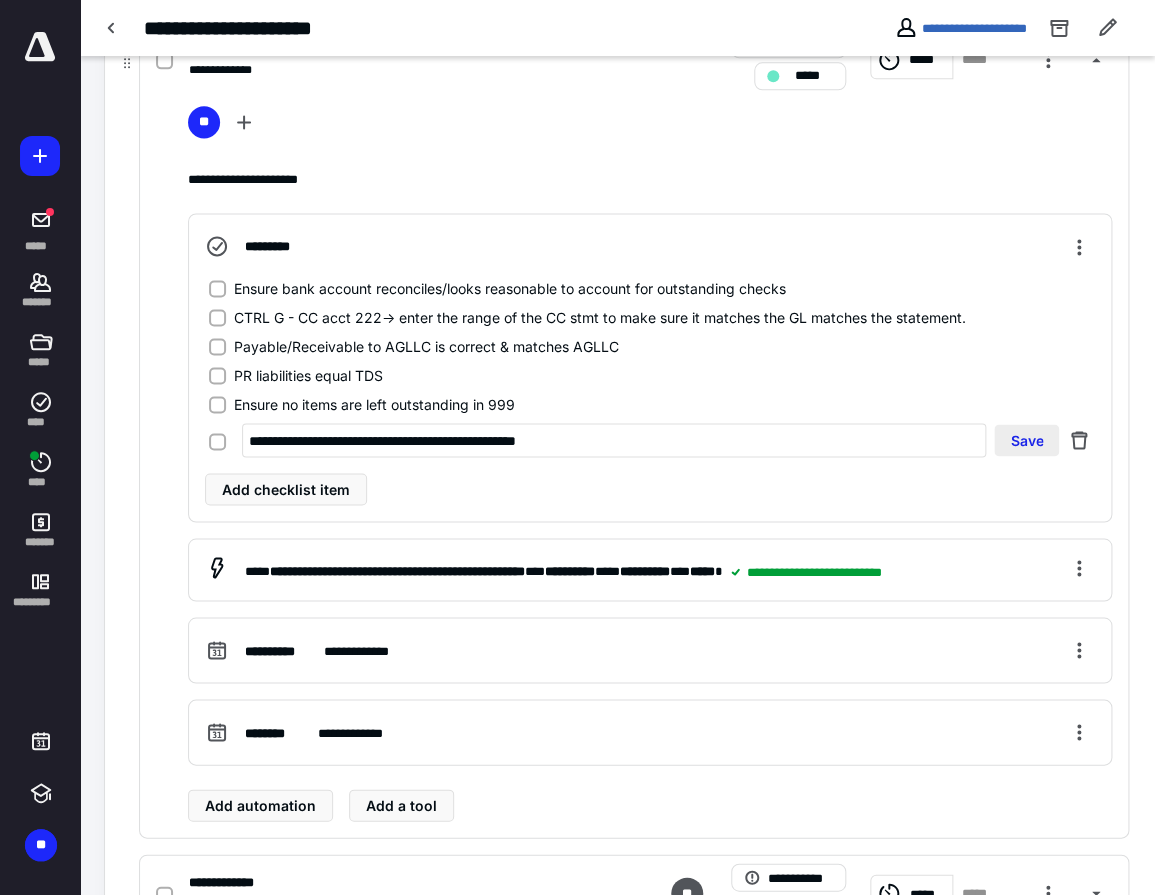 type on "**********" 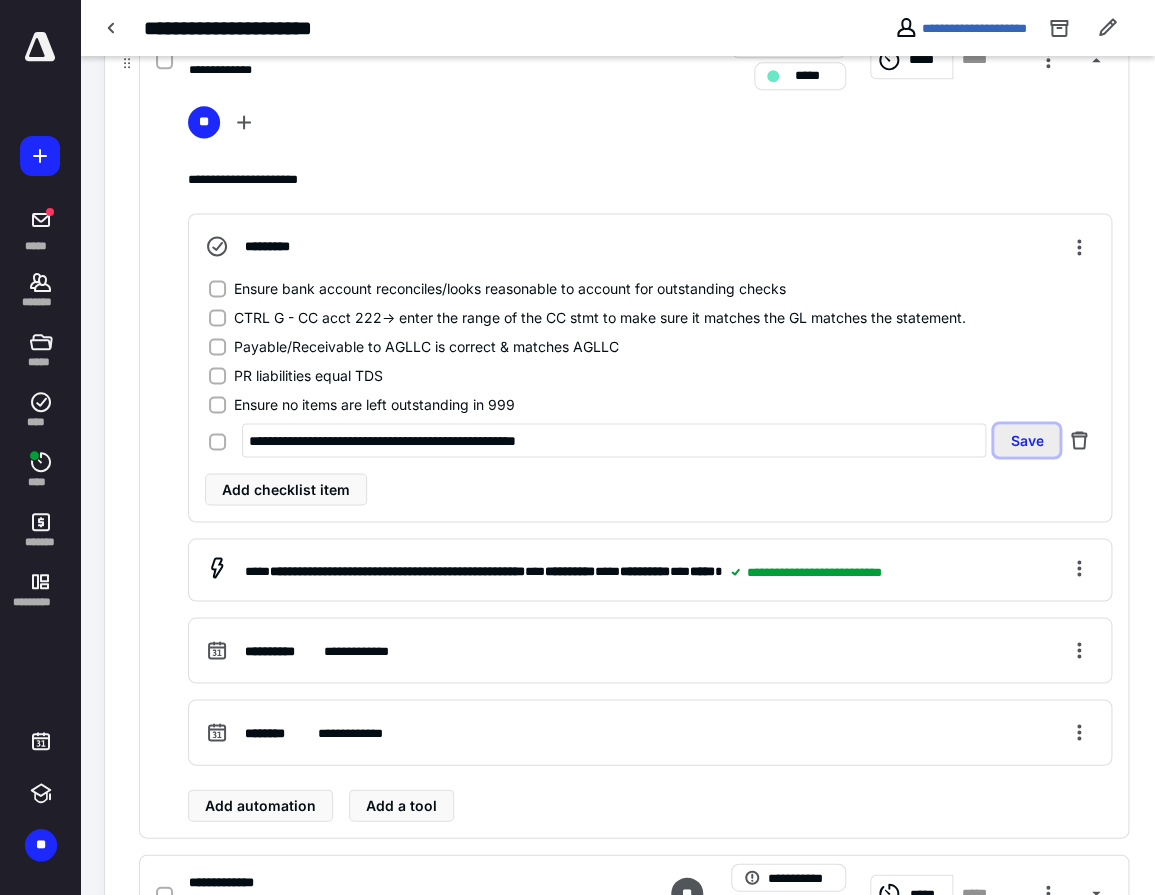 click on "Save" at bounding box center (1026, 440) 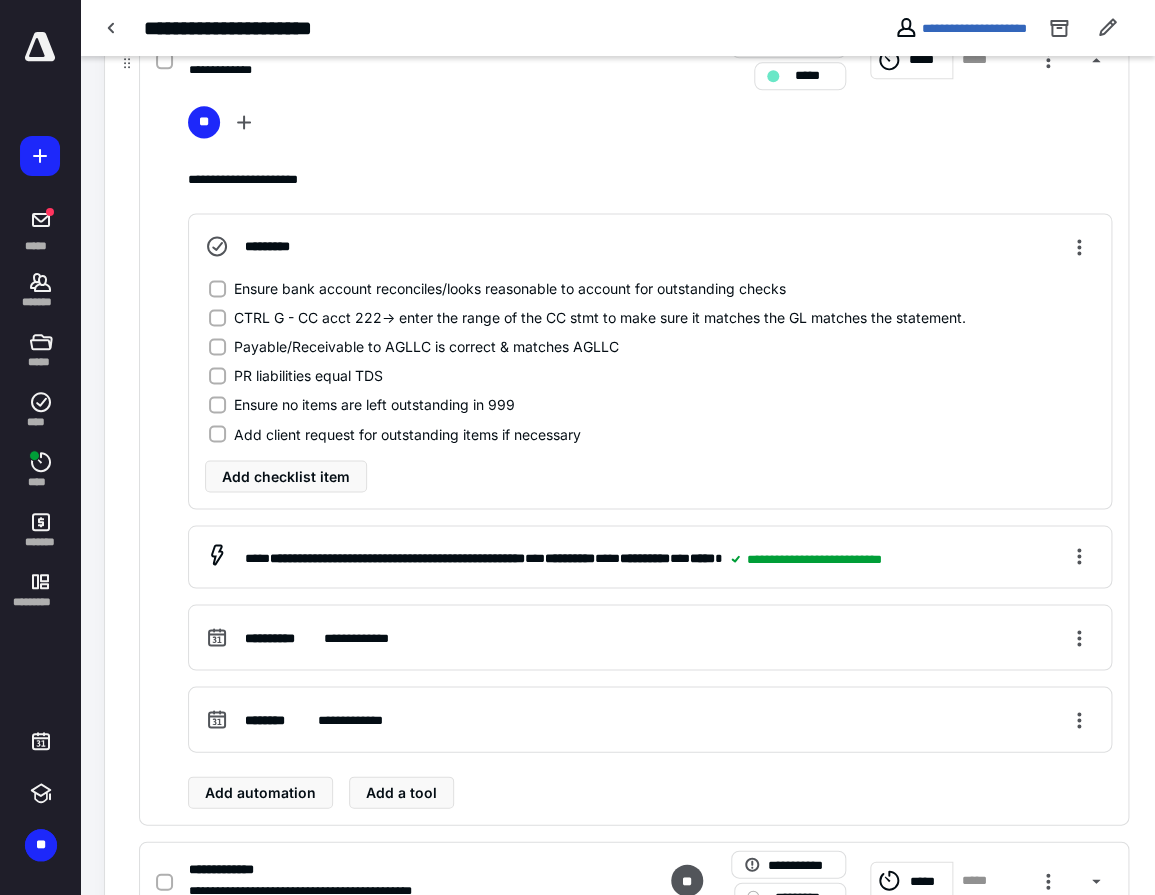 click on "**********" at bounding box center [650, 457] 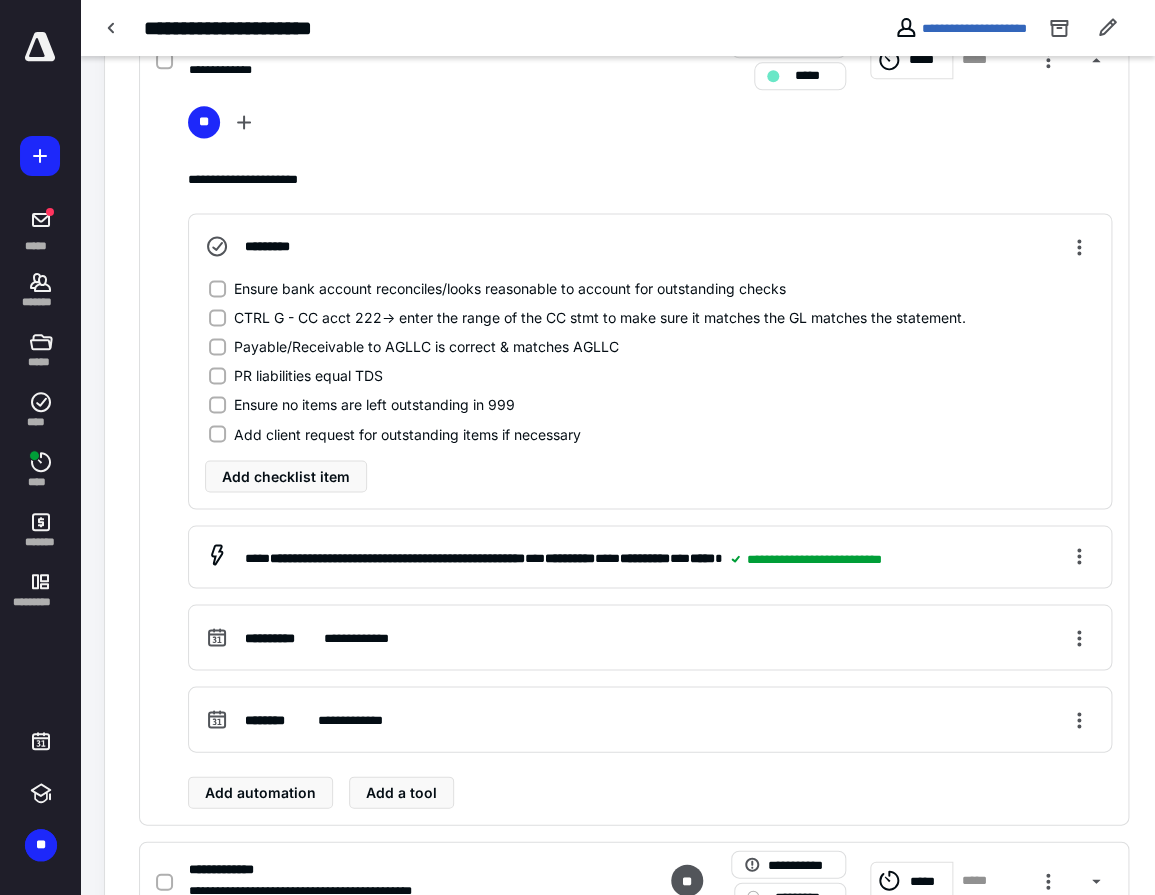 click 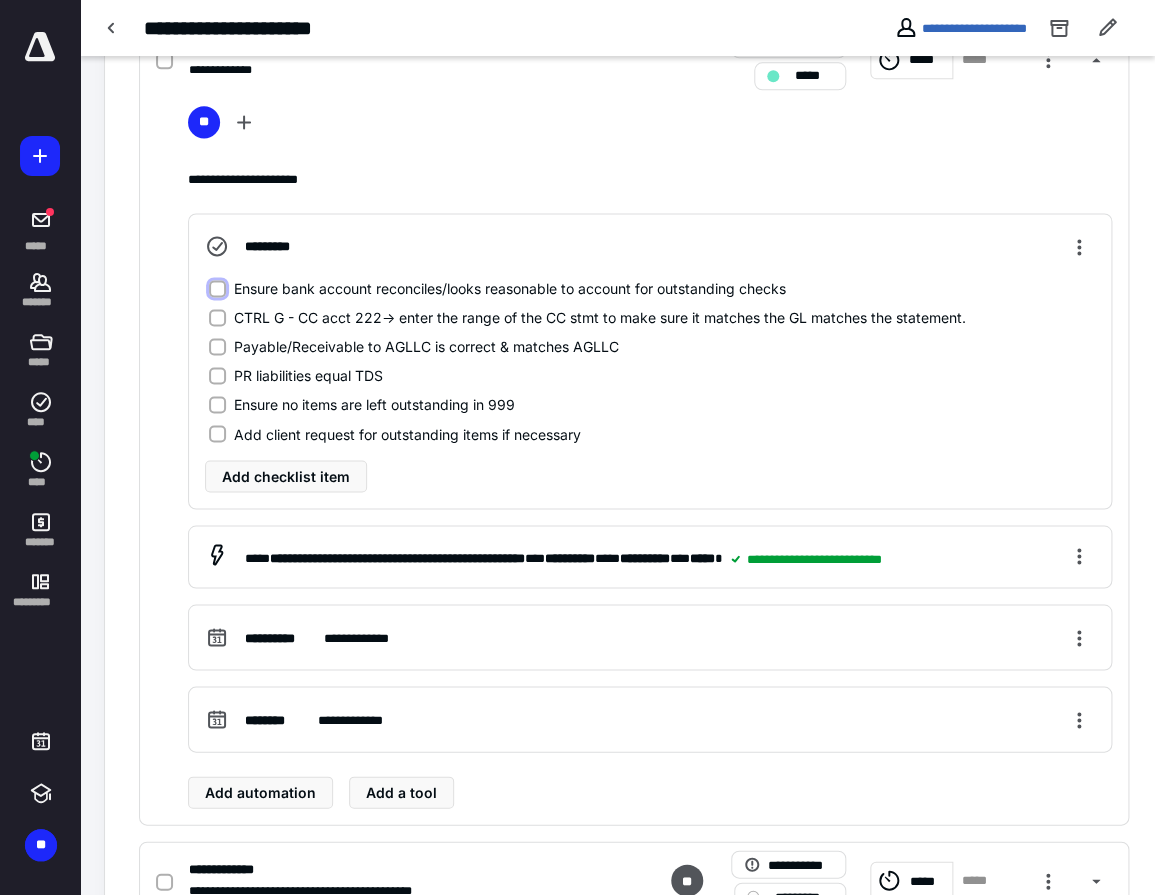 checkbox on "true" 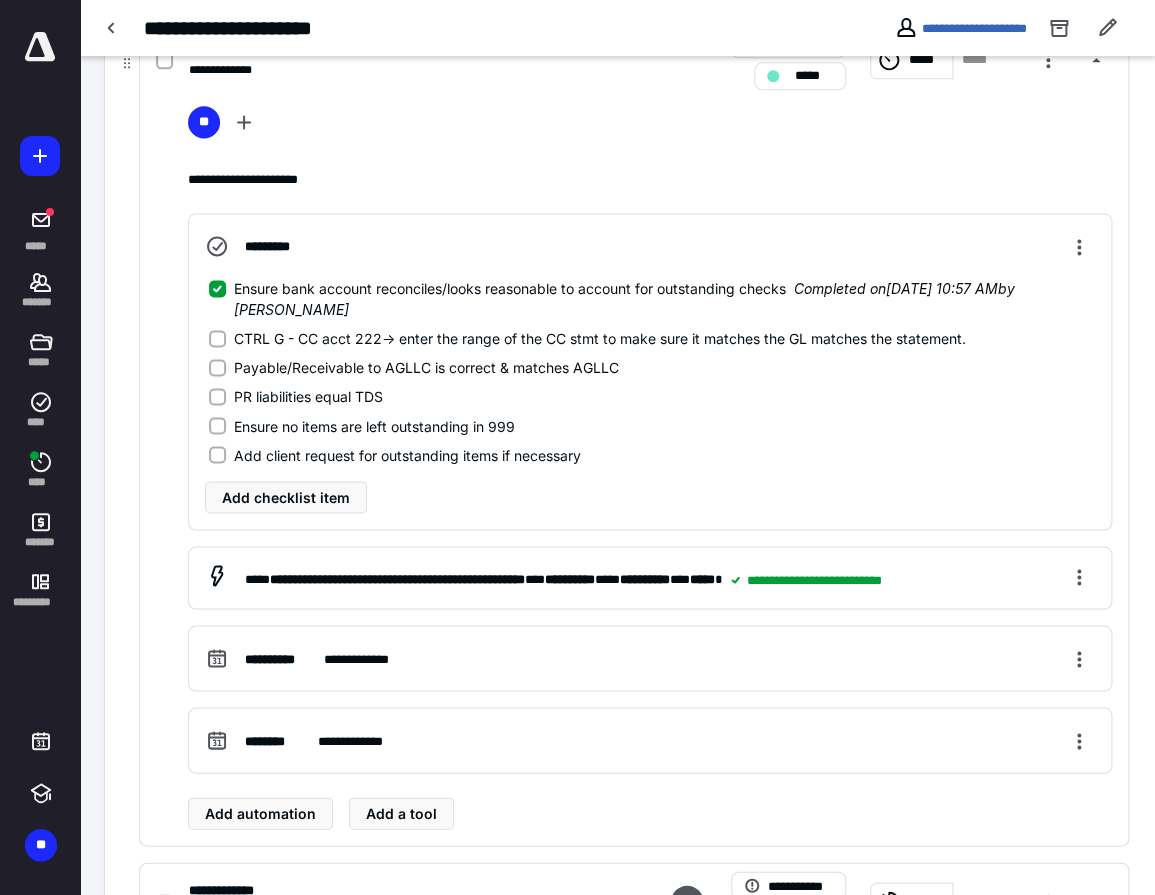 click on "CTRL G - CC acct 222-> enter the range of the CC stmt to make sure it matches the GL matches the statement." at bounding box center (600, 338) 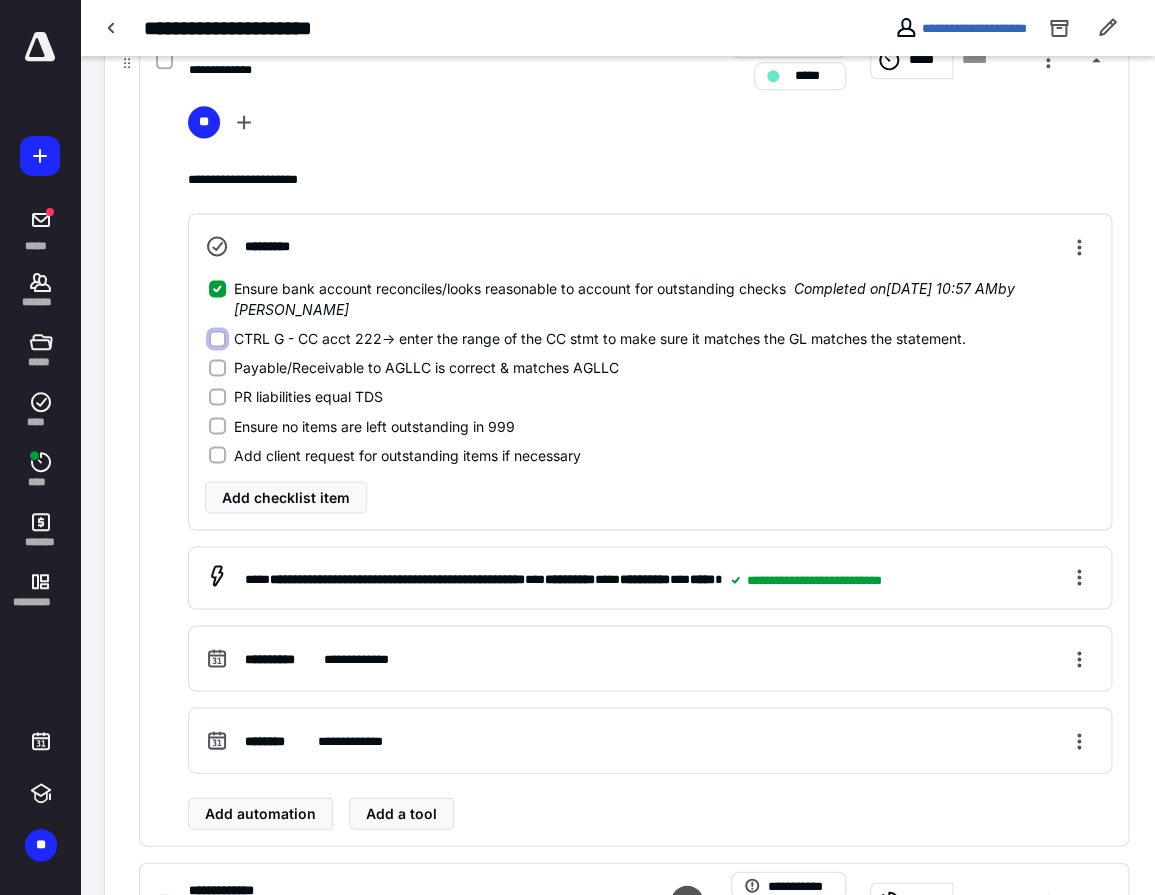 click on "CTRL G - CC acct 222-> enter the range of the CC stmt to make sure it matches the GL matches the statement." at bounding box center (217, 338) 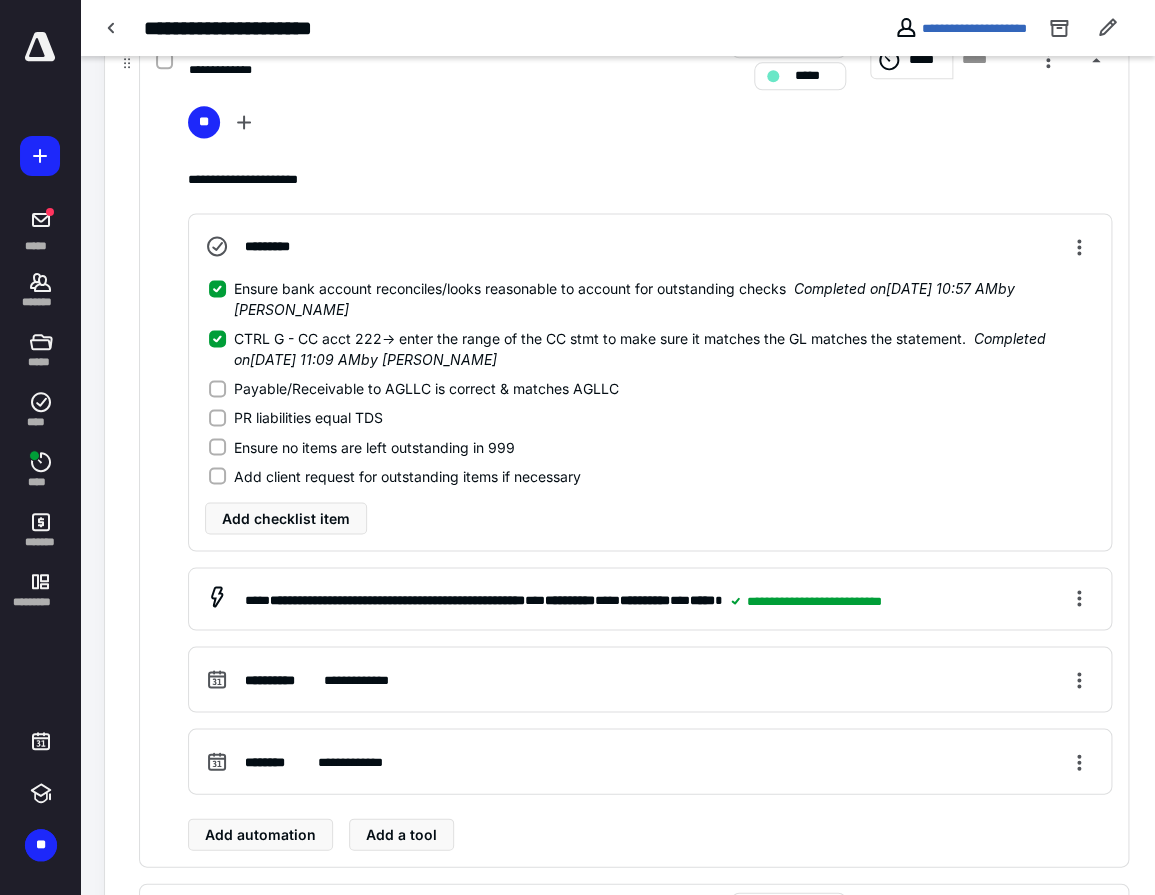click on "PR liabilities equal TDS" at bounding box center (308, 417) 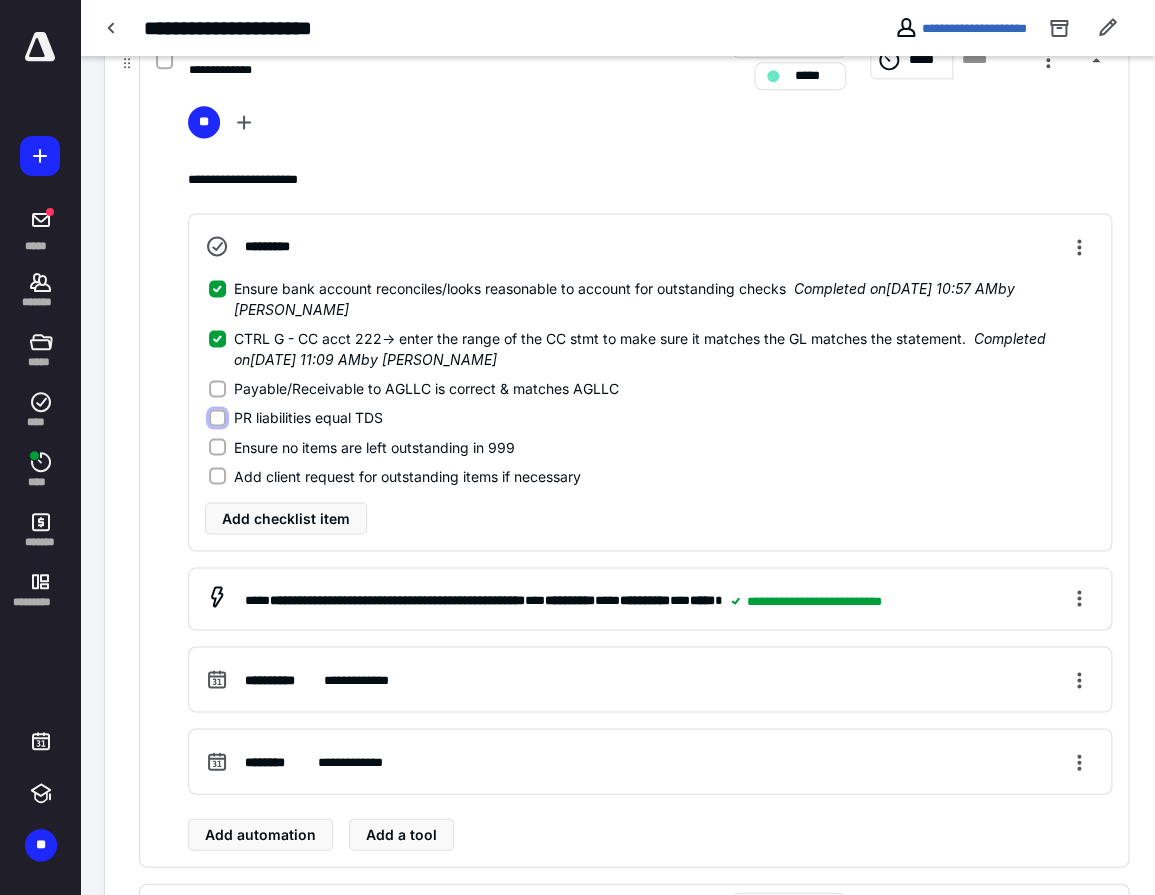 checkbox on "true" 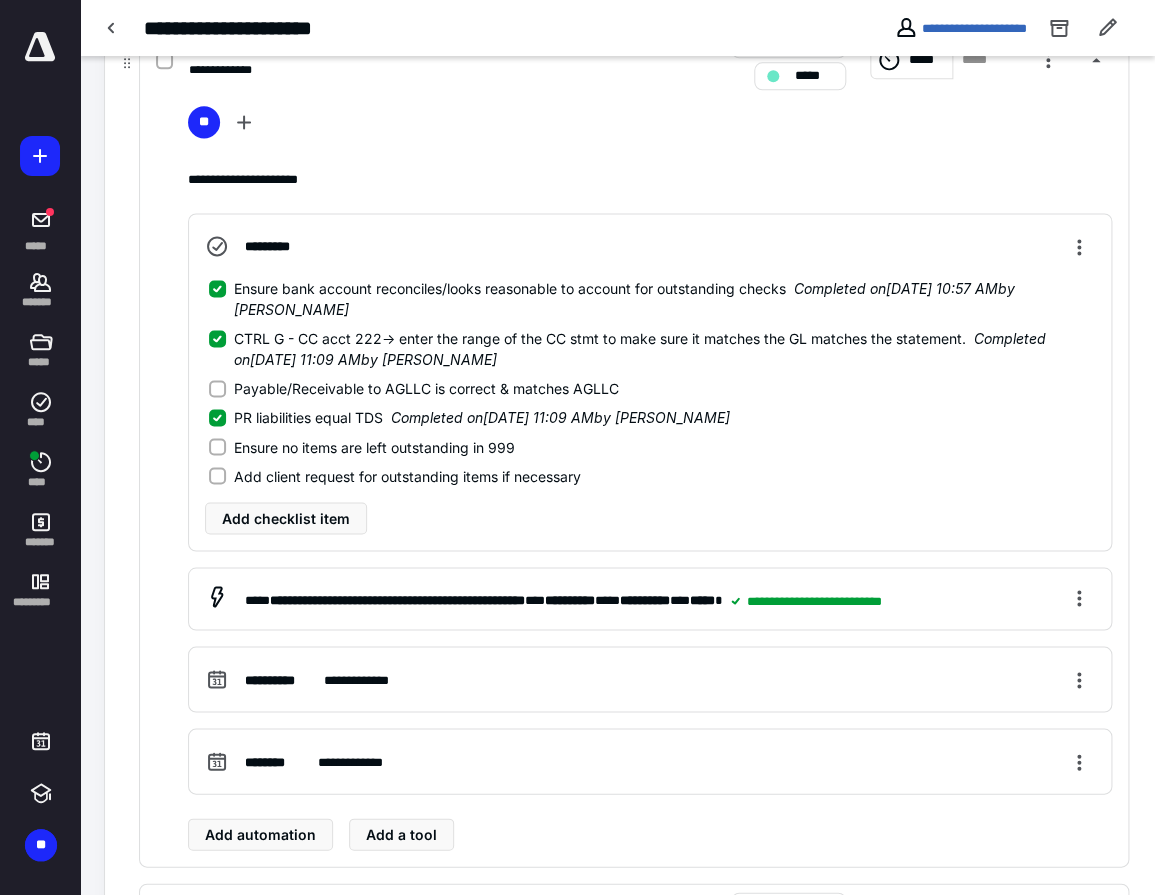 click on "Payable/Receivable to AGLLC is correct & matches AGLLC" at bounding box center [426, 388] 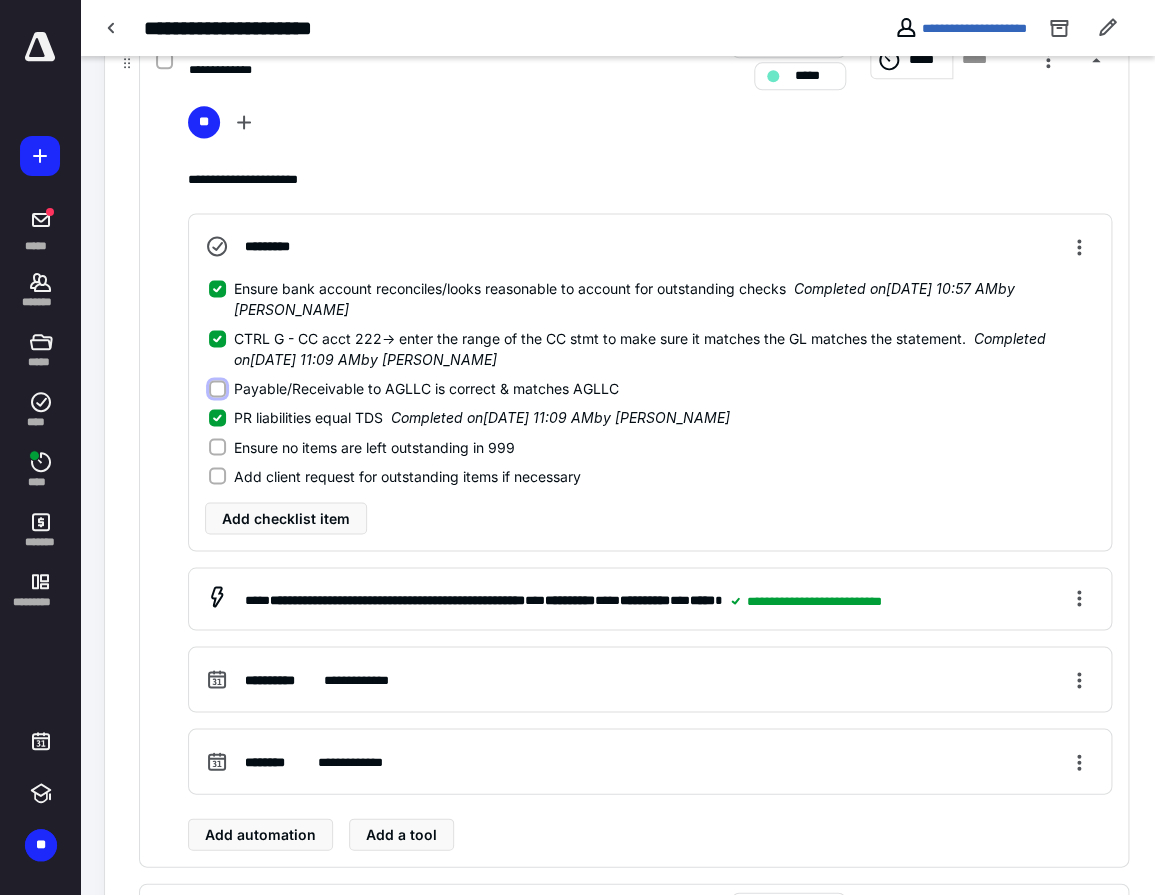 checkbox on "true" 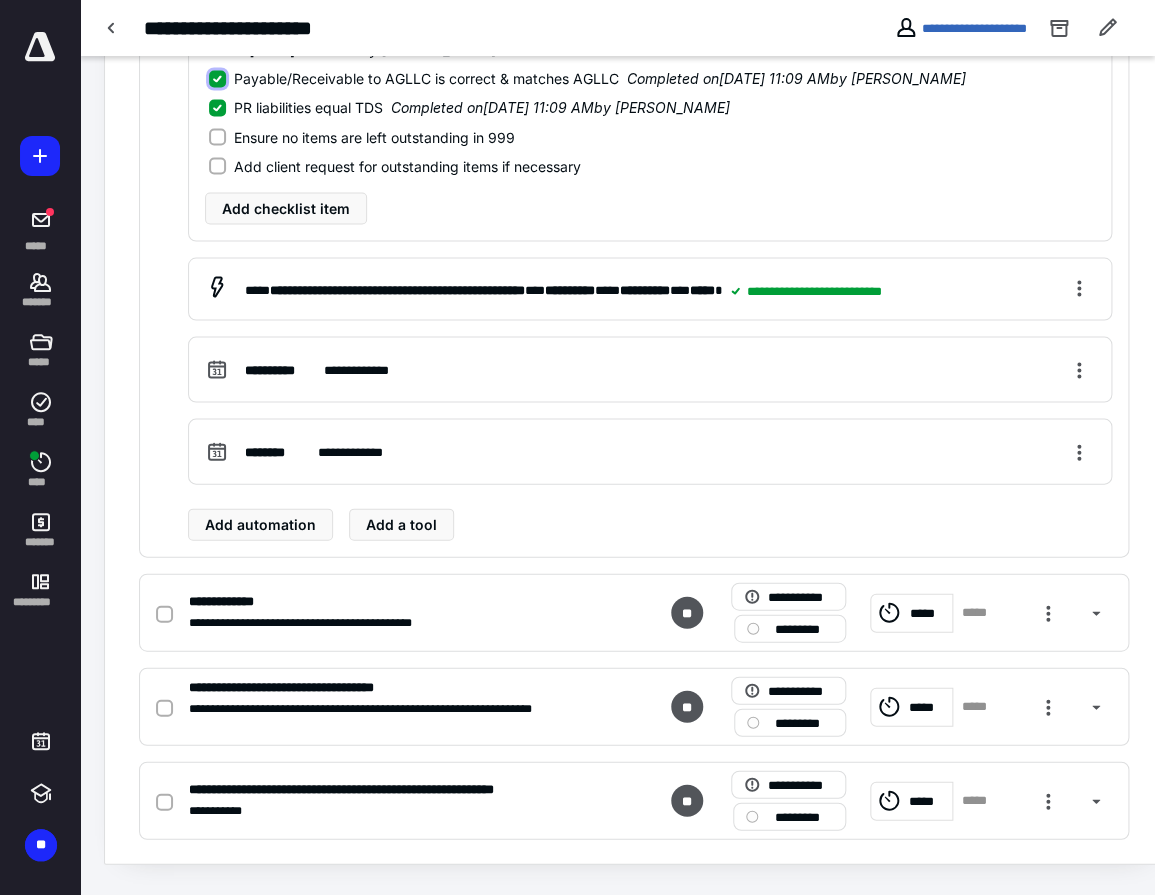 scroll, scrollTop: 1160, scrollLeft: 0, axis: vertical 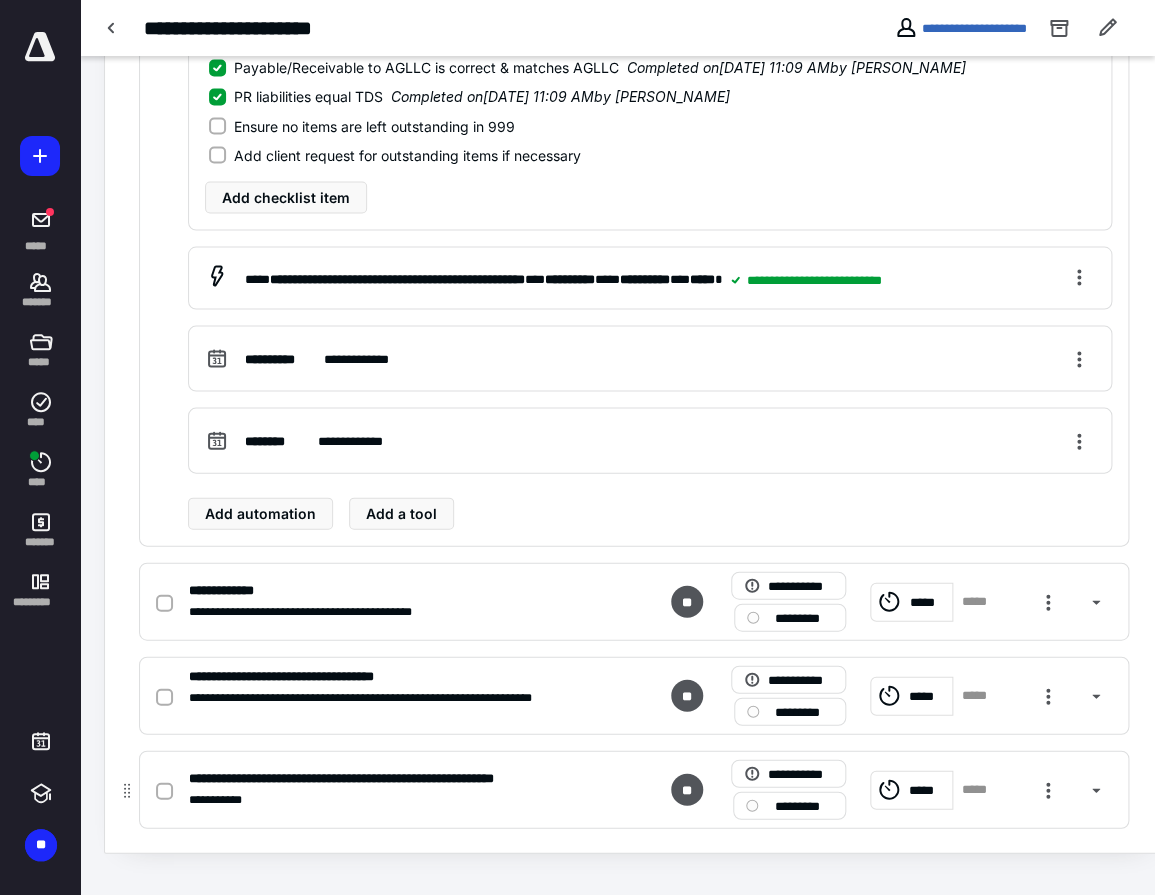click on "**********" at bounding box center (379, 799) 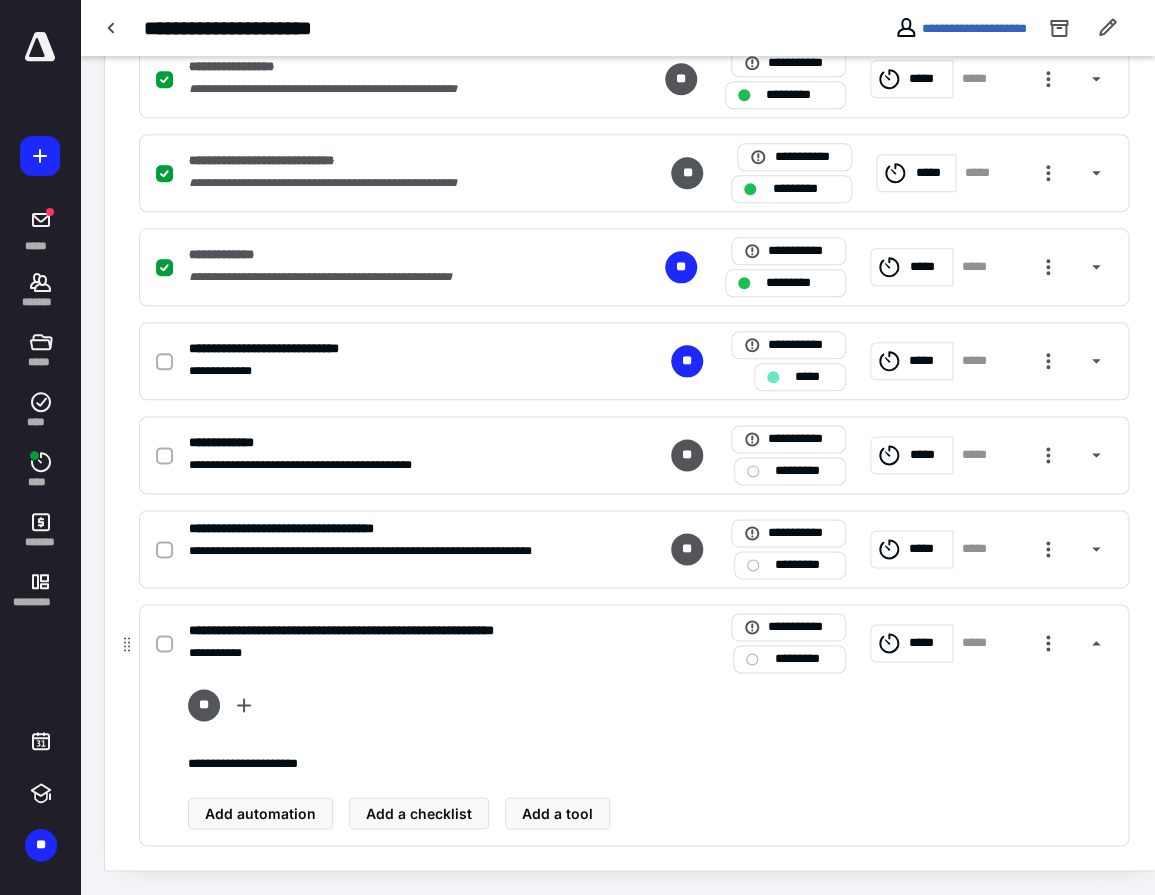 scroll, scrollTop: 537, scrollLeft: 0, axis: vertical 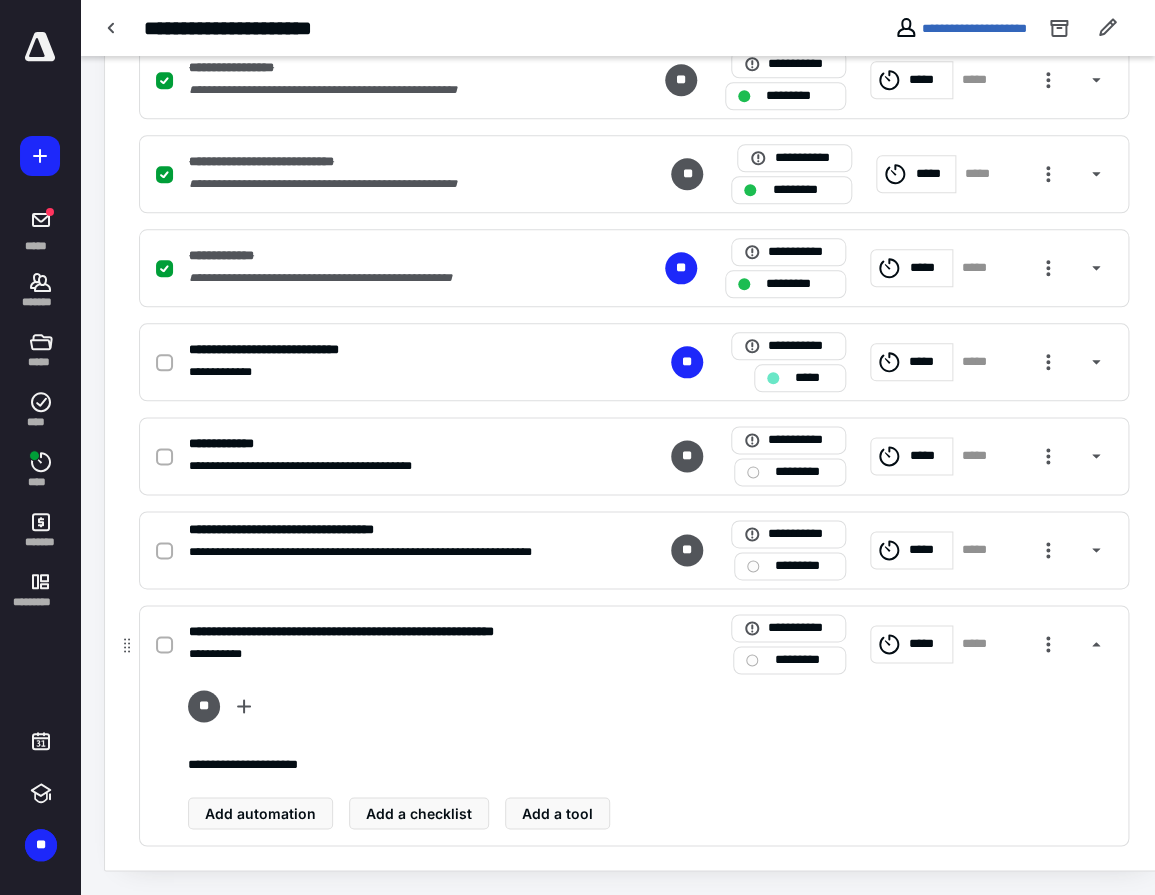 click on "**********" at bounding box center [379, 631] 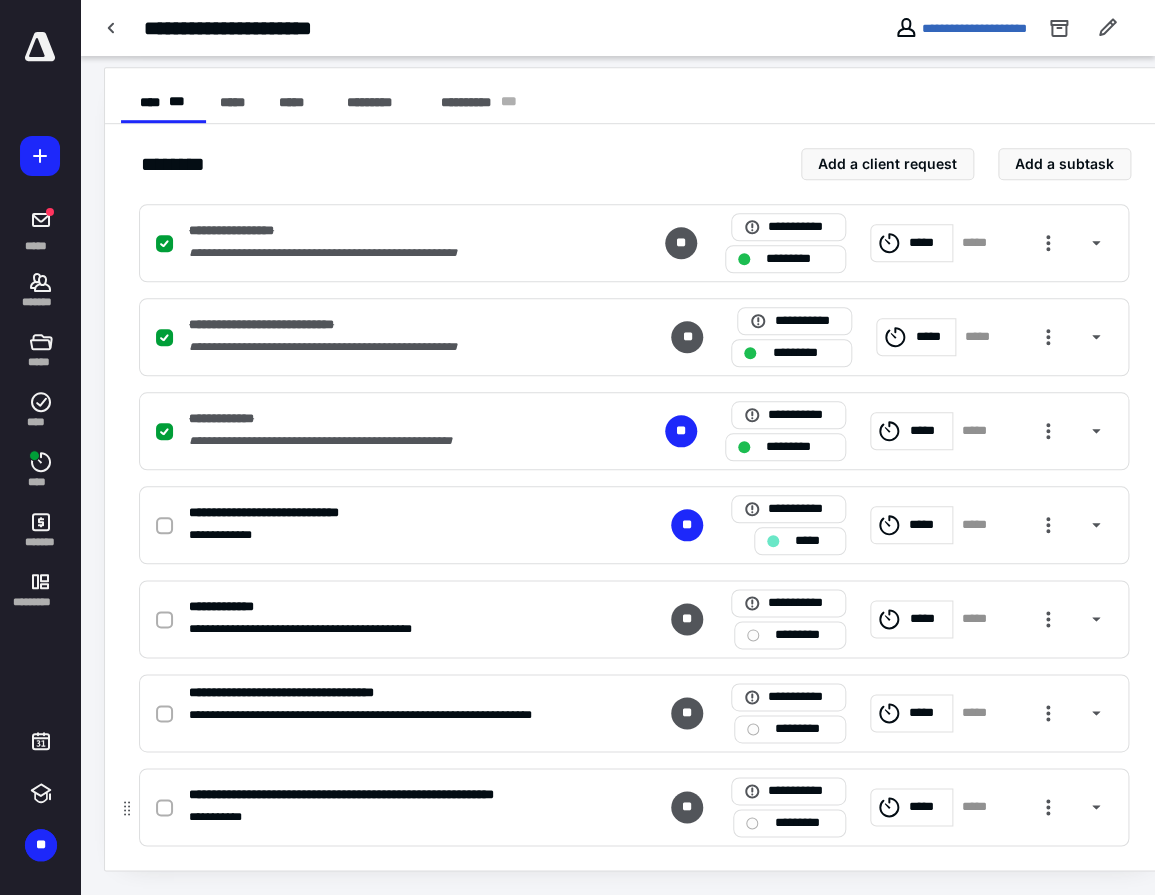 click on "**********" at bounding box center [379, 794] 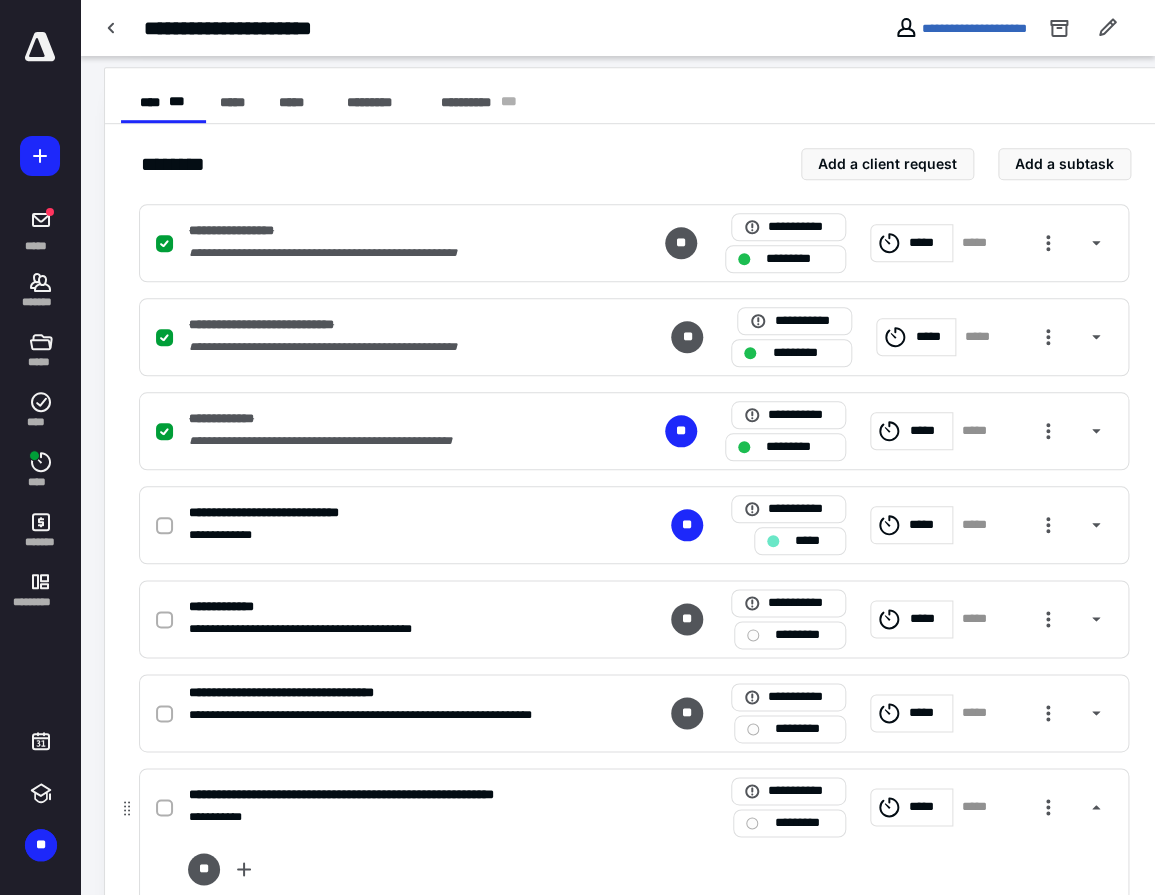 scroll, scrollTop: 537, scrollLeft: 0, axis: vertical 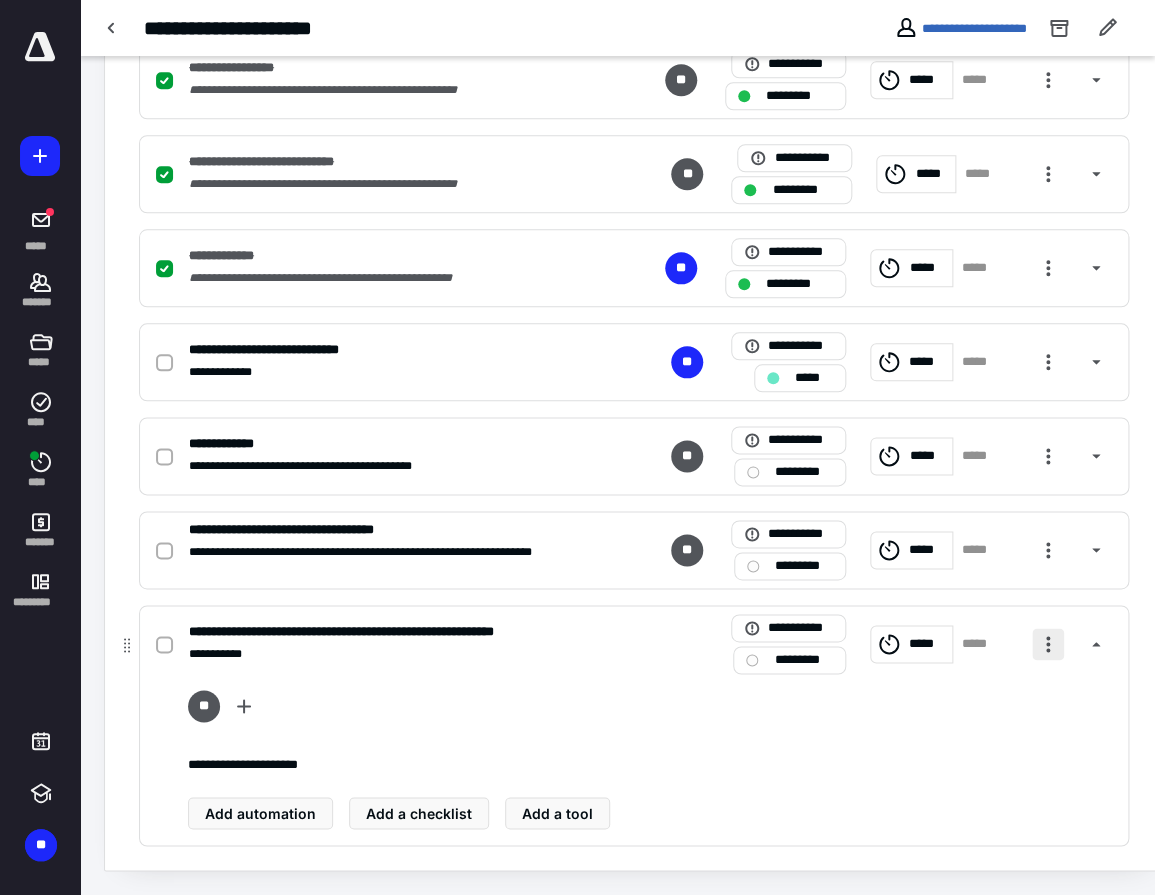 click at bounding box center (1048, 644) 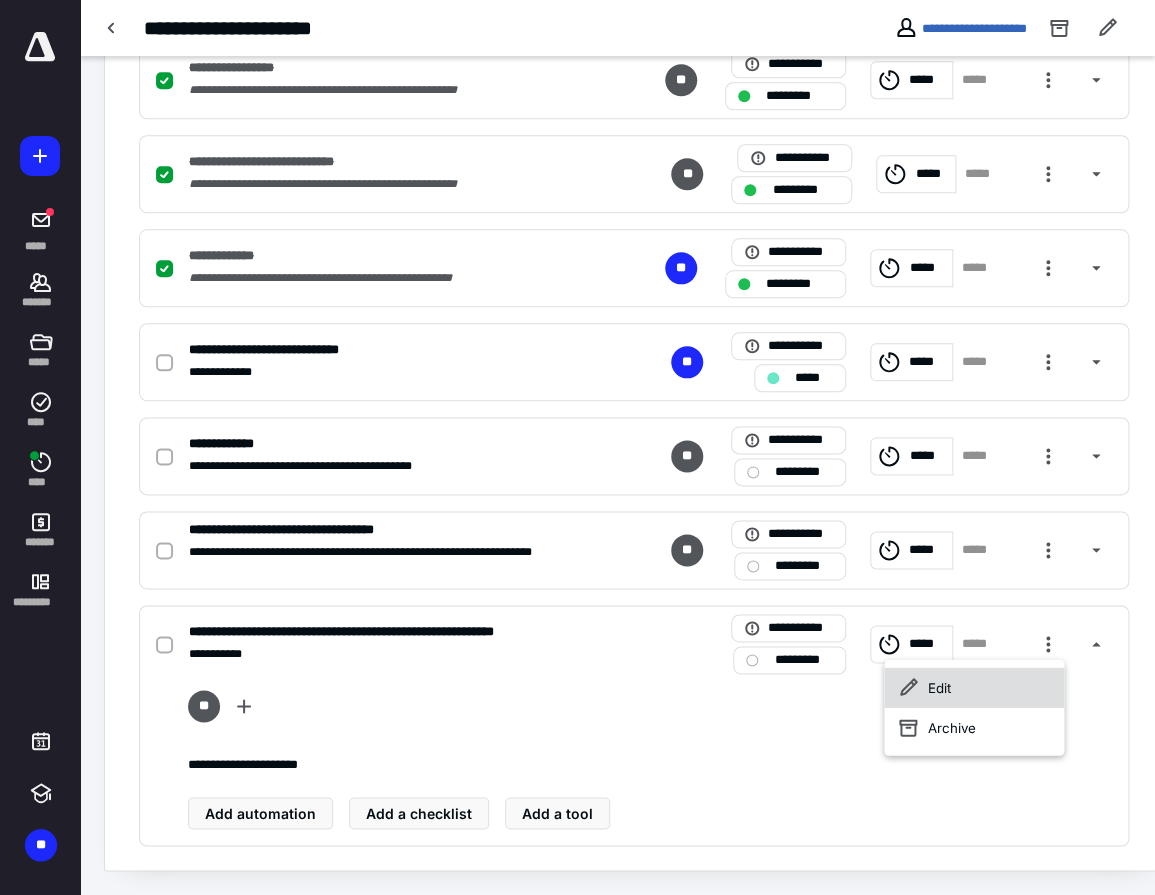 click on "Edit" at bounding box center [974, 687] 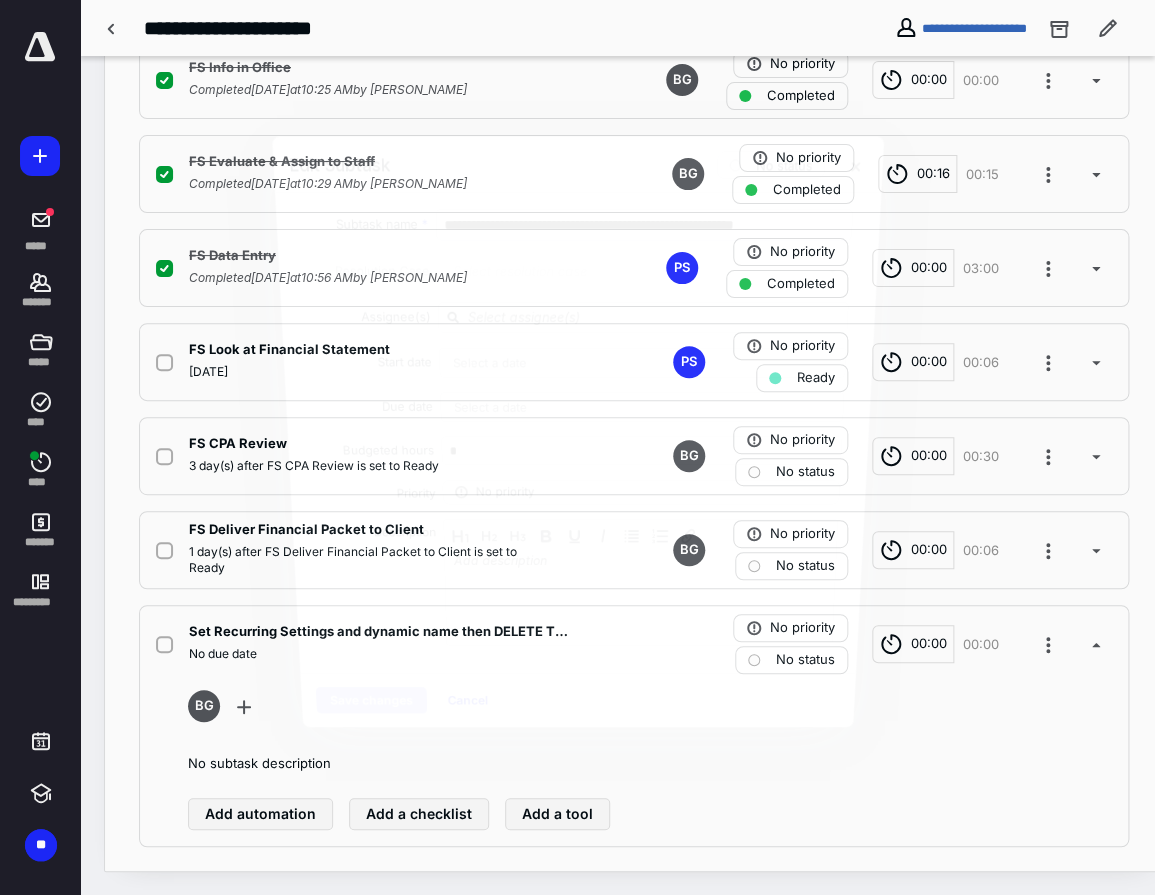 scroll, scrollTop: 521, scrollLeft: 0, axis: vertical 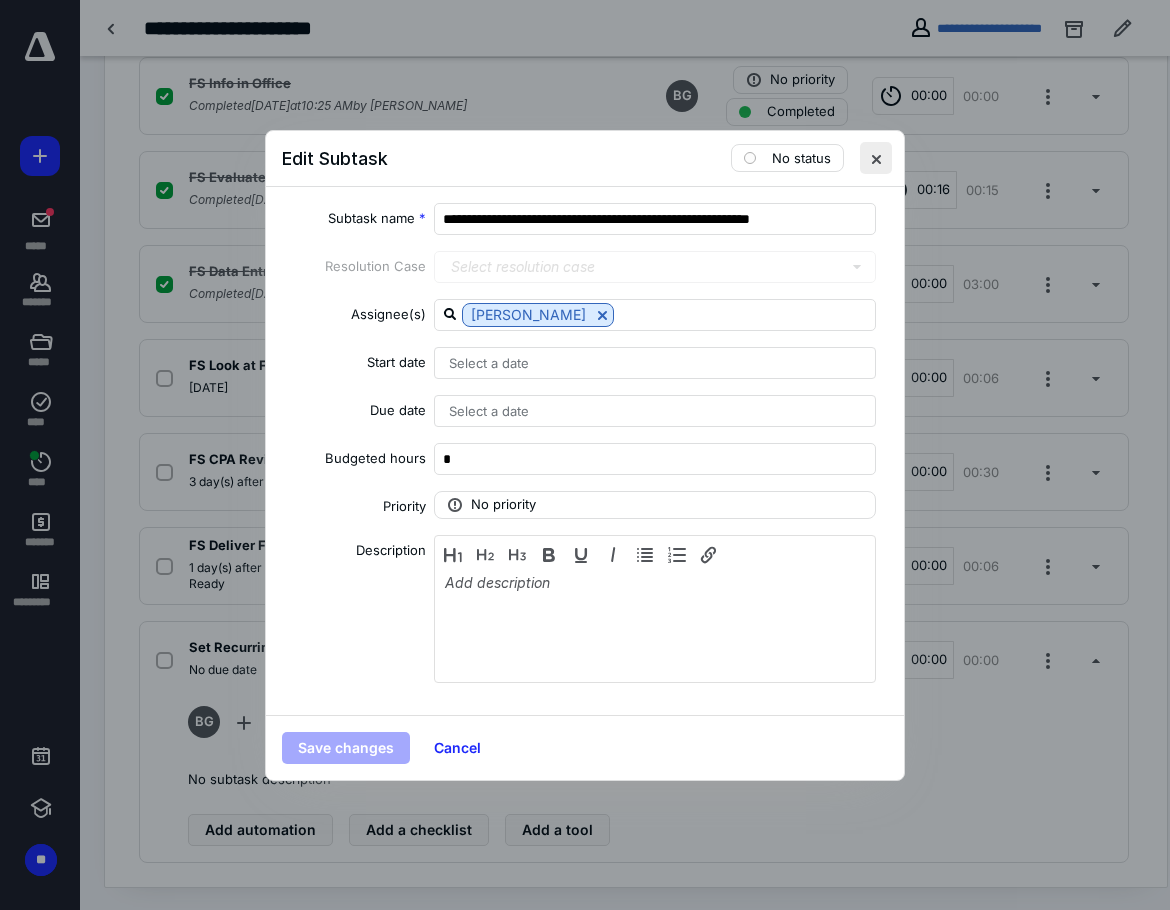 click at bounding box center [876, 158] 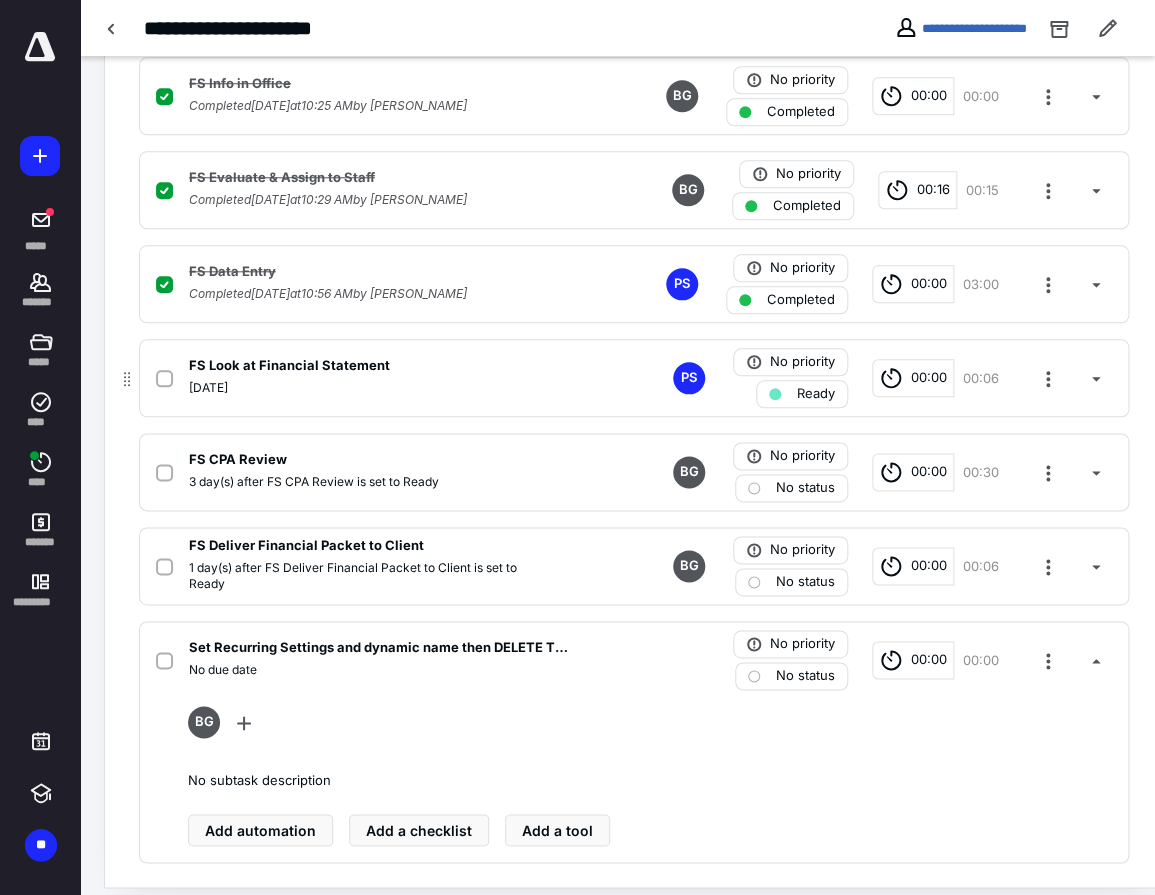 click on "FS Look at Financial Statement July 11, 2025 PS No priority Ready 00:00 00:06" at bounding box center (634, 378) 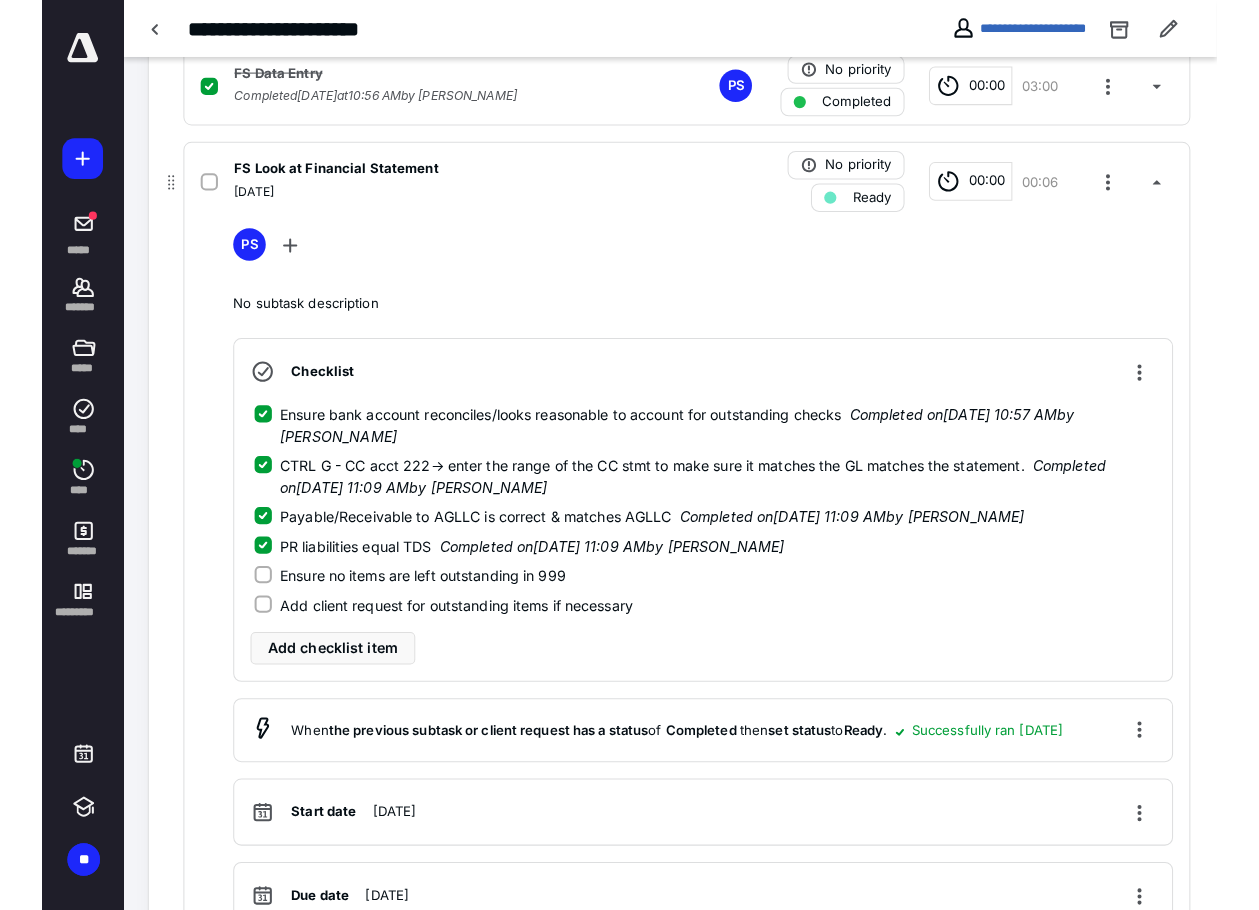 scroll, scrollTop: 0, scrollLeft: 0, axis: both 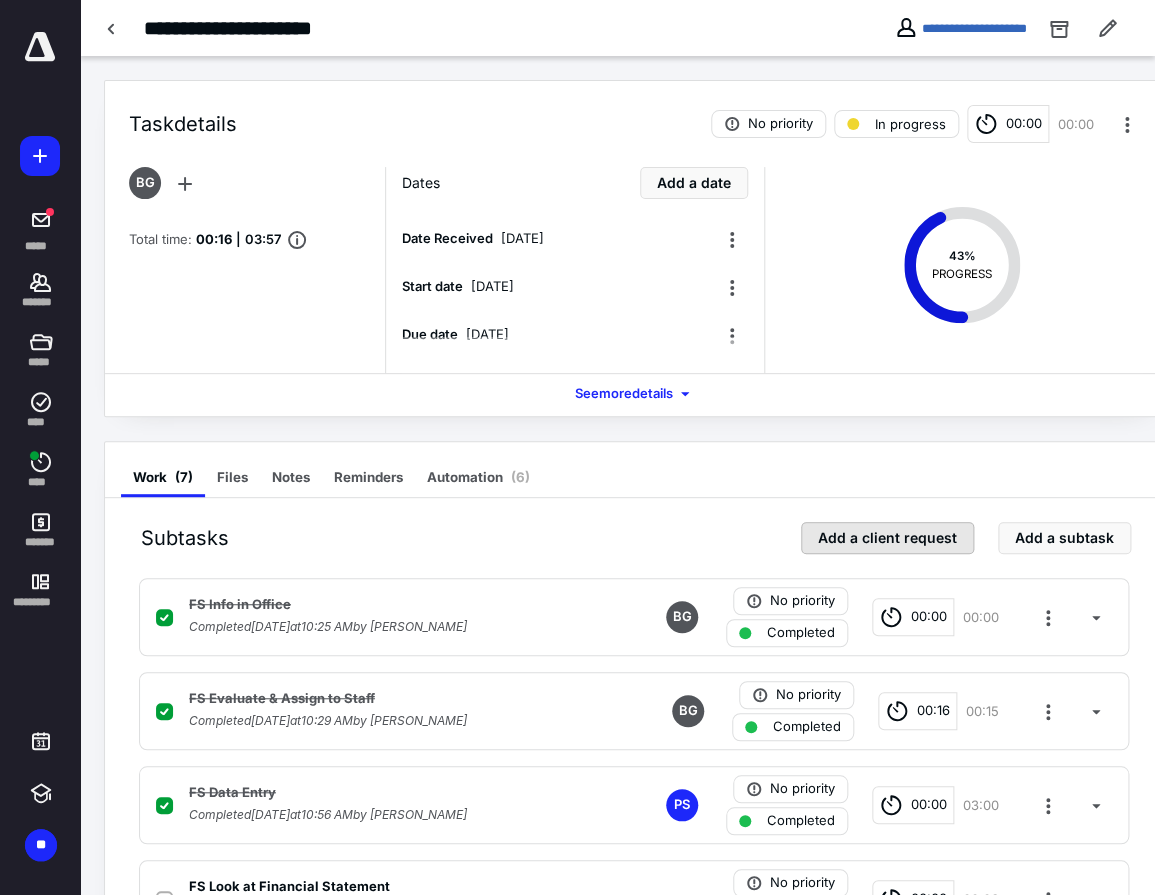 click on "Add a client request" at bounding box center (887, 538) 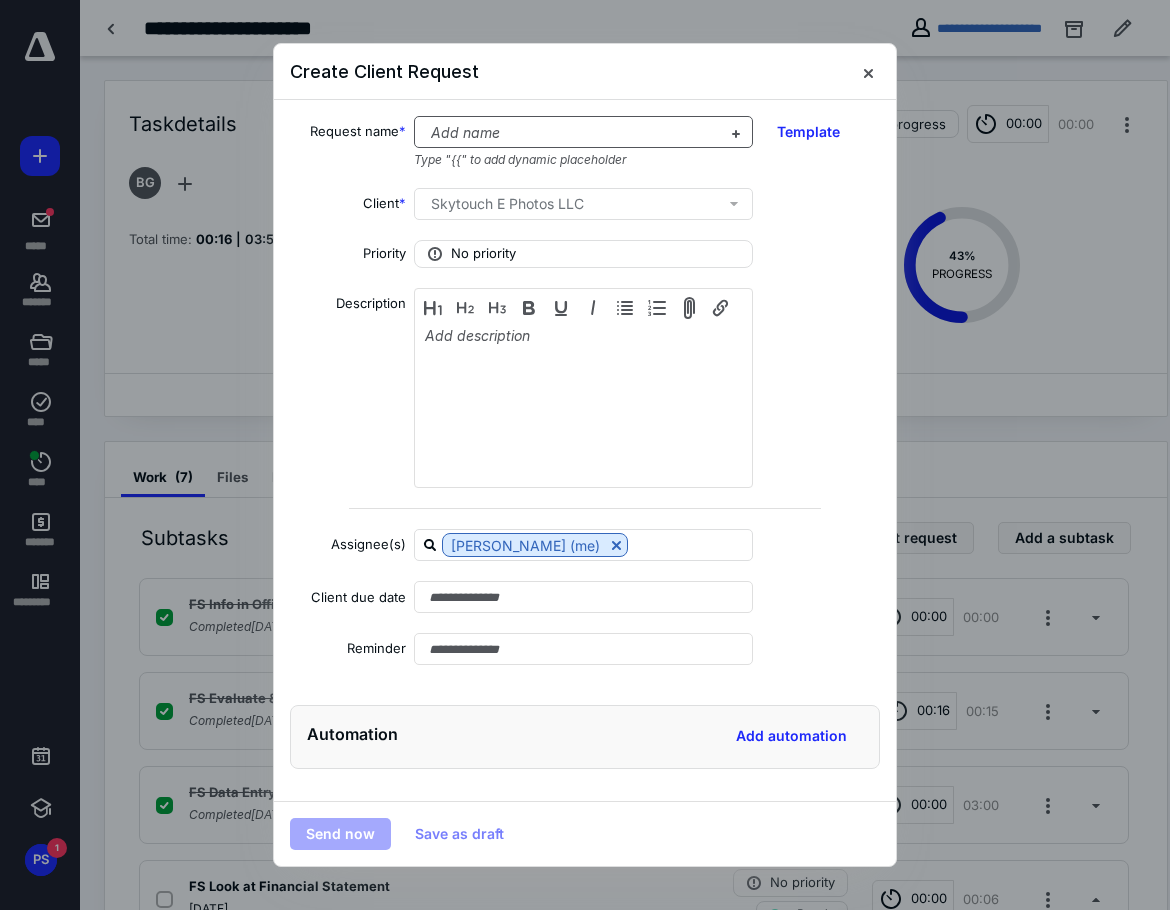 click at bounding box center [571, 133] 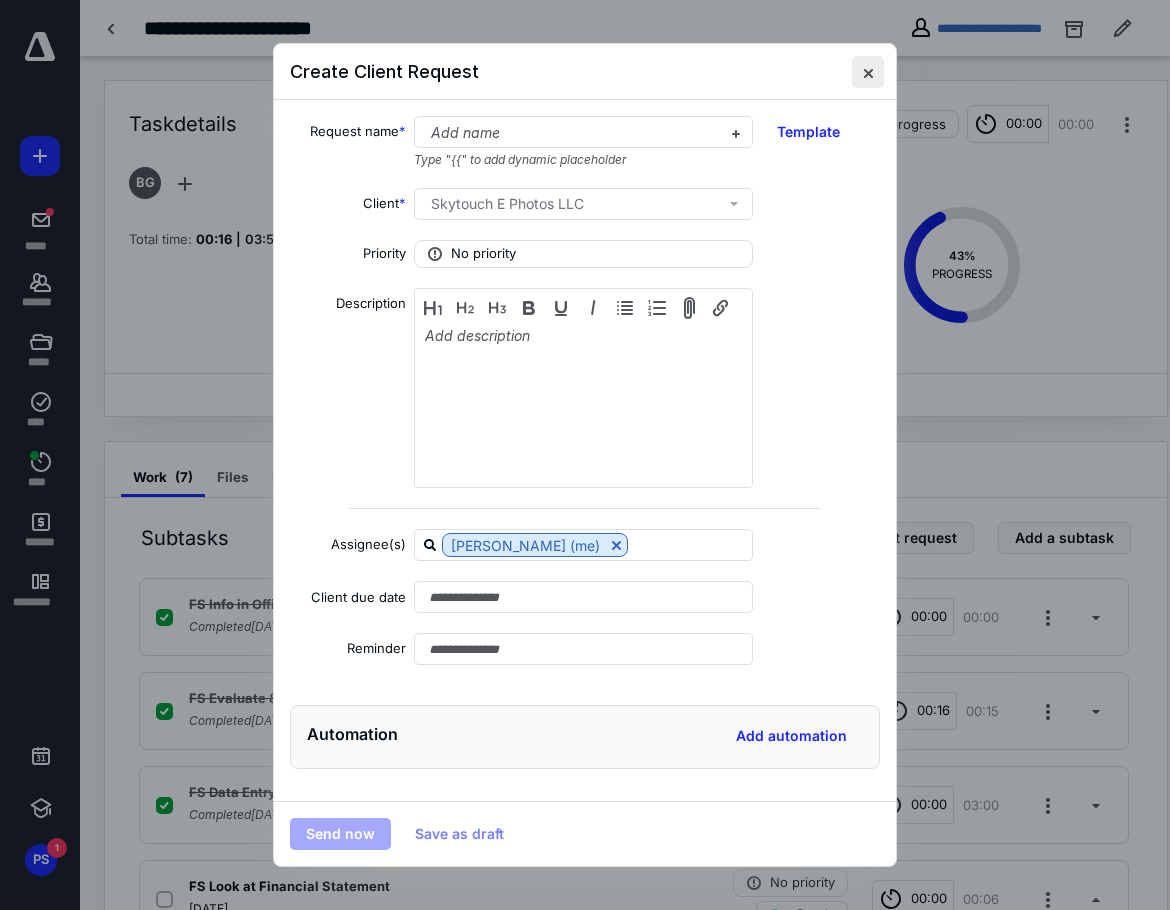 click at bounding box center [868, 72] 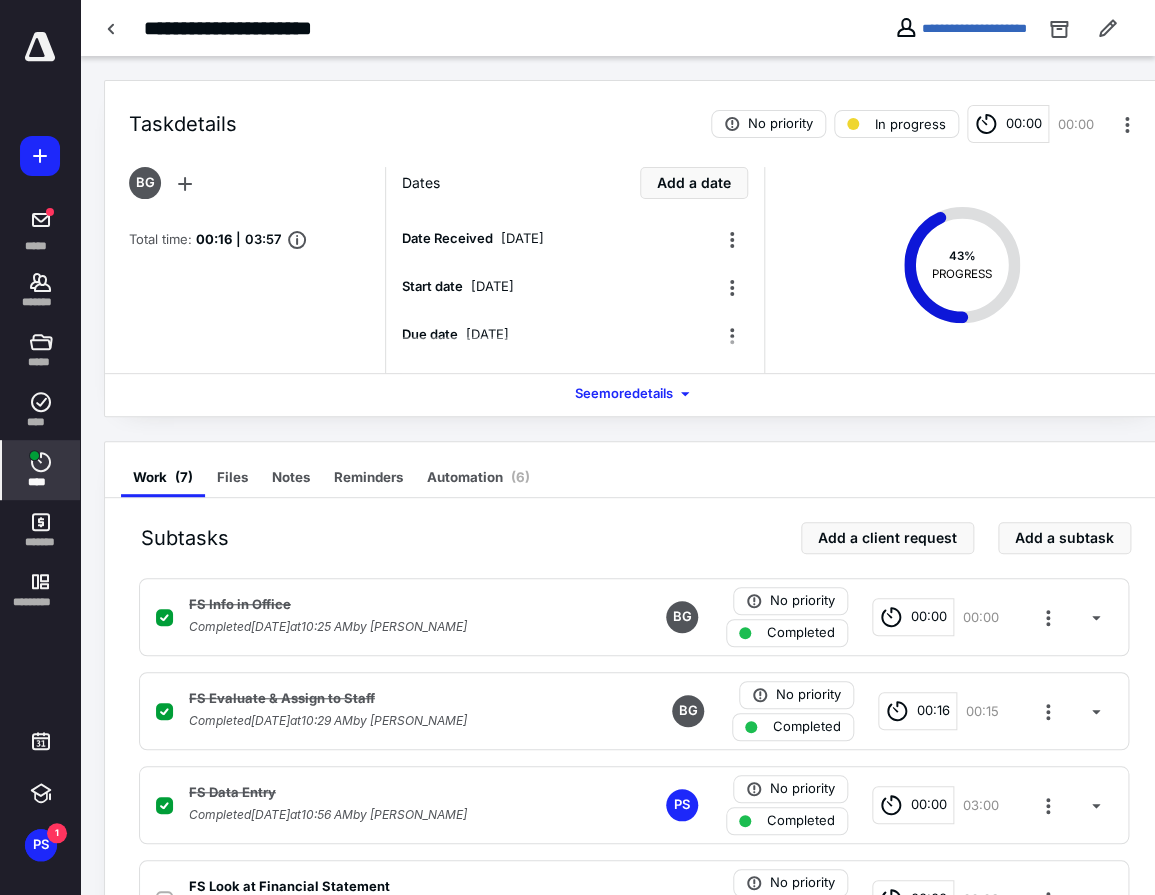 click on "****" at bounding box center (41, 470) 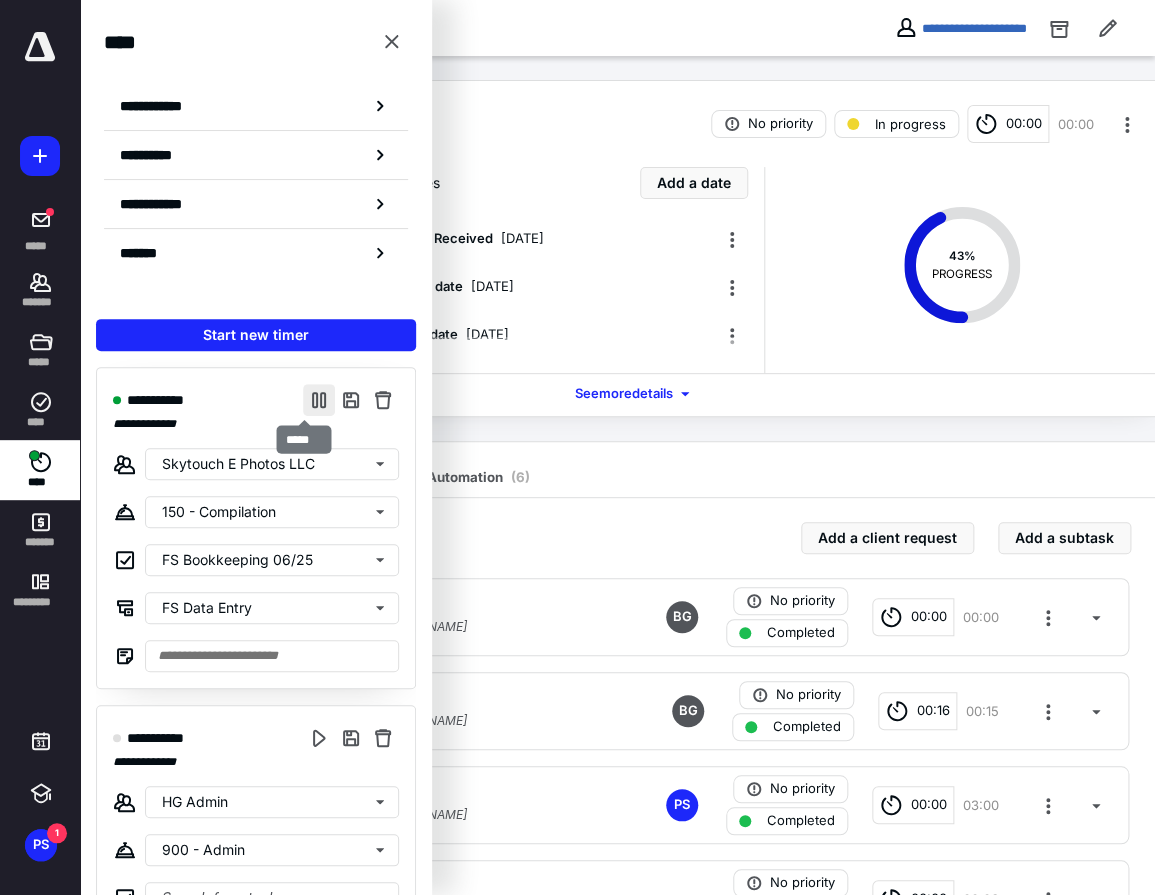 click at bounding box center (319, 400) 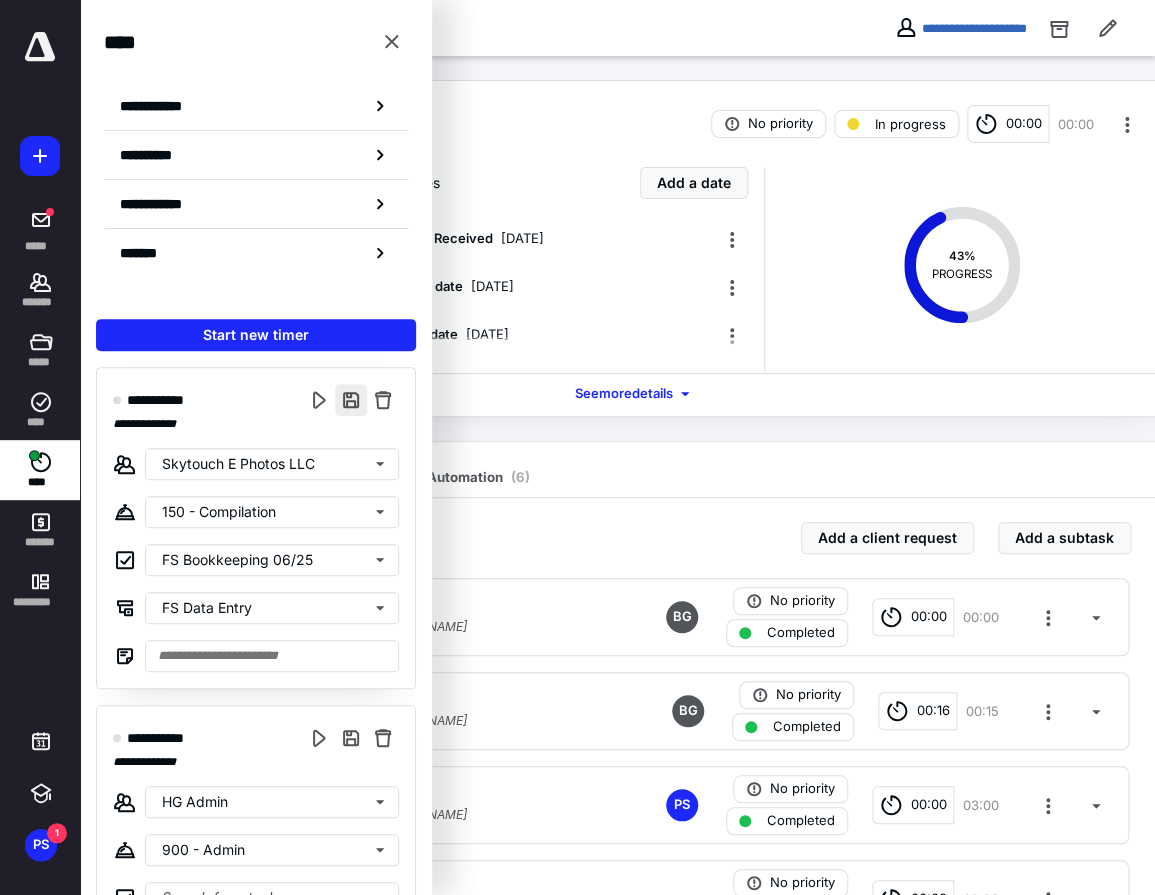 click at bounding box center [351, 400] 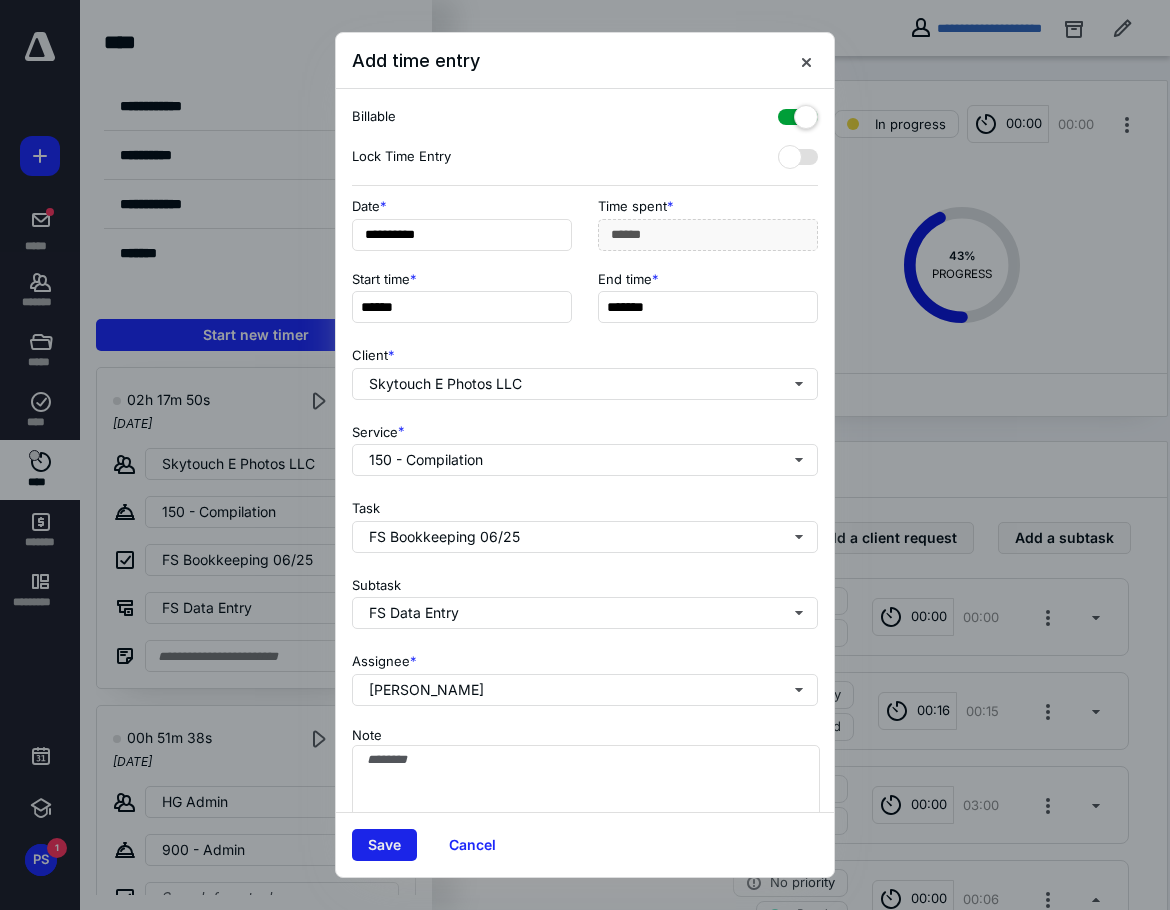 click on "Save" at bounding box center (384, 845) 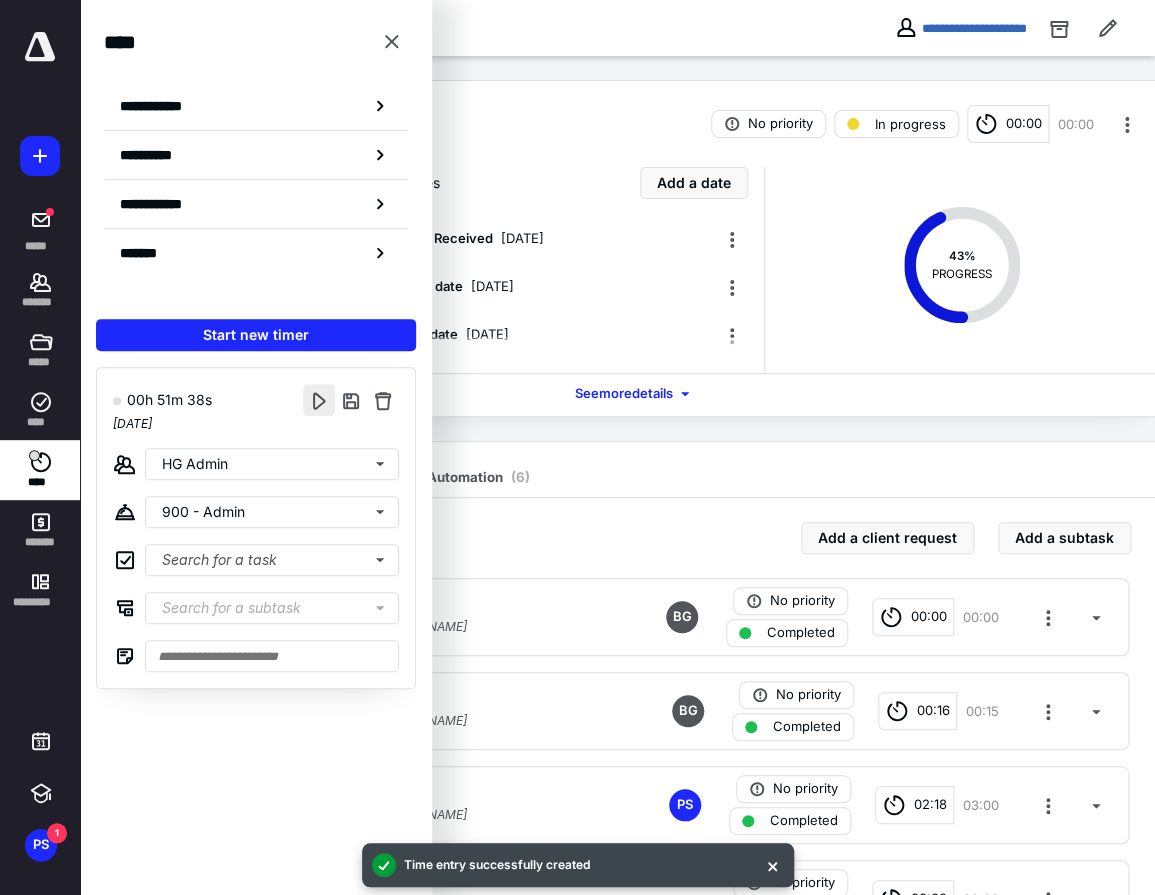 click at bounding box center (319, 400) 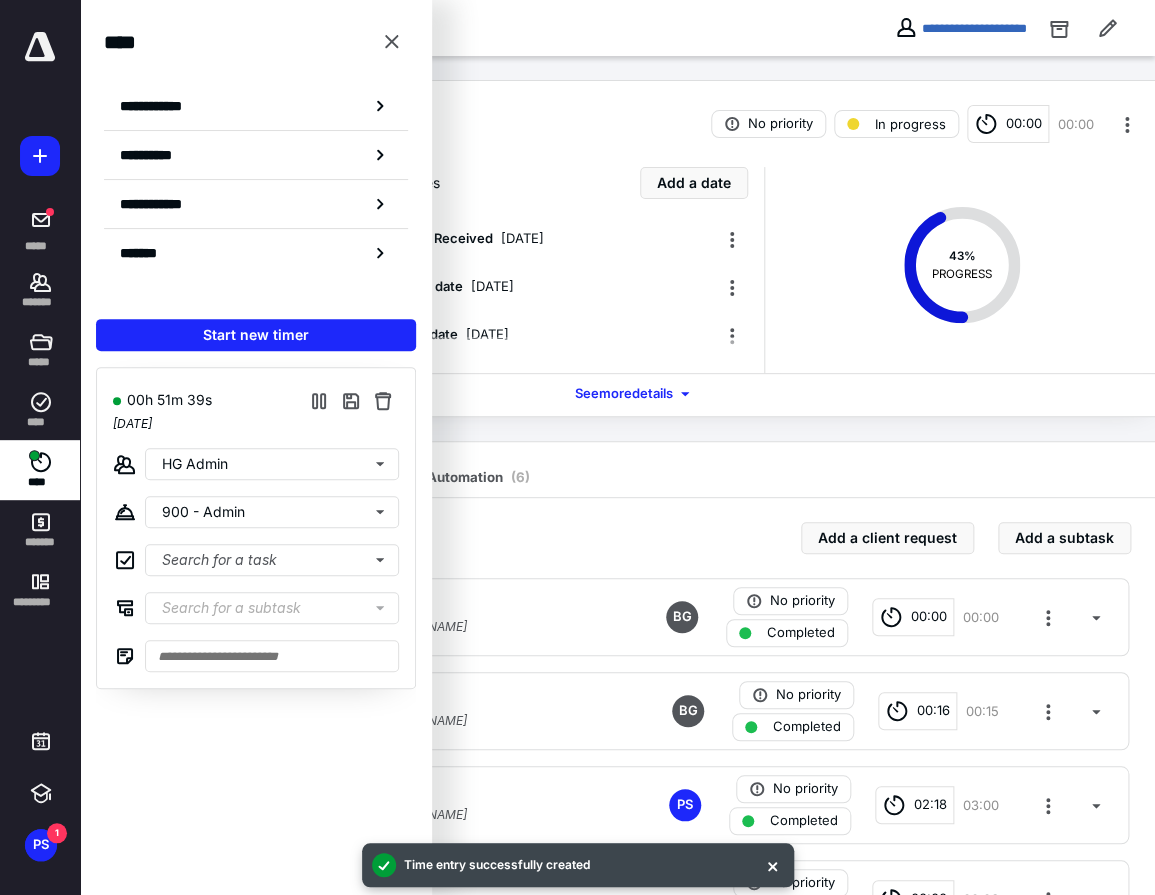click on "**********" at bounding box center (617, 28) 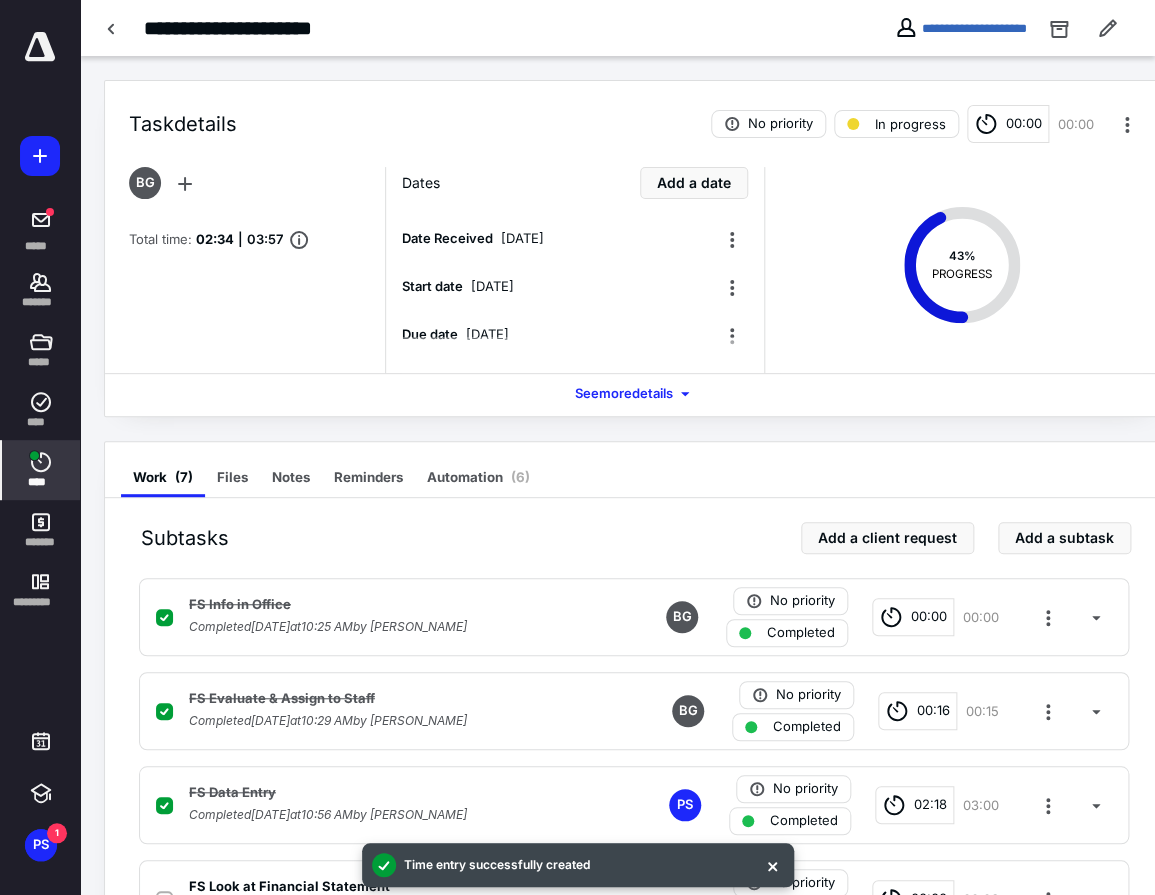 click 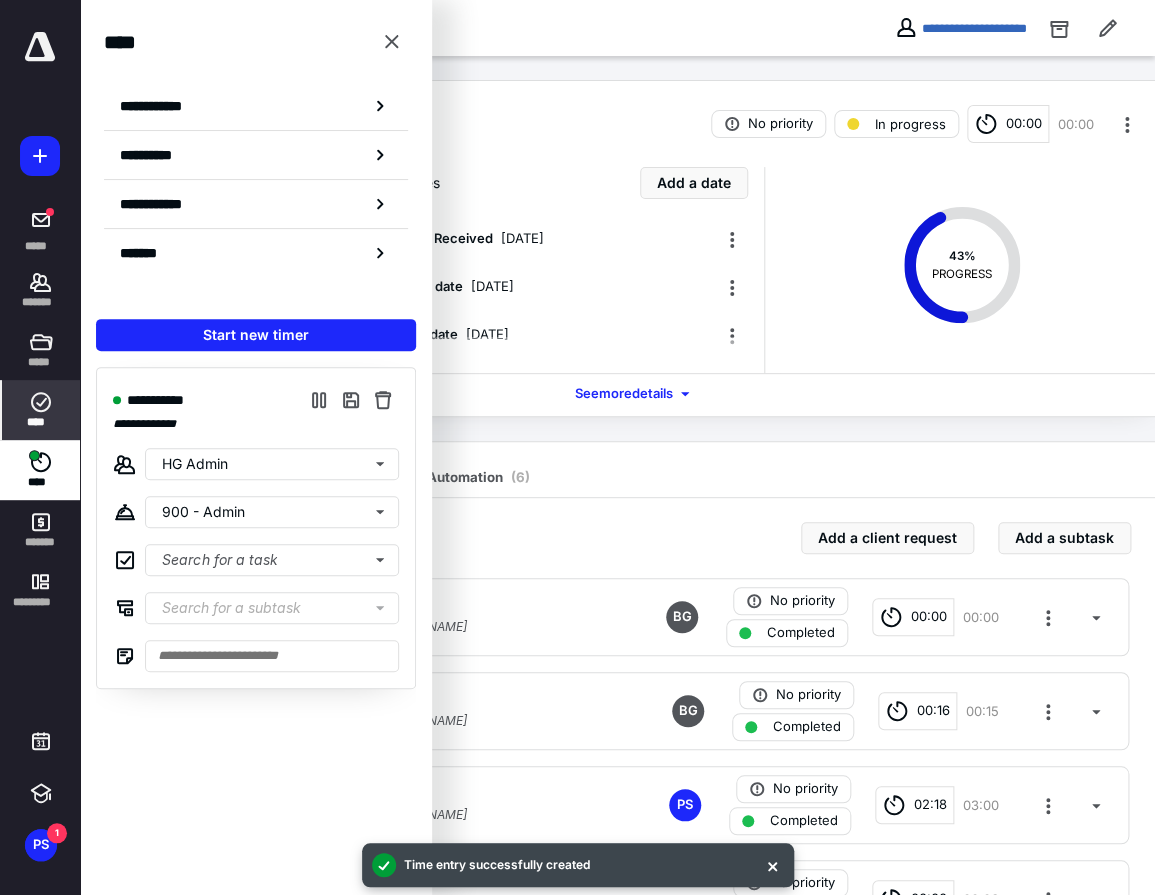 click on "****" at bounding box center (41, 422) 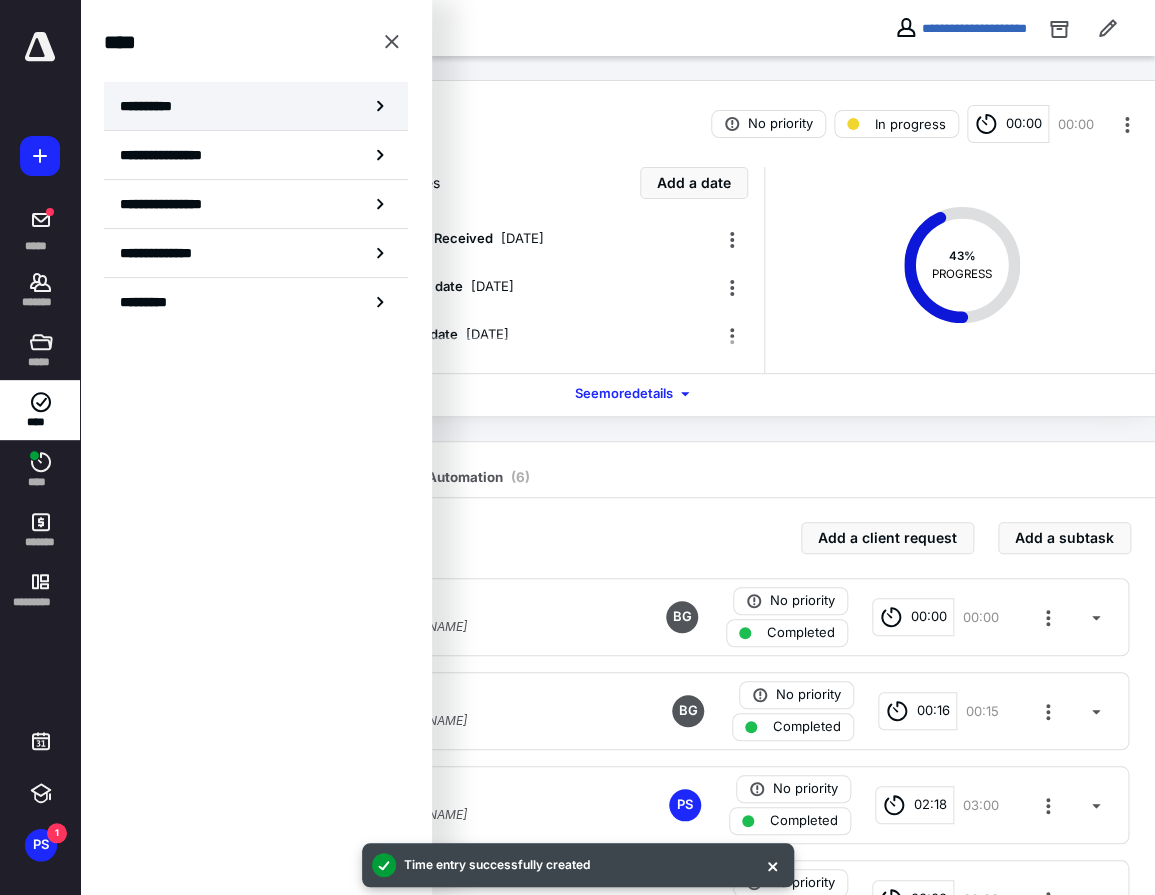 click on "**********" at bounding box center [153, 106] 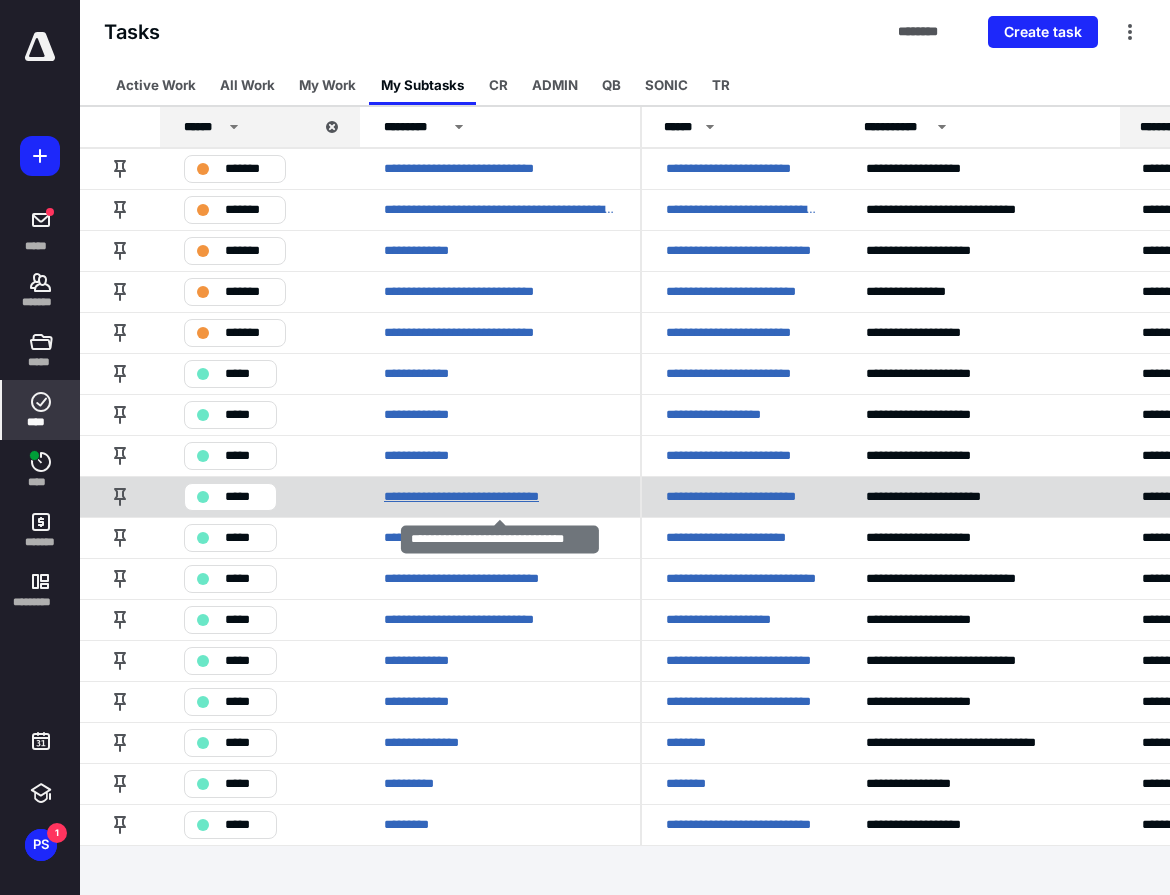 click on "**********" at bounding box center [479, 496] 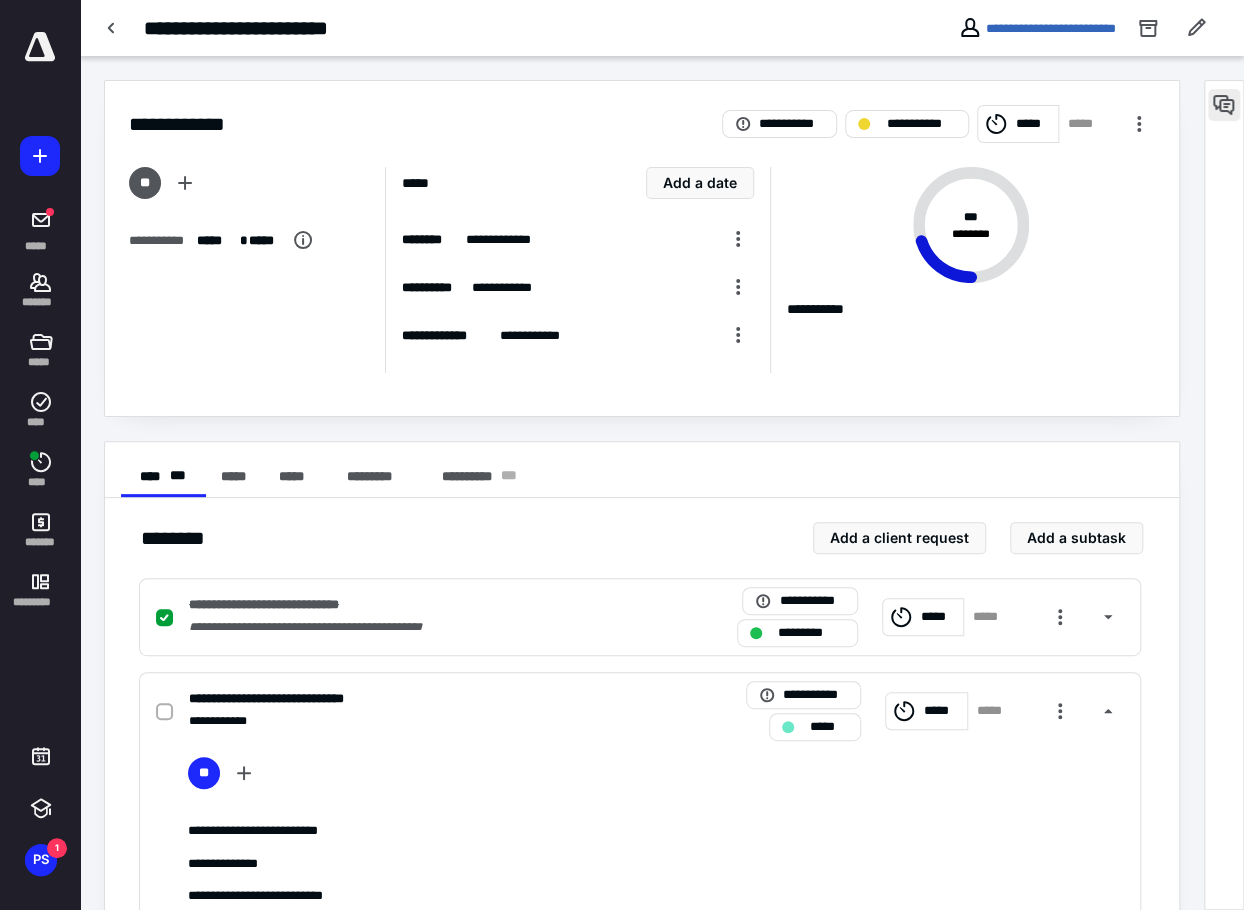 click at bounding box center [1224, 105] 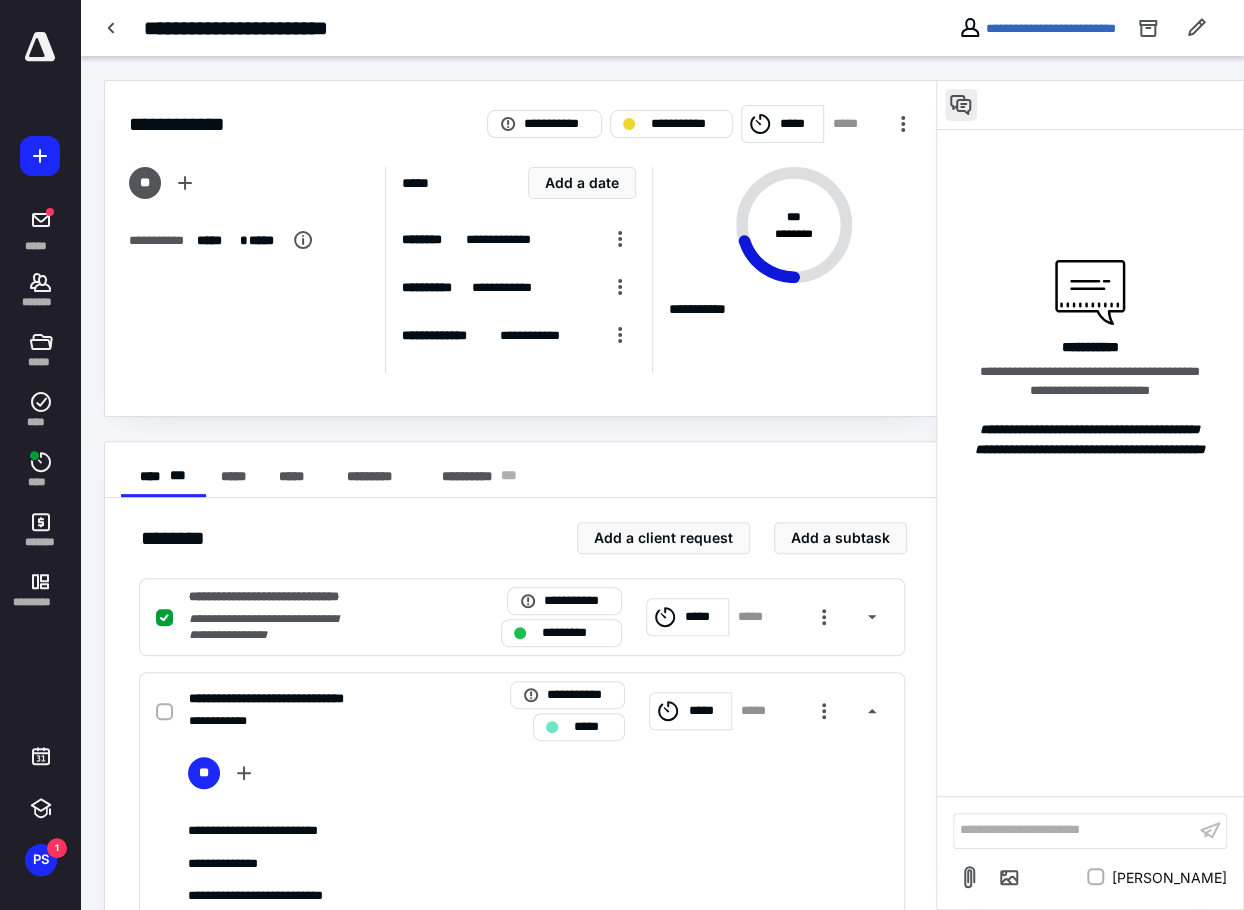 click at bounding box center [961, 105] 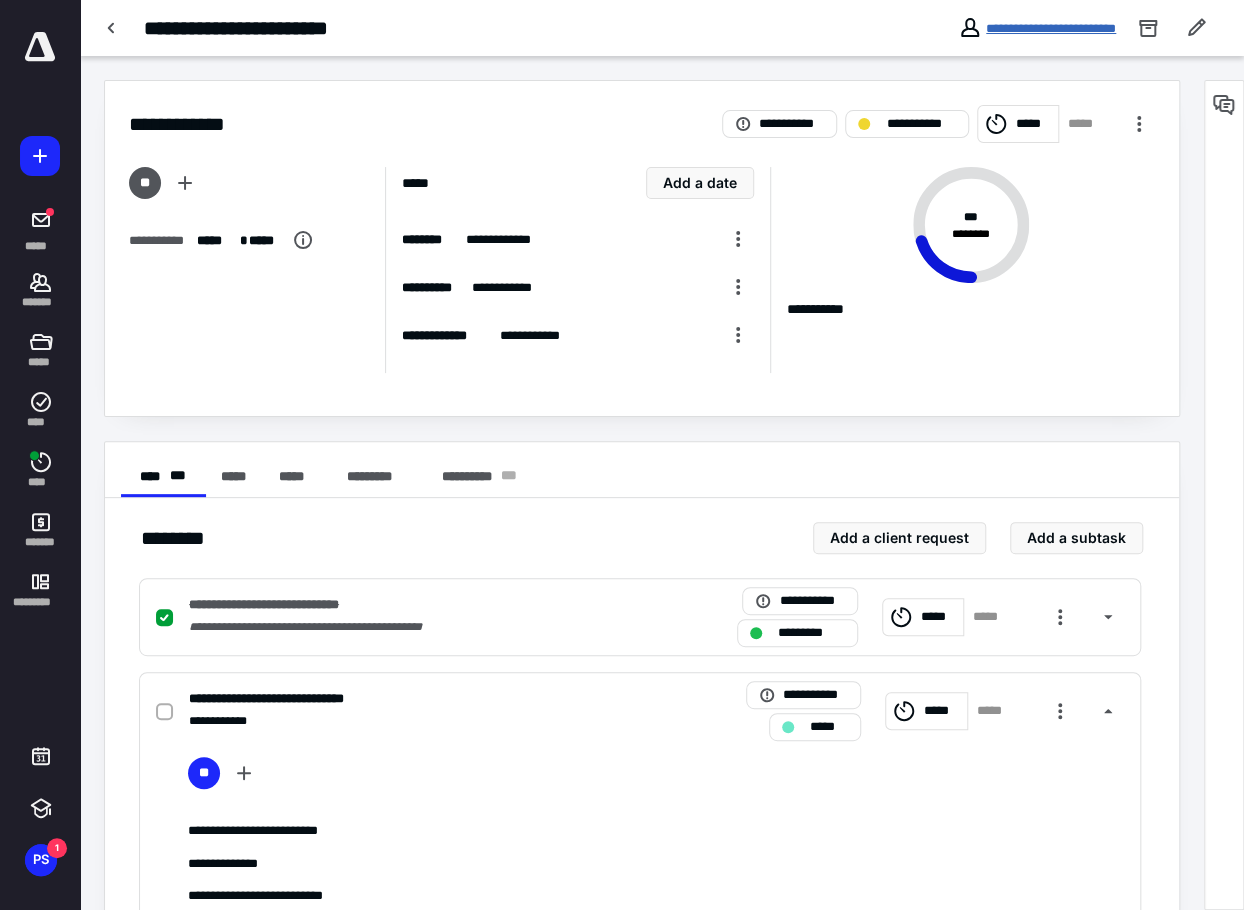 click on "**********" at bounding box center [1051, 28] 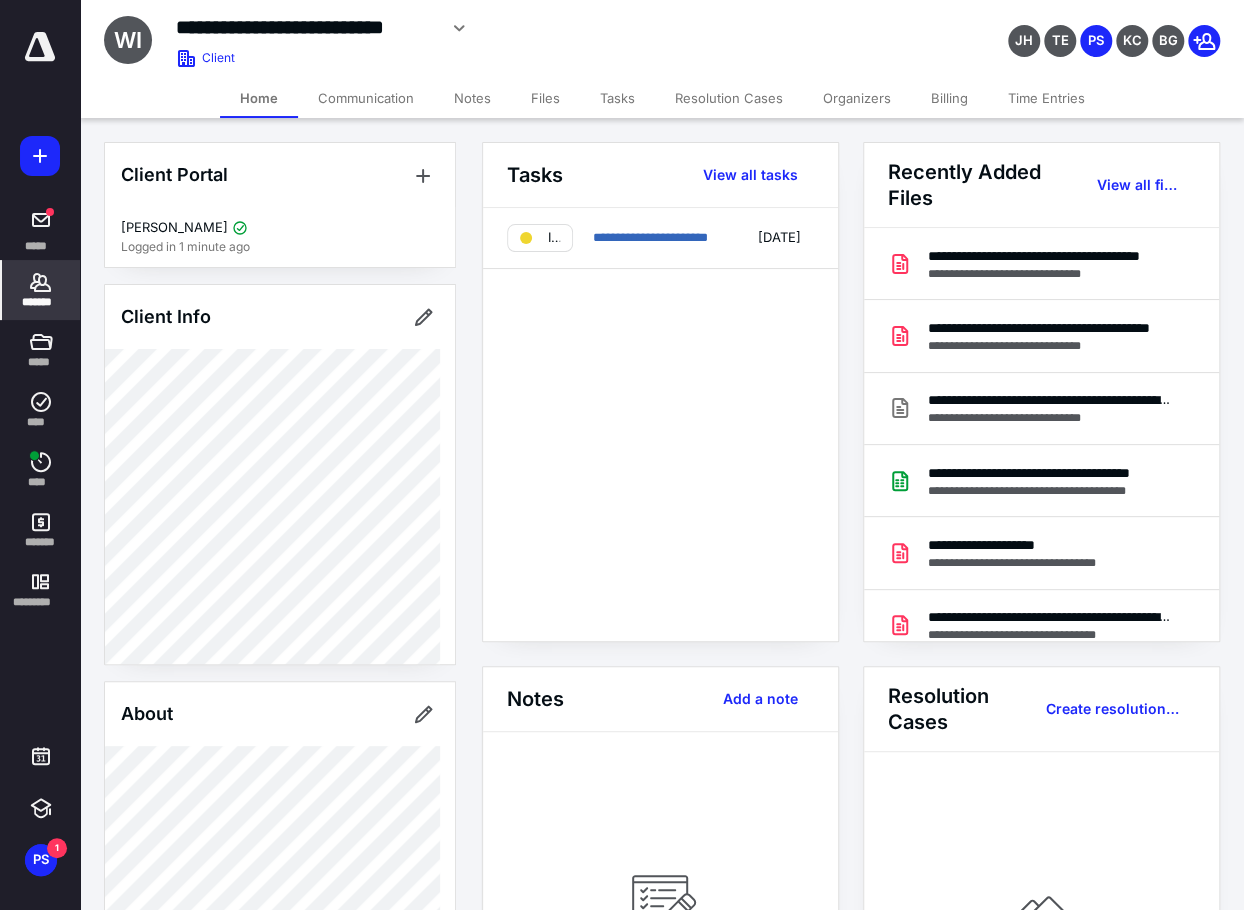 click on "Files" at bounding box center (545, 98) 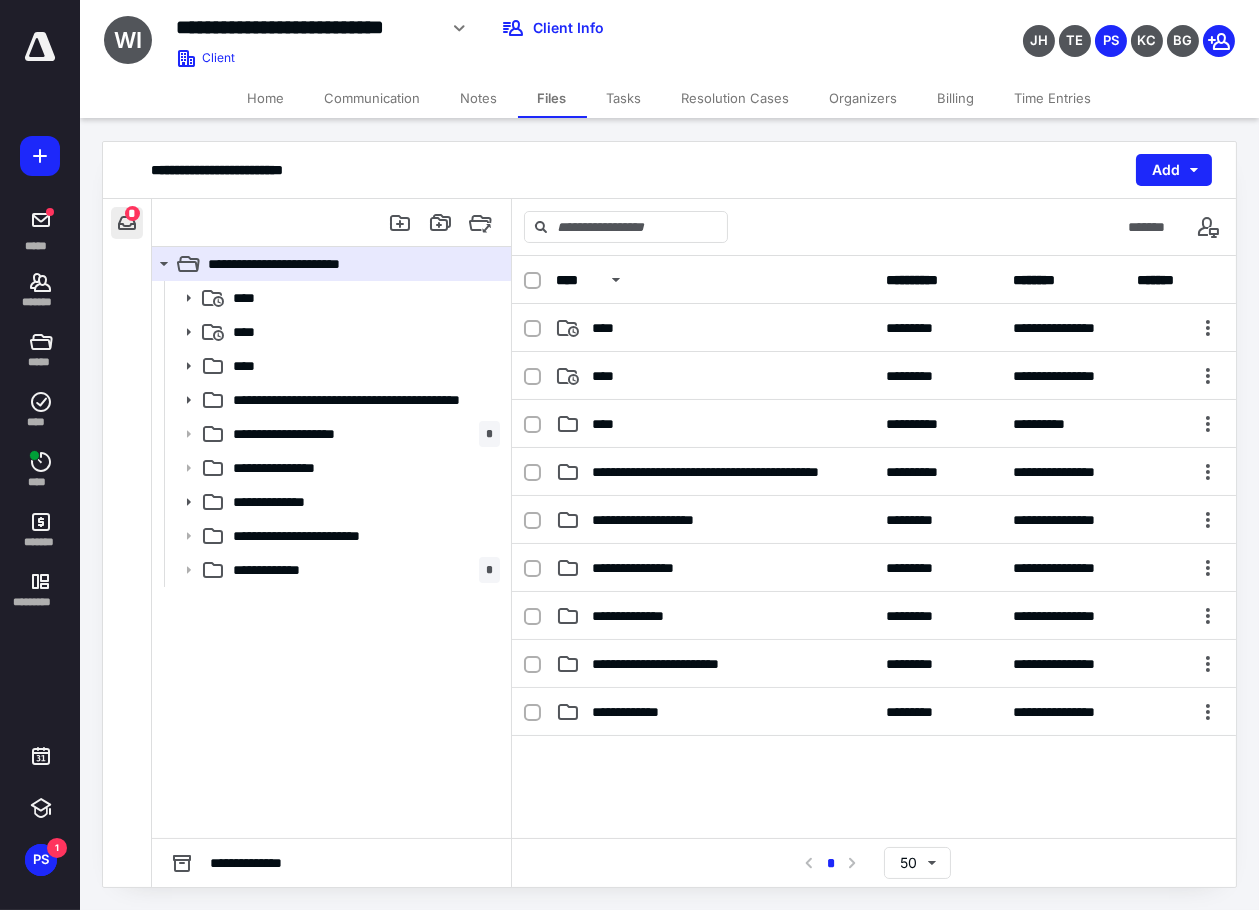 click at bounding box center (127, 223) 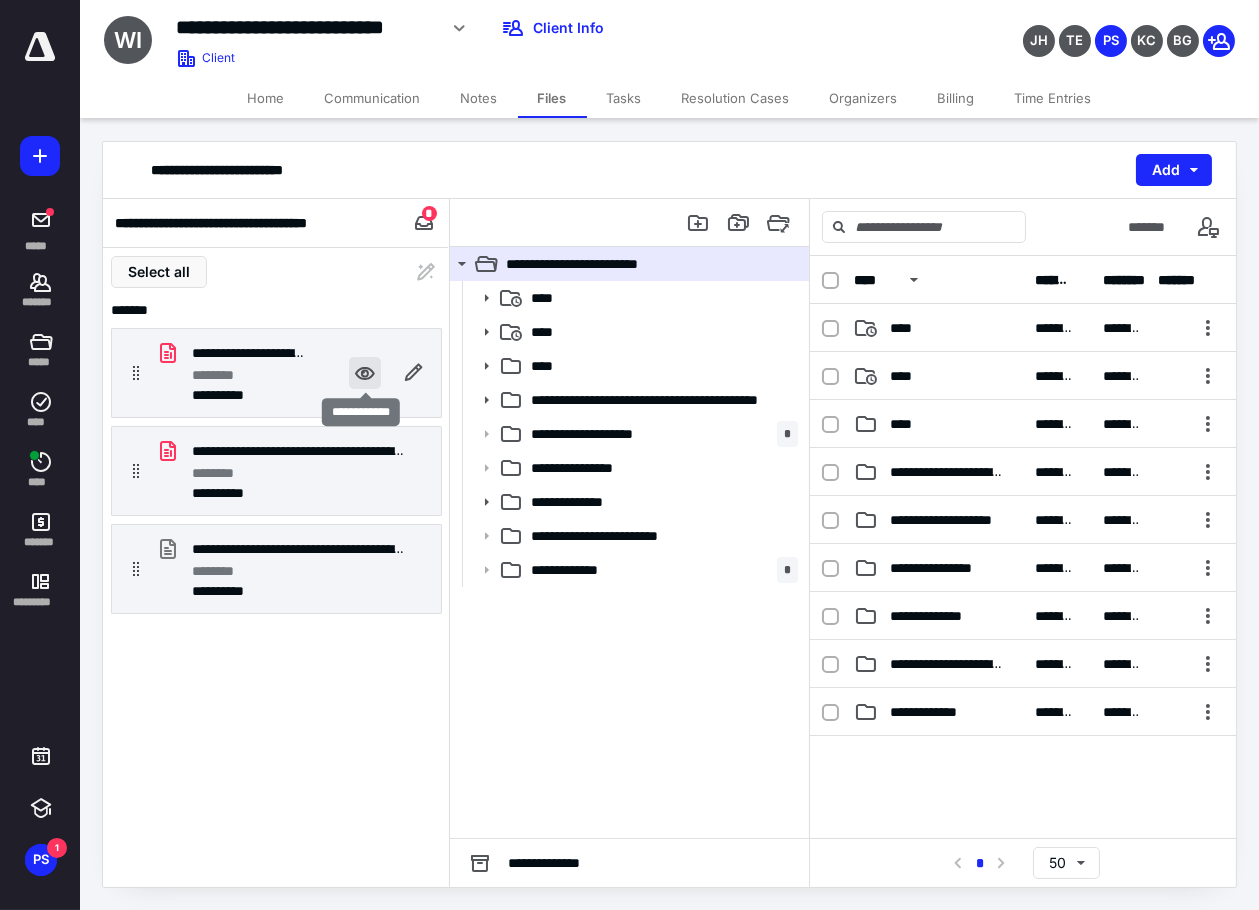 click at bounding box center [365, 373] 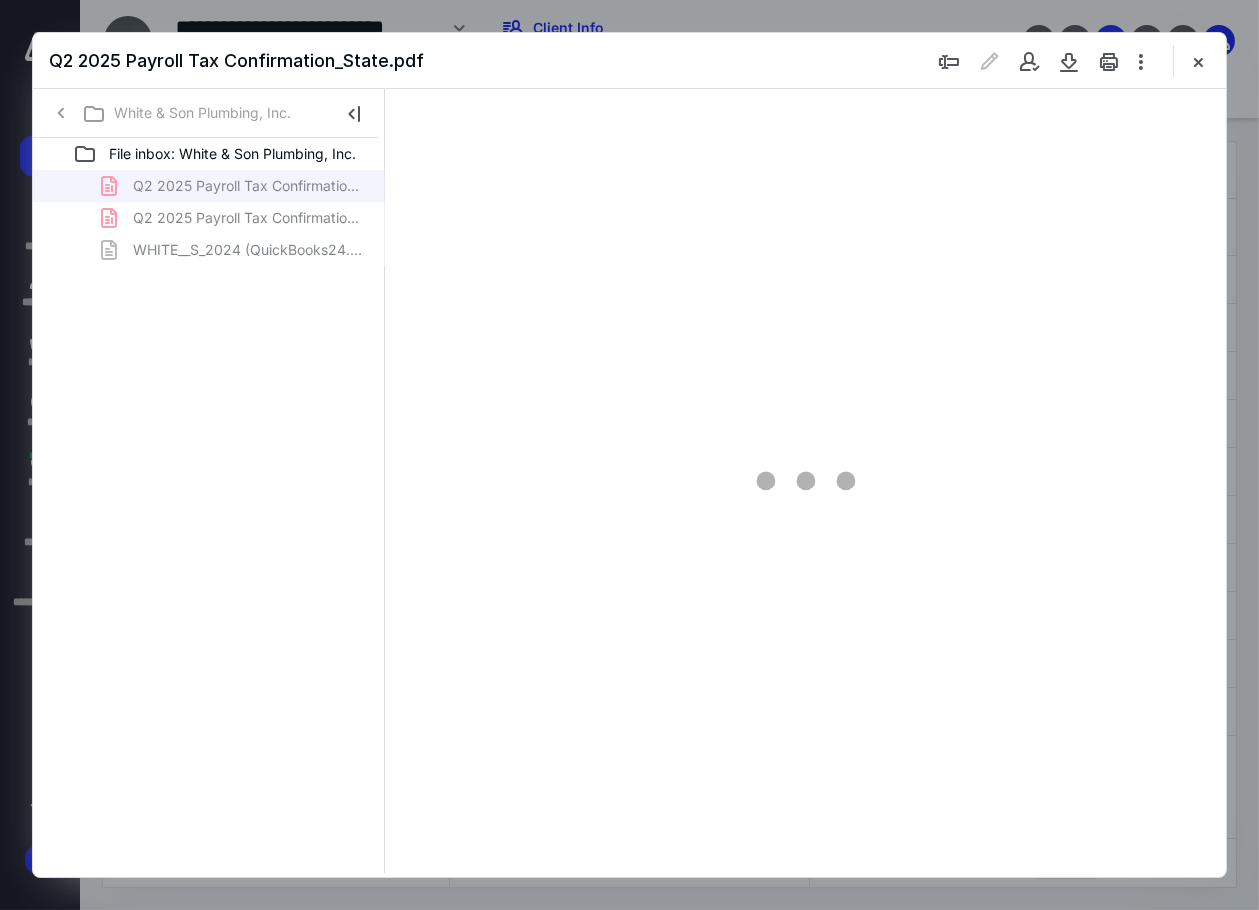 scroll, scrollTop: 0, scrollLeft: 0, axis: both 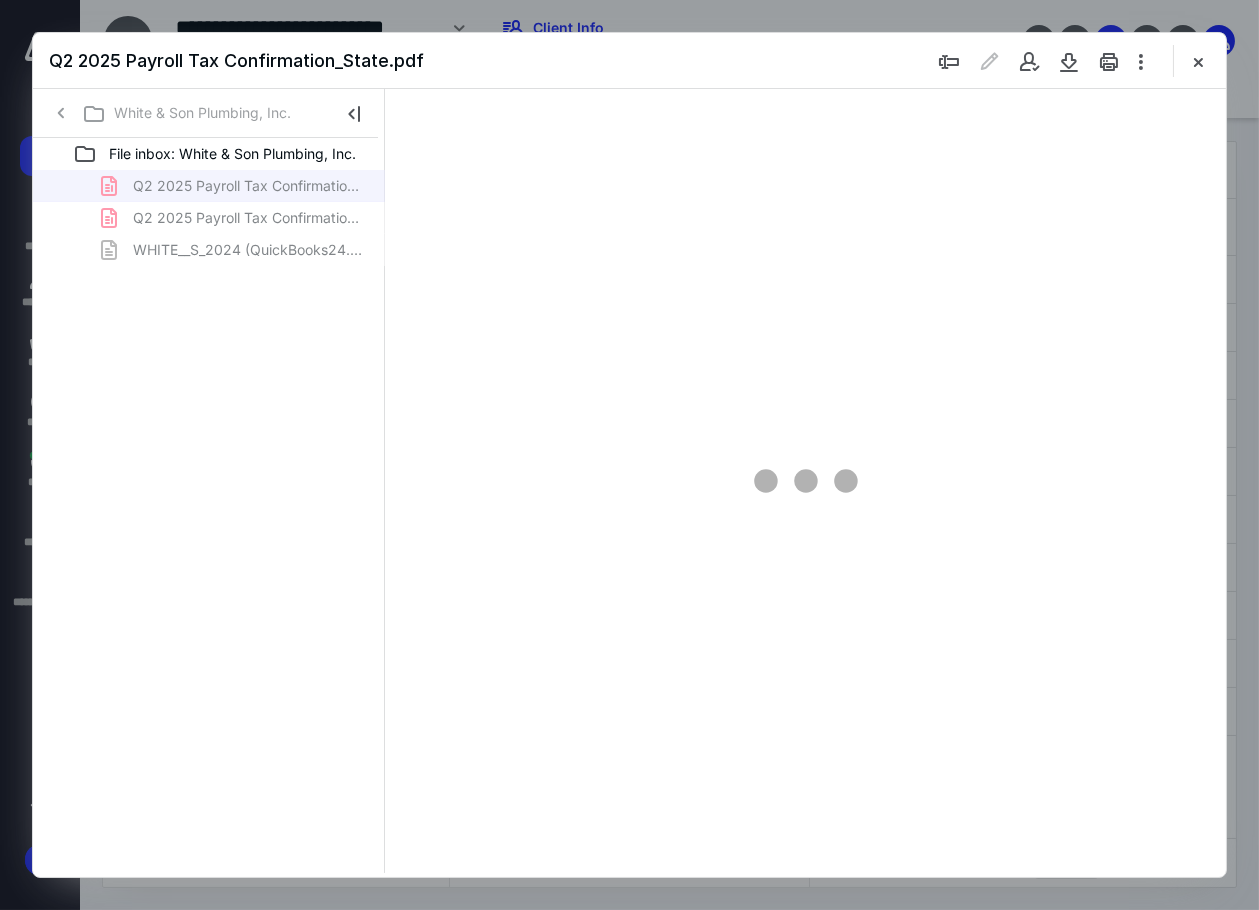 type on "43" 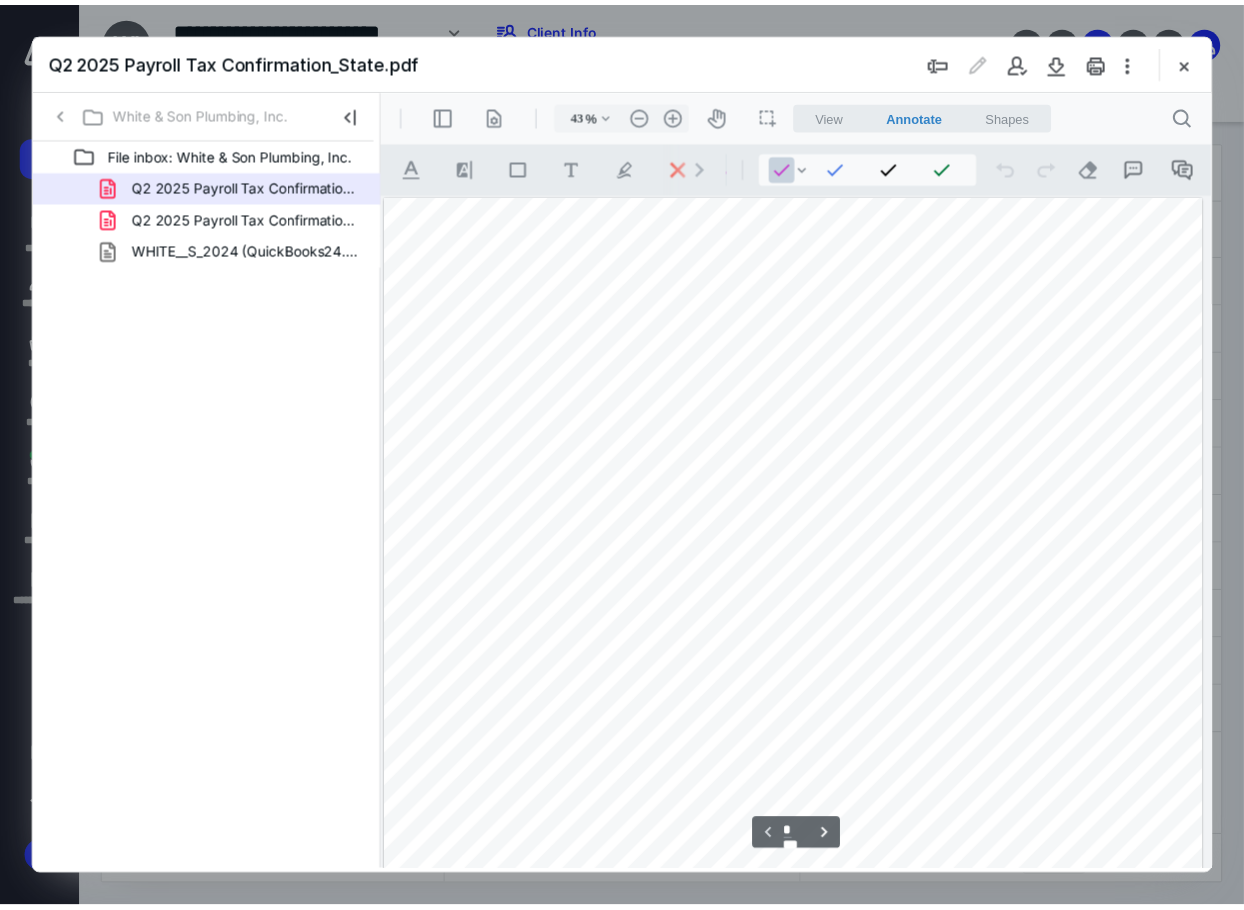 scroll, scrollTop: 106, scrollLeft: 0, axis: vertical 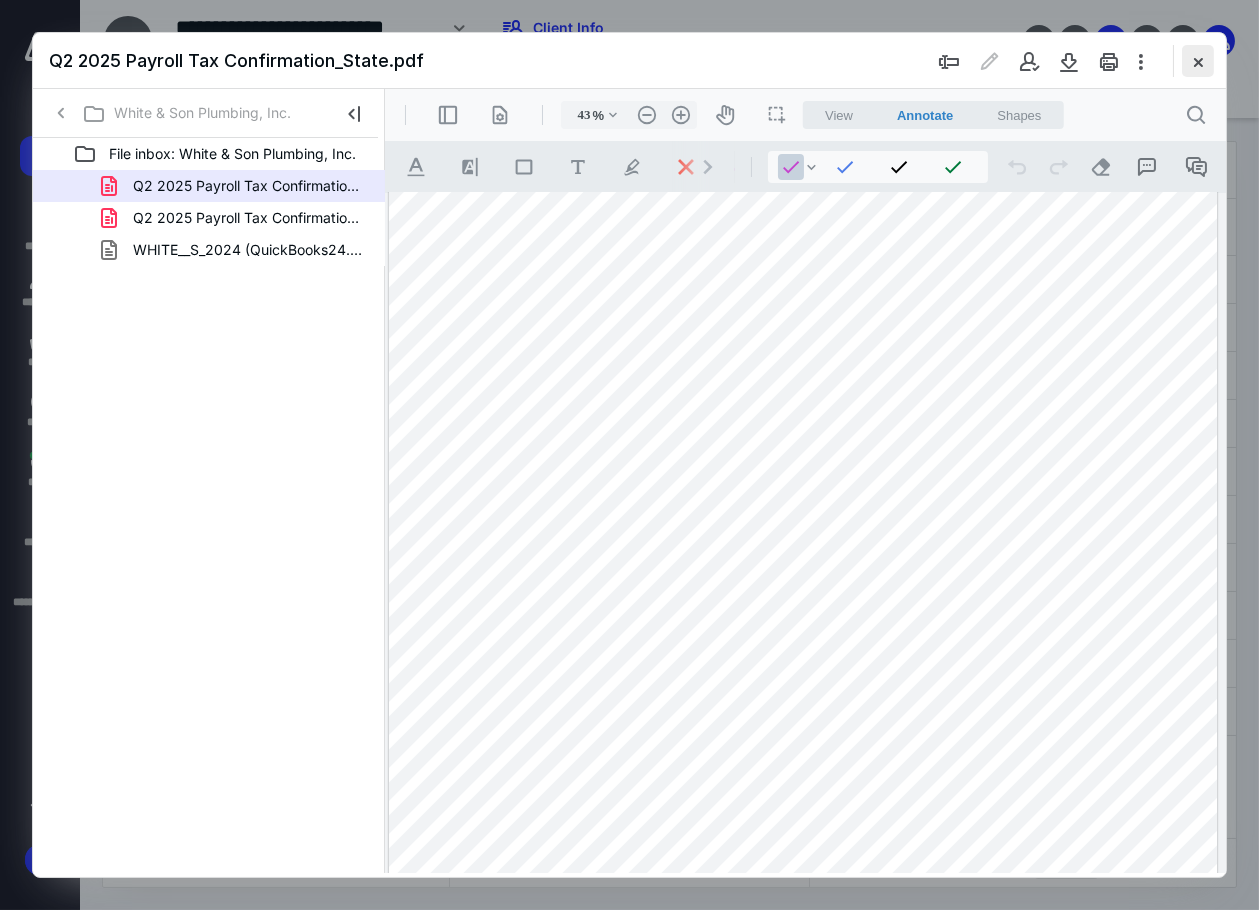 click at bounding box center (1198, 61) 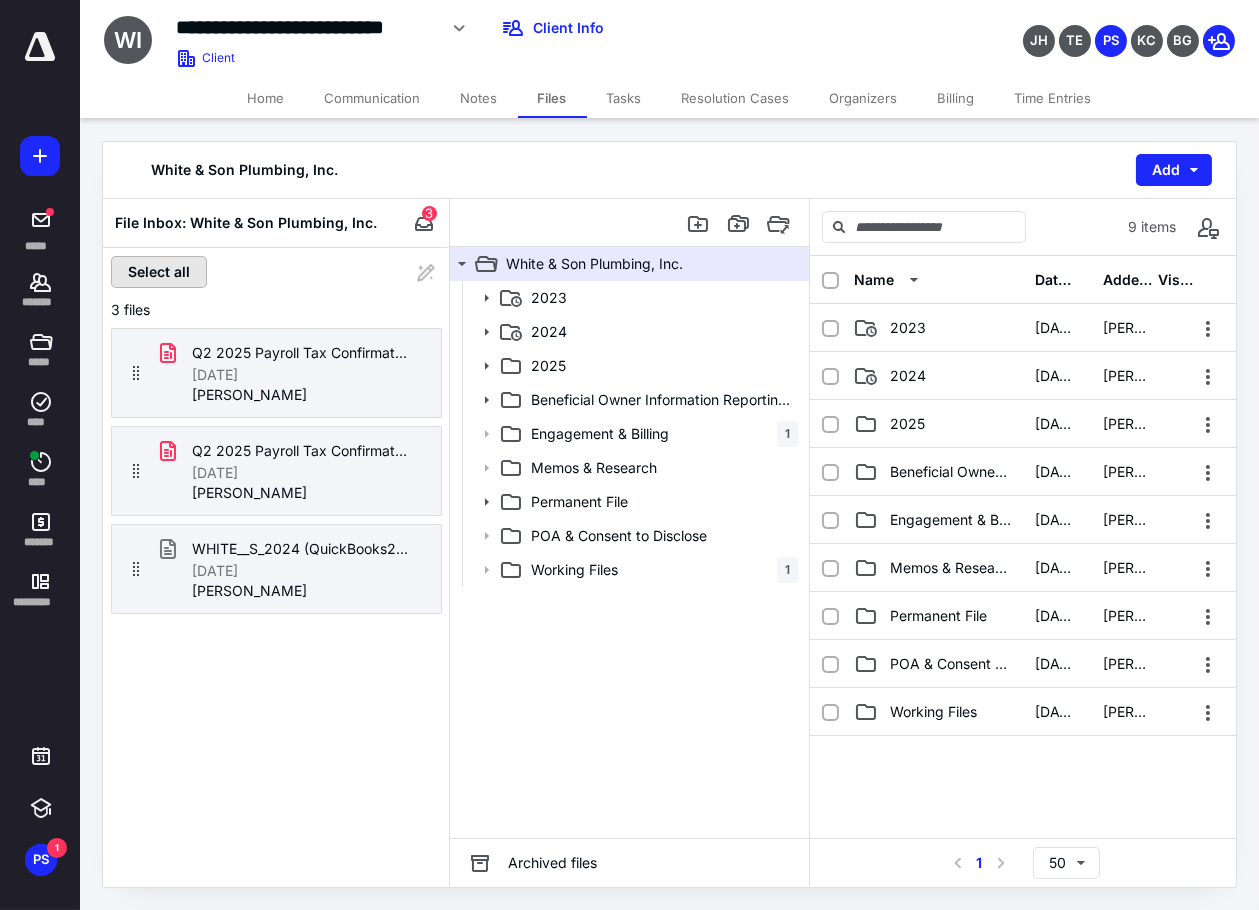 click on "Select all" at bounding box center [159, 272] 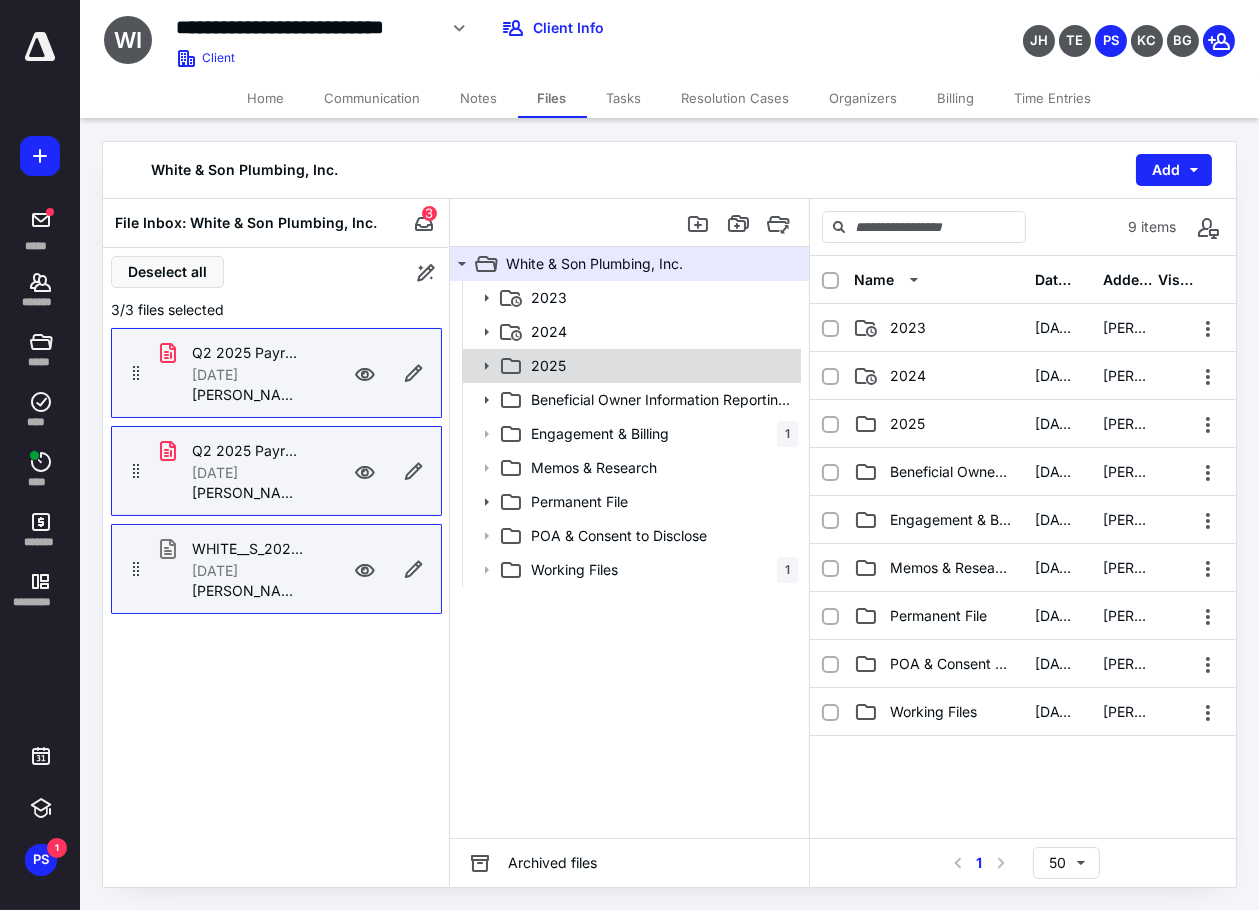 click 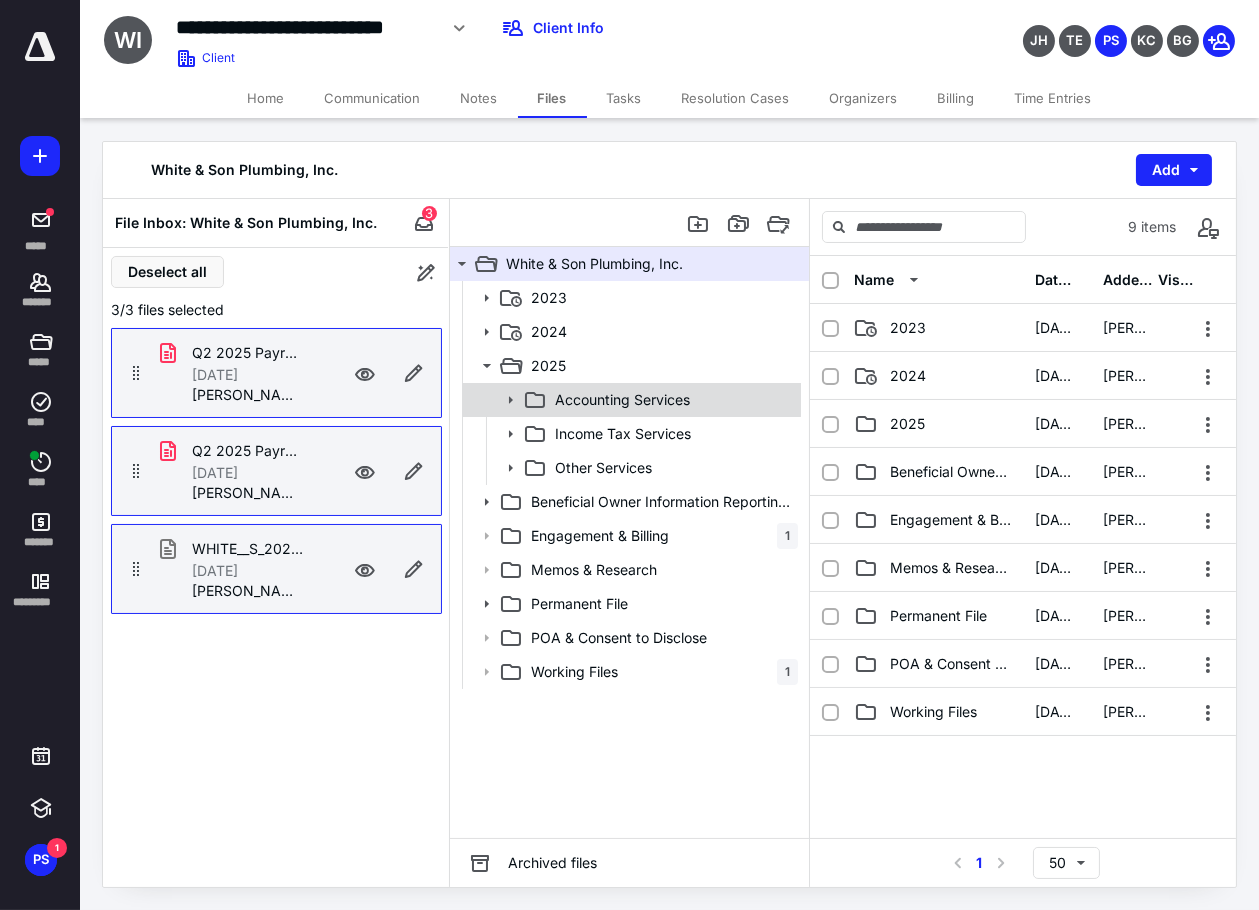 click 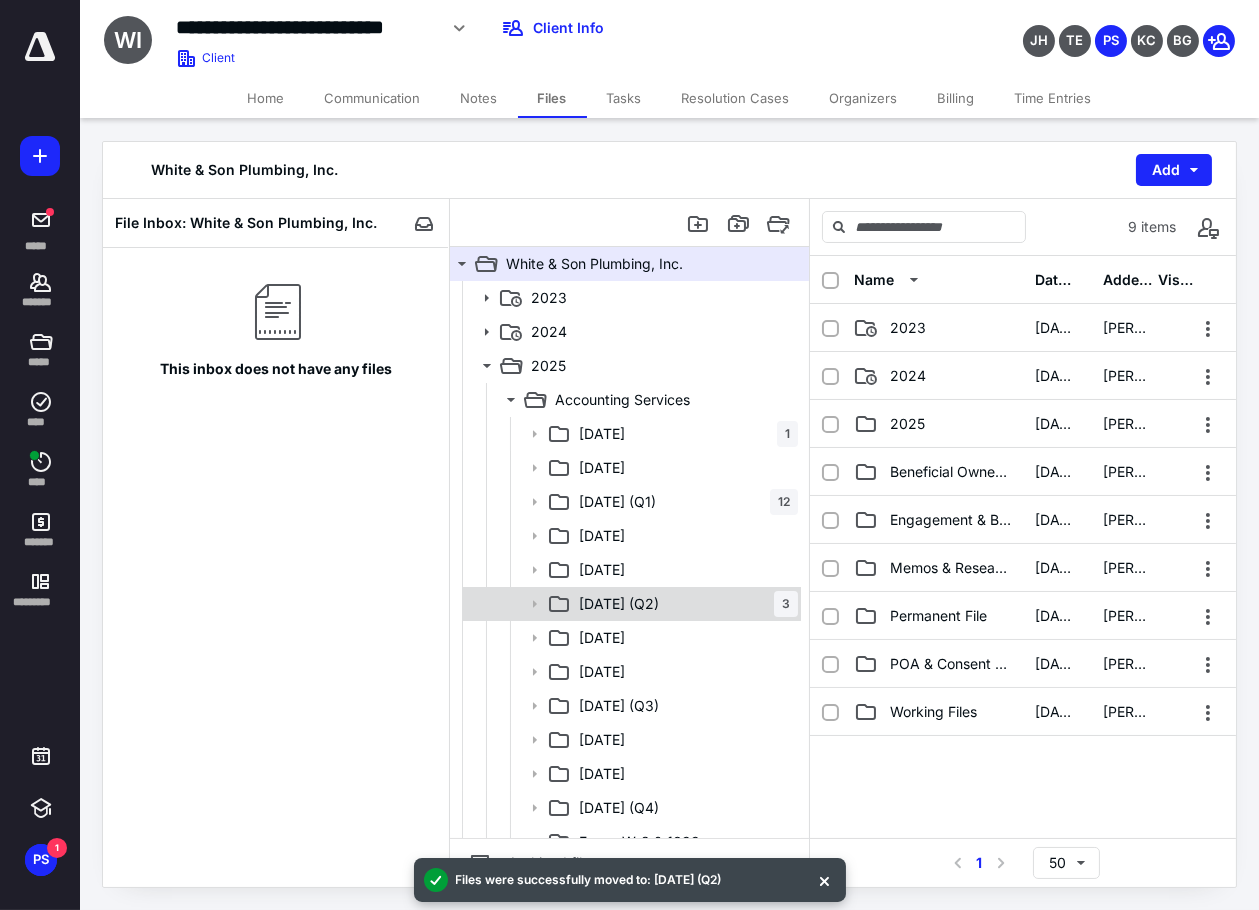 click on "06 Jun (Q2) 3" at bounding box center (684, 604) 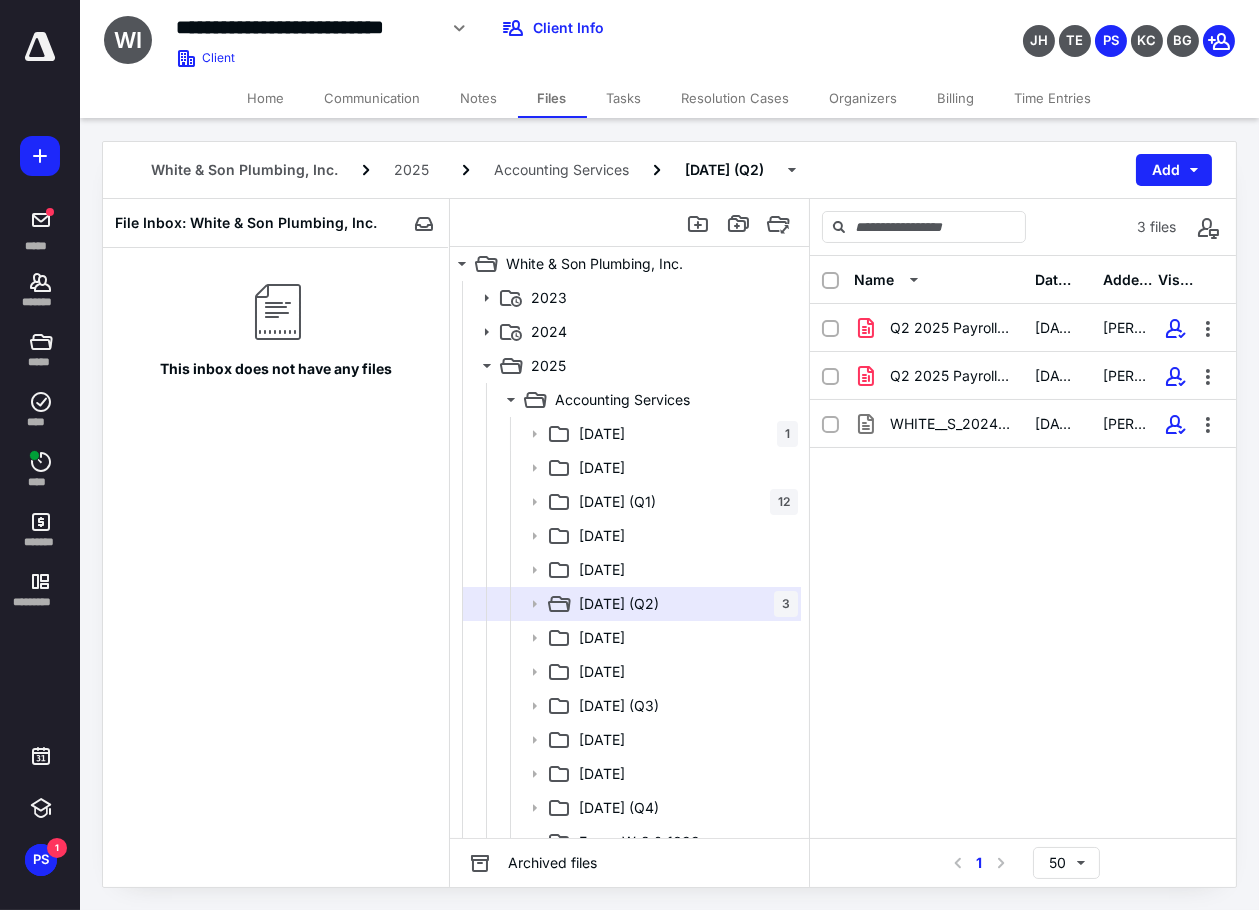 click on "Tasks" at bounding box center (624, 98) 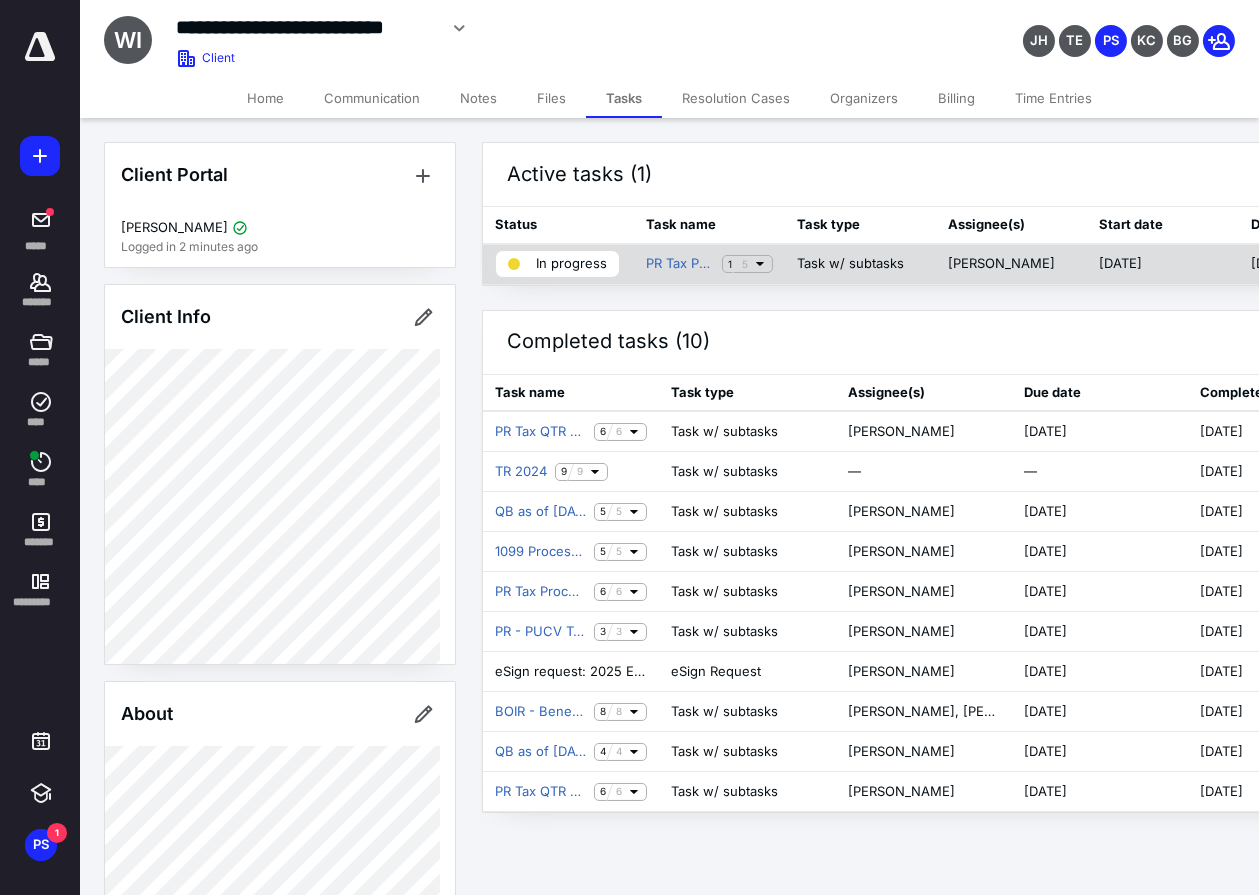 click on "PR Tax Processing 06/25 1 5" at bounding box center [709, 264] 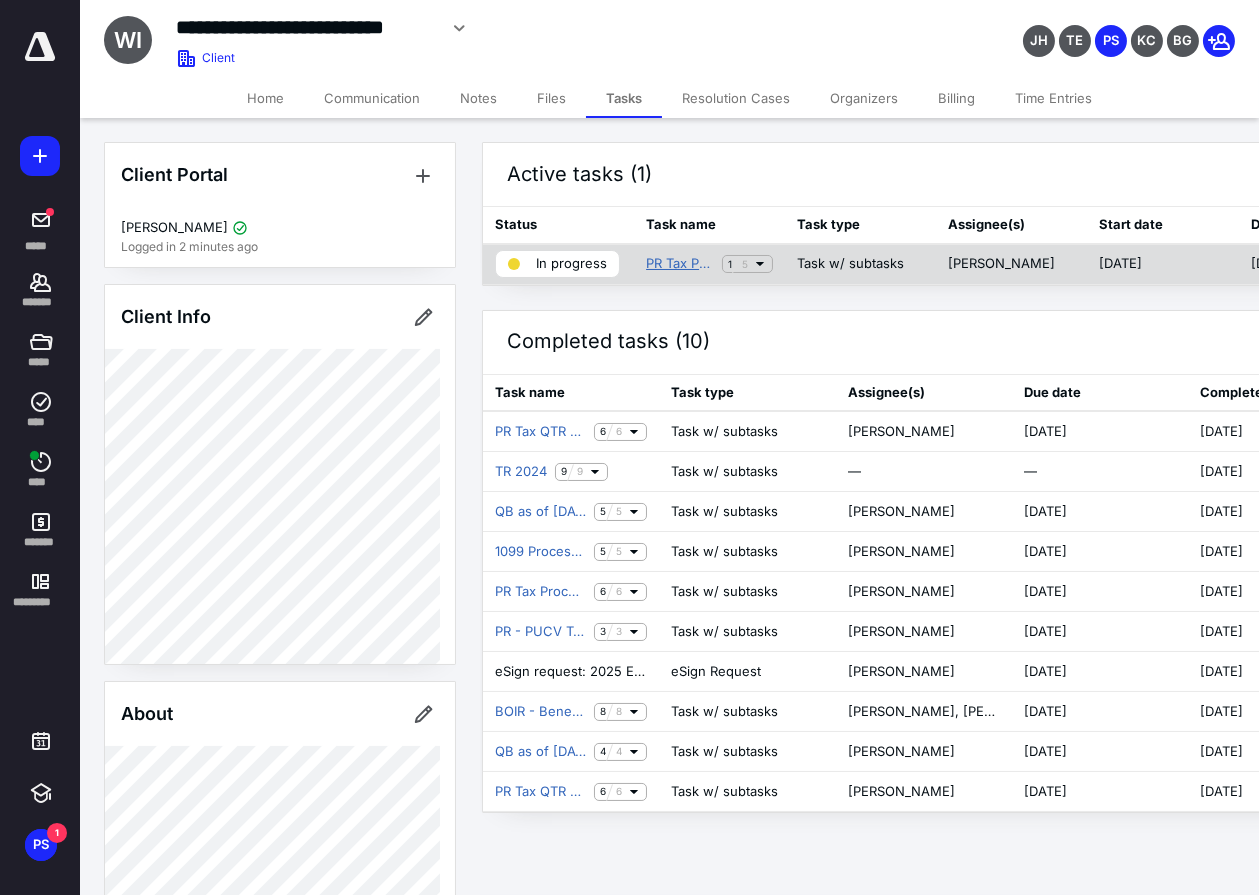 click on "PR Tax Processing 06/25" at bounding box center [680, 264] 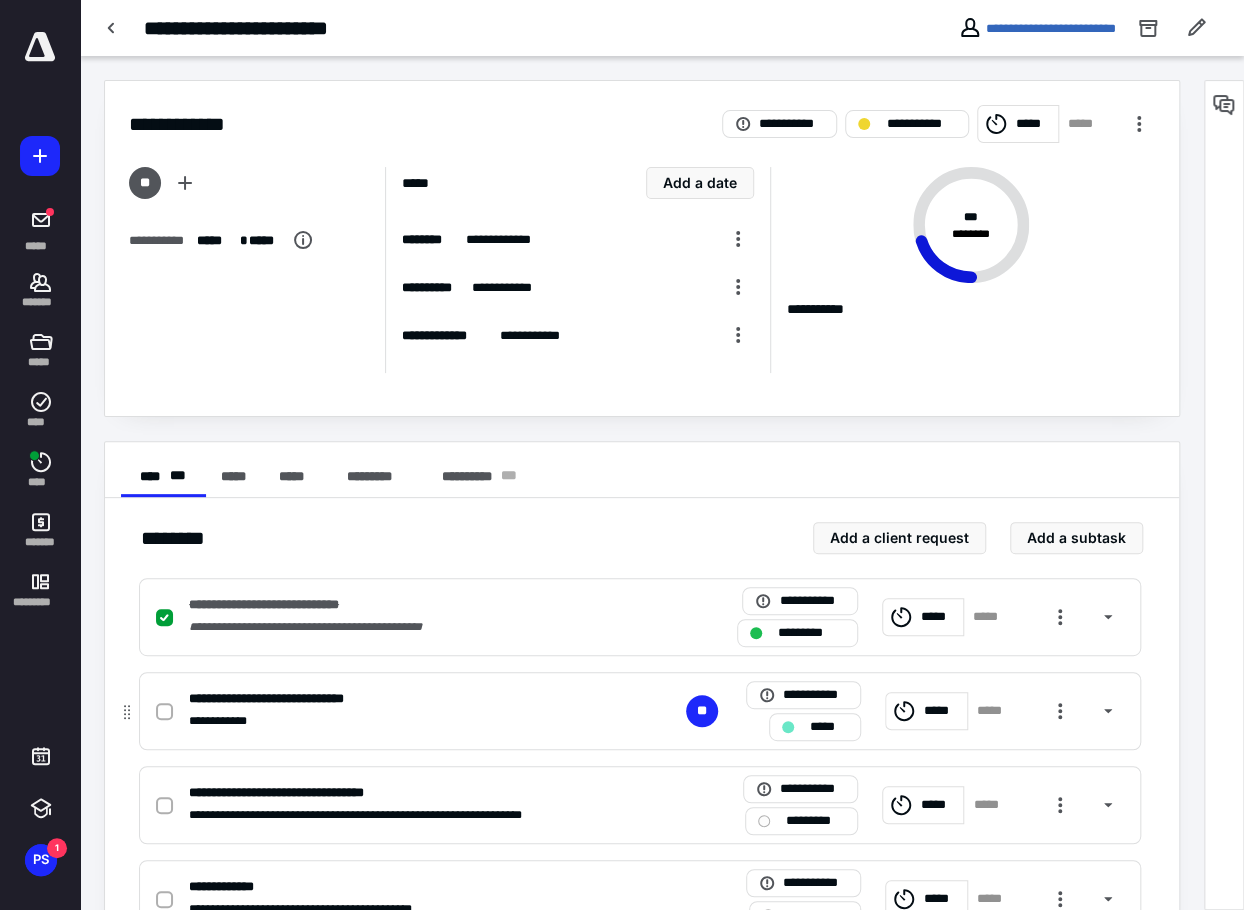 click on "*****" at bounding box center [926, 711] 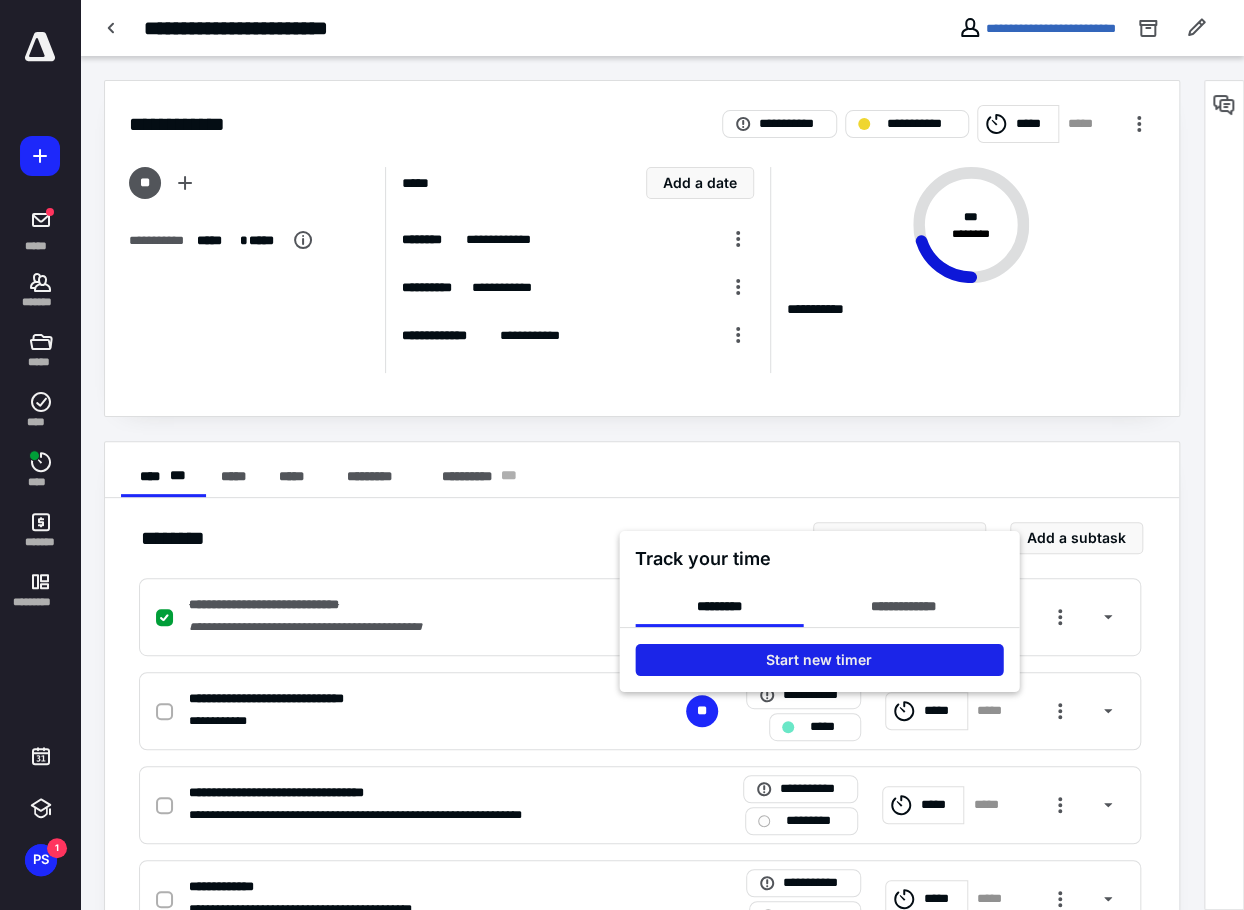 click on "Start new timer" at bounding box center (819, 660) 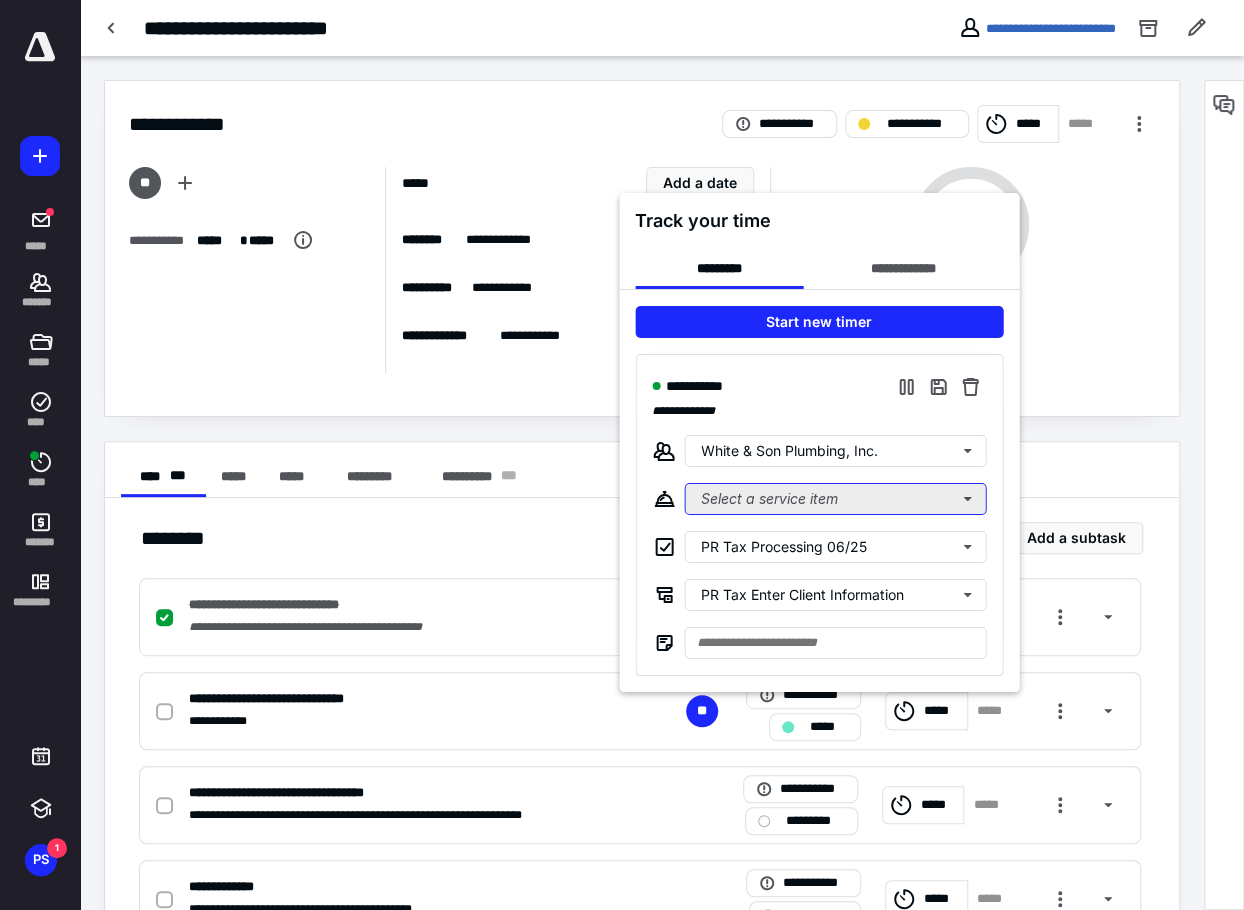 click on "Select a service item" at bounding box center [835, 499] 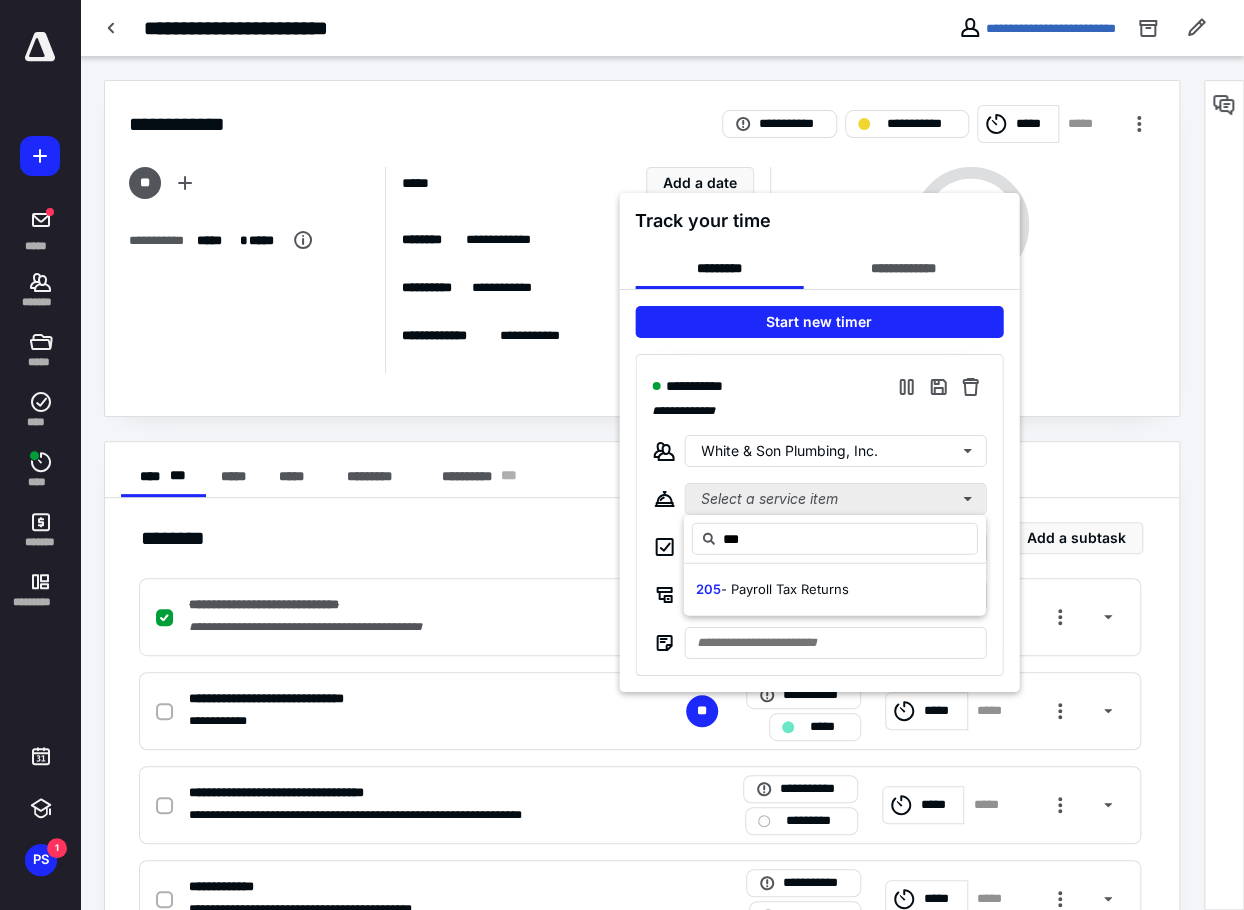 type on "***" 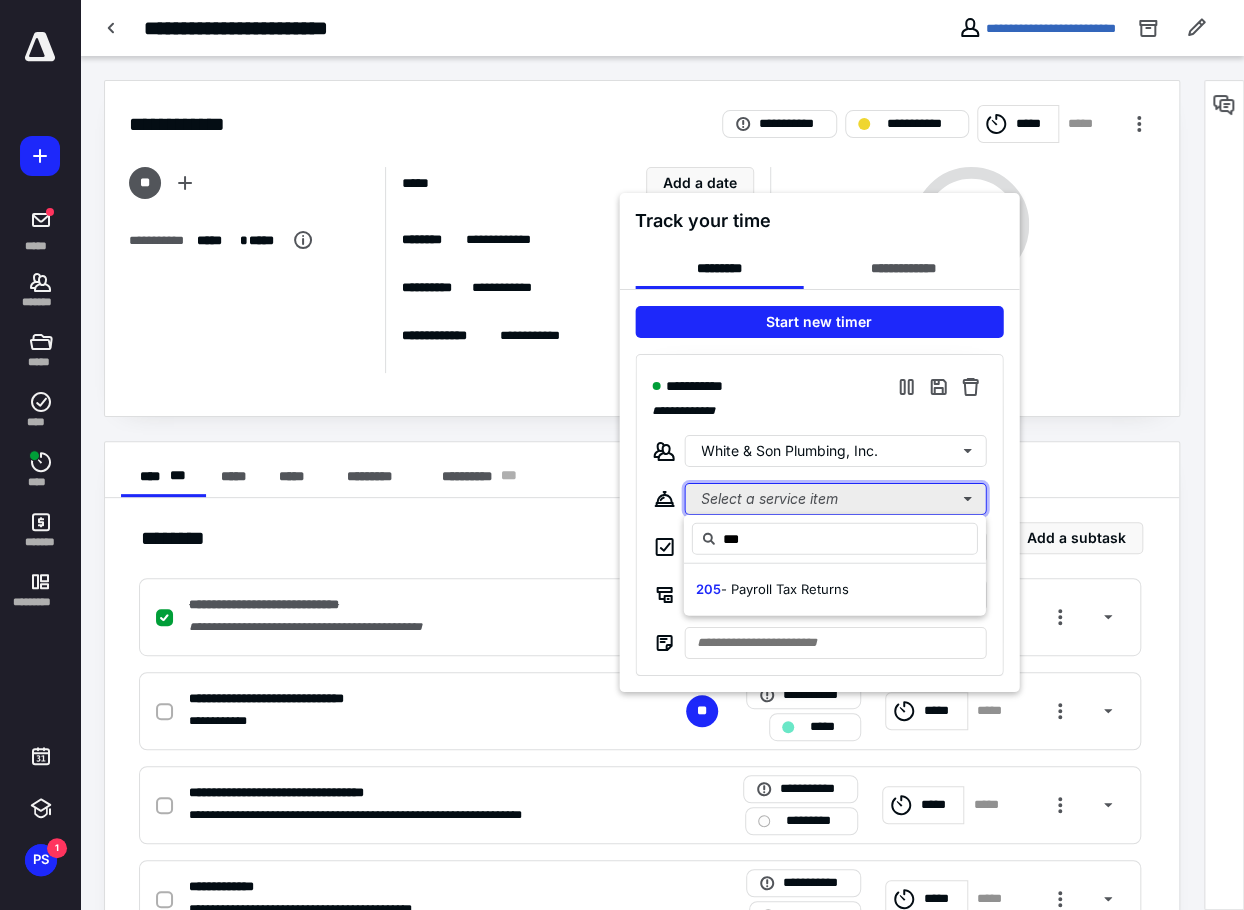 type 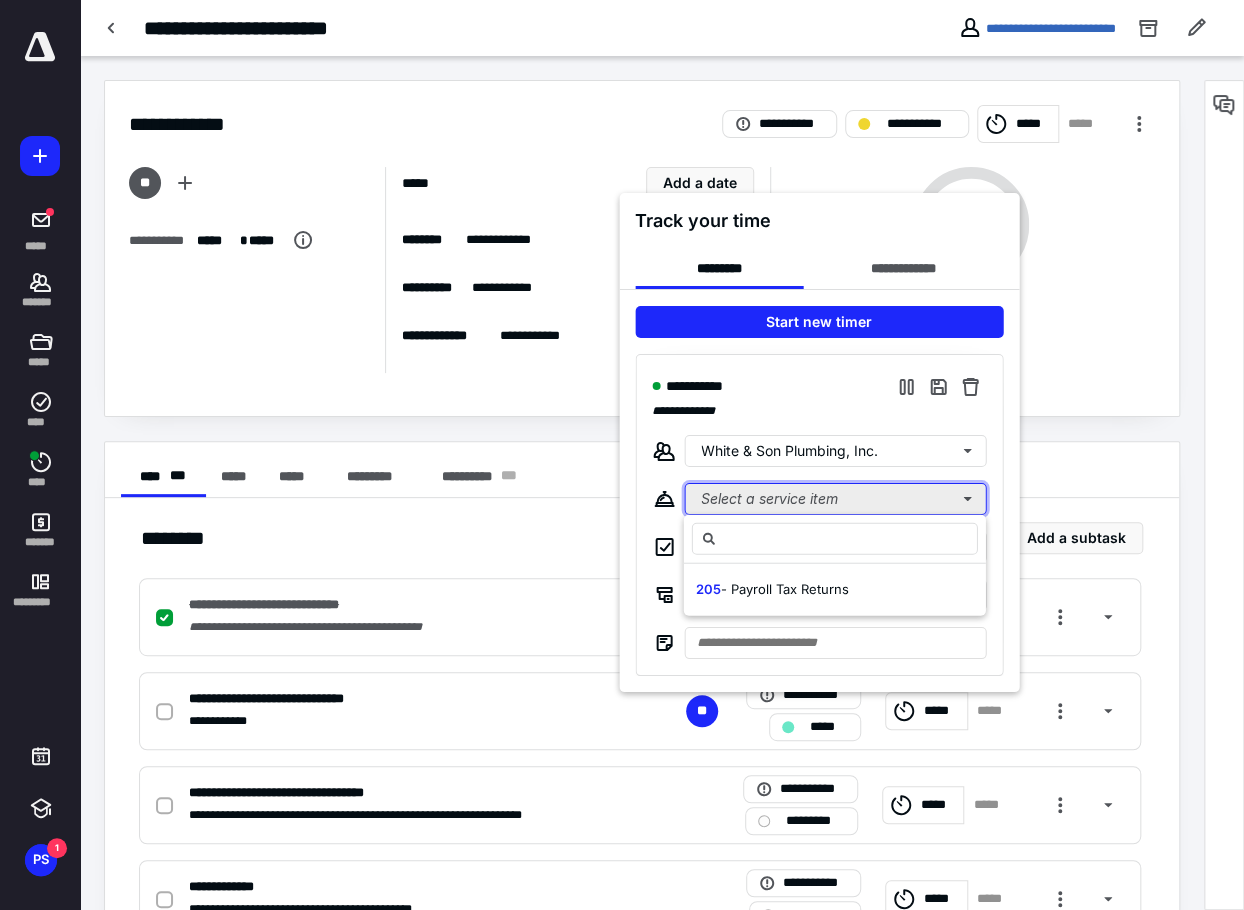 type 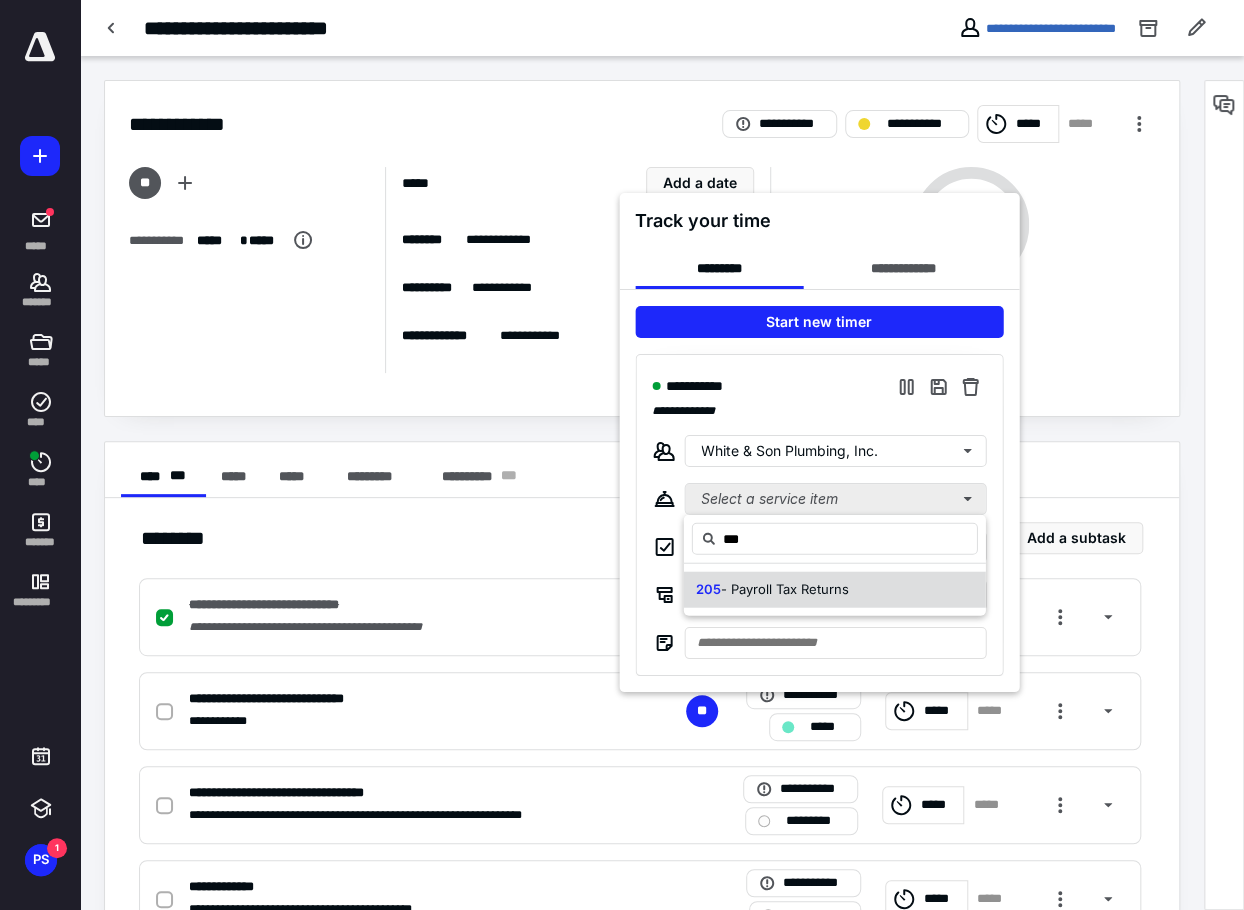 type on "***" 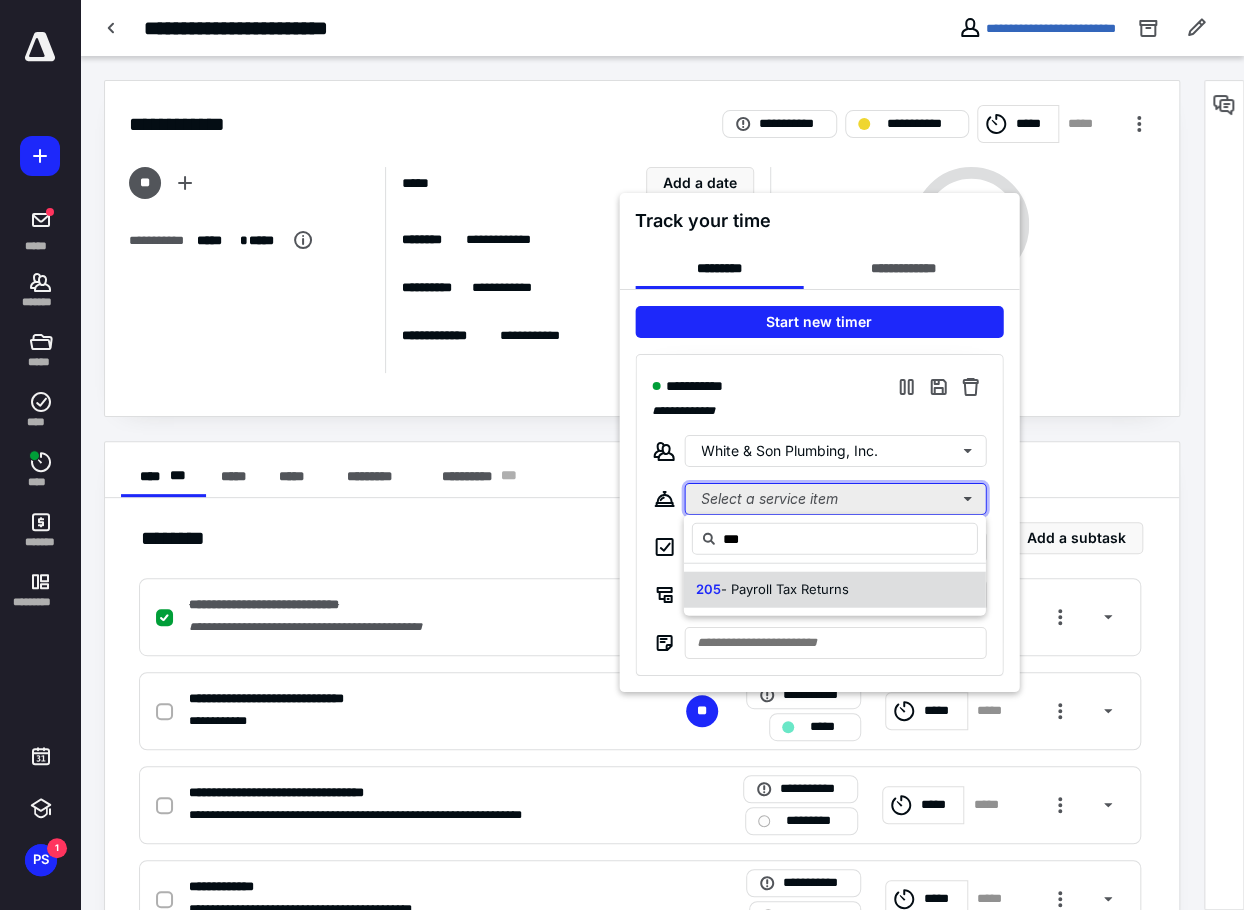 type 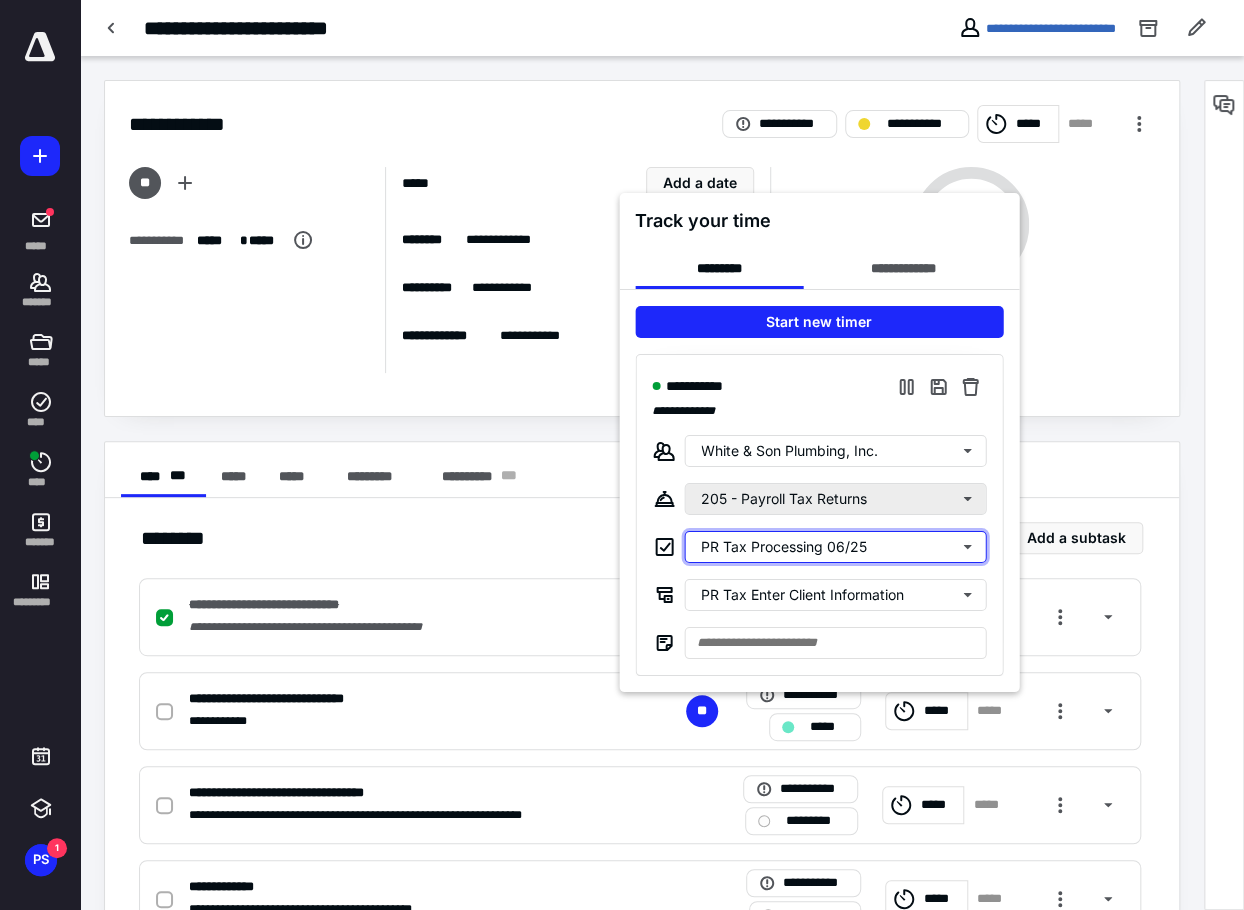 type 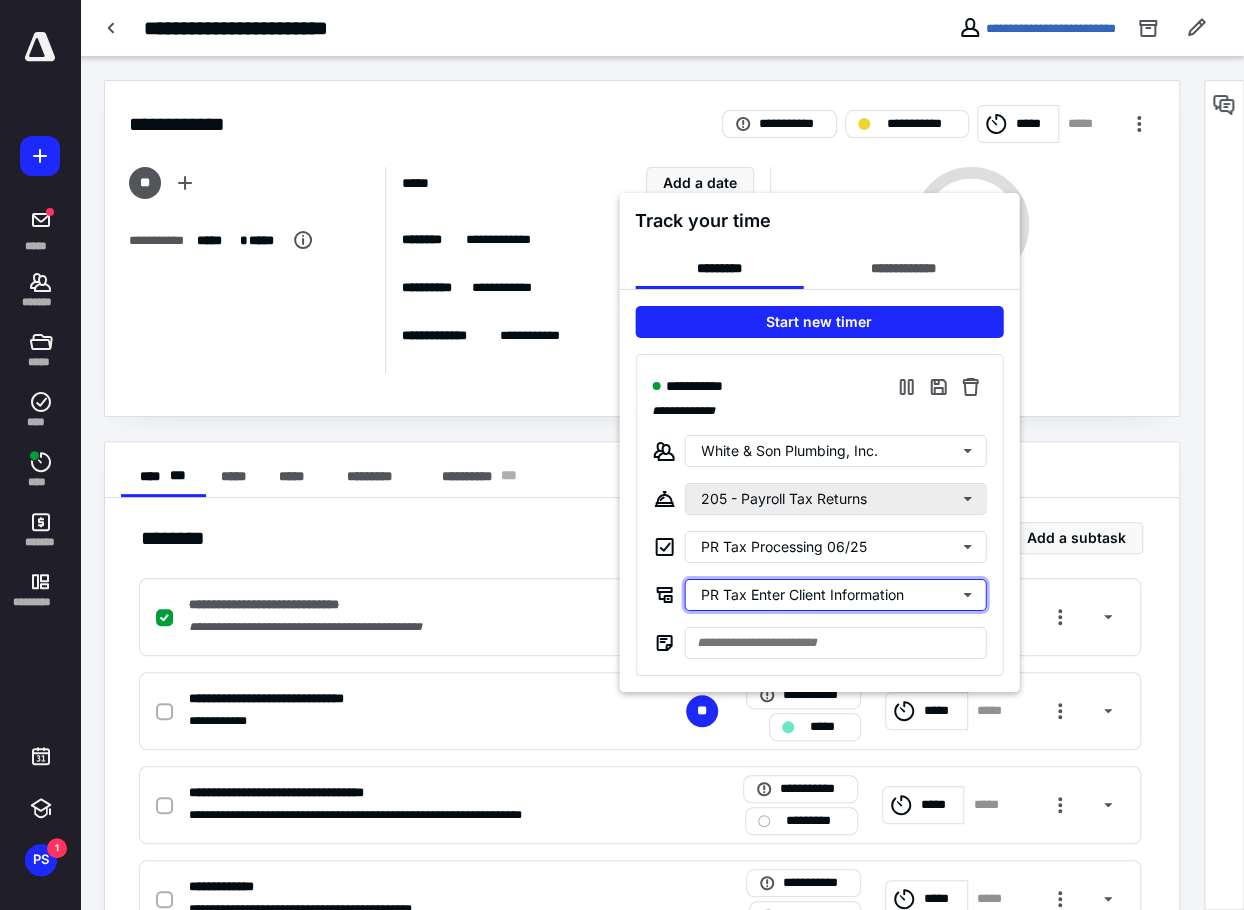 type 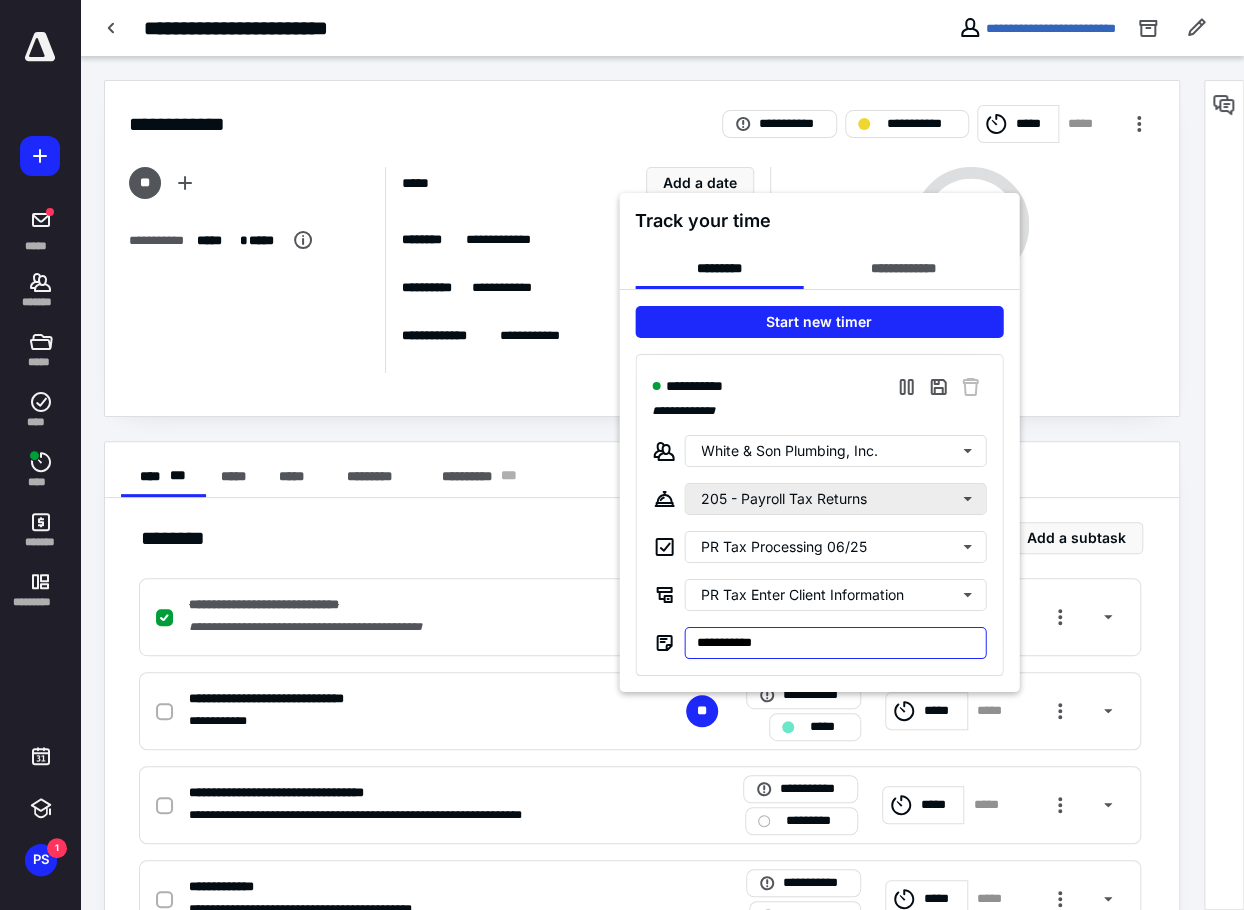 type on "**********" 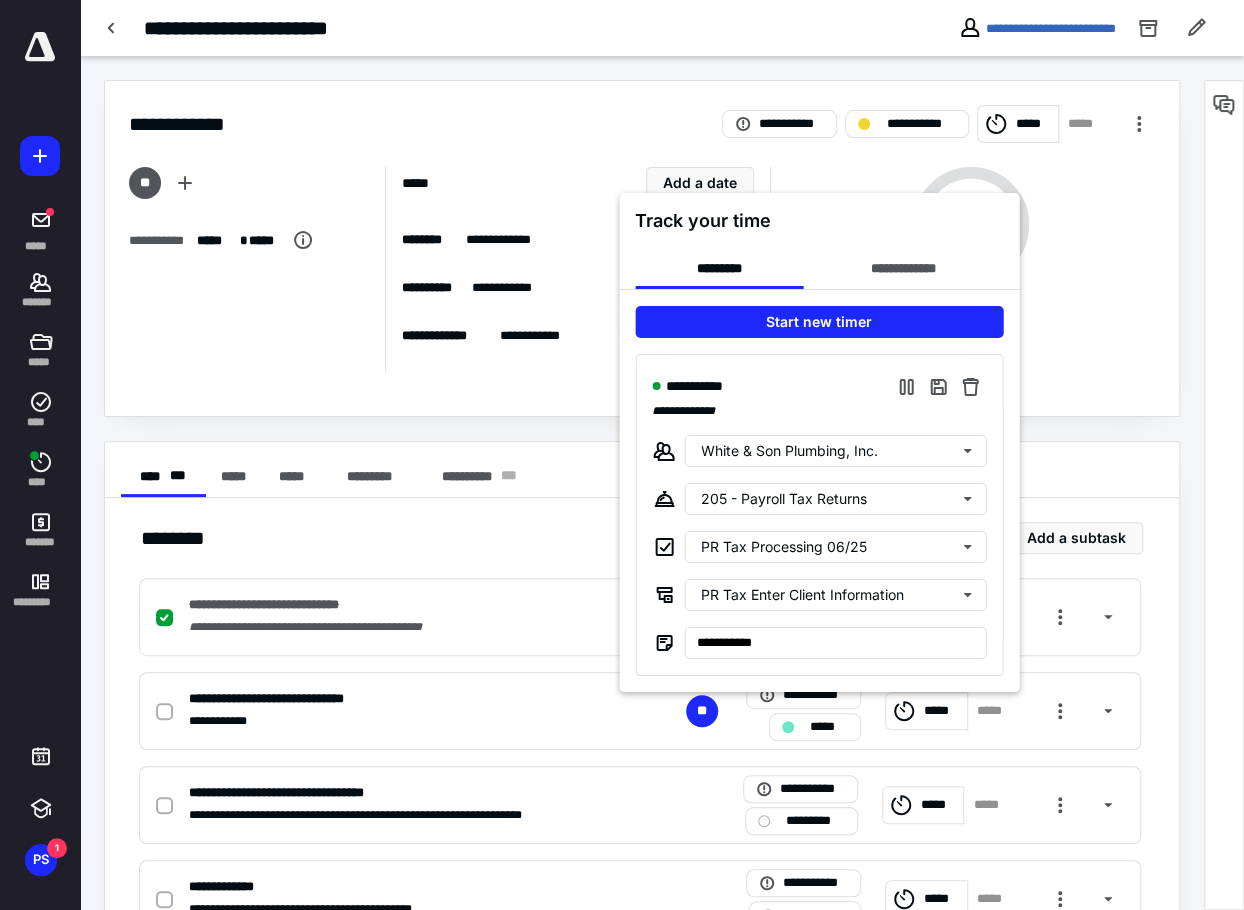 click at bounding box center [622, 455] 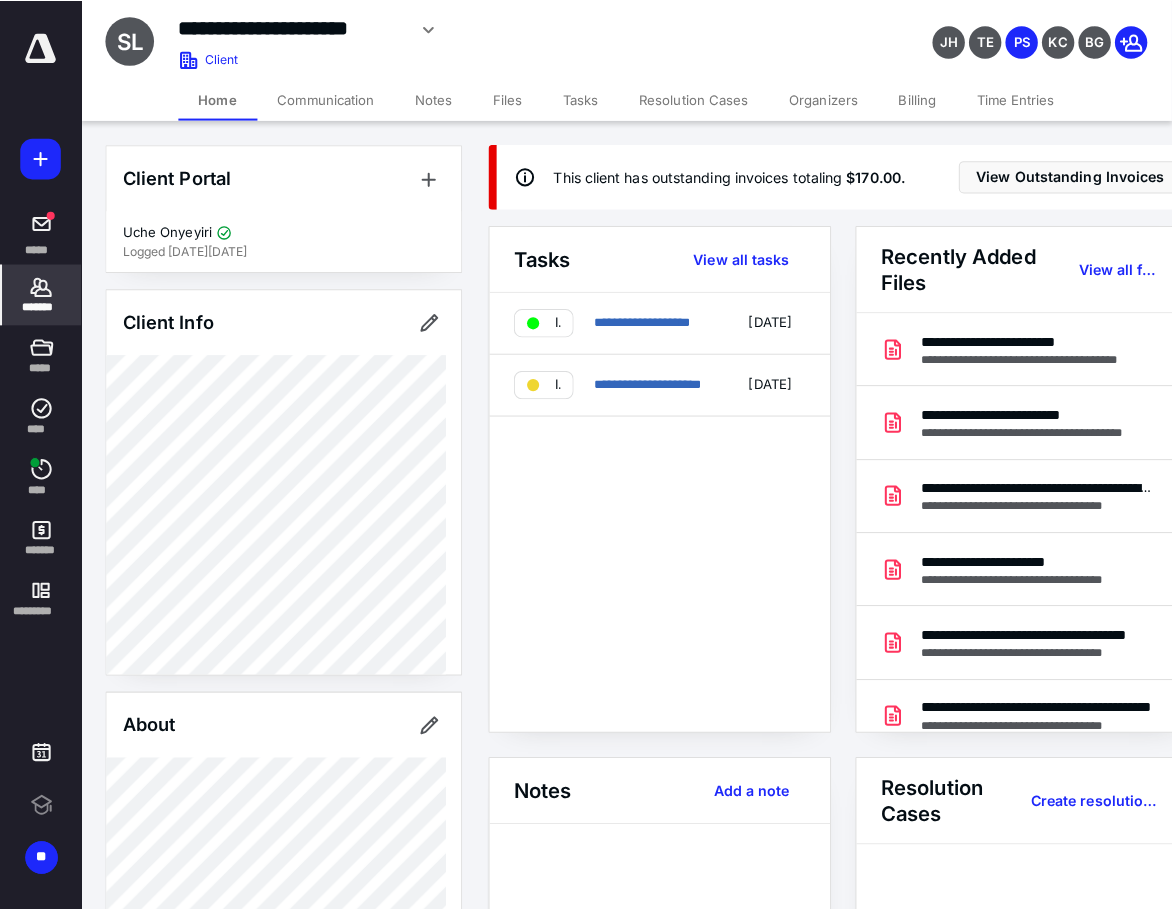 scroll, scrollTop: 0, scrollLeft: 0, axis: both 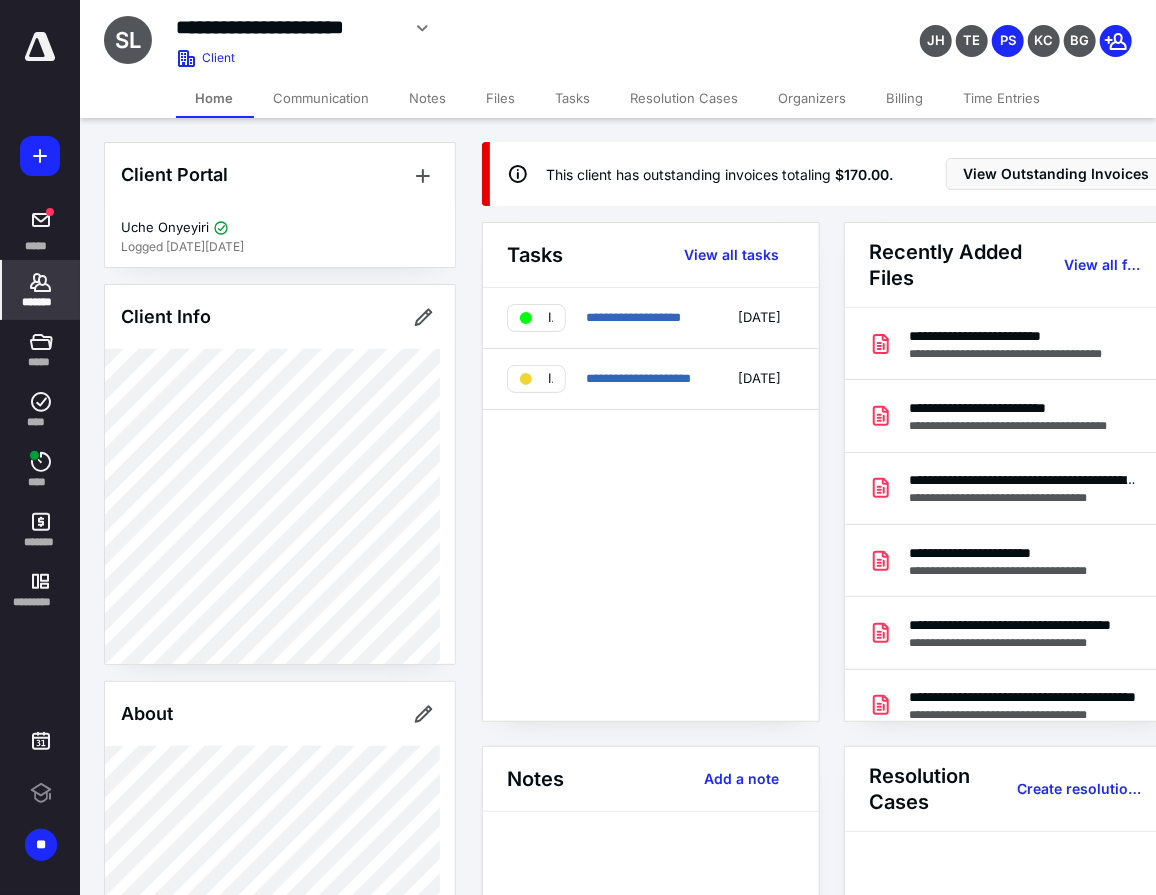 click on "Files" at bounding box center (501, 98) 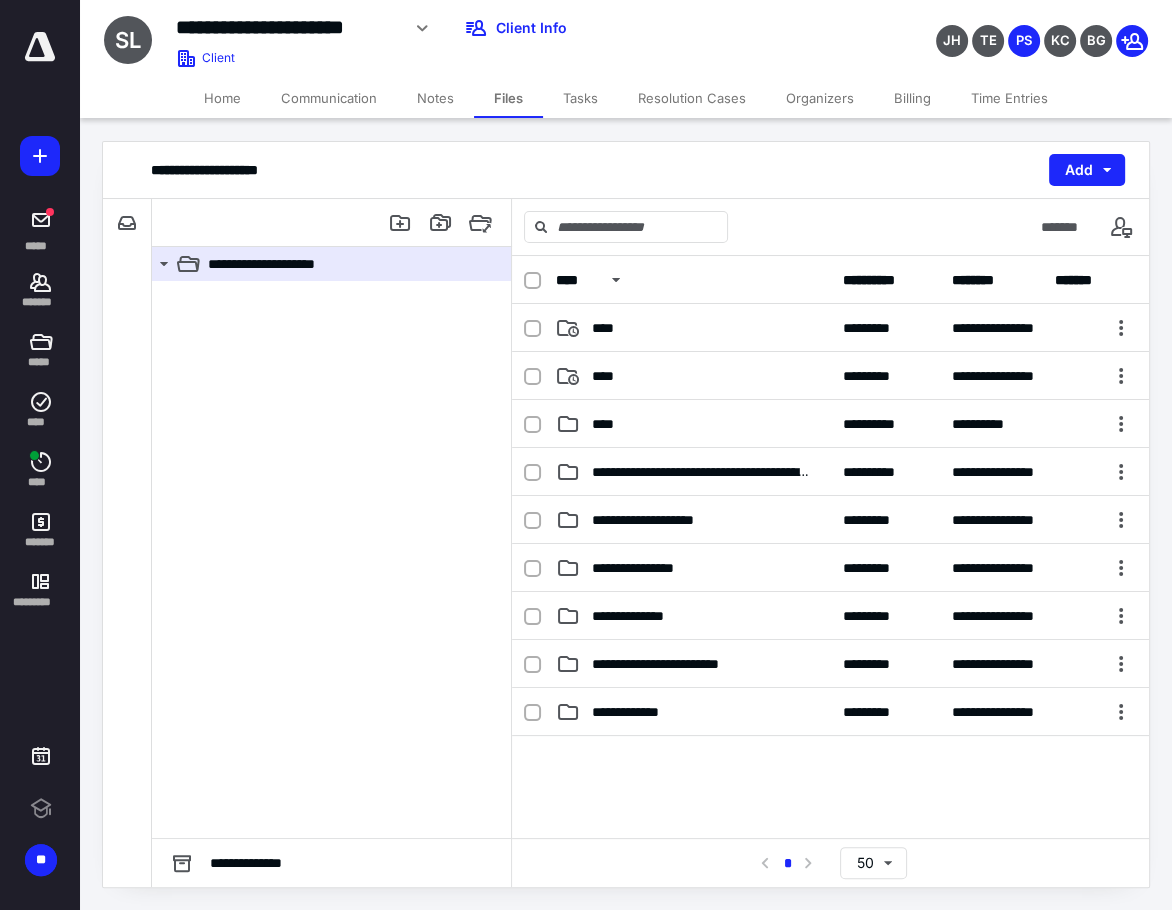 scroll, scrollTop: 0, scrollLeft: 0, axis: both 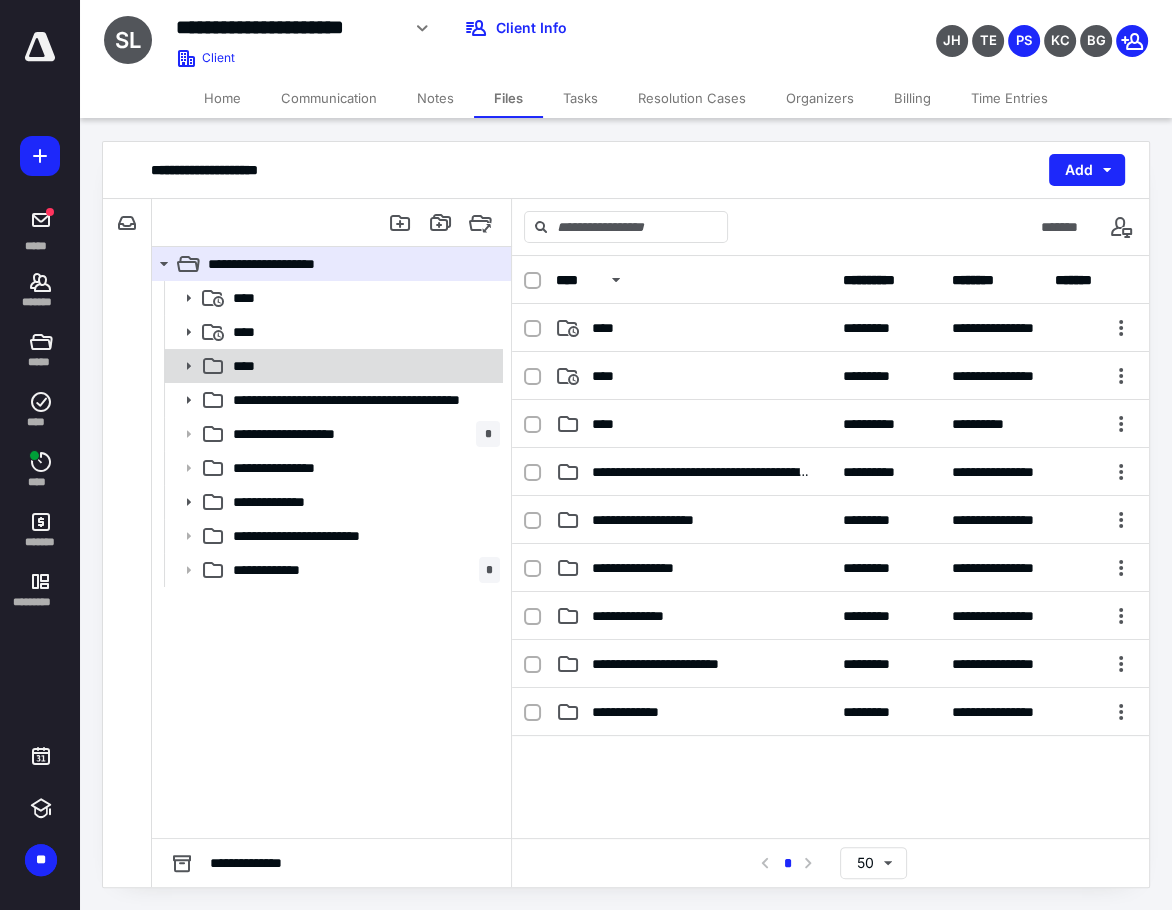 click 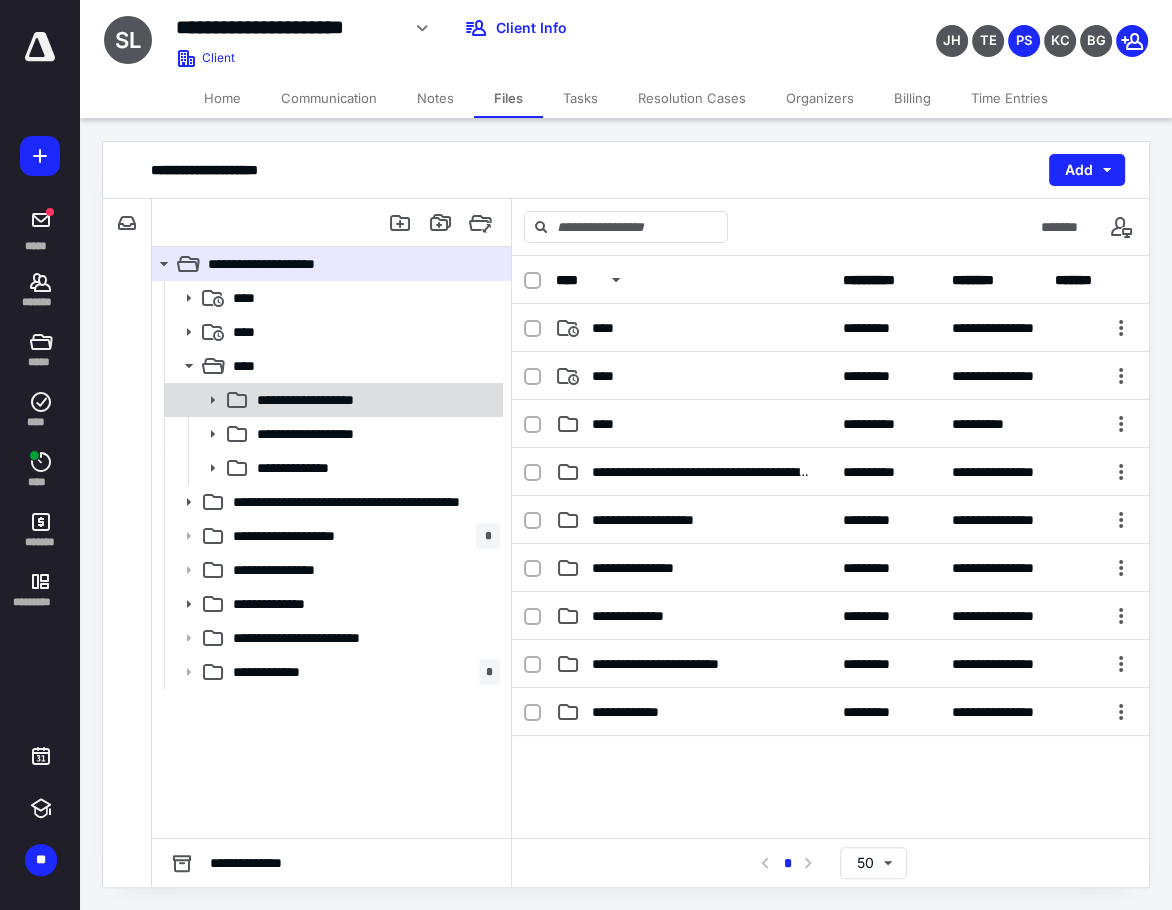 click 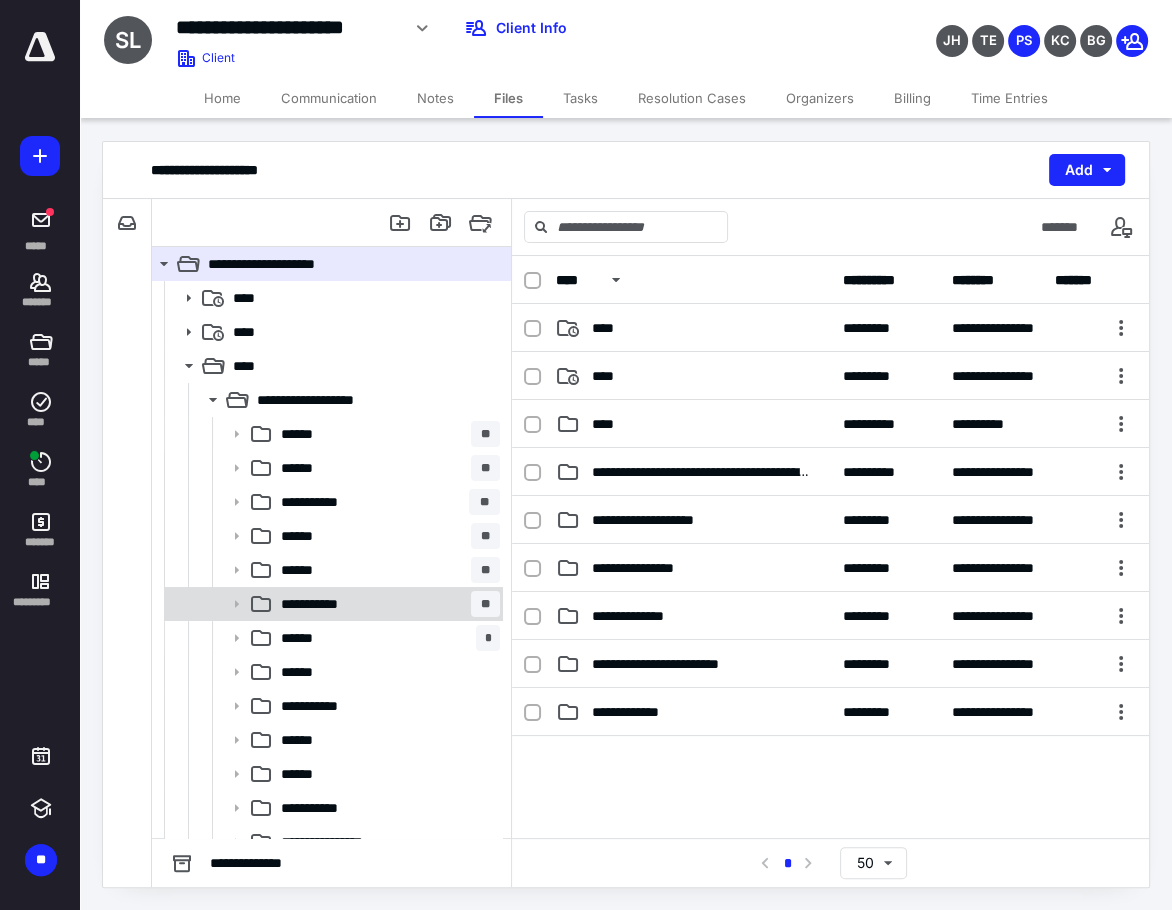 click on "**********" at bounding box center (320, 604) 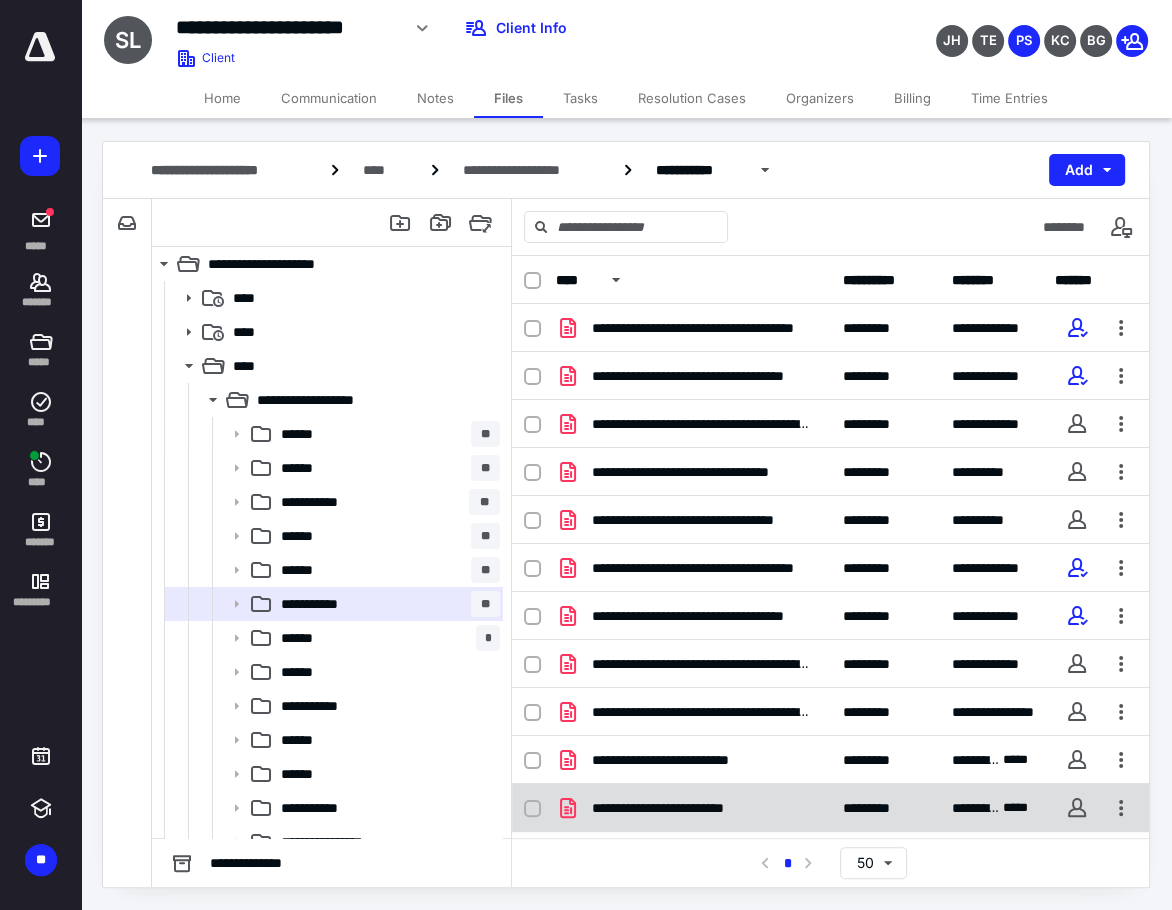 click on "**********" at bounding box center (692, 808) 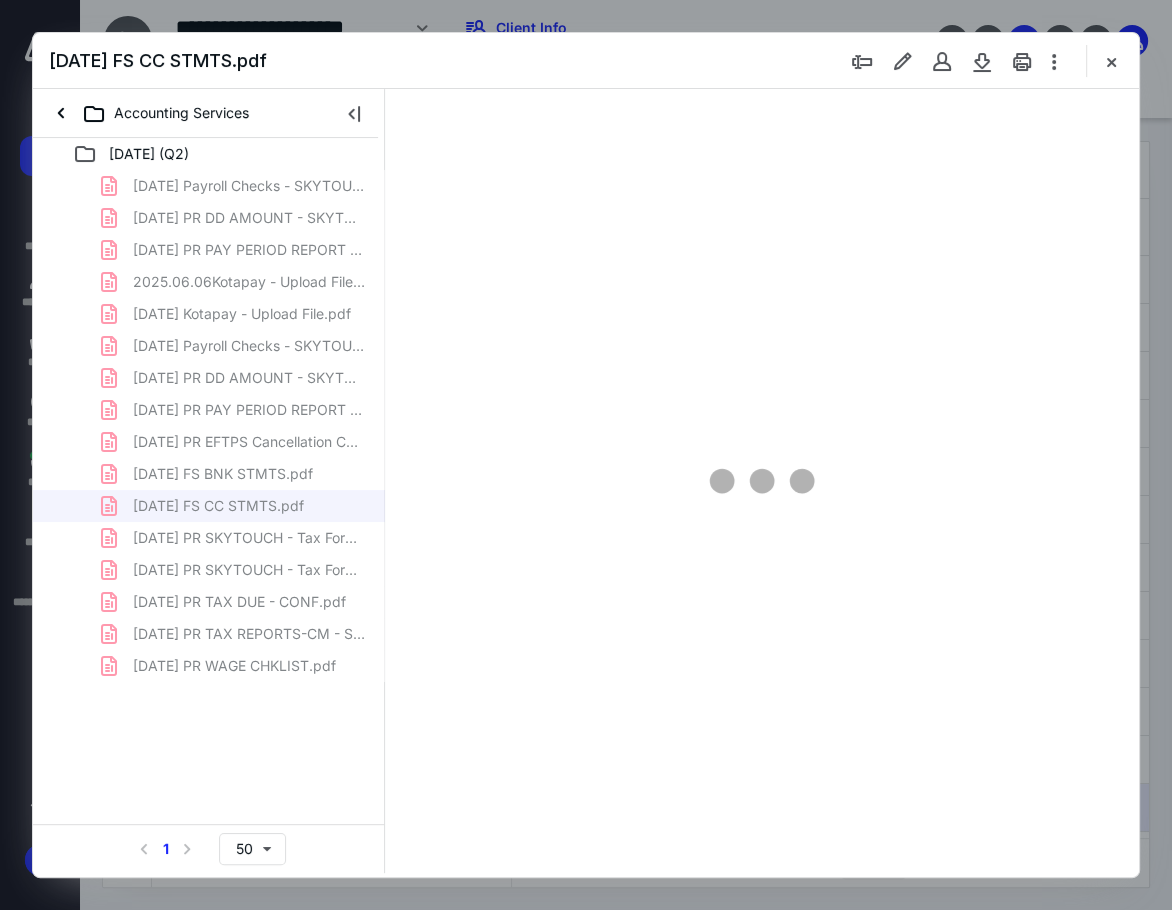 scroll, scrollTop: 0, scrollLeft: 0, axis: both 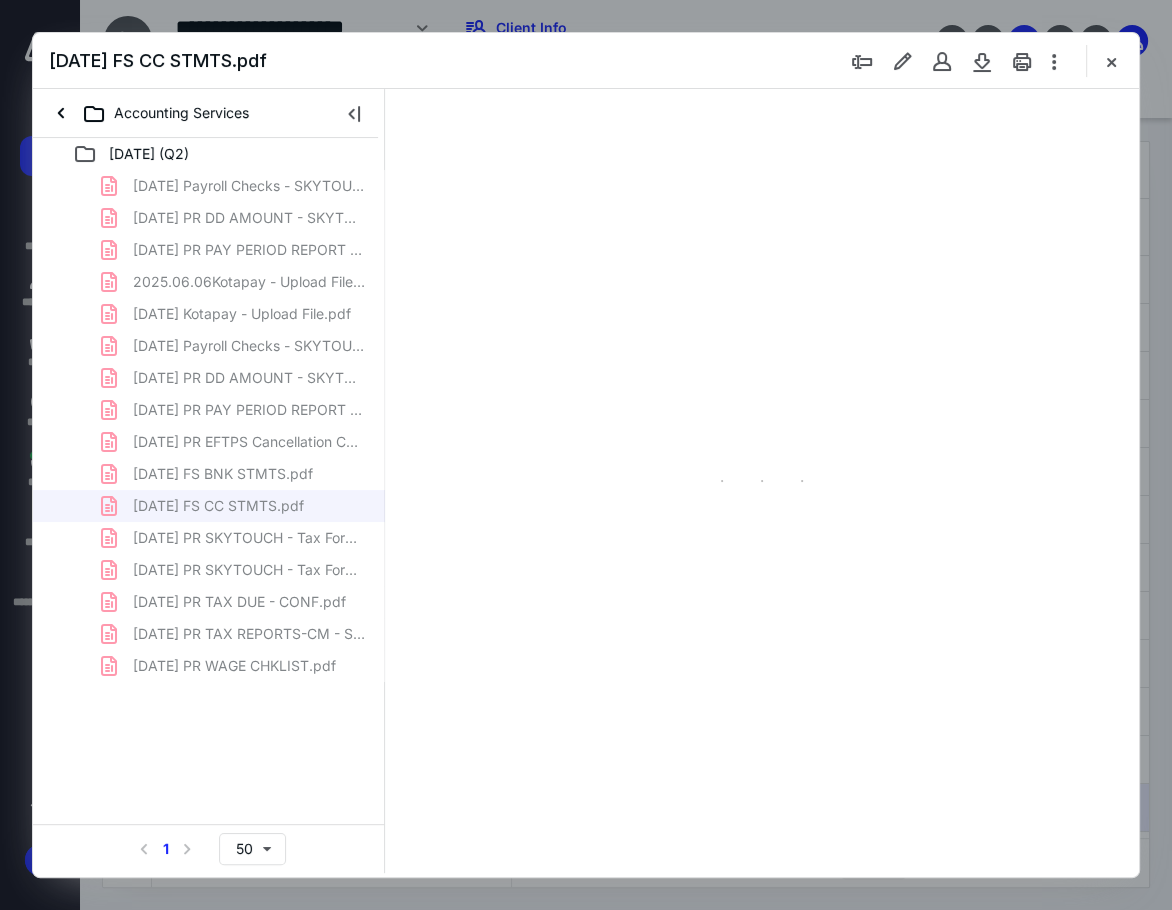 type on "114" 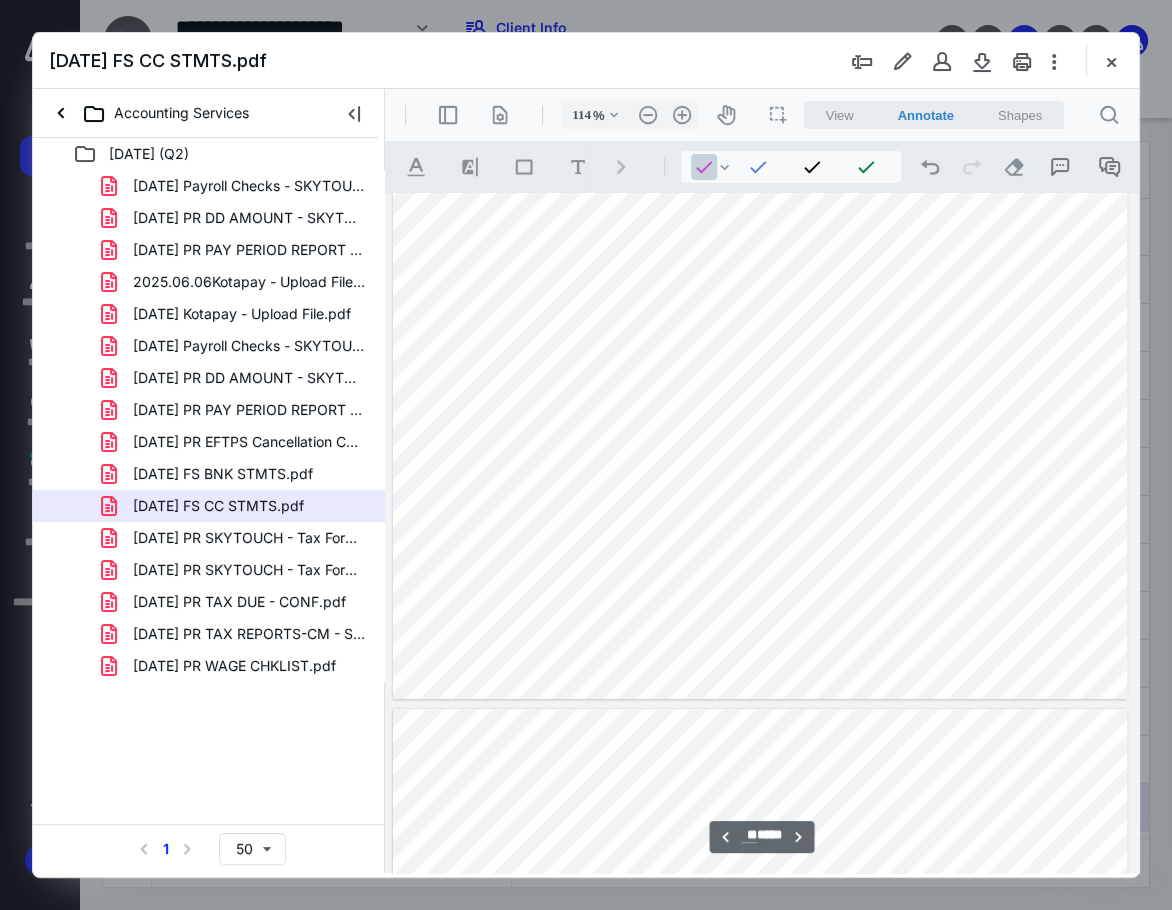 scroll, scrollTop: 19965, scrollLeft: 0, axis: vertical 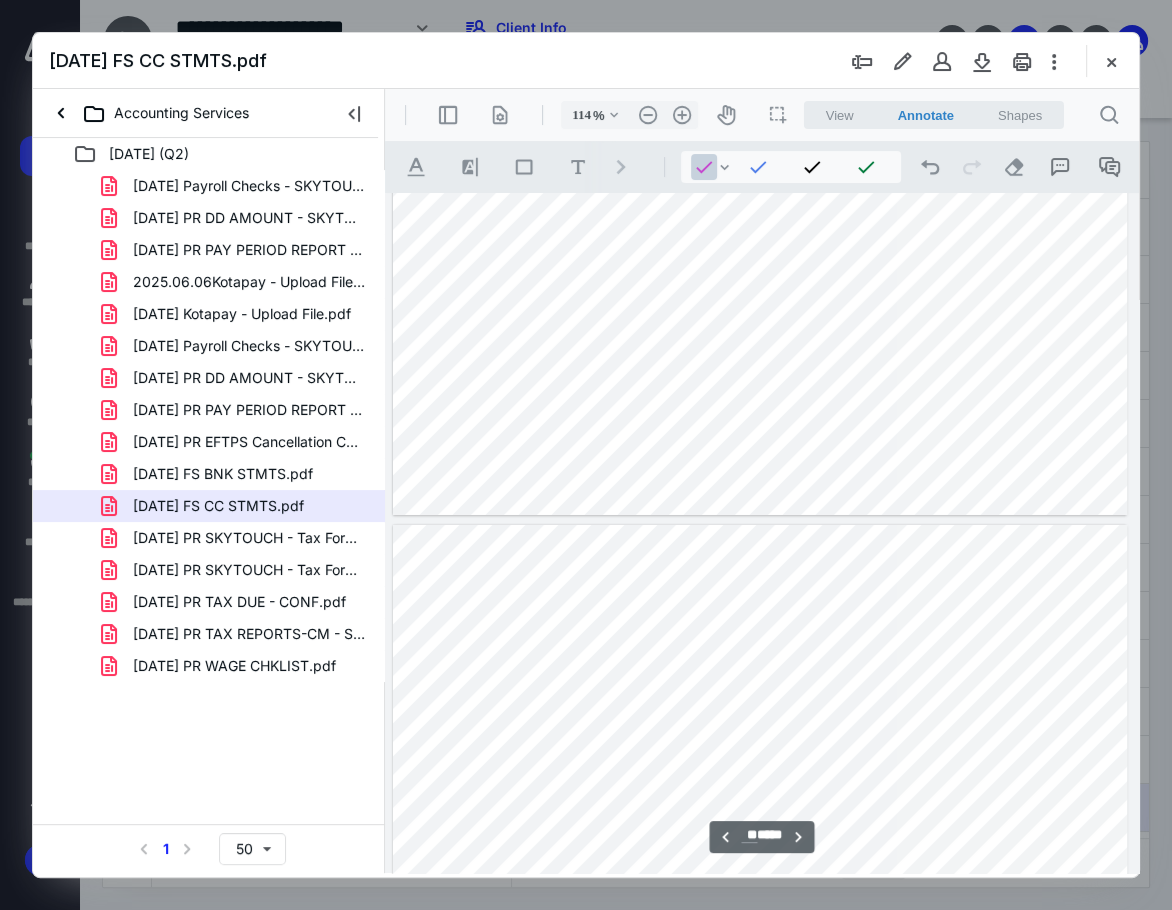 type on "**" 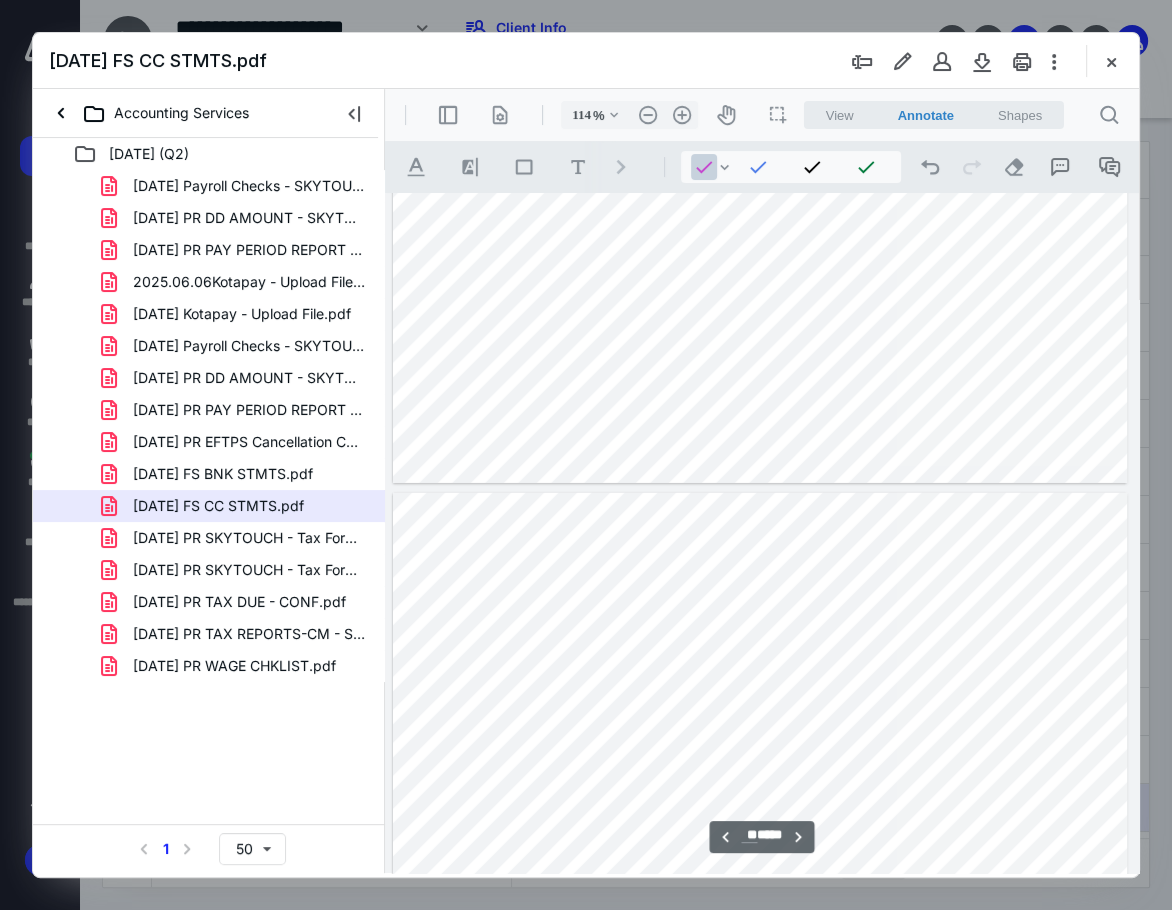 scroll, scrollTop: 18165, scrollLeft: 0, axis: vertical 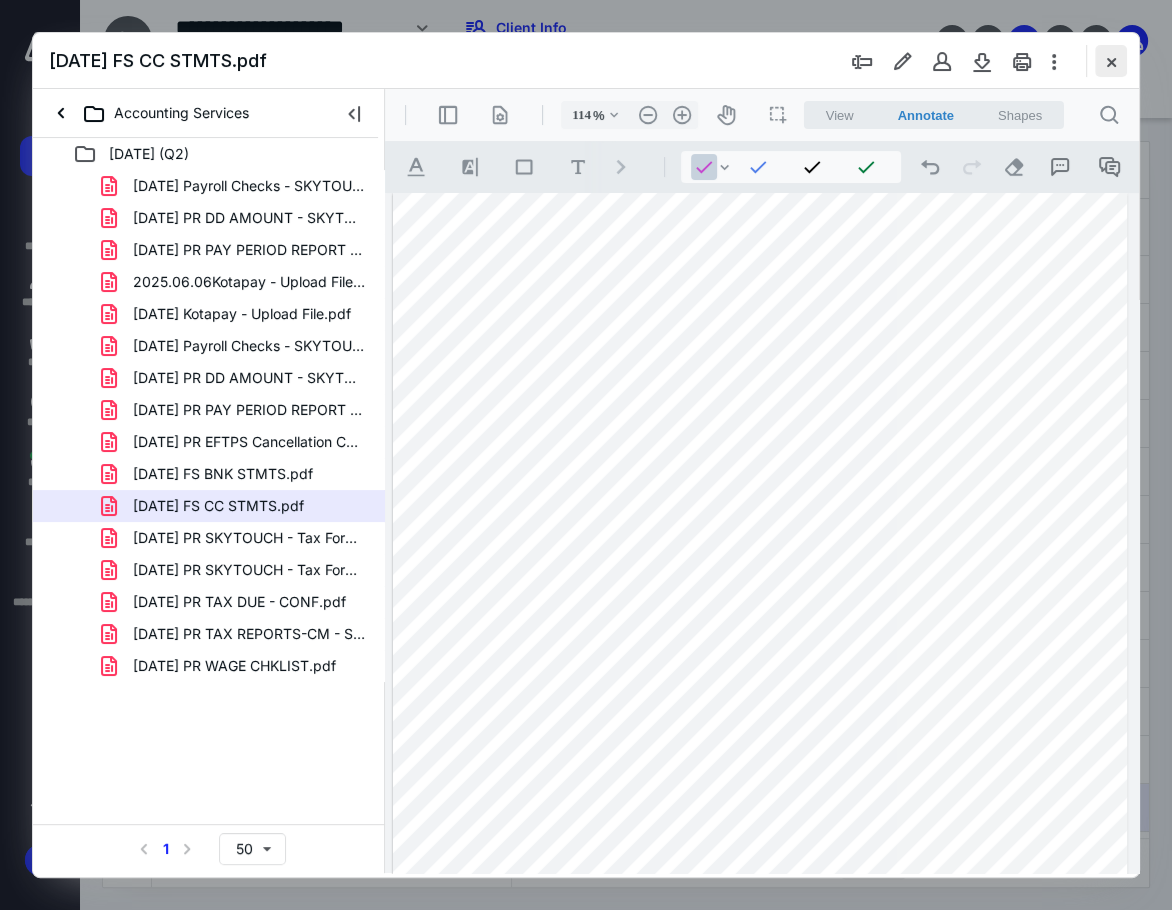 click at bounding box center (1111, 61) 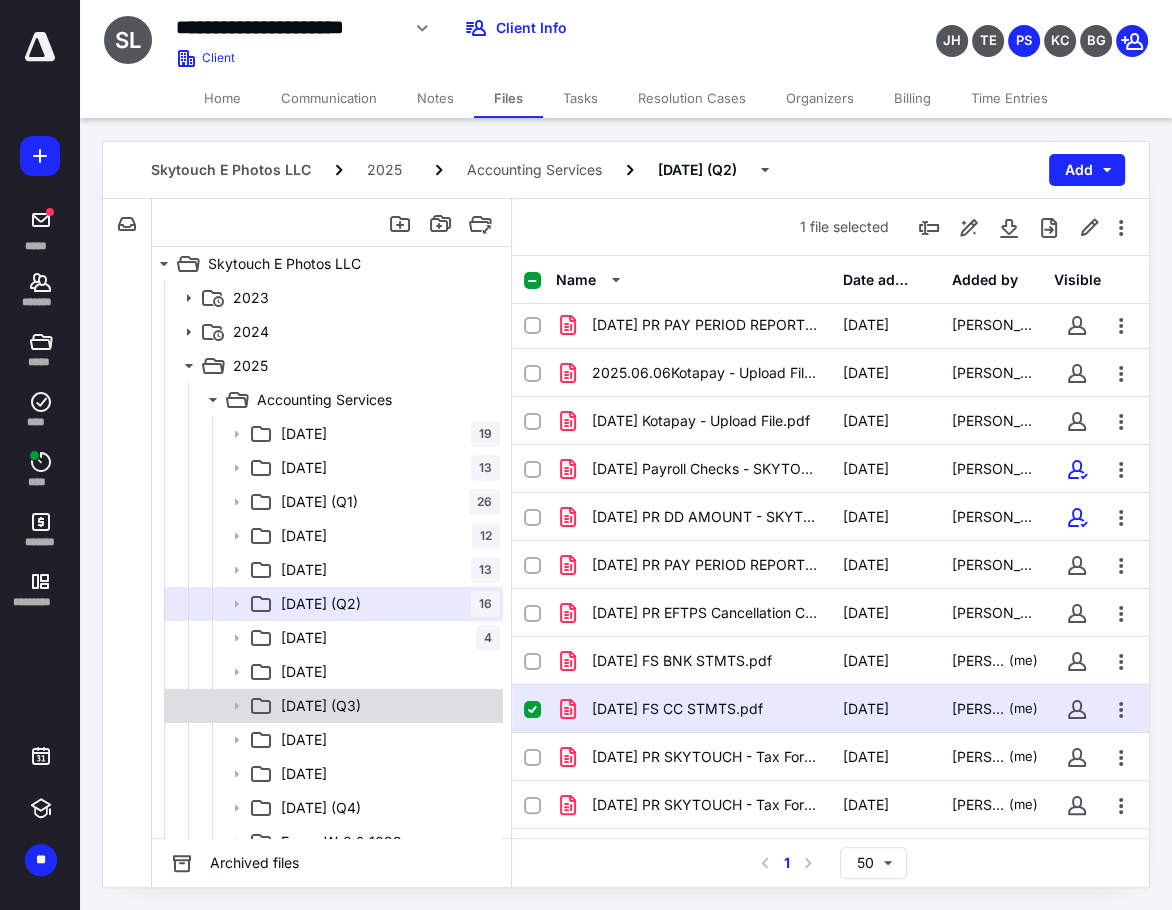 scroll, scrollTop: 231, scrollLeft: 0, axis: vertical 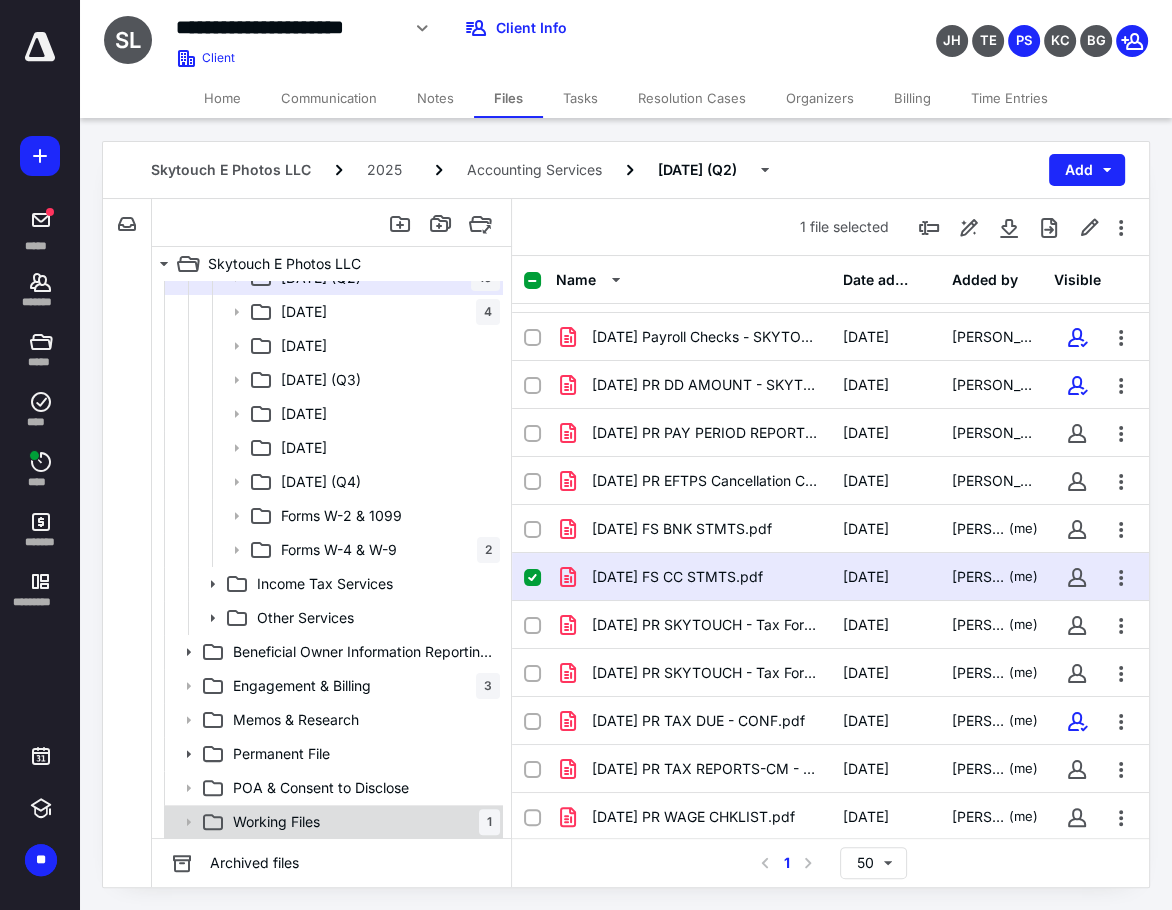 click on "Working Files" at bounding box center [276, 822] 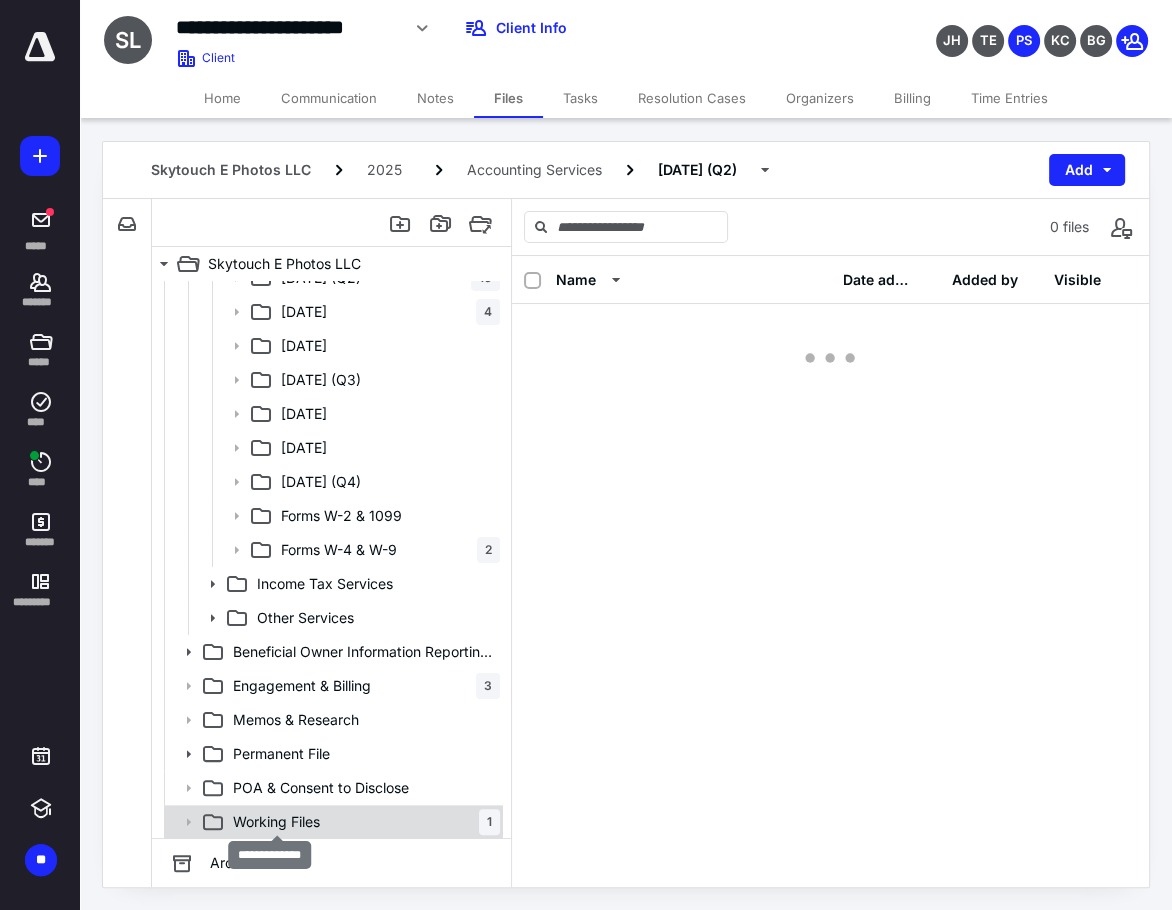 scroll, scrollTop: 0, scrollLeft: 0, axis: both 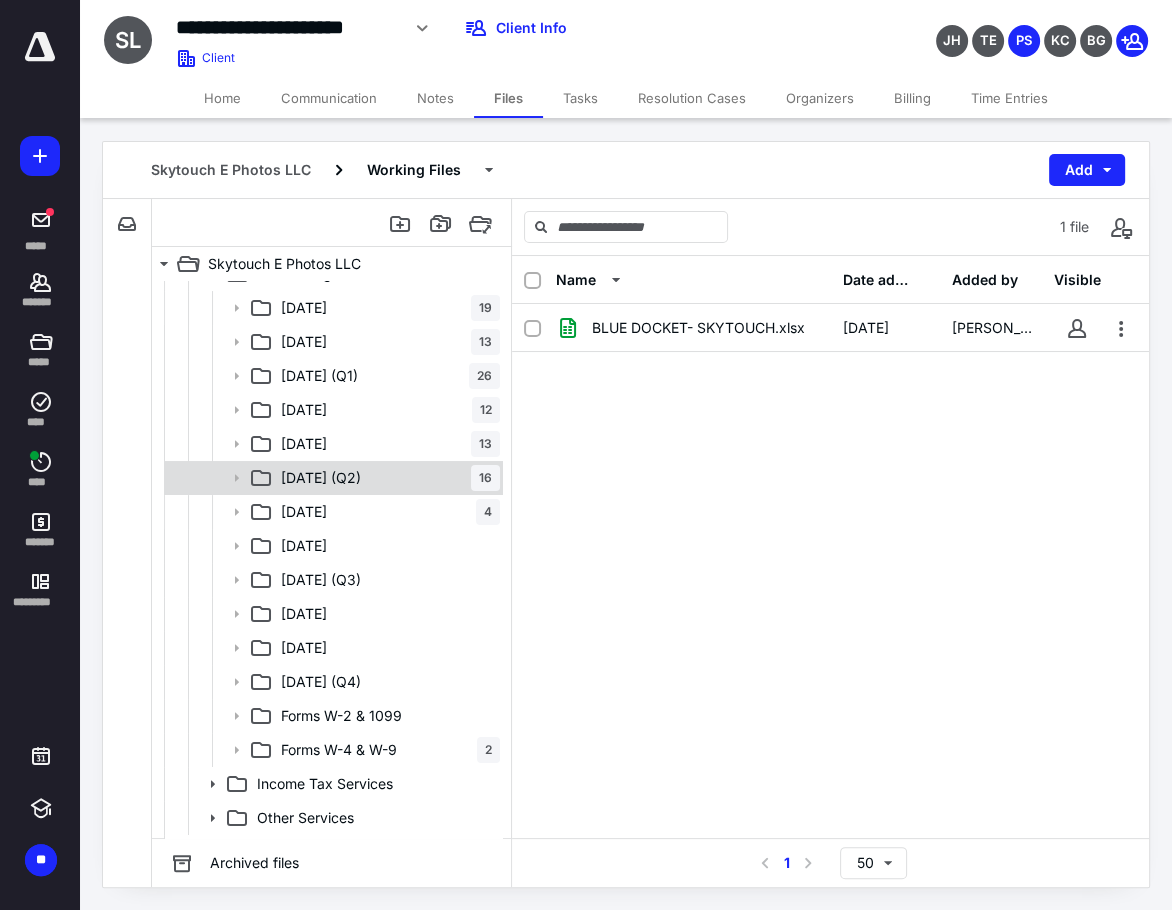 click on "[DATE] (Q2) 16" at bounding box center (386, 478) 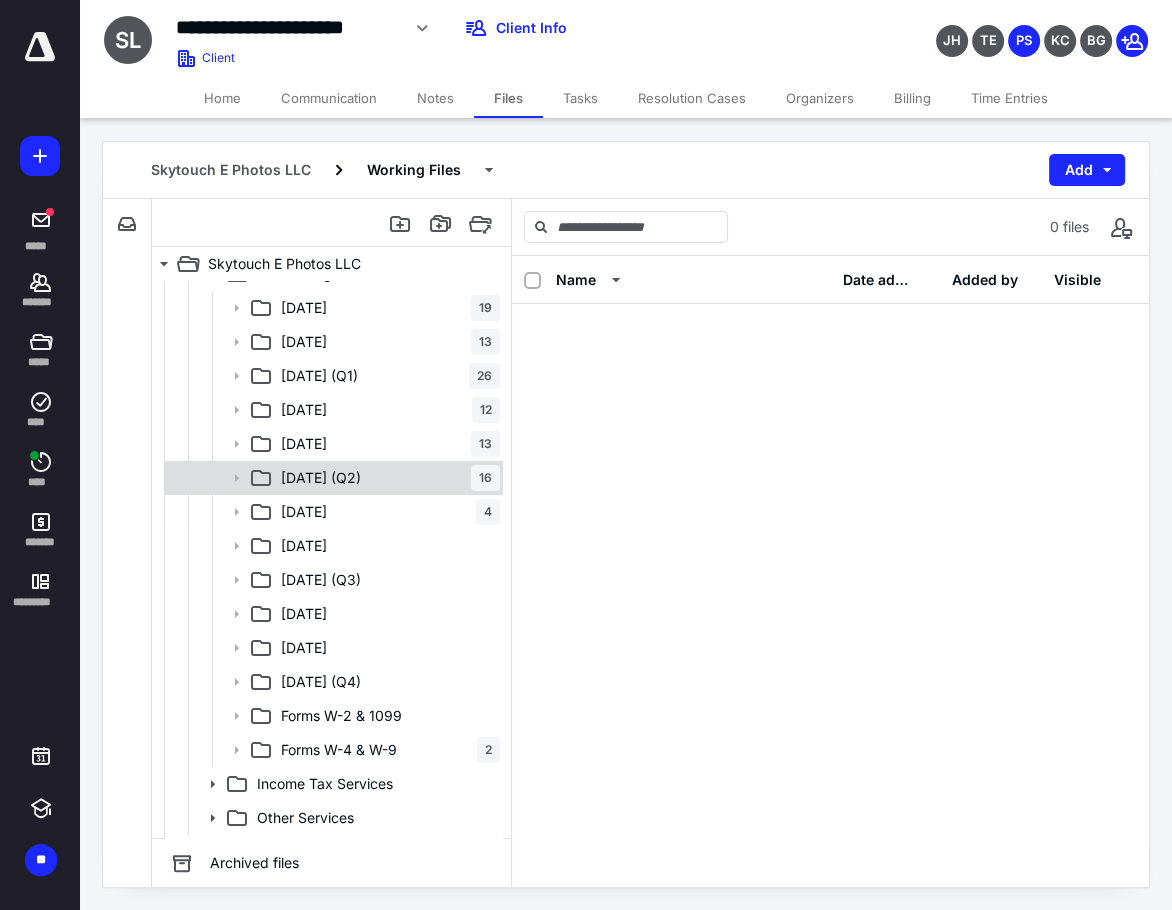 click on "[DATE] (Q2) 16" at bounding box center [386, 478] 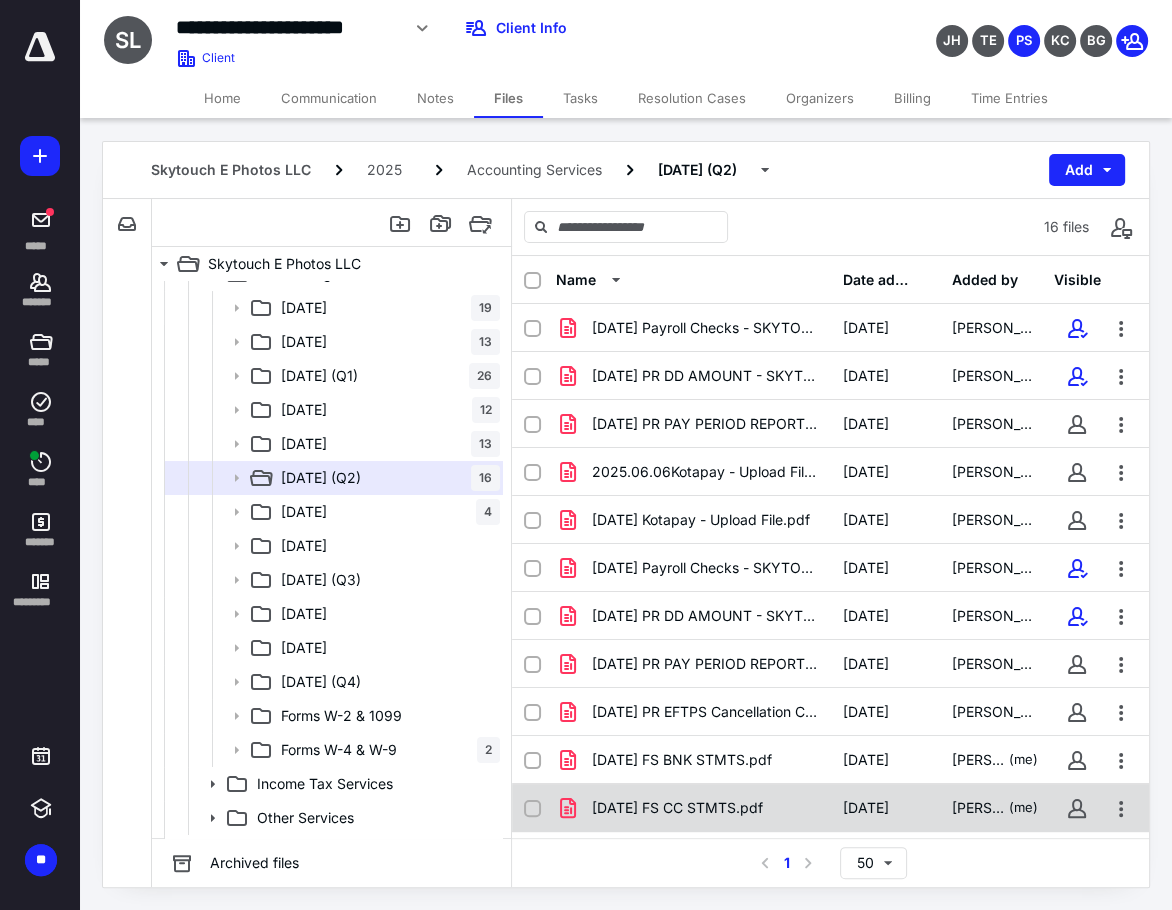 click on "[DATE] FS CC STMTS.pdf" at bounding box center [677, 808] 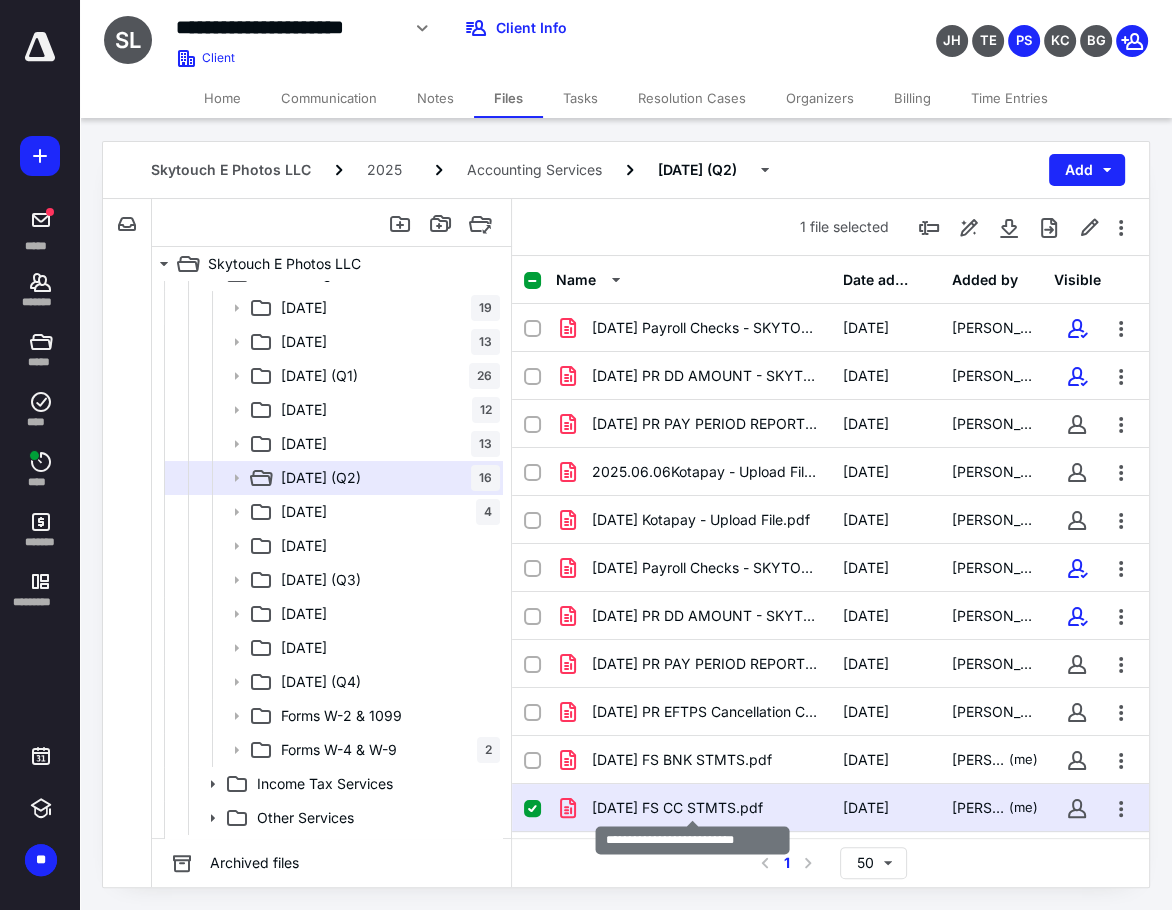 click on "[DATE] FS CC STMTS.pdf" at bounding box center [677, 808] 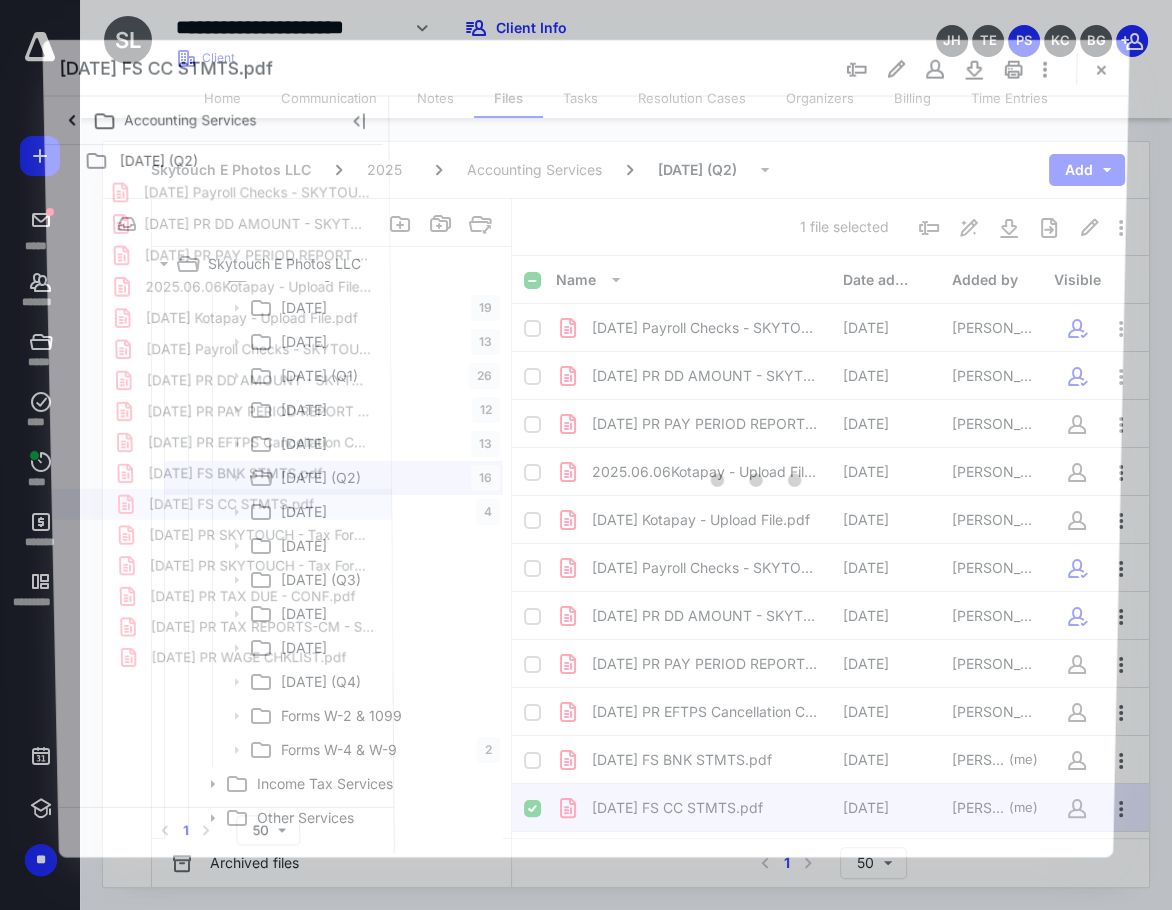 scroll, scrollTop: 0, scrollLeft: 0, axis: both 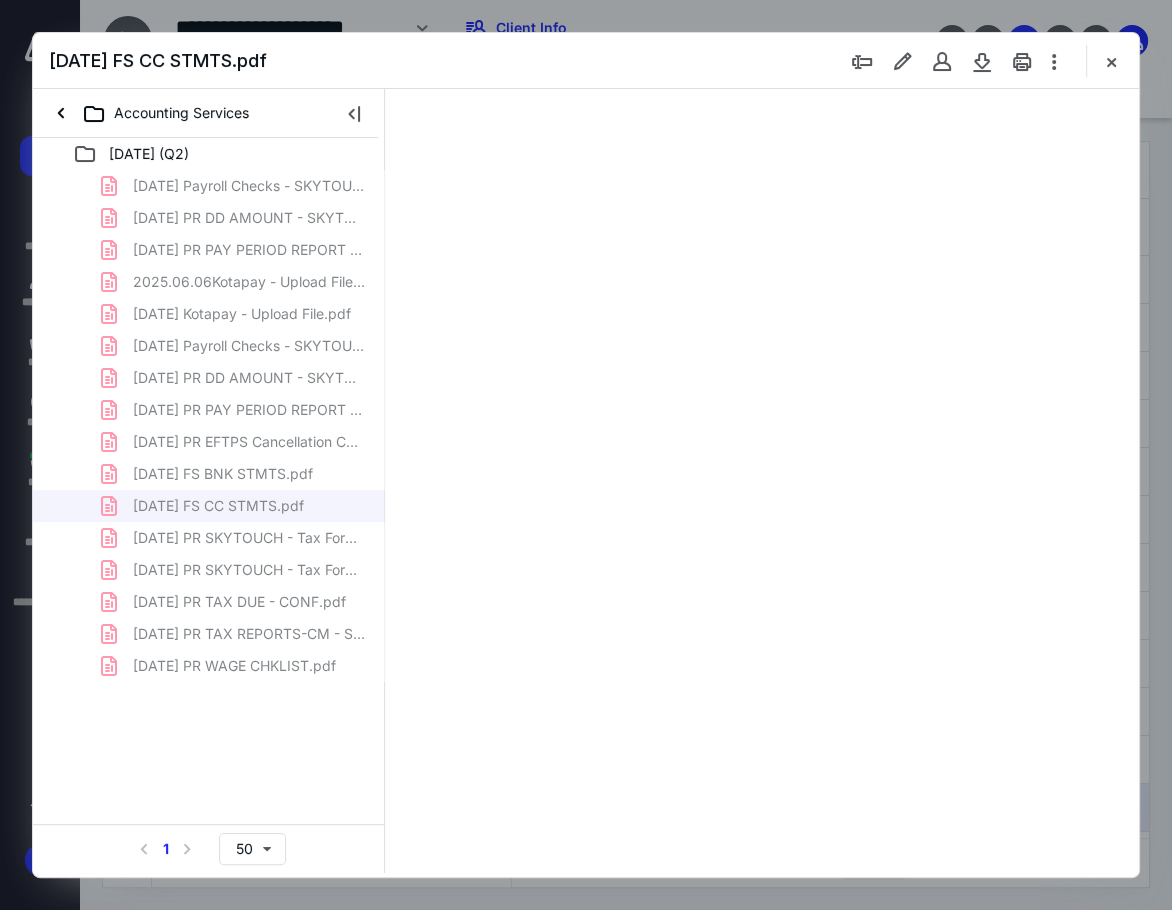 type on "114" 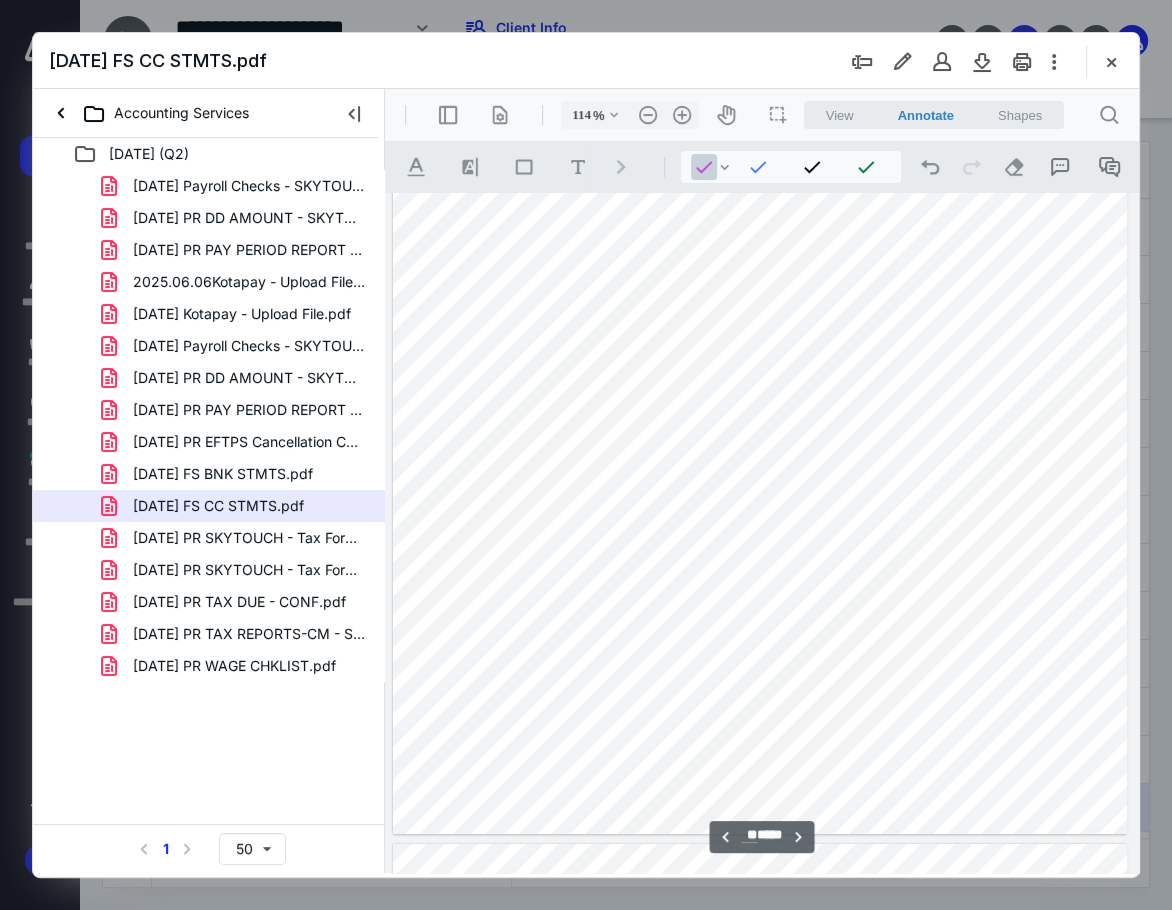 scroll, scrollTop: 12109, scrollLeft: 0, axis: vertical 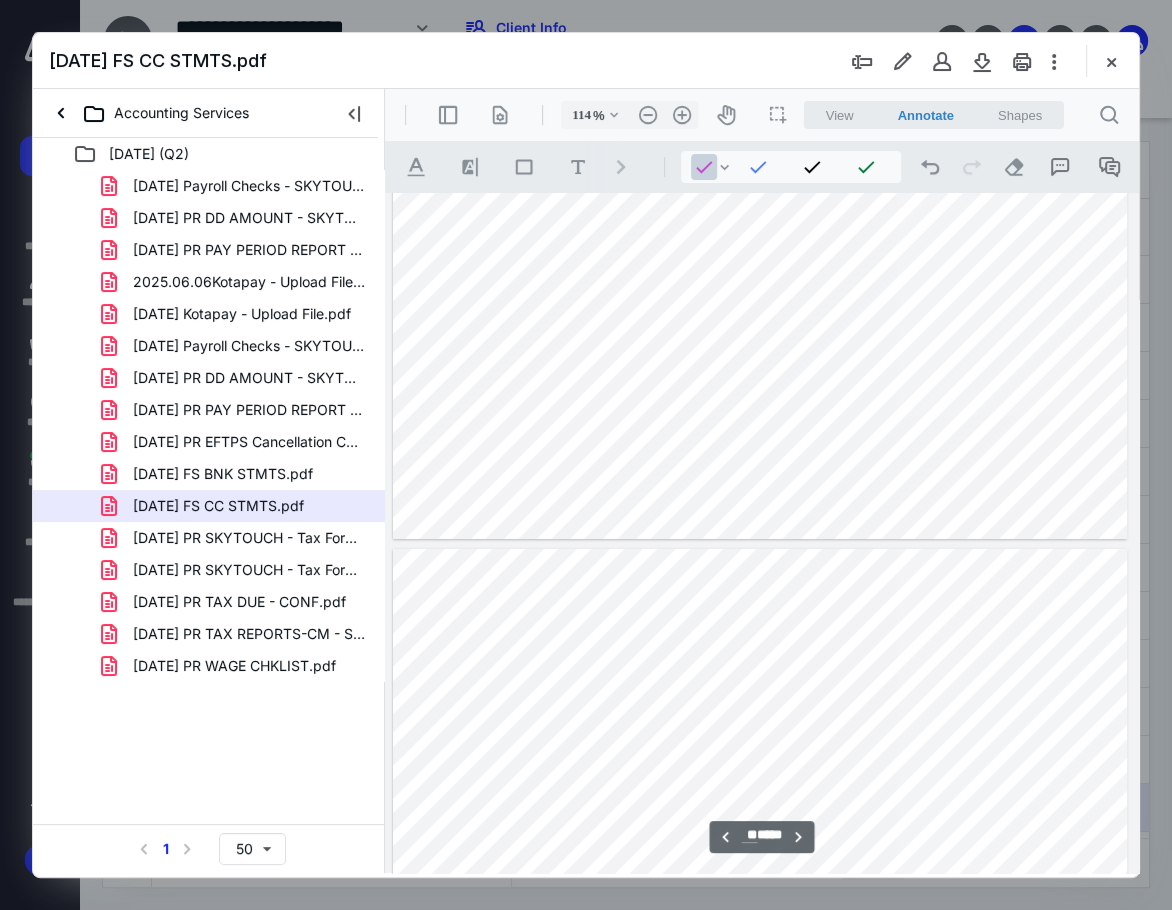 type on "**" 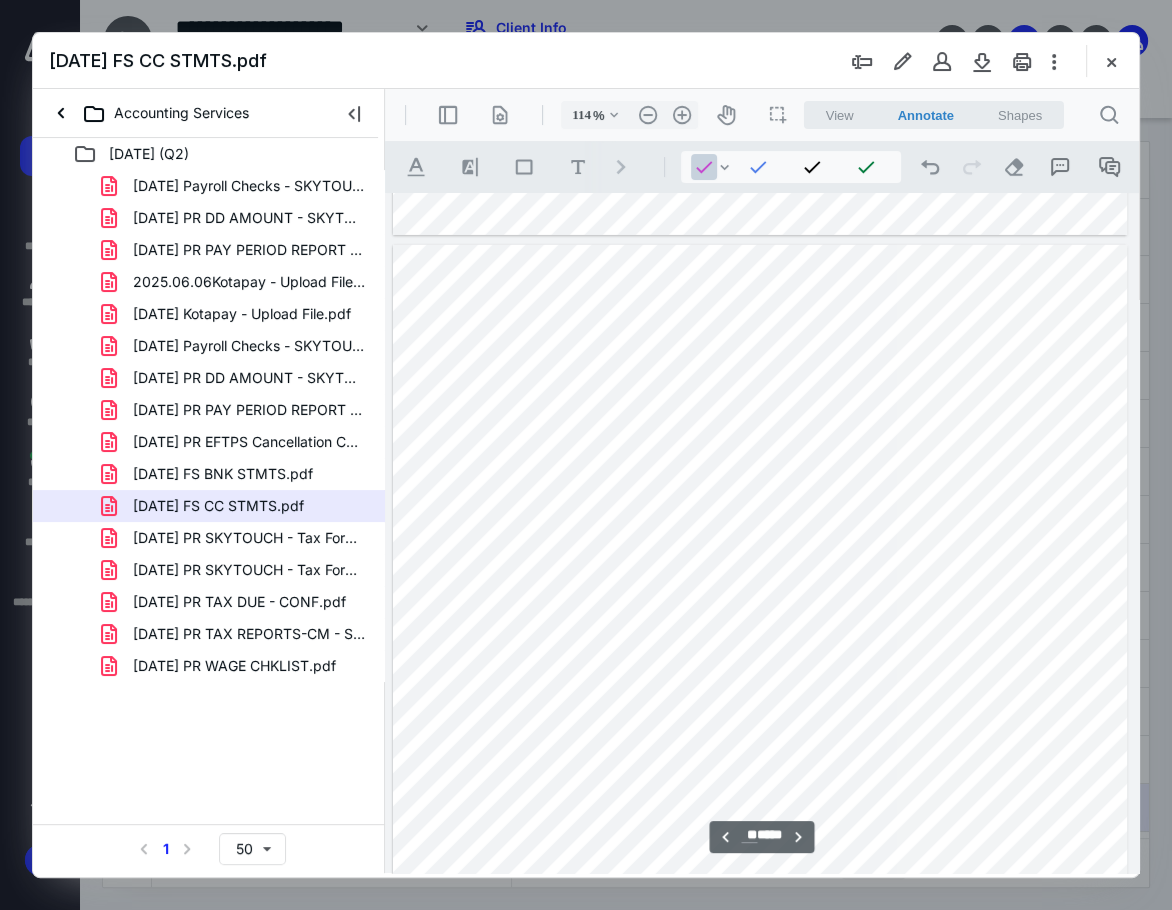 scroll, scrollTop: 18109, scrollLeft: 0, axis: vertical 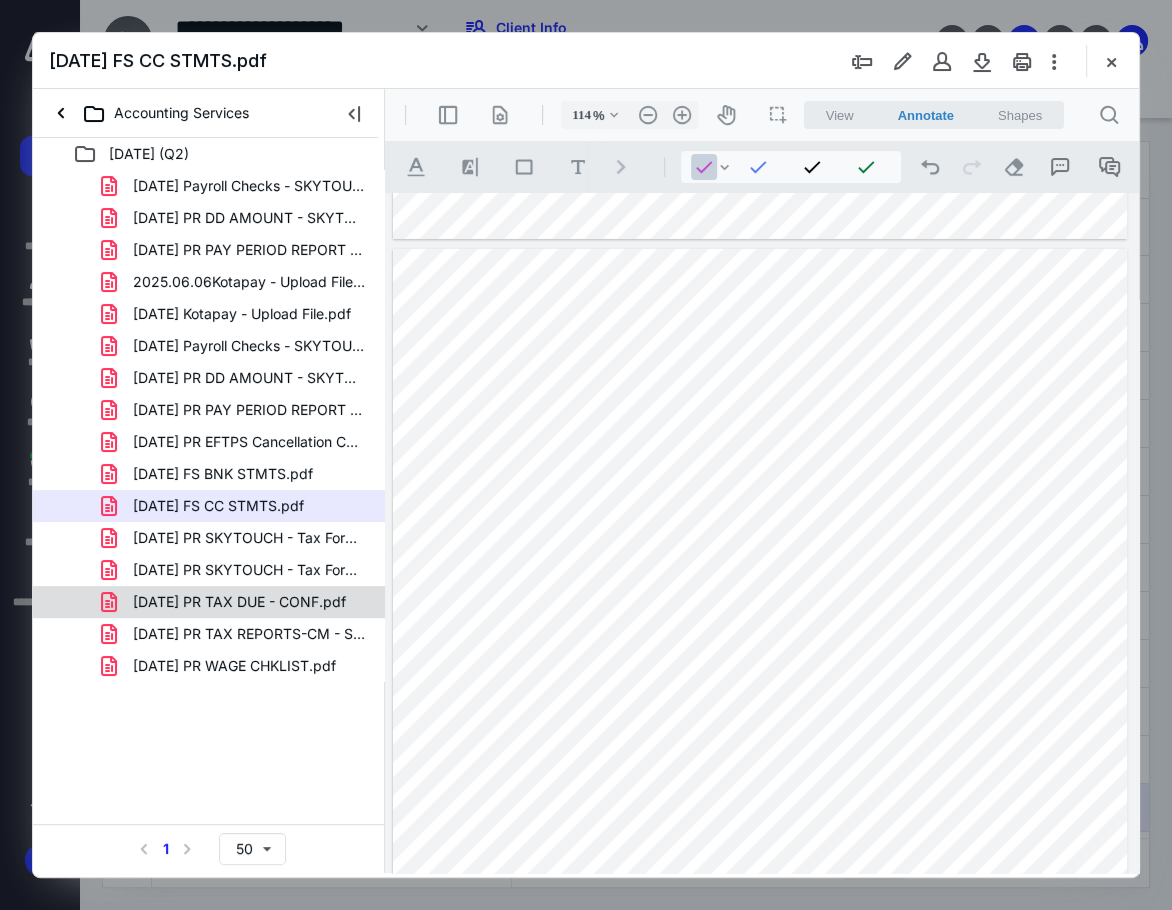 click on "2025.06.30 PR TAX DUE - CONF.pdf" at bounding box center (239, 602) 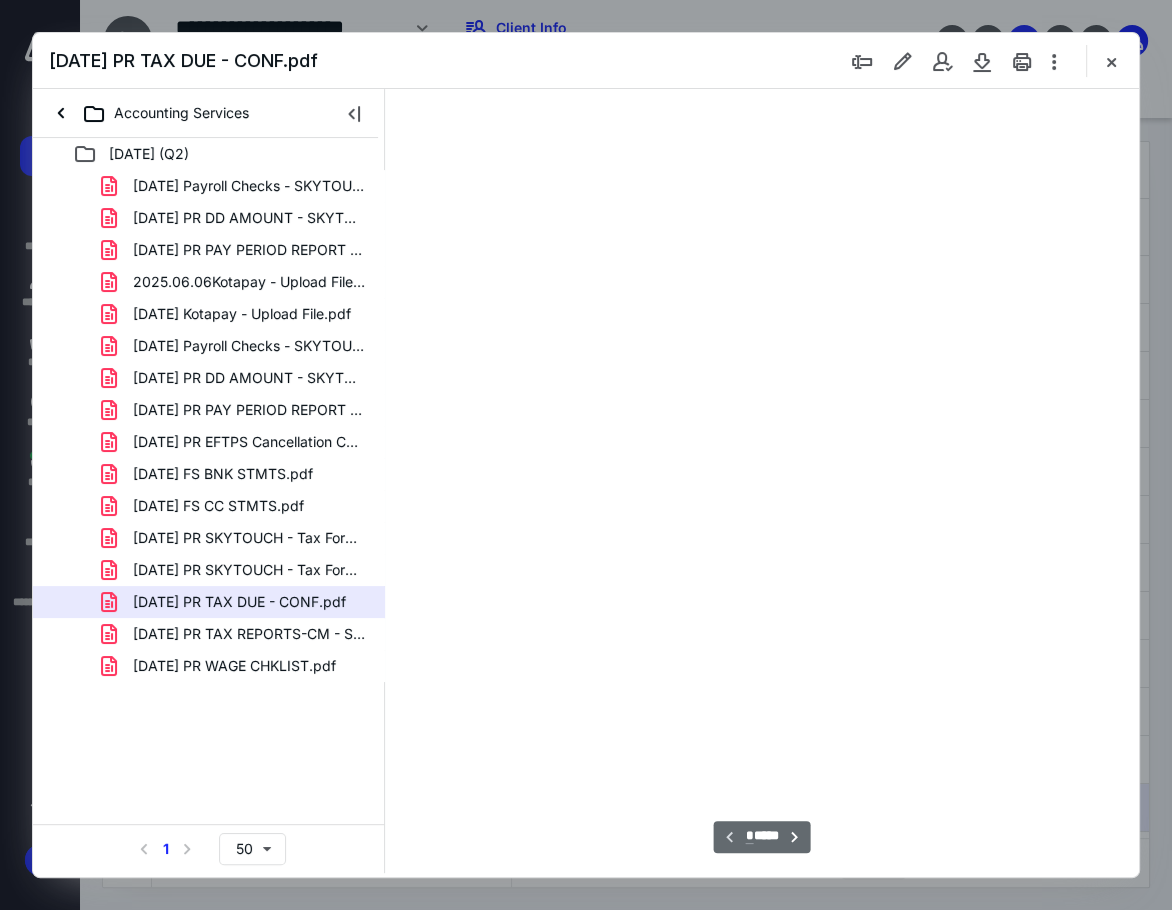 type on "121" 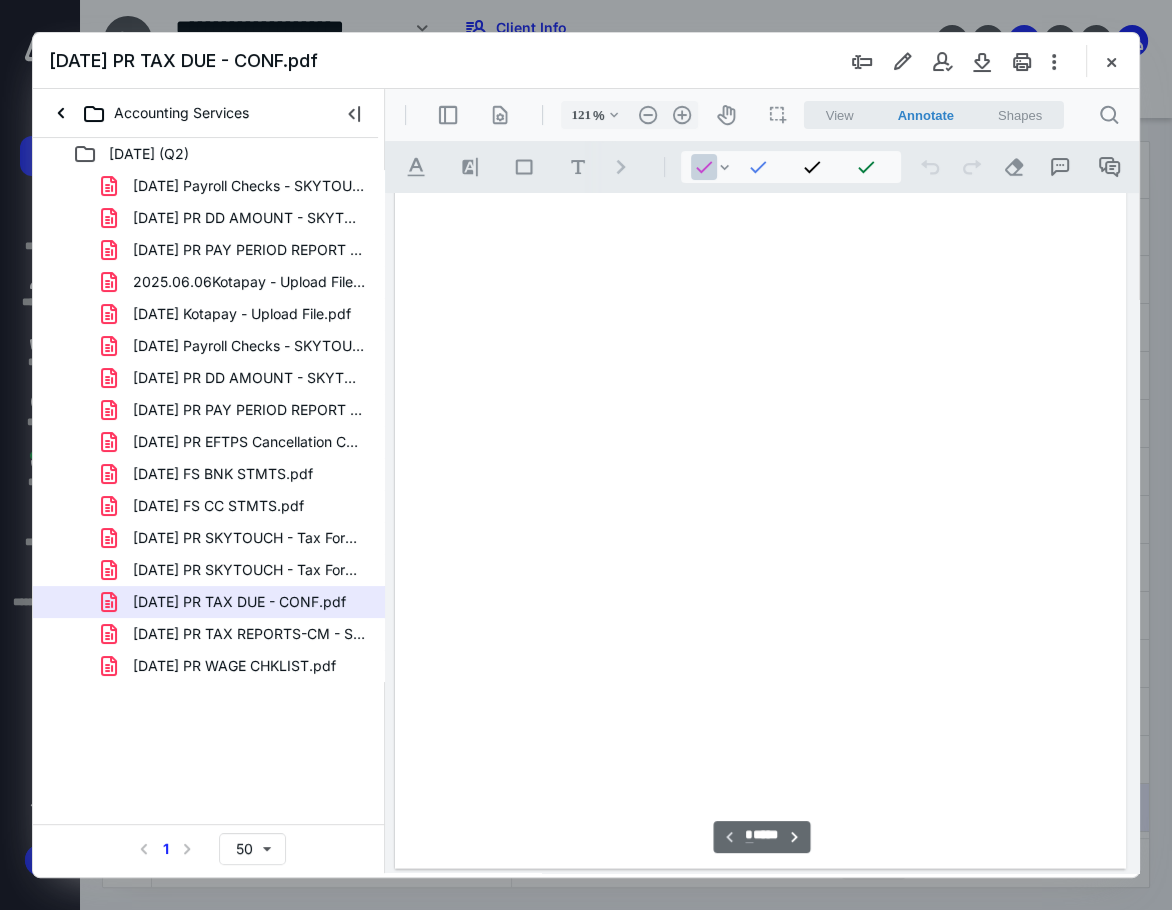 scroll, scrollTop: 109, scrollLeft: 1, axis: both 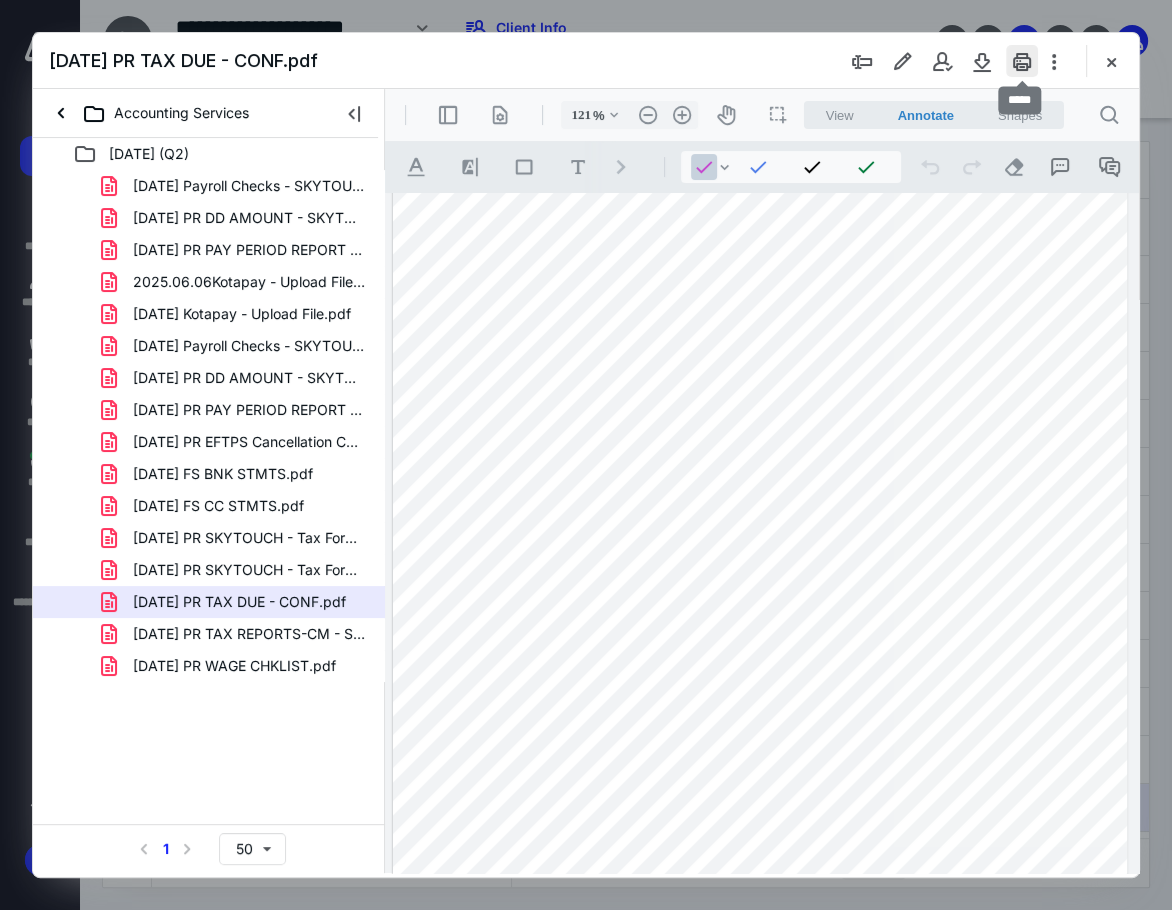 click at bounding box center (1022, 61) 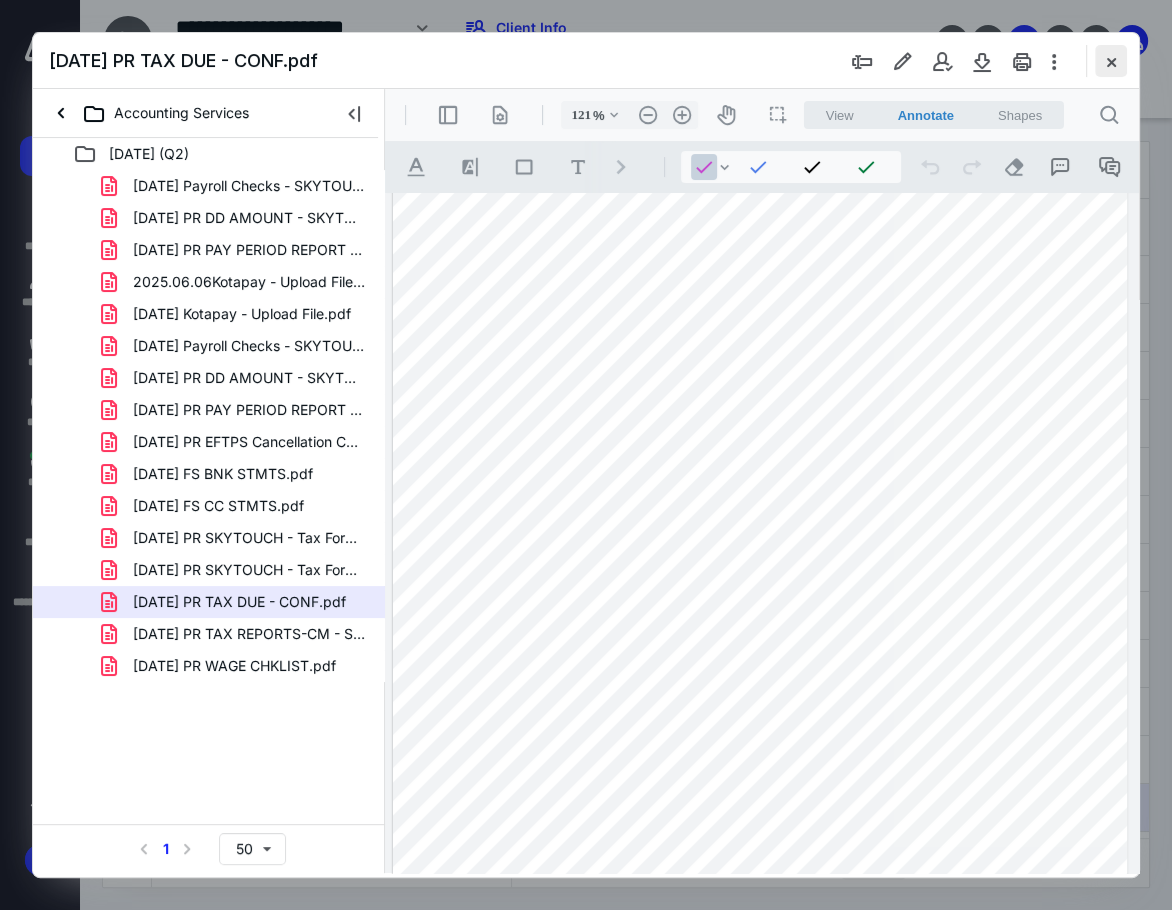 click at bounding box center [1111, 61] 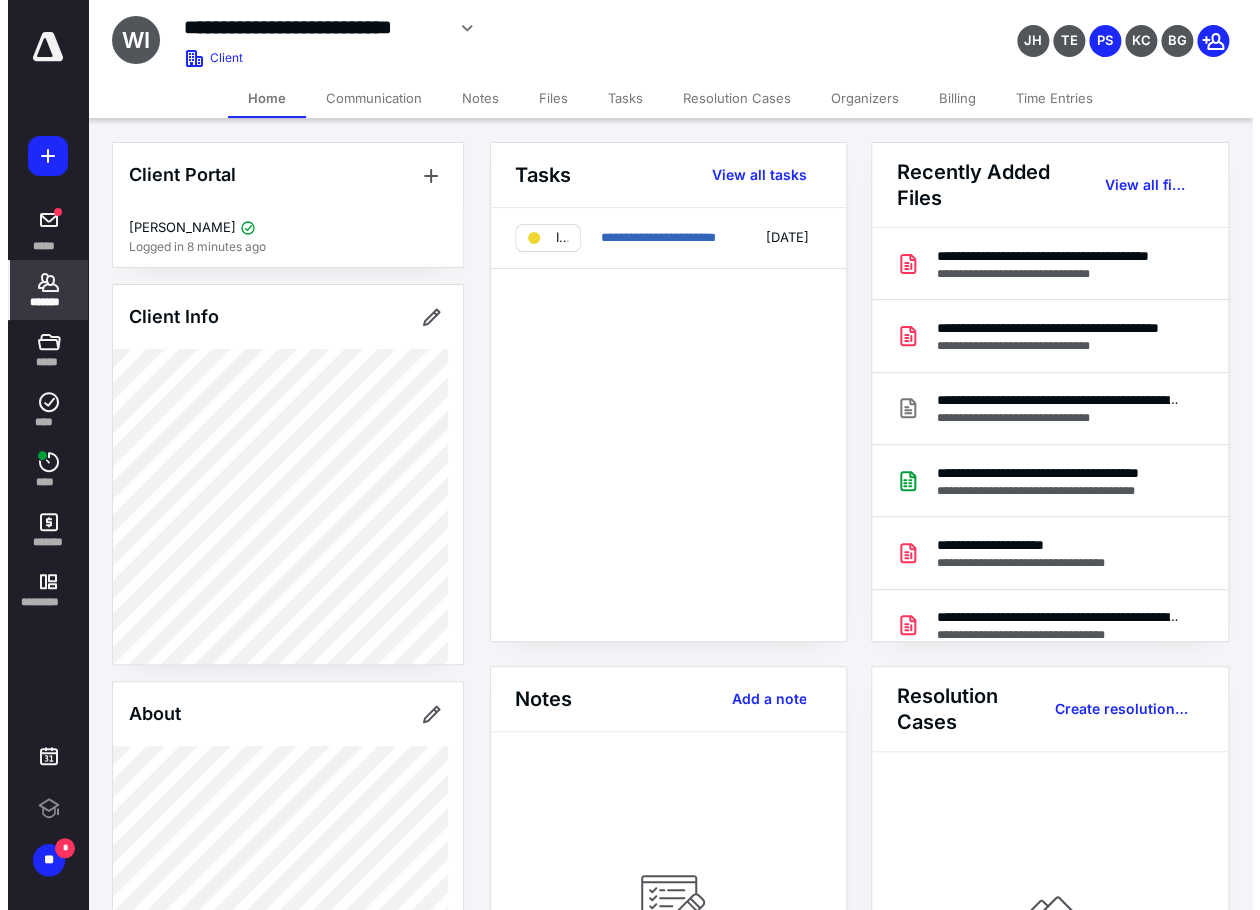 scroll, scrollTop: 0, scrollLeft: 0, axis: both 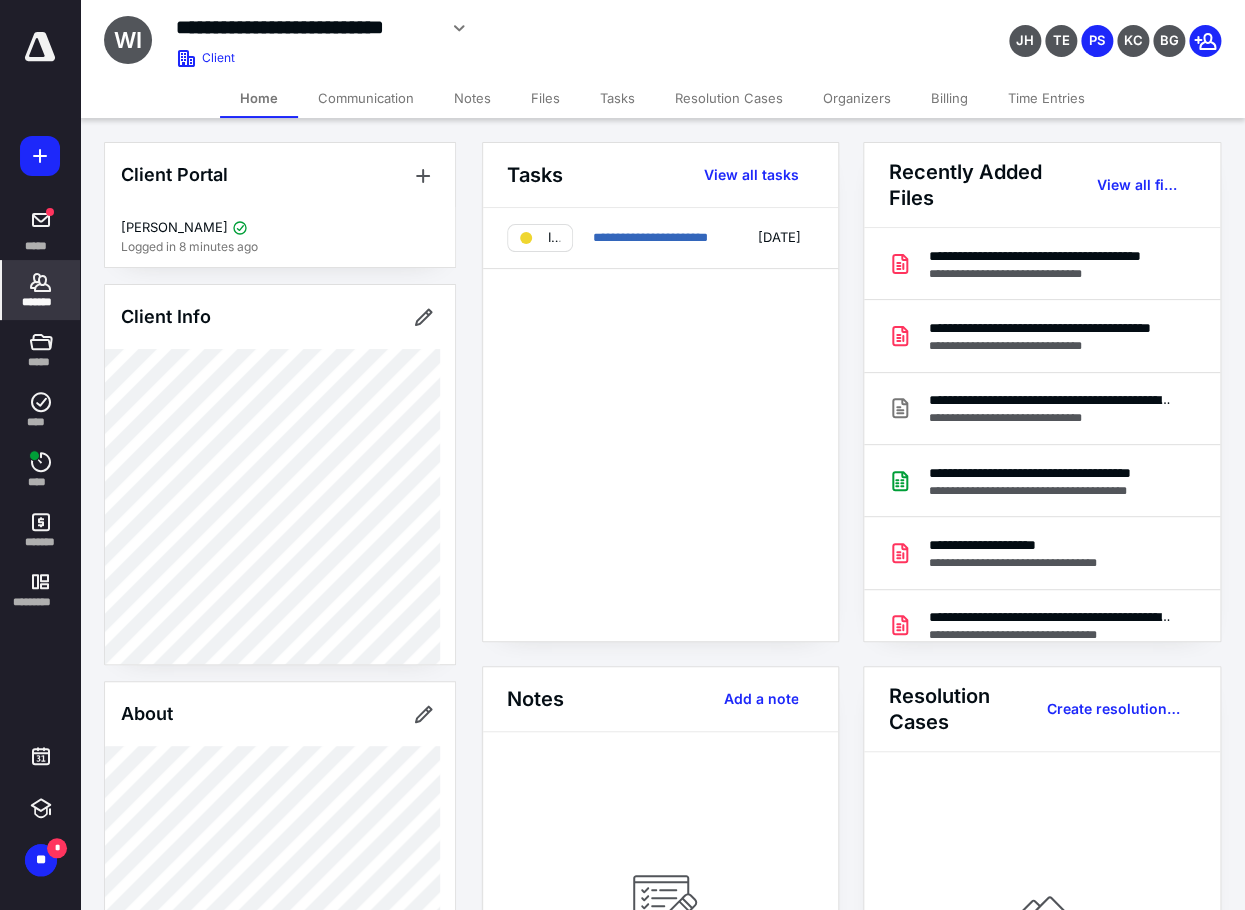 click on "Files" at bounding box center (545, 98) 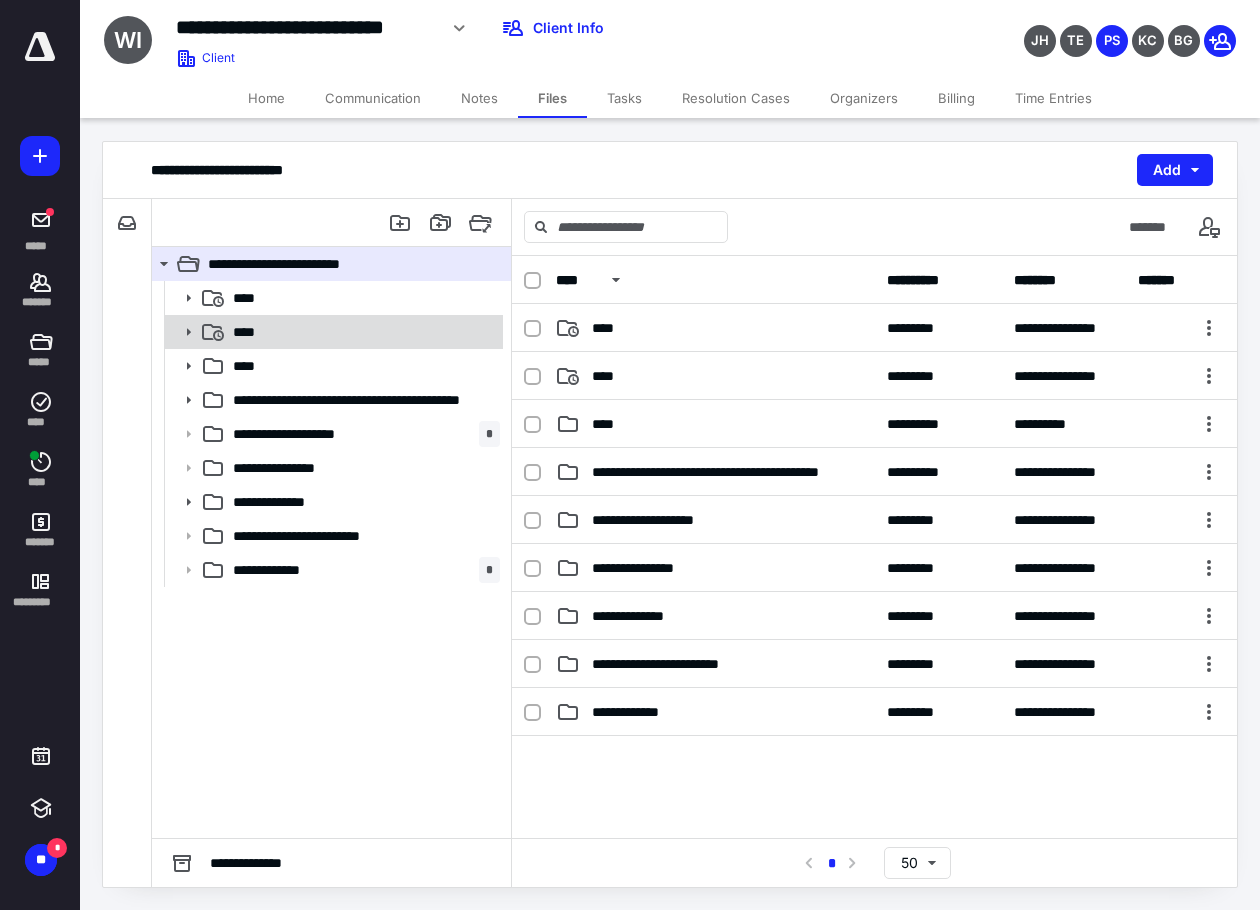 click 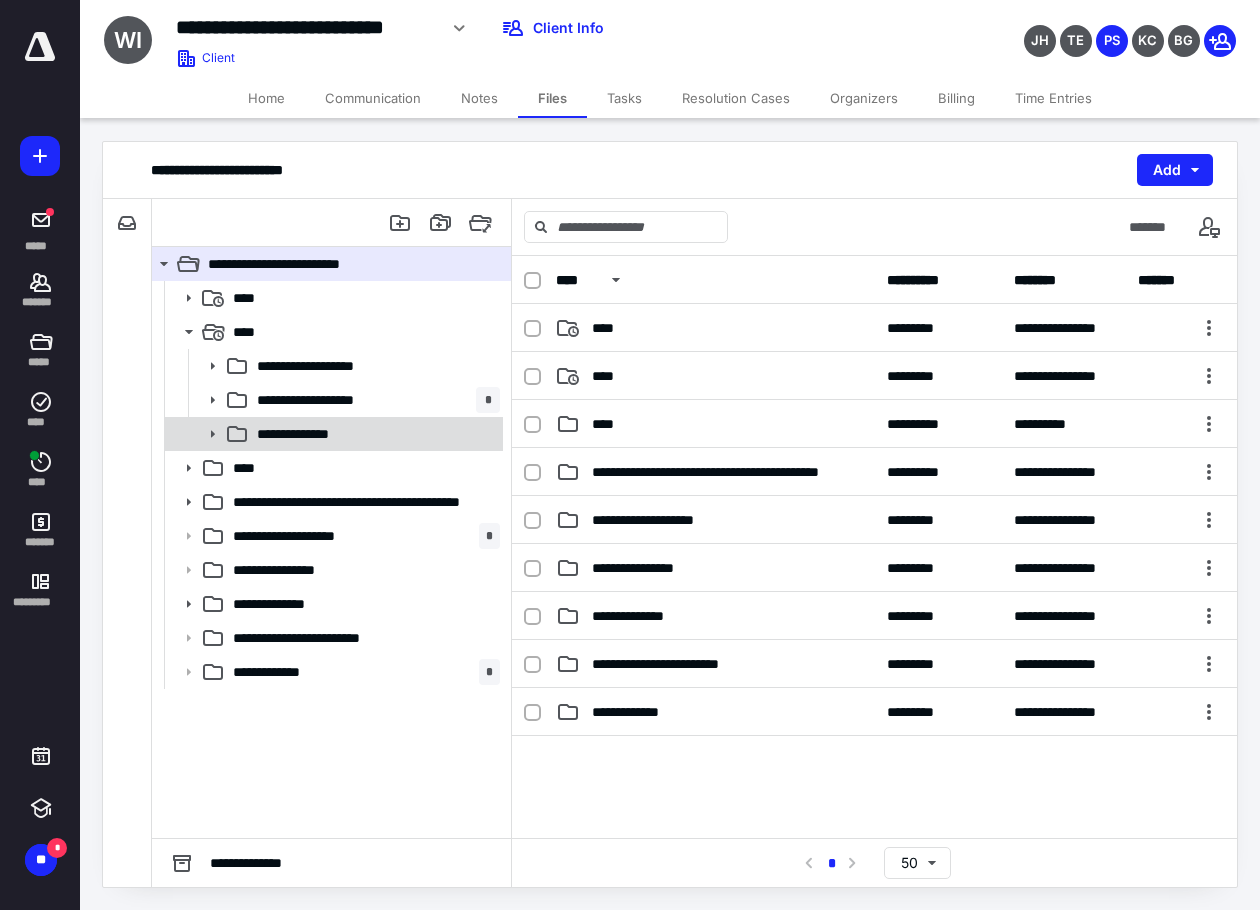 click 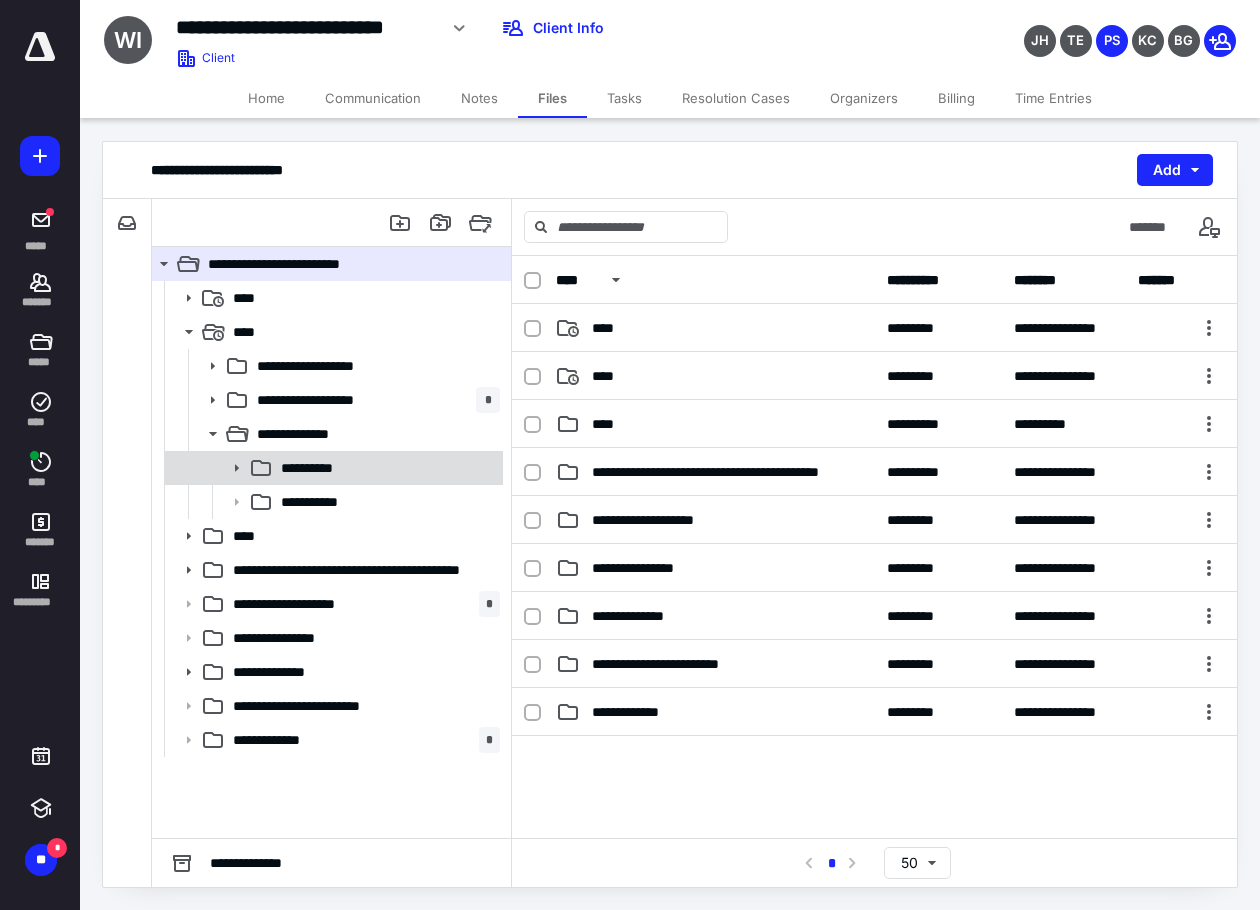 click on "**********" at bounding box center (332, 468) 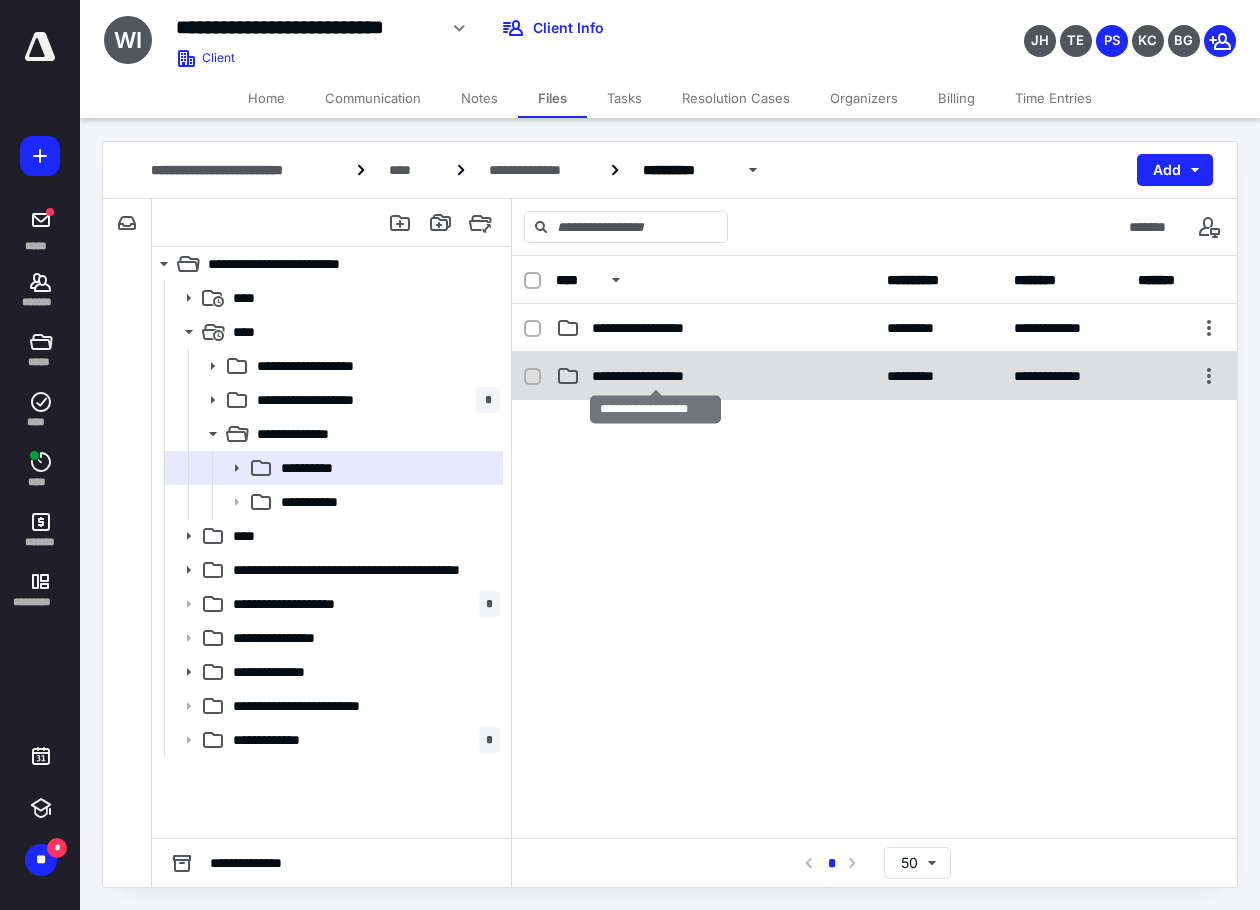 click on "**********" at bounding box center (656, 376) 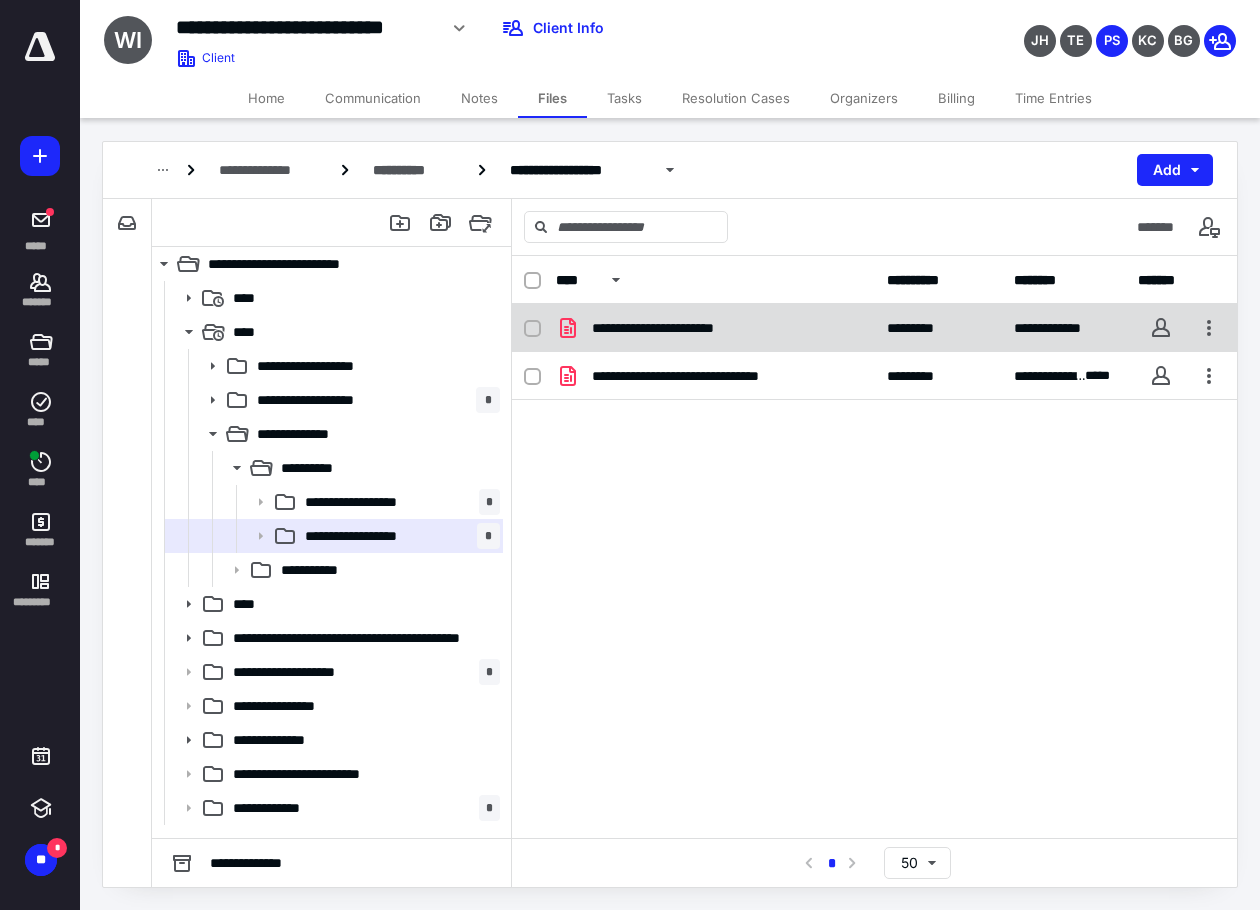 click on "**********" at bounding box center [682, 328] 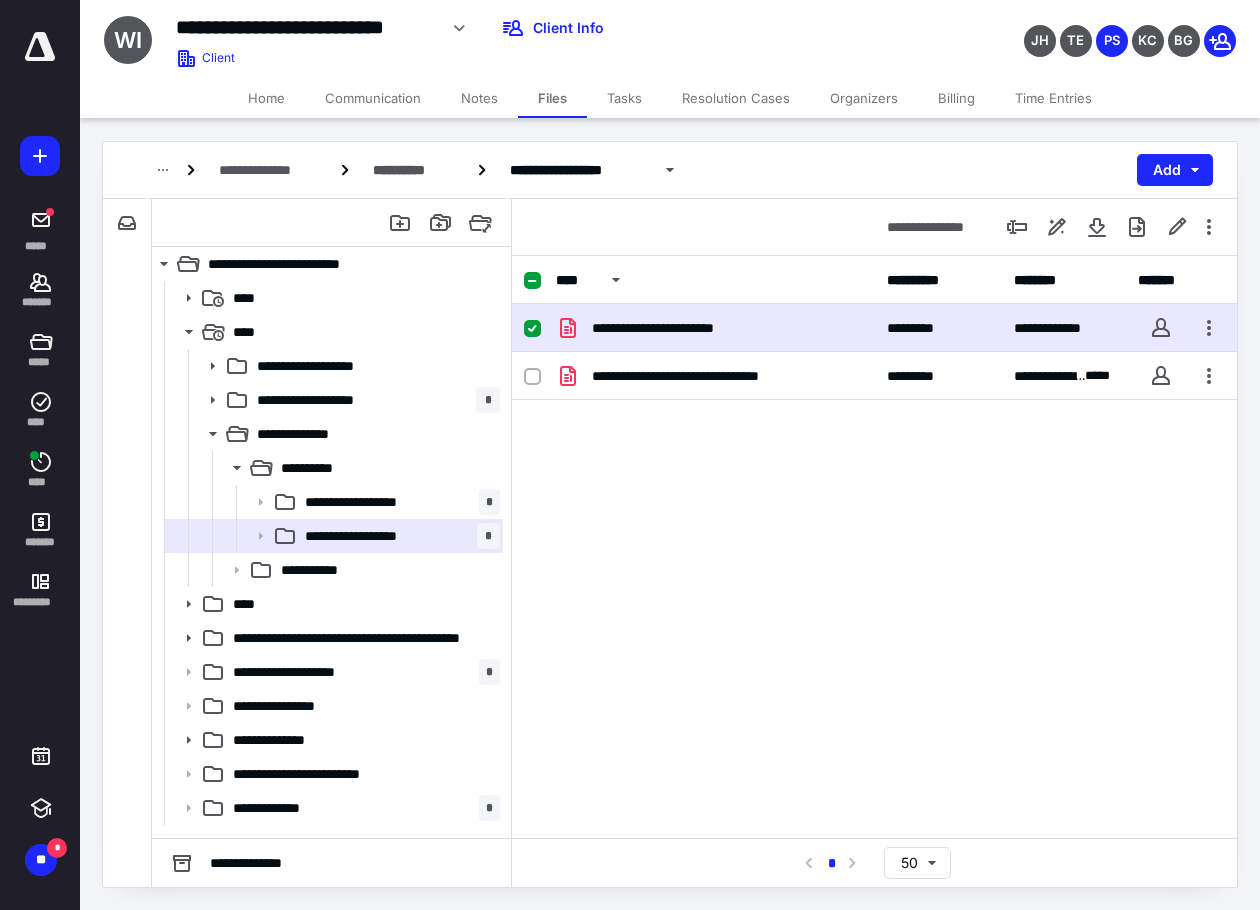 click on "**********" at bounding box center [682, 328] 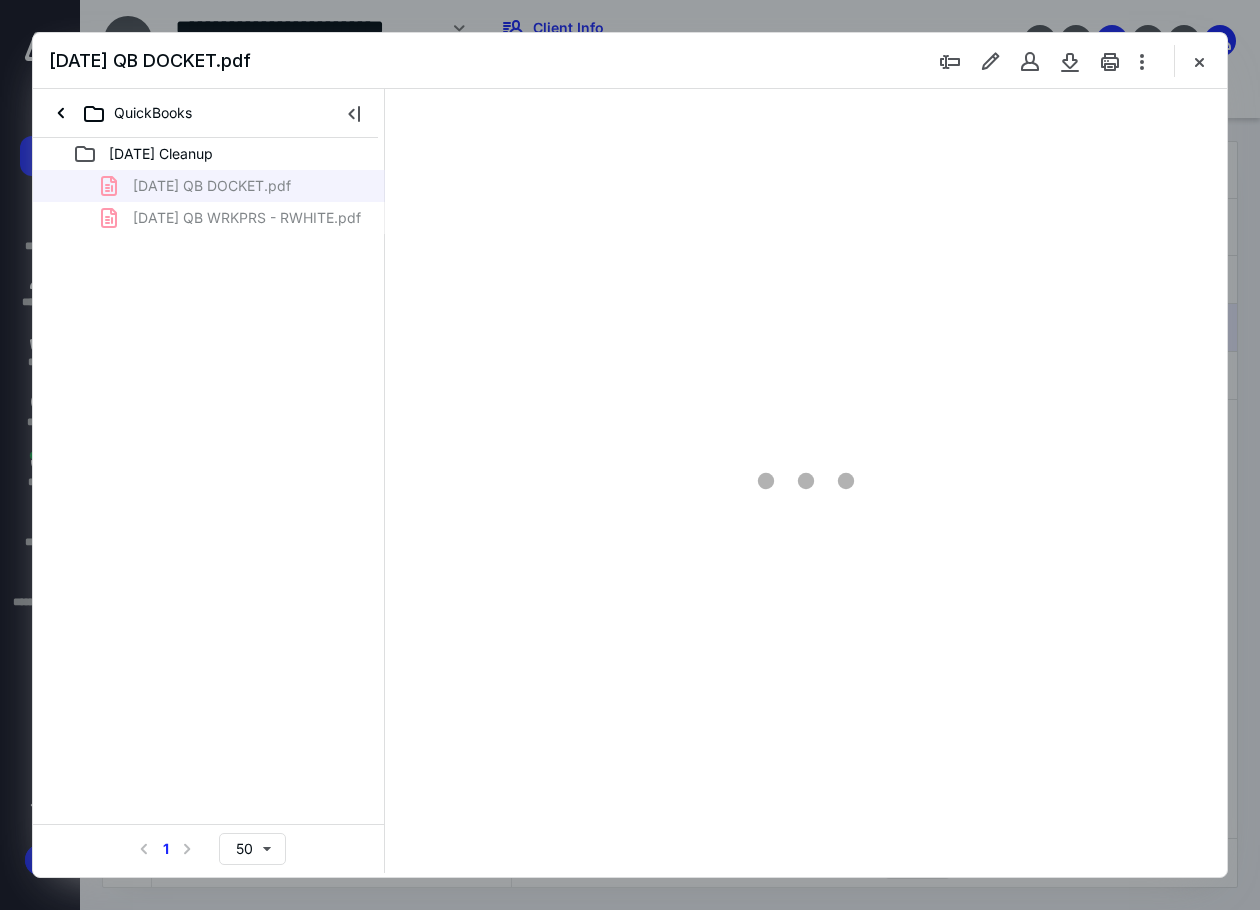scroll, scrollTop: 0, scrollLeft: 0, axis: both 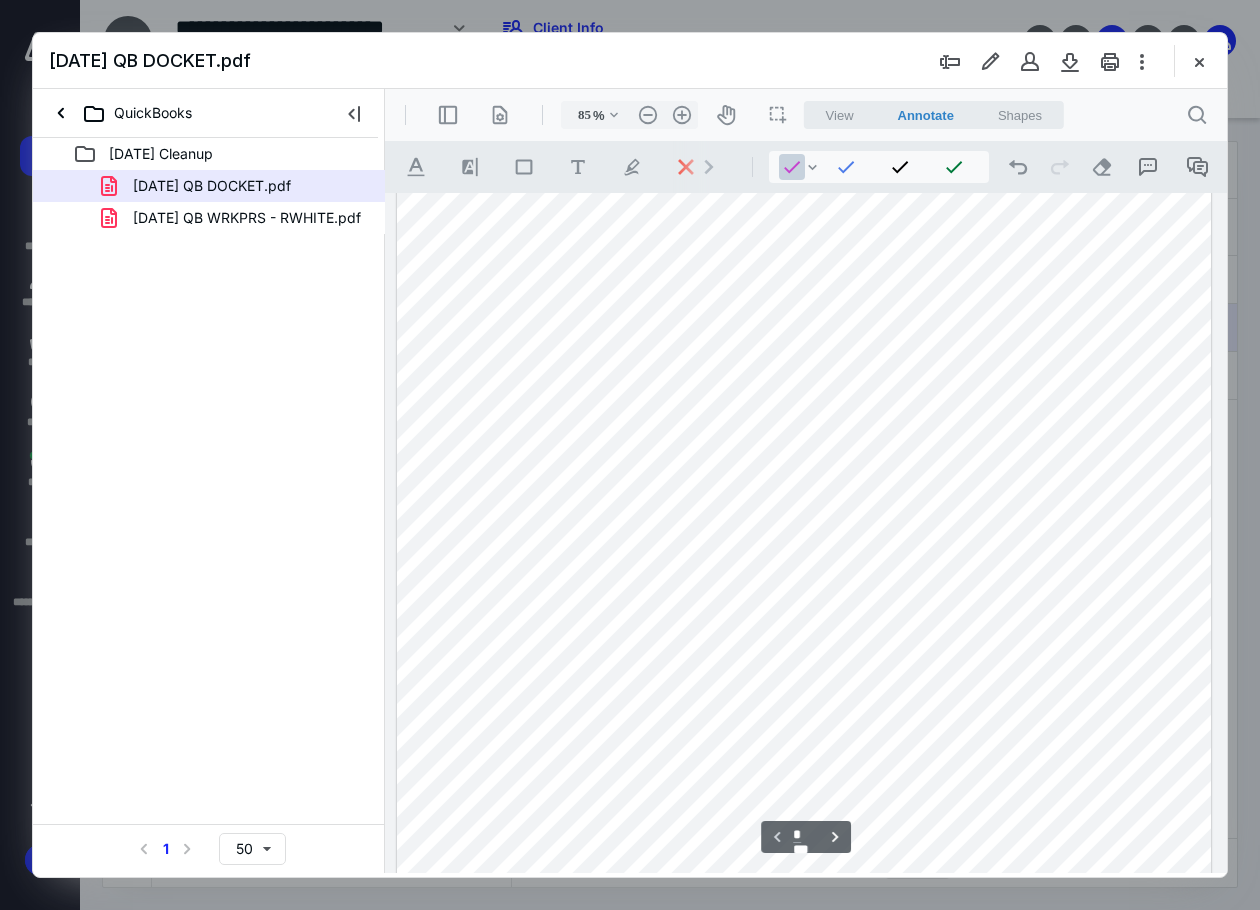 type on "135" 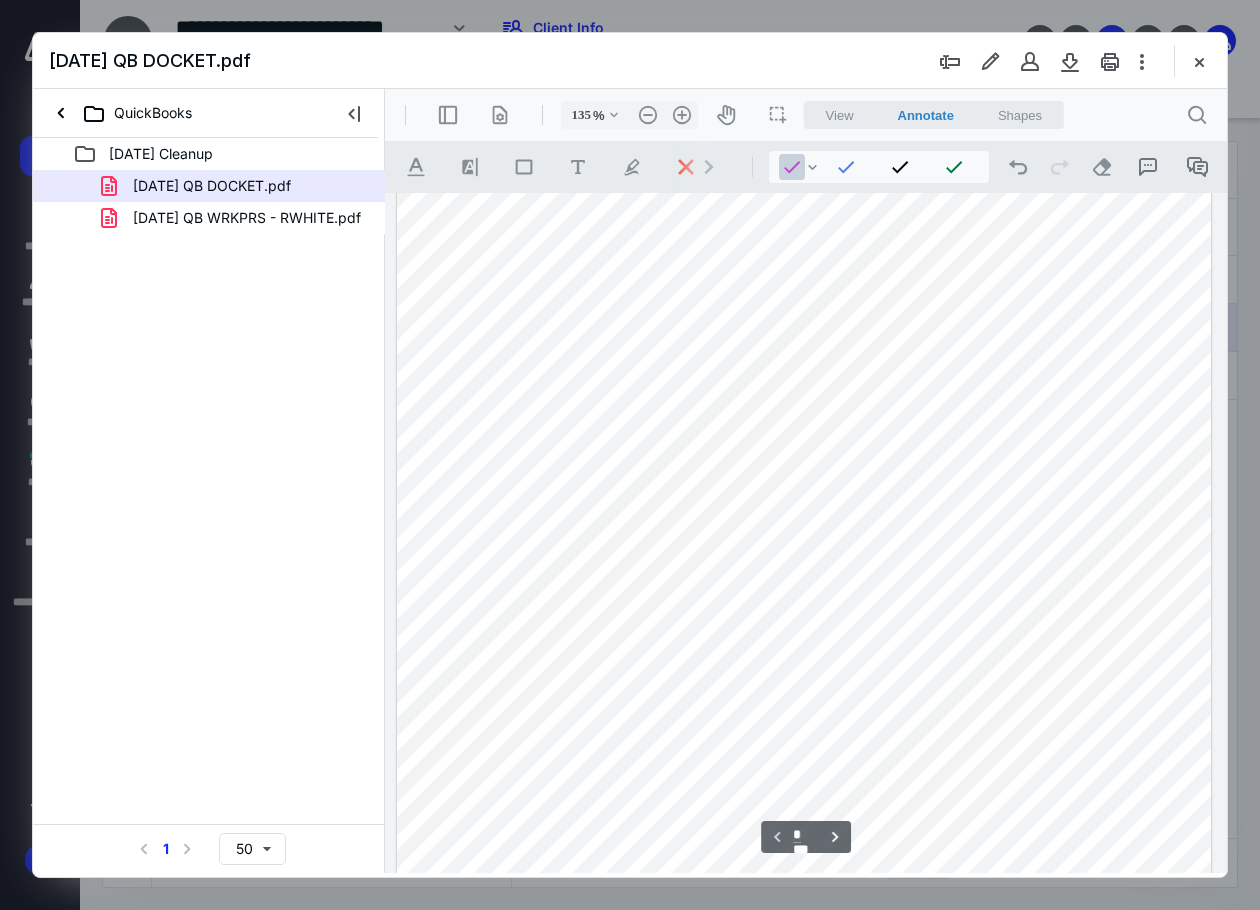 scroll, scrollTop: 170, scrollLeft: 0, axis: vertical 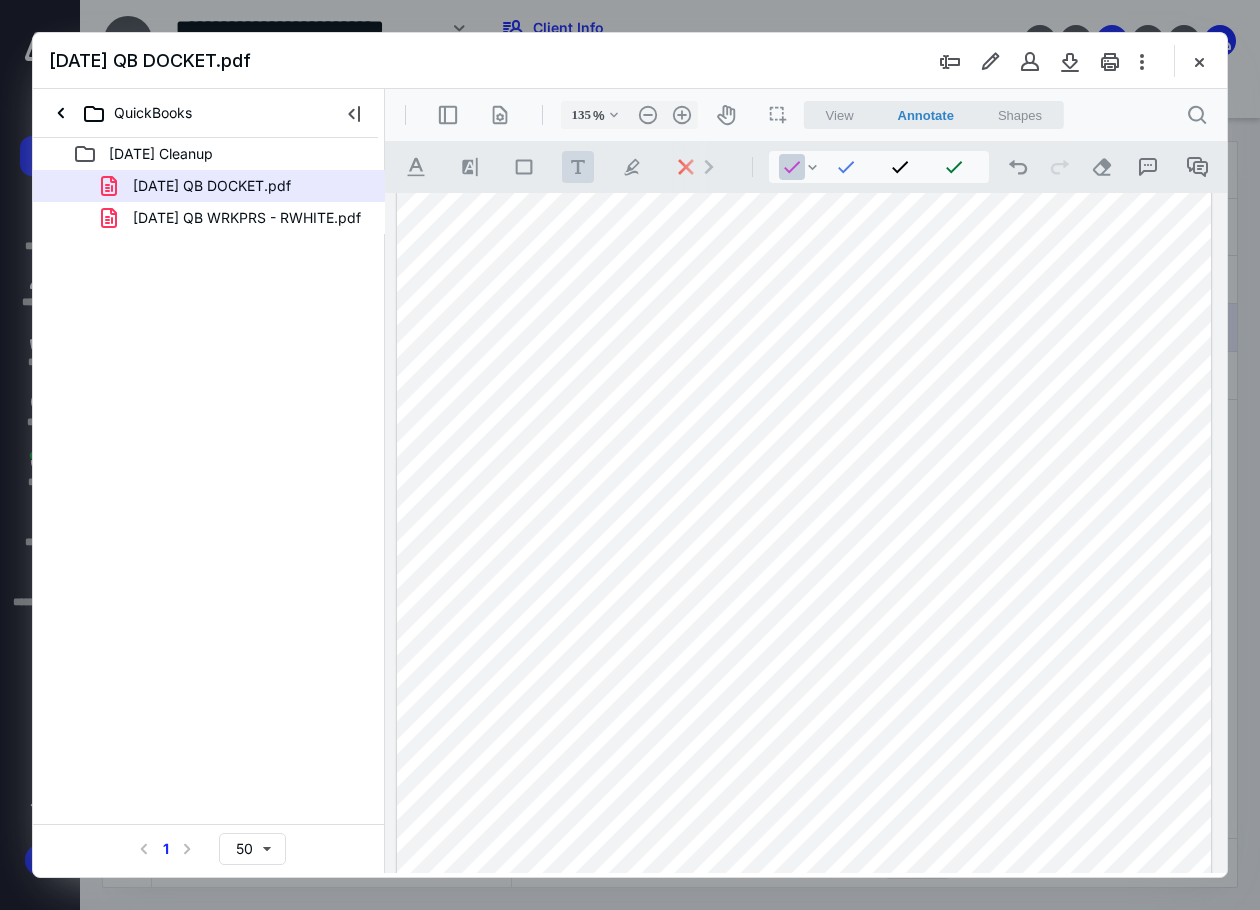 click on ".cls-1{fill:#abb0c4;} icon - tool - text - free text" at bounding box center (578, 167) 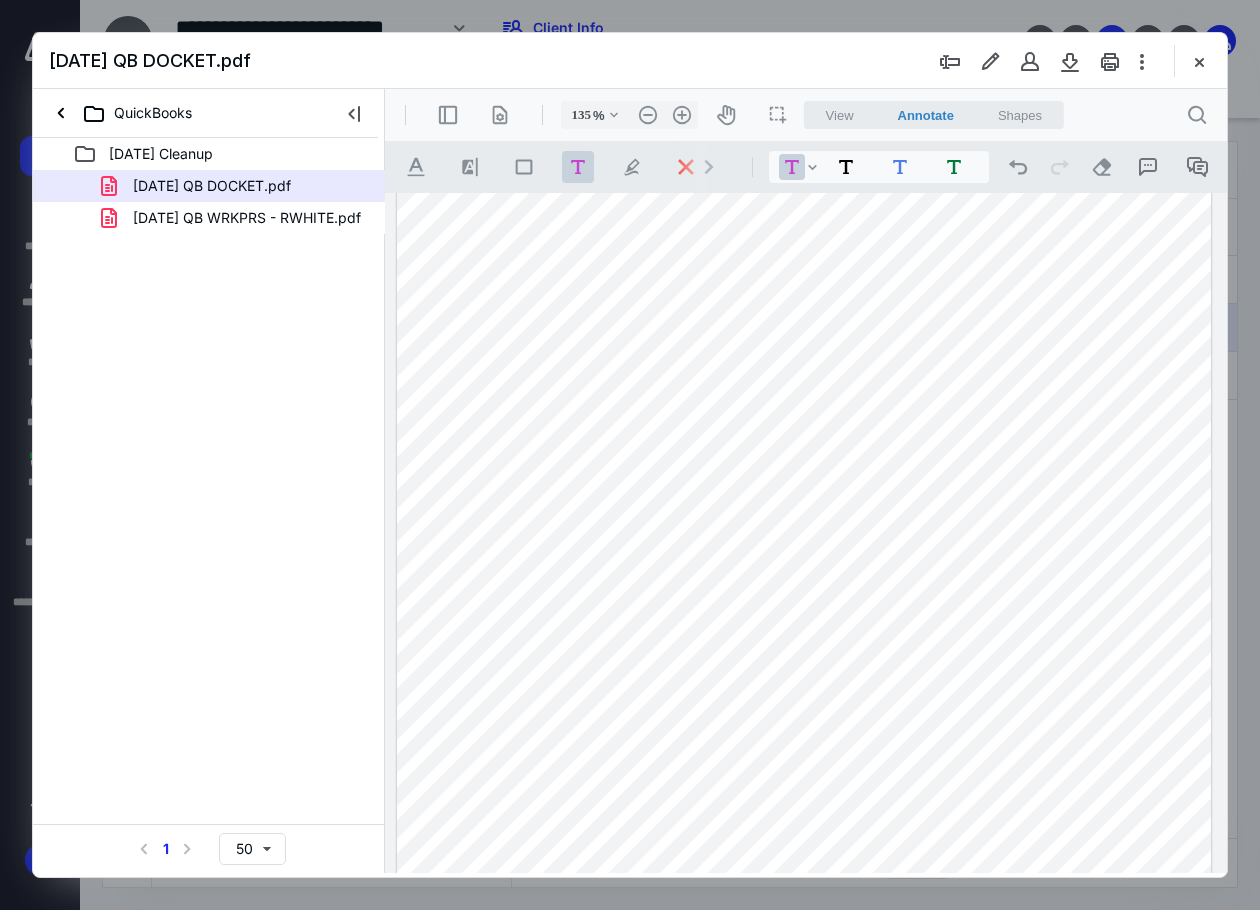 drag, startPoint x: 964, startPoint y: 269, endPoint x: 1134, endPoint y: 349, distance: 187.88295 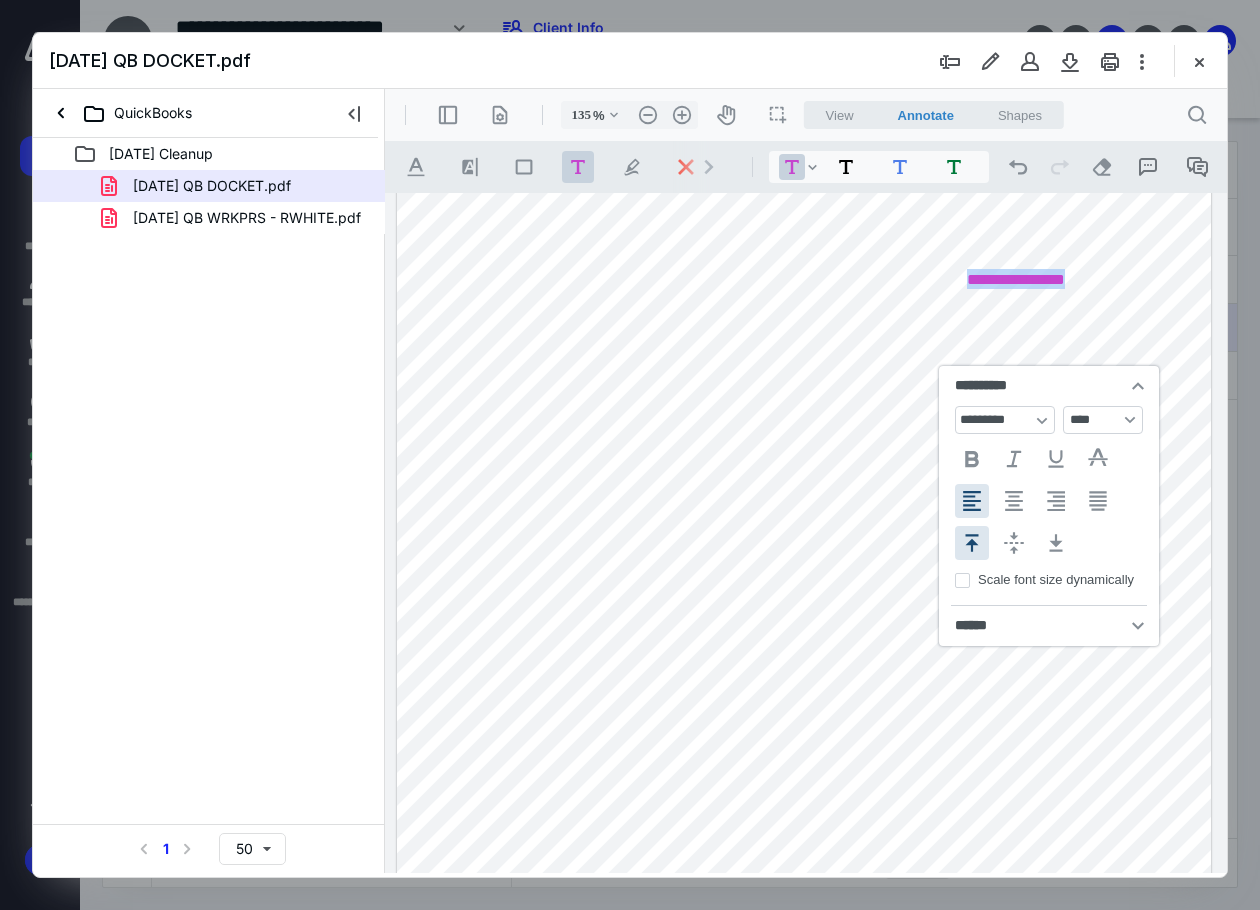 type 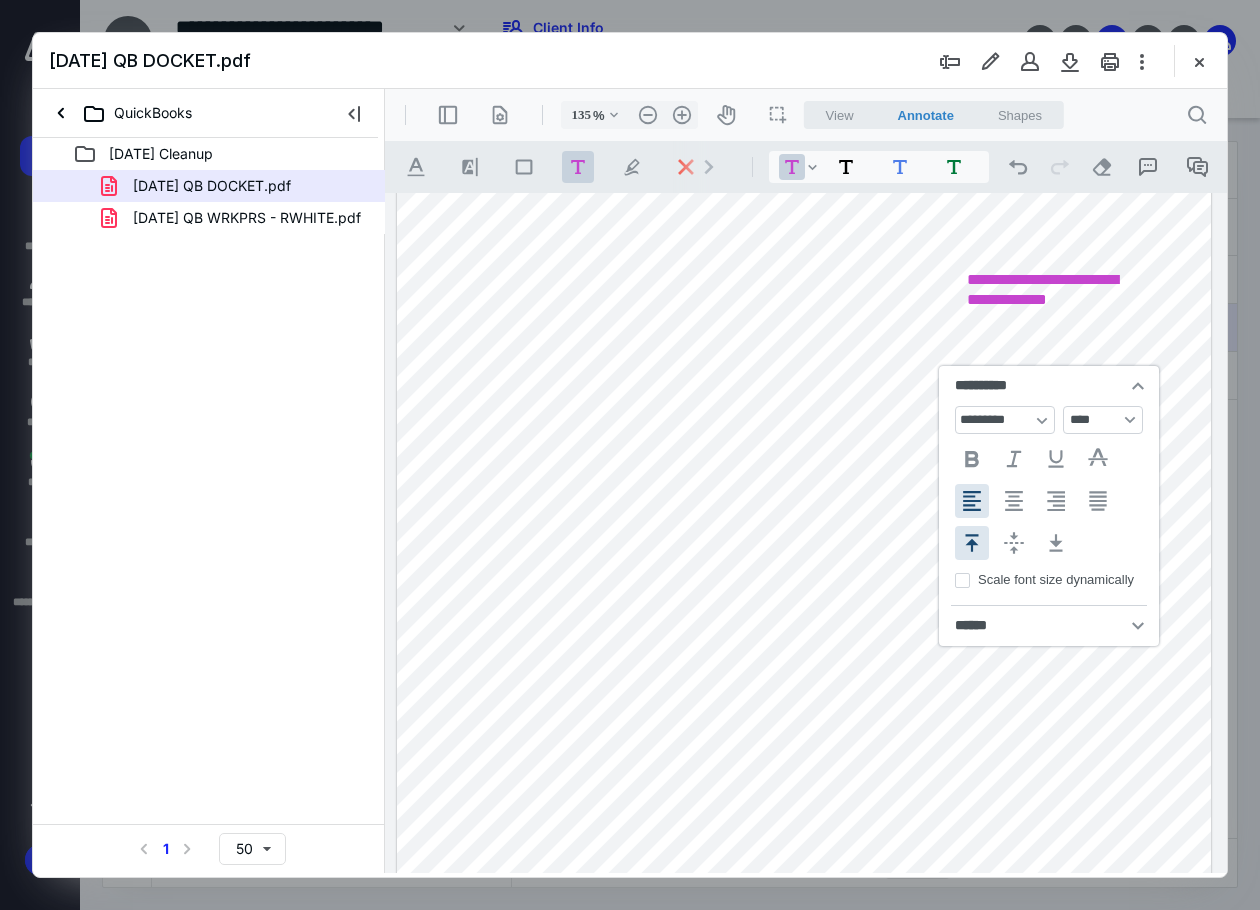 click on "**********" at bounding box center [804, 562] 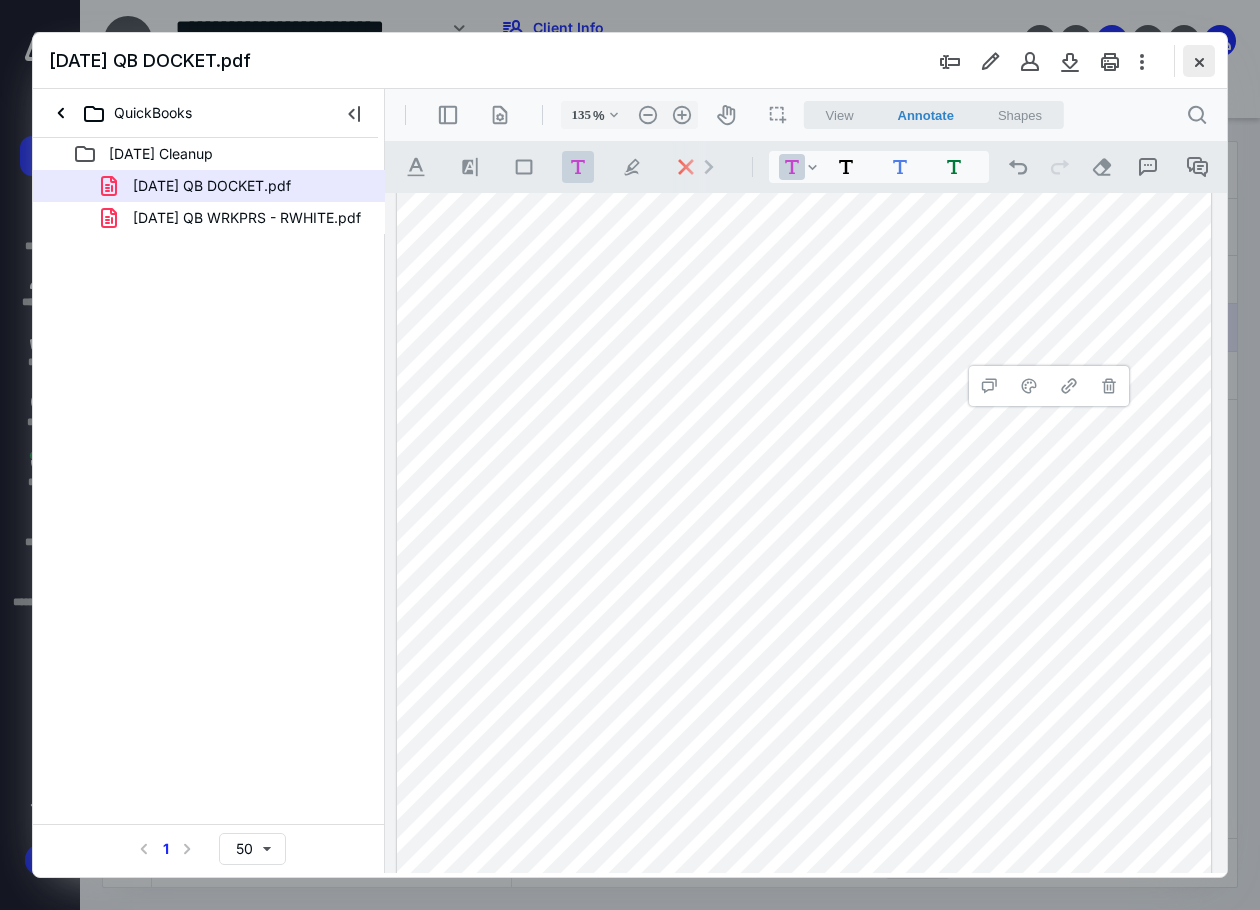 click at bounding box center (1199, 61) 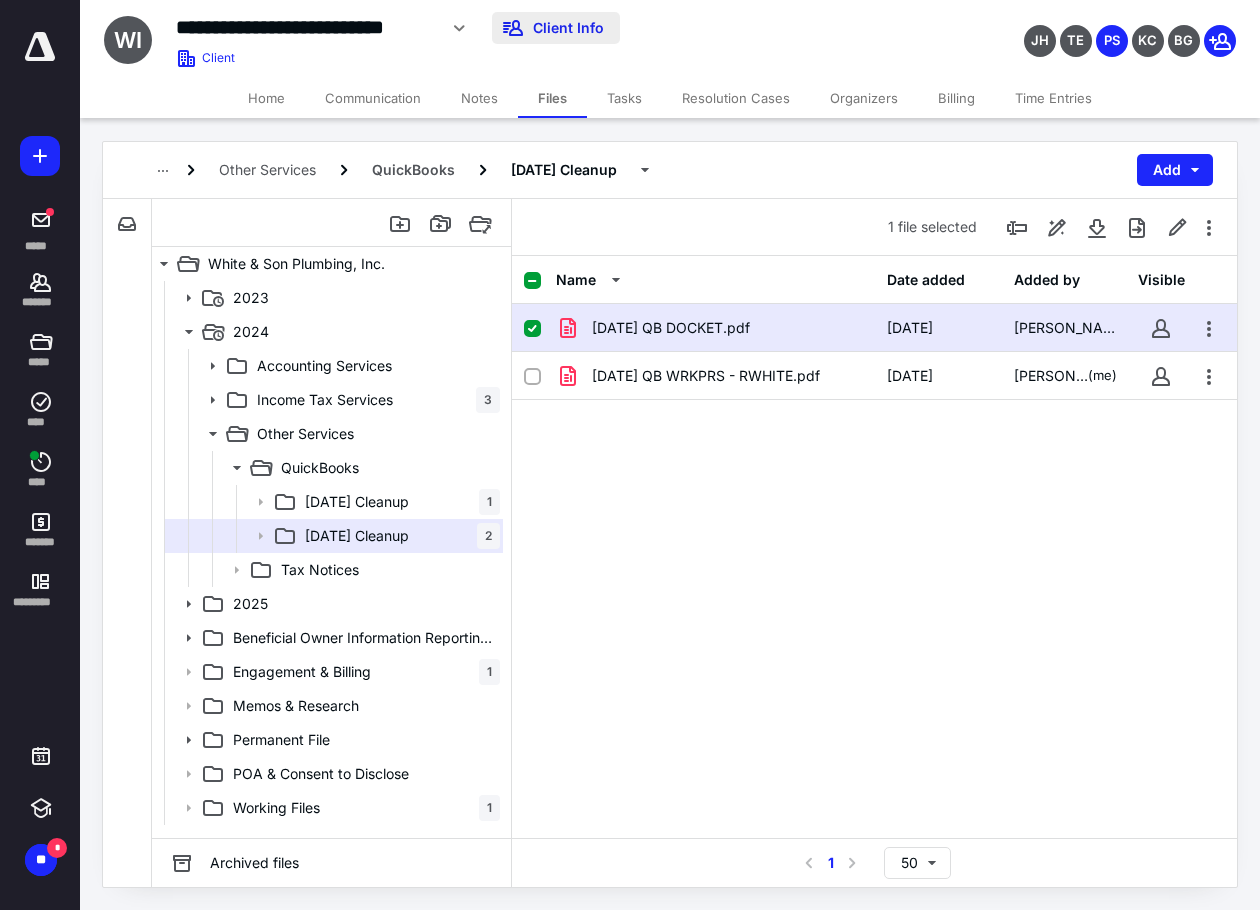 click on "Client Info" at bounding box center (556, 28) 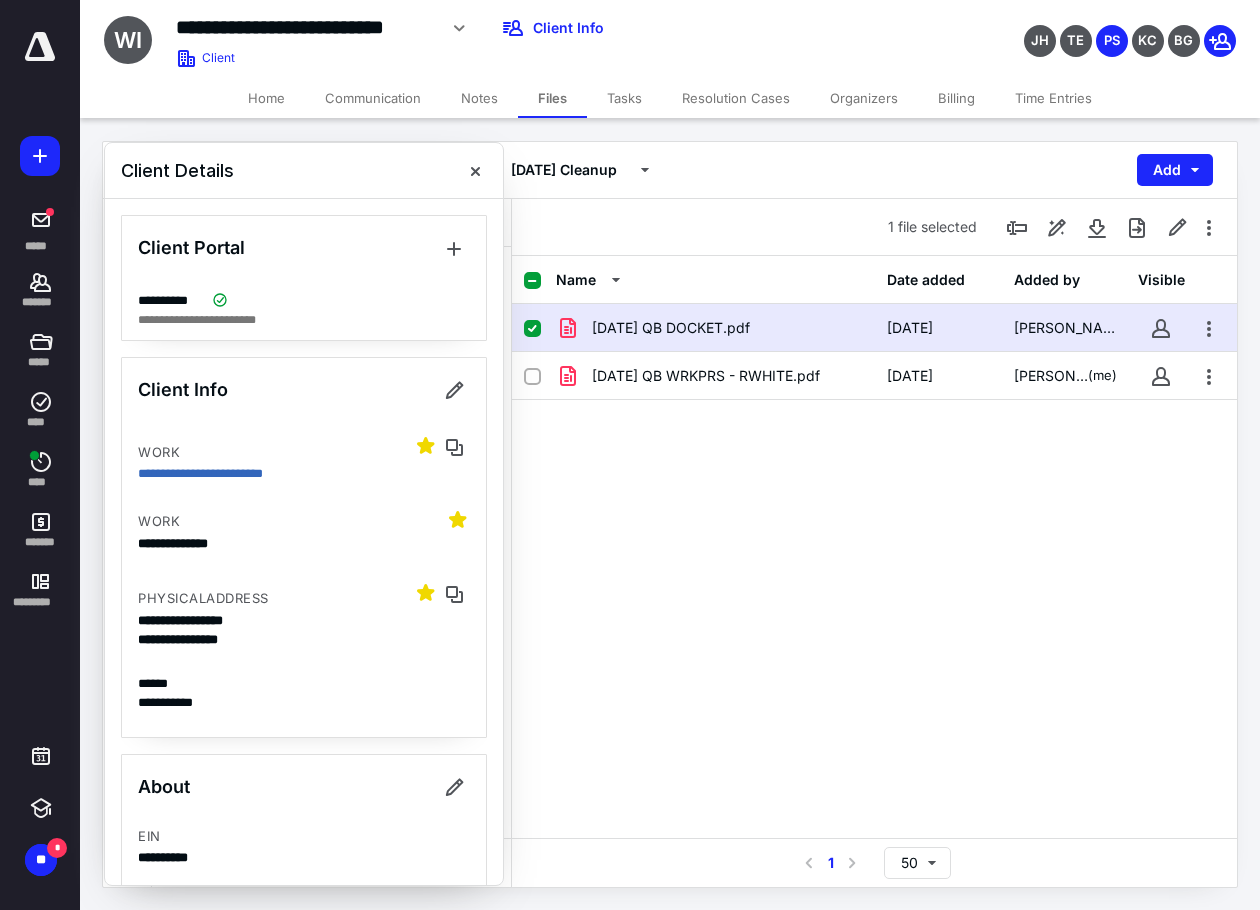 click on "[DATE] QB DOCKET.pdf" at bounding box center (671, 328) 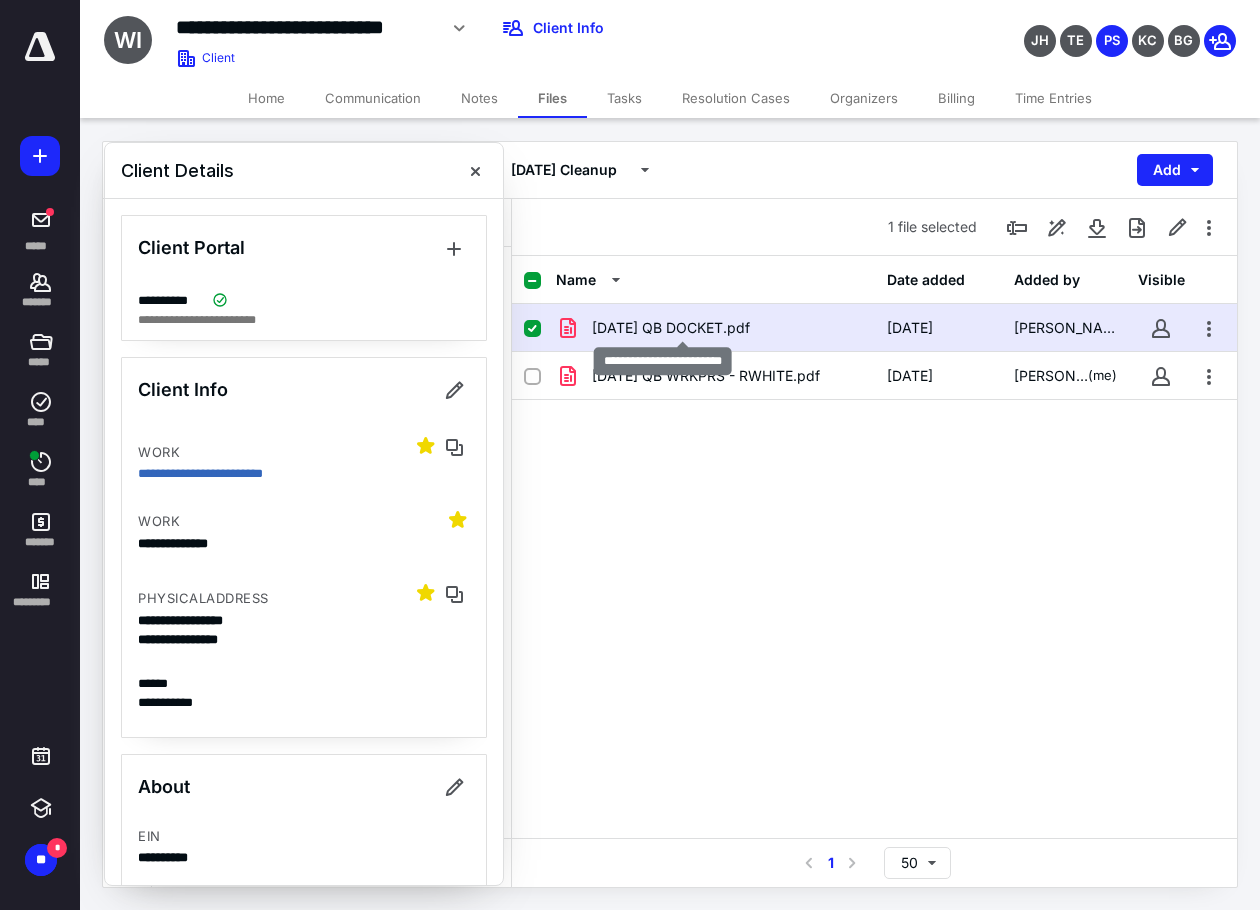 click on "[DATE] QB DOCKET.pdf" at bounding box center [671, 328] 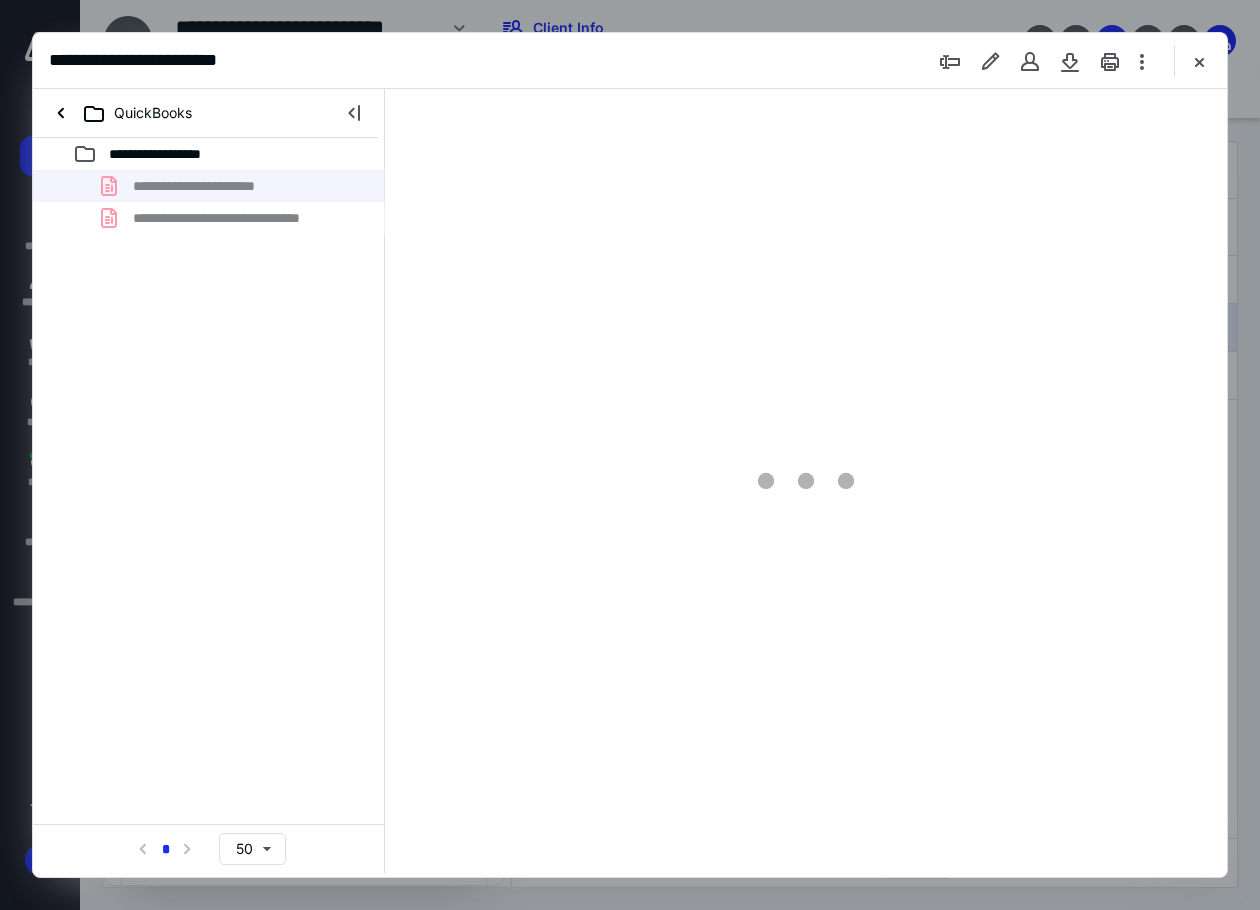scroll, scrollTop: 0, scrollLeft: 0, axis: both 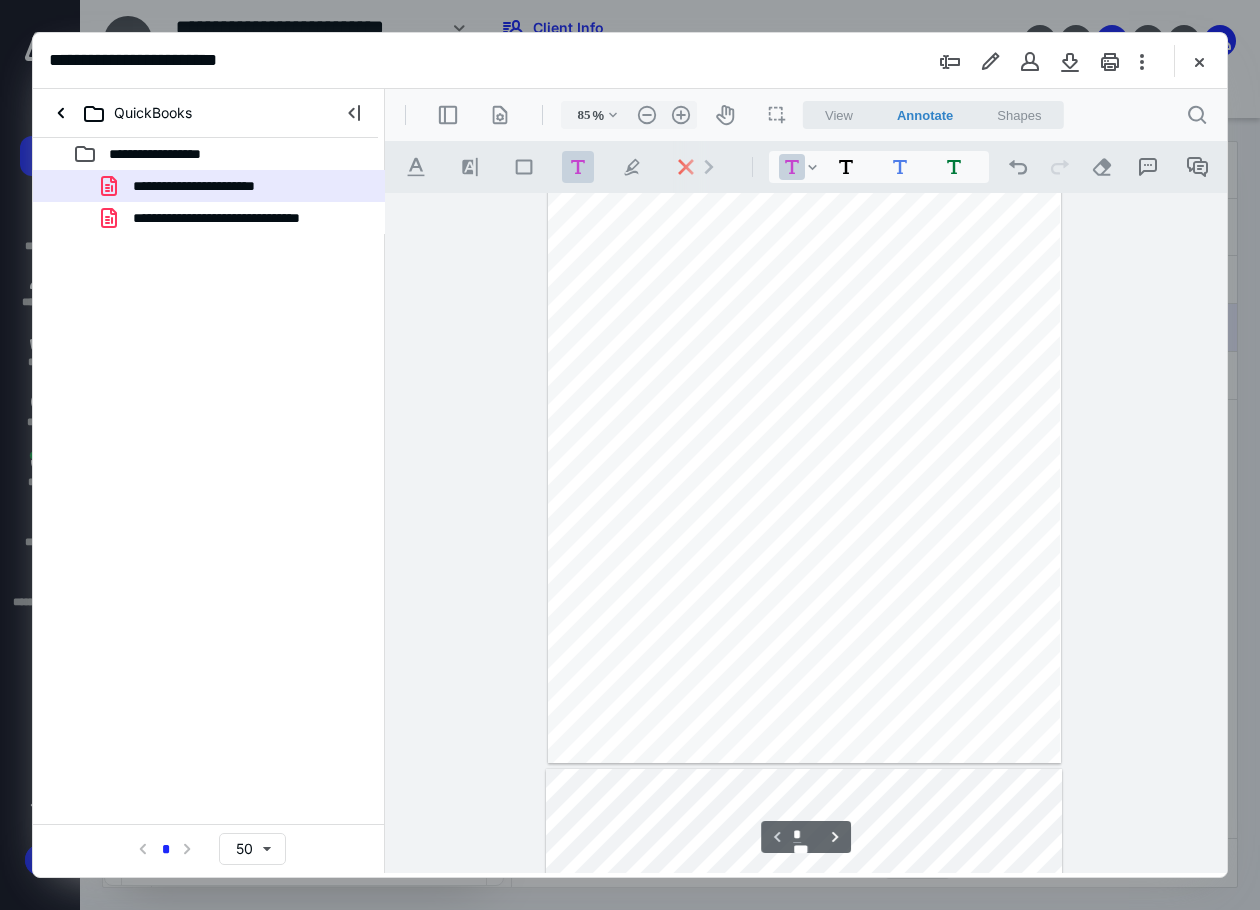 type on "135" 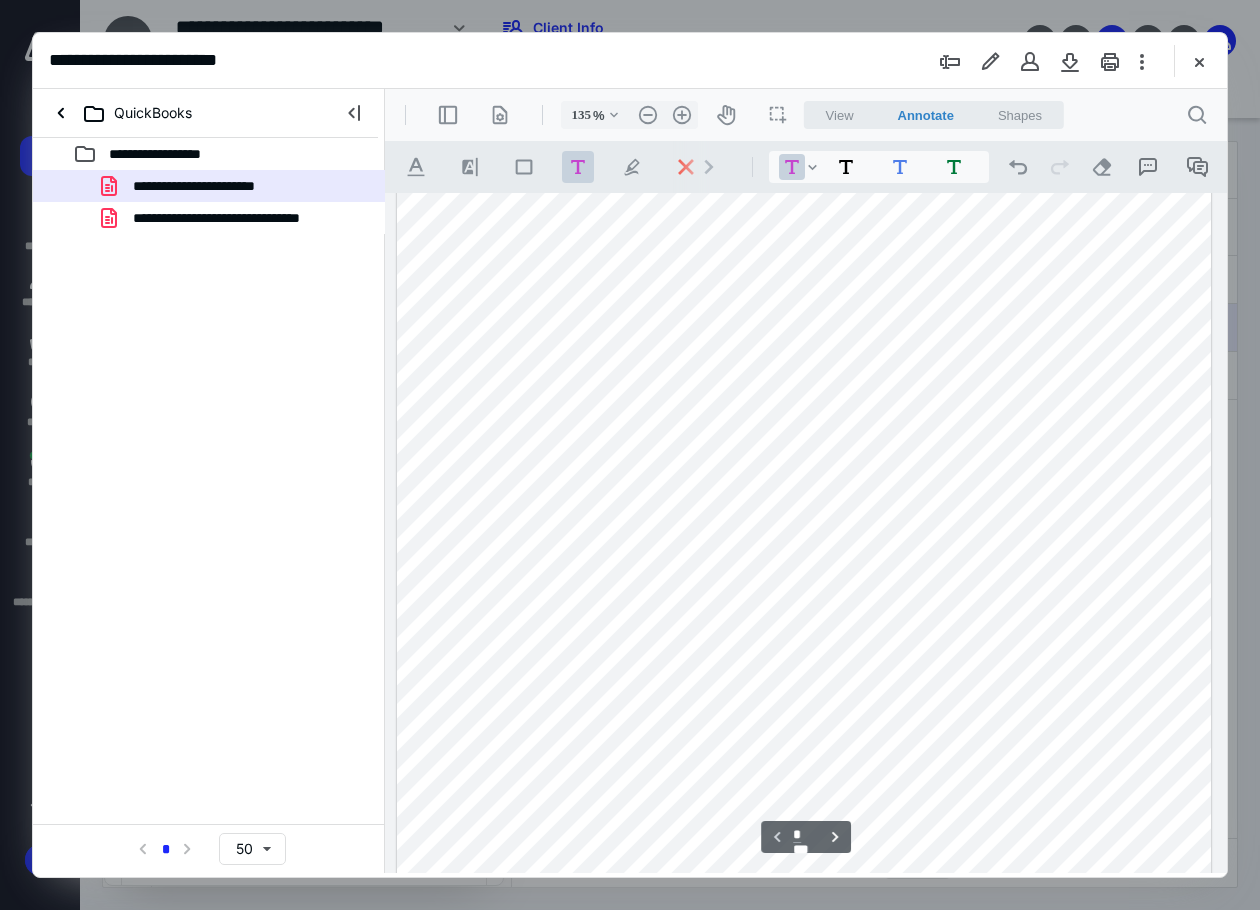 scroll, scrollTop: 170, scrollLeft: 0, axis: vertical 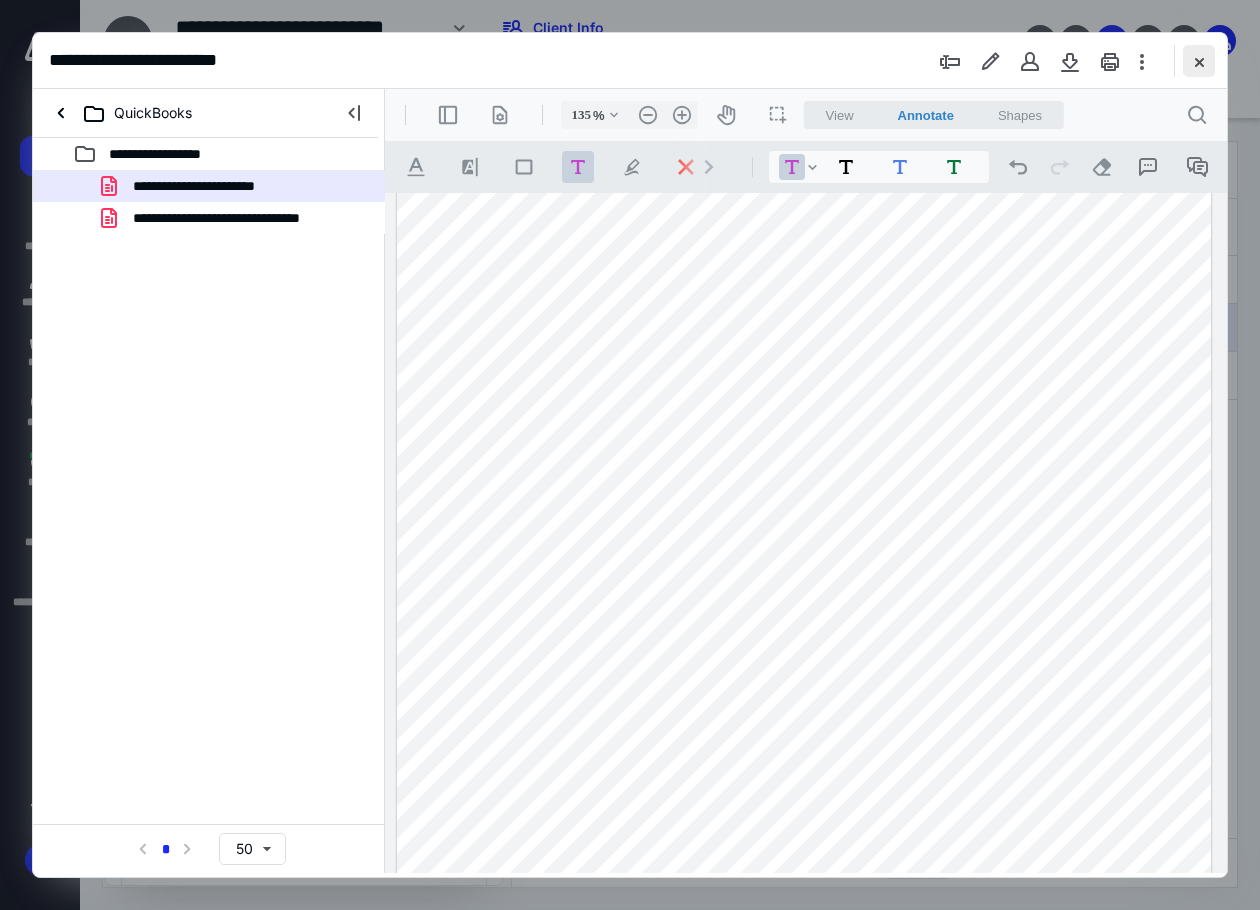 click at bounding box center [1199, 61] 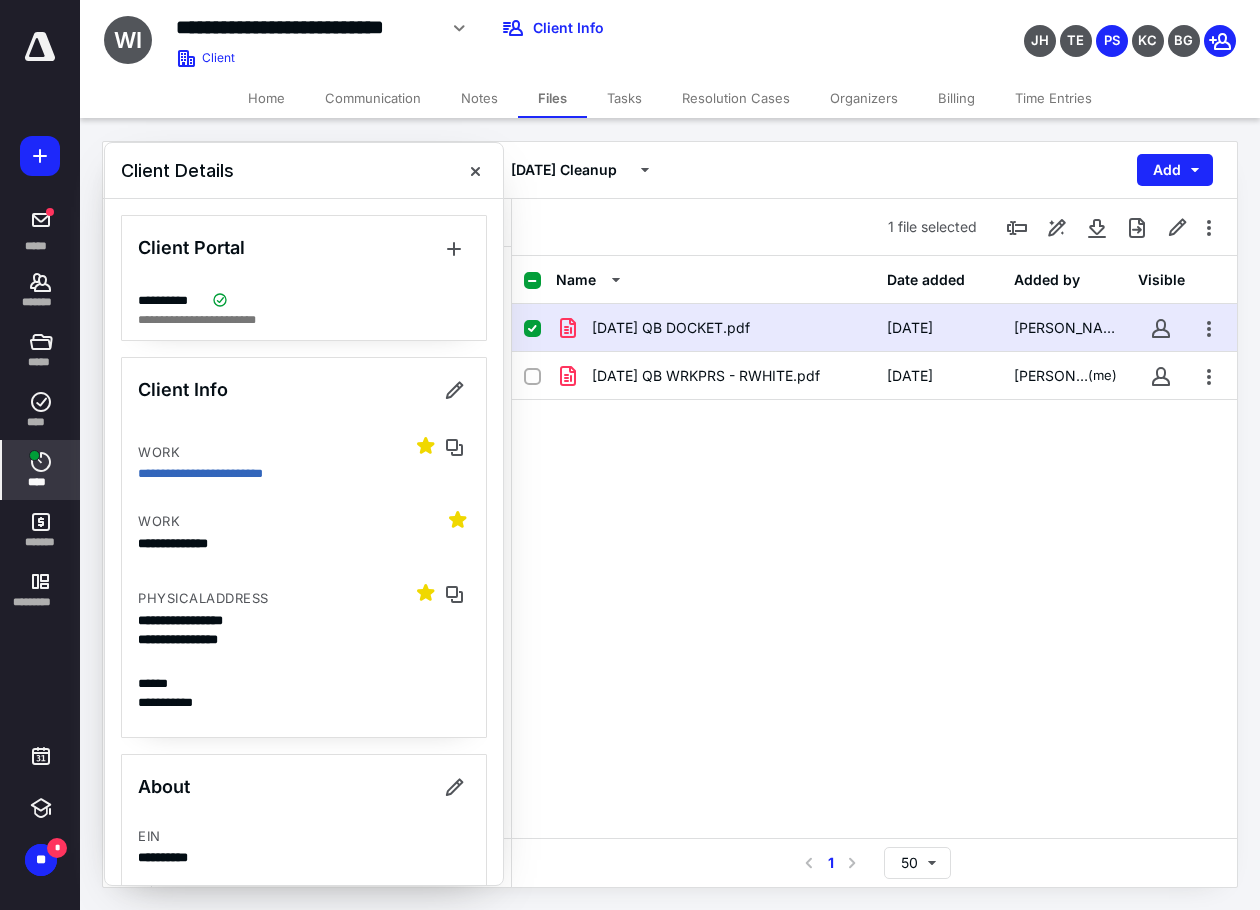 click on "****" at bounding box center [41, 482] 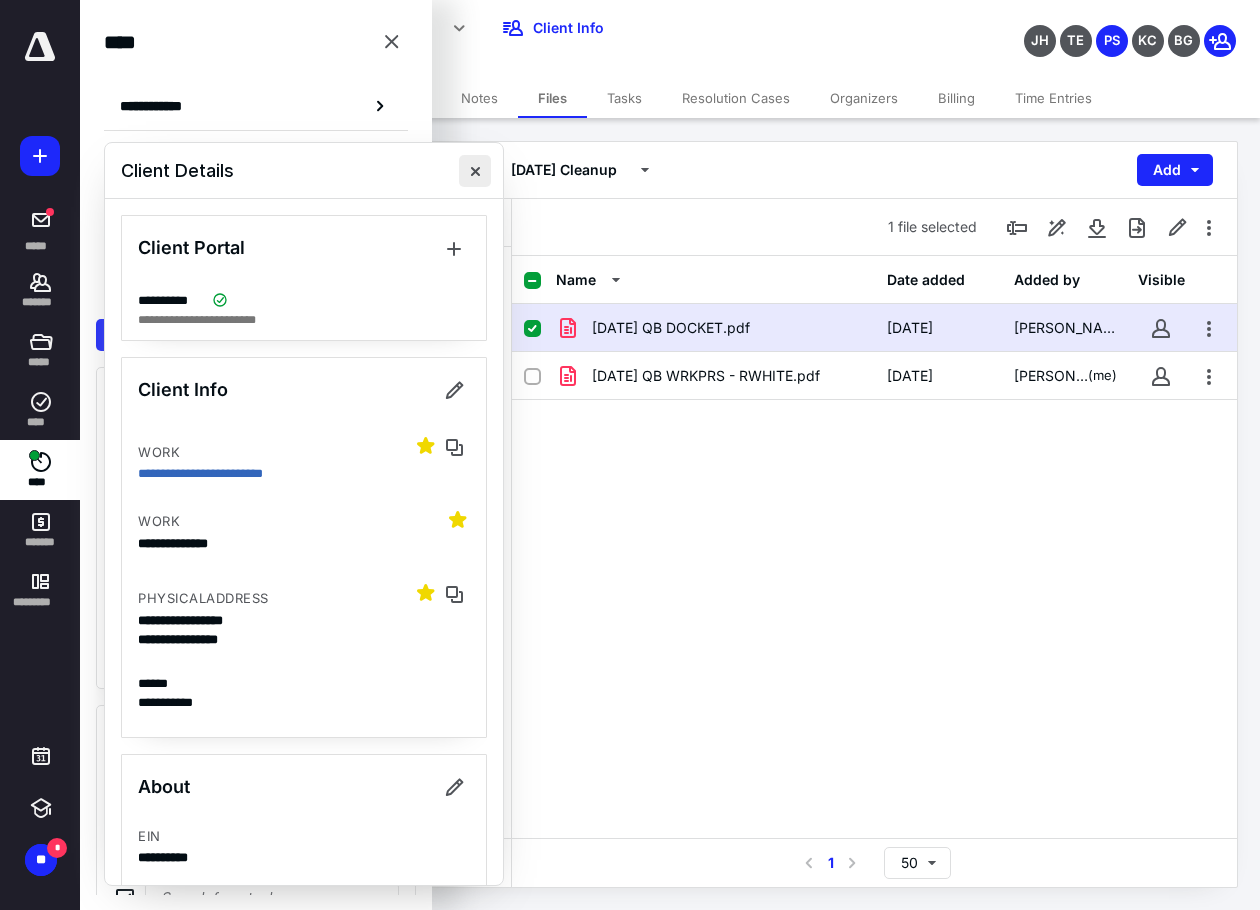 click at bounding box center (475, 171) 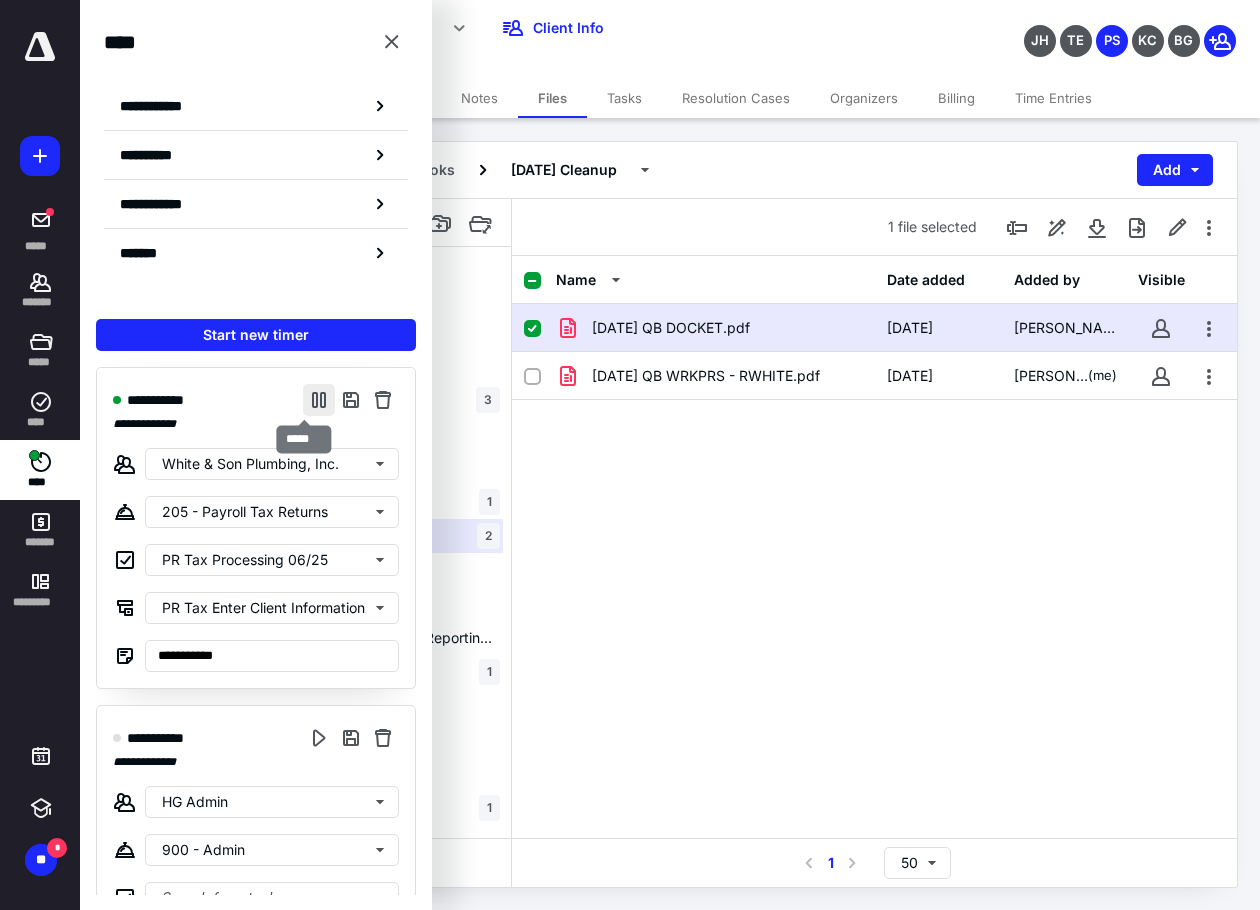 click at bounding box center (319, 400) 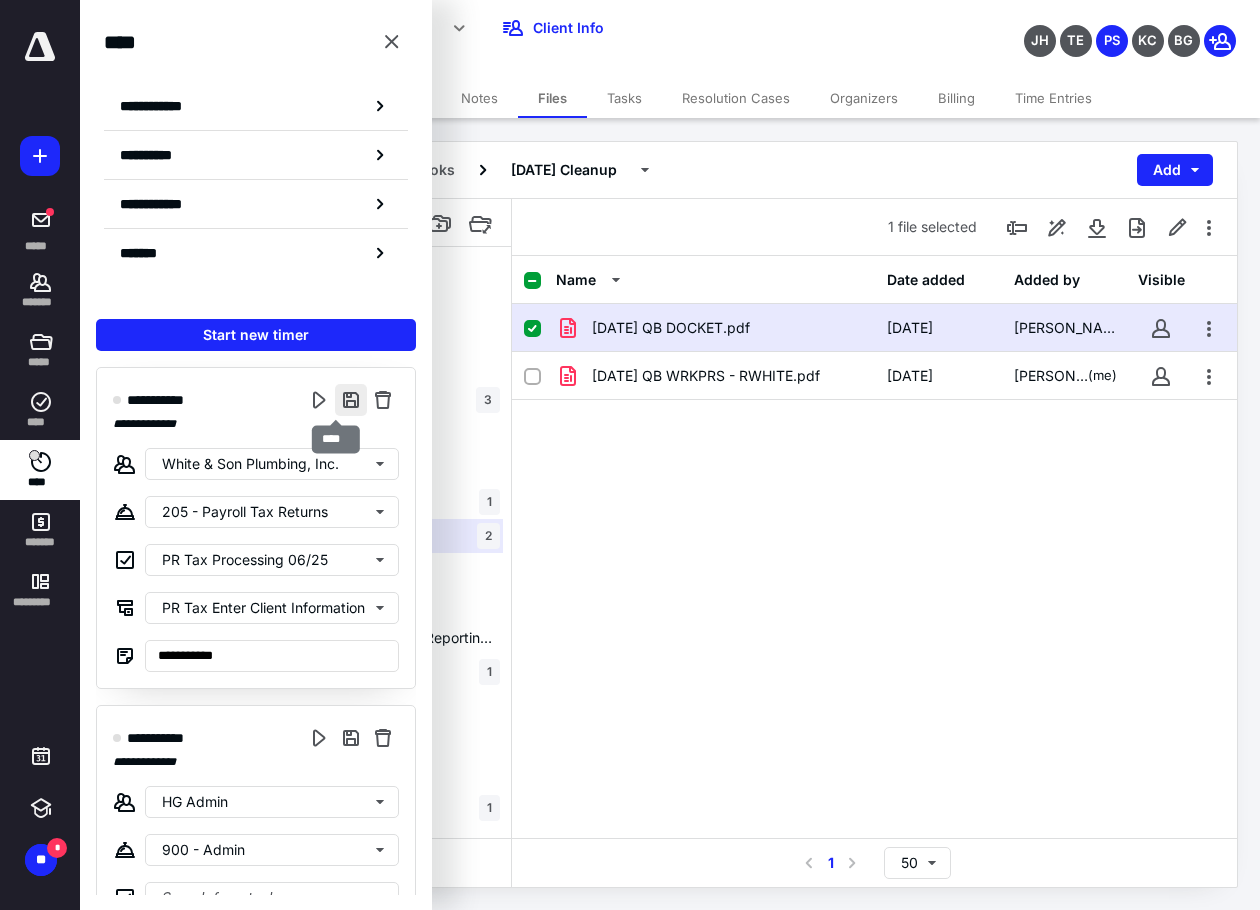click at bounding box center [351, 400] 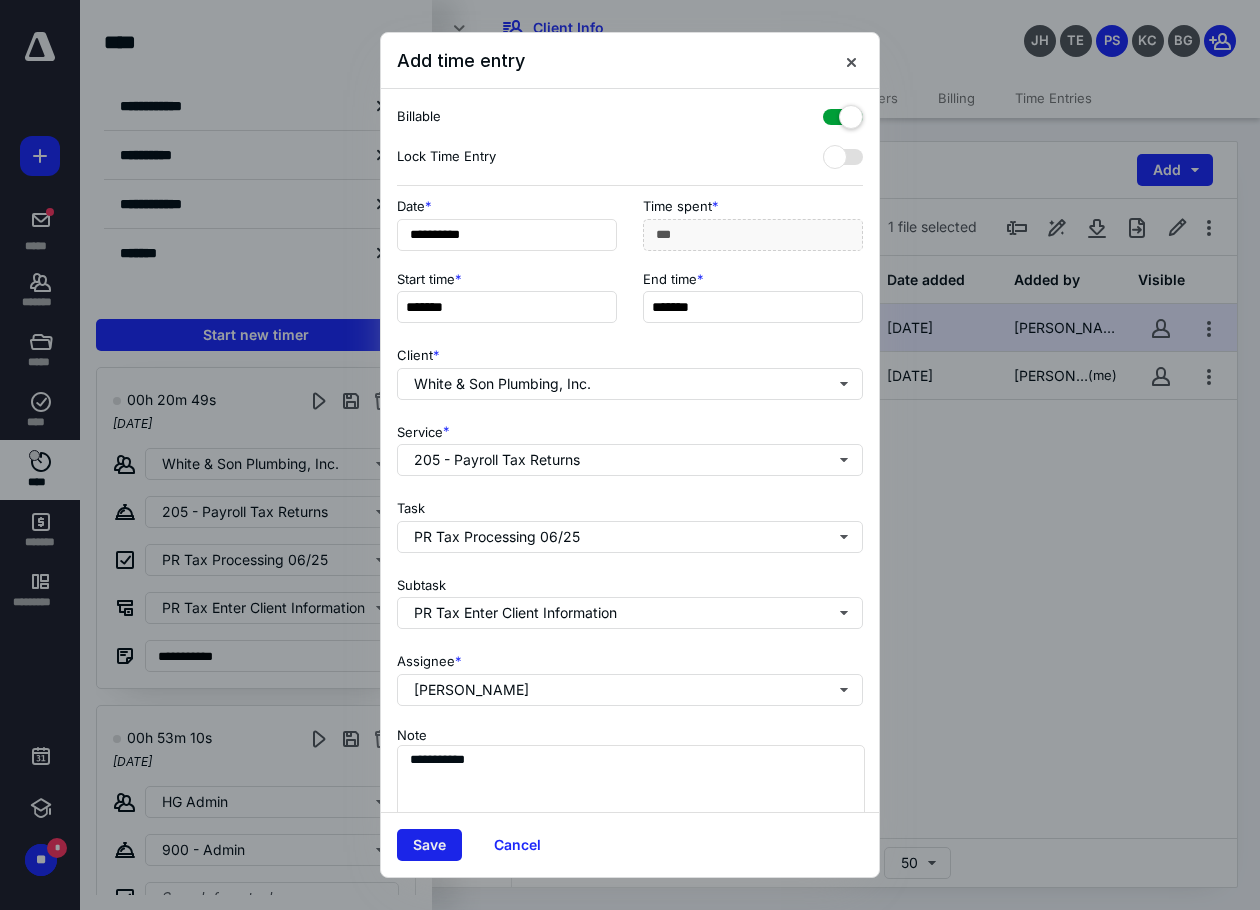 click on "Save" at bounding box center (429, 845) 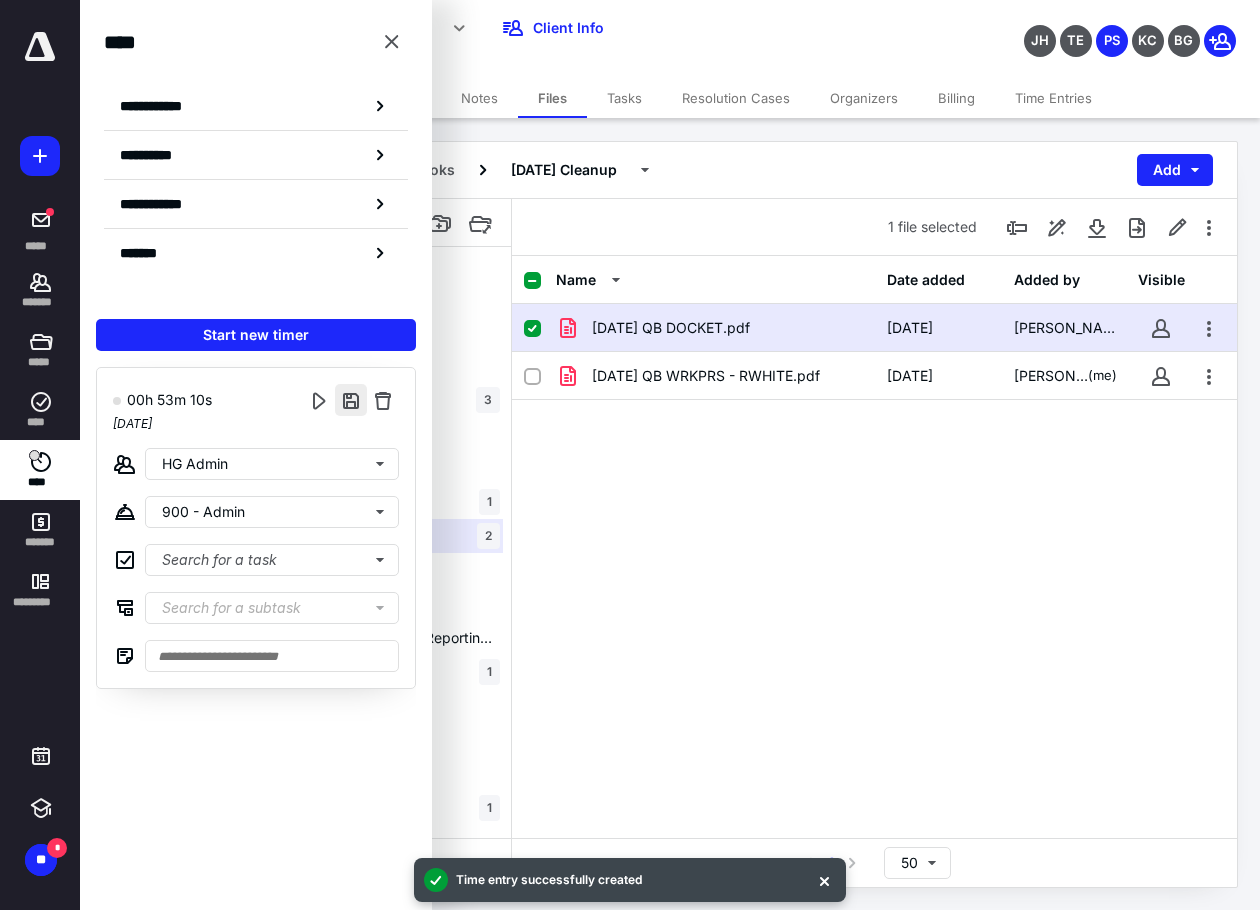 click at bounding box center [351, 400] 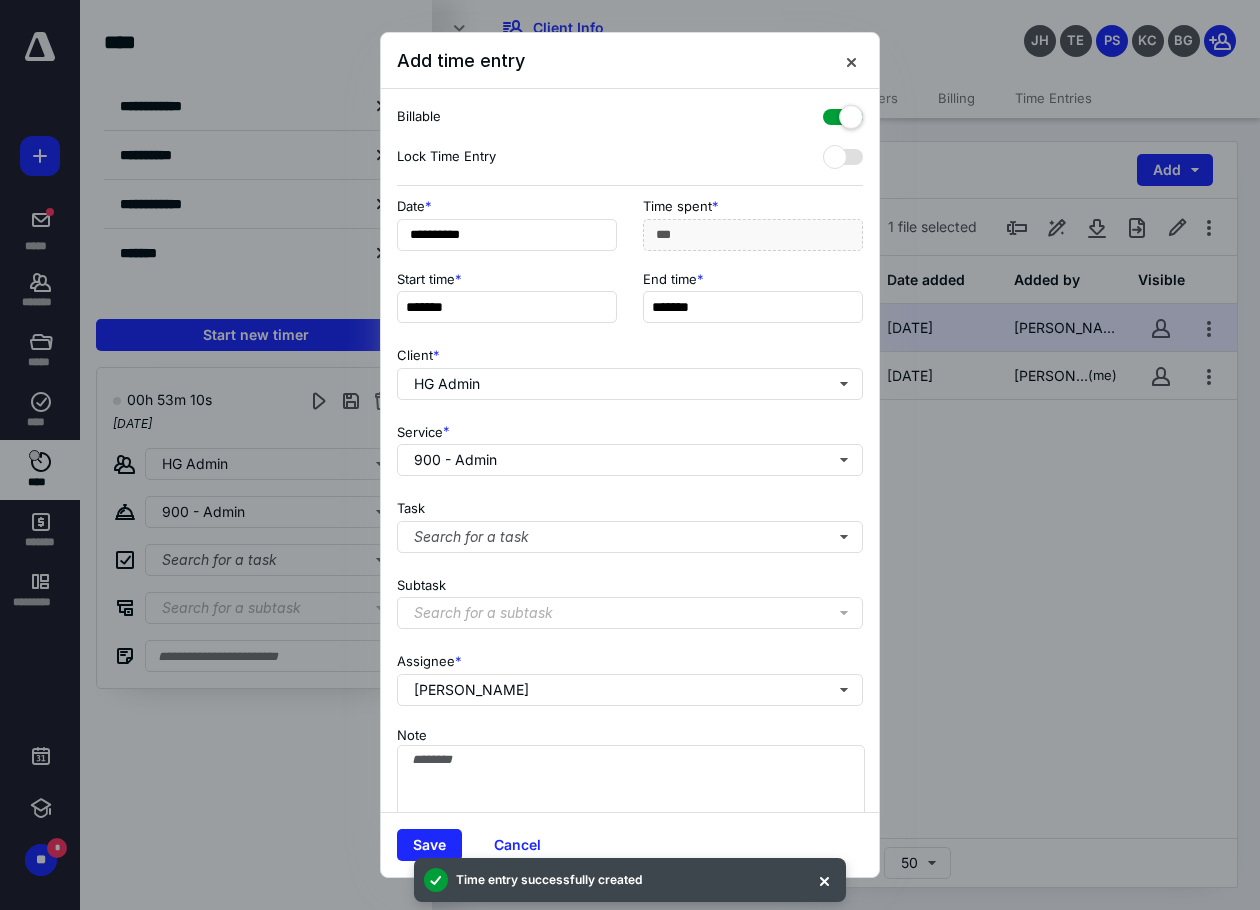 click at bounding box center [843, 113] 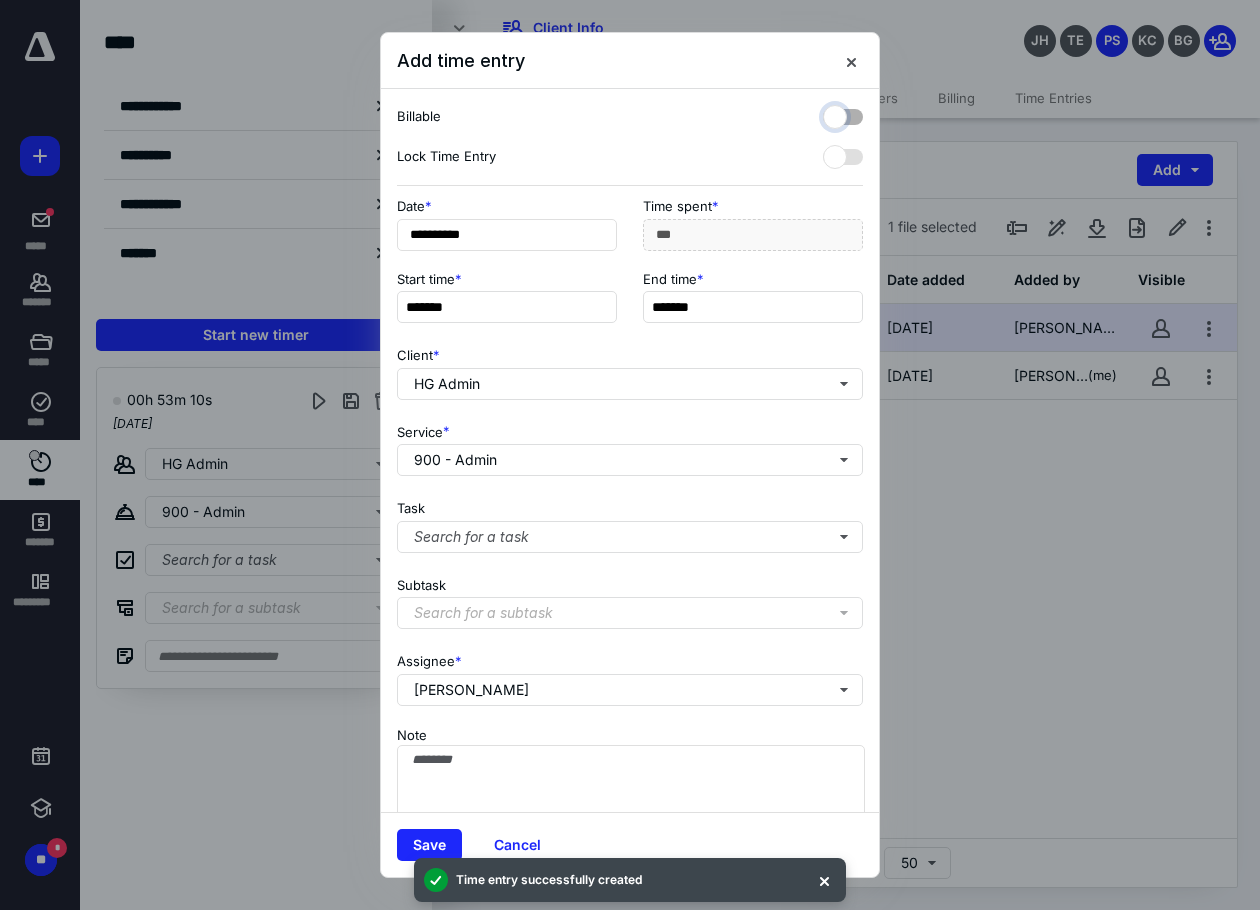 checkbox on "false" 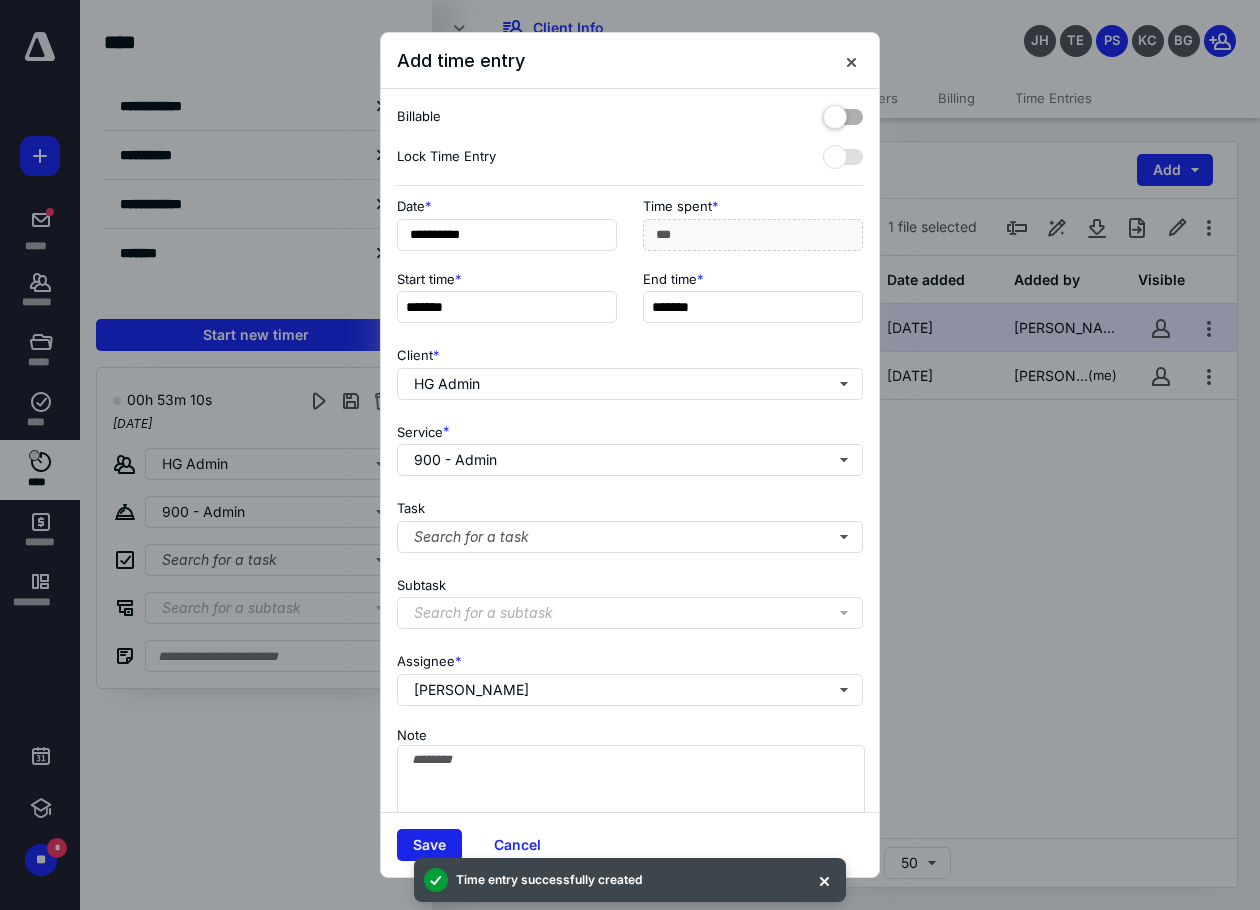 click on "Save" at bounding box center [429, 845] 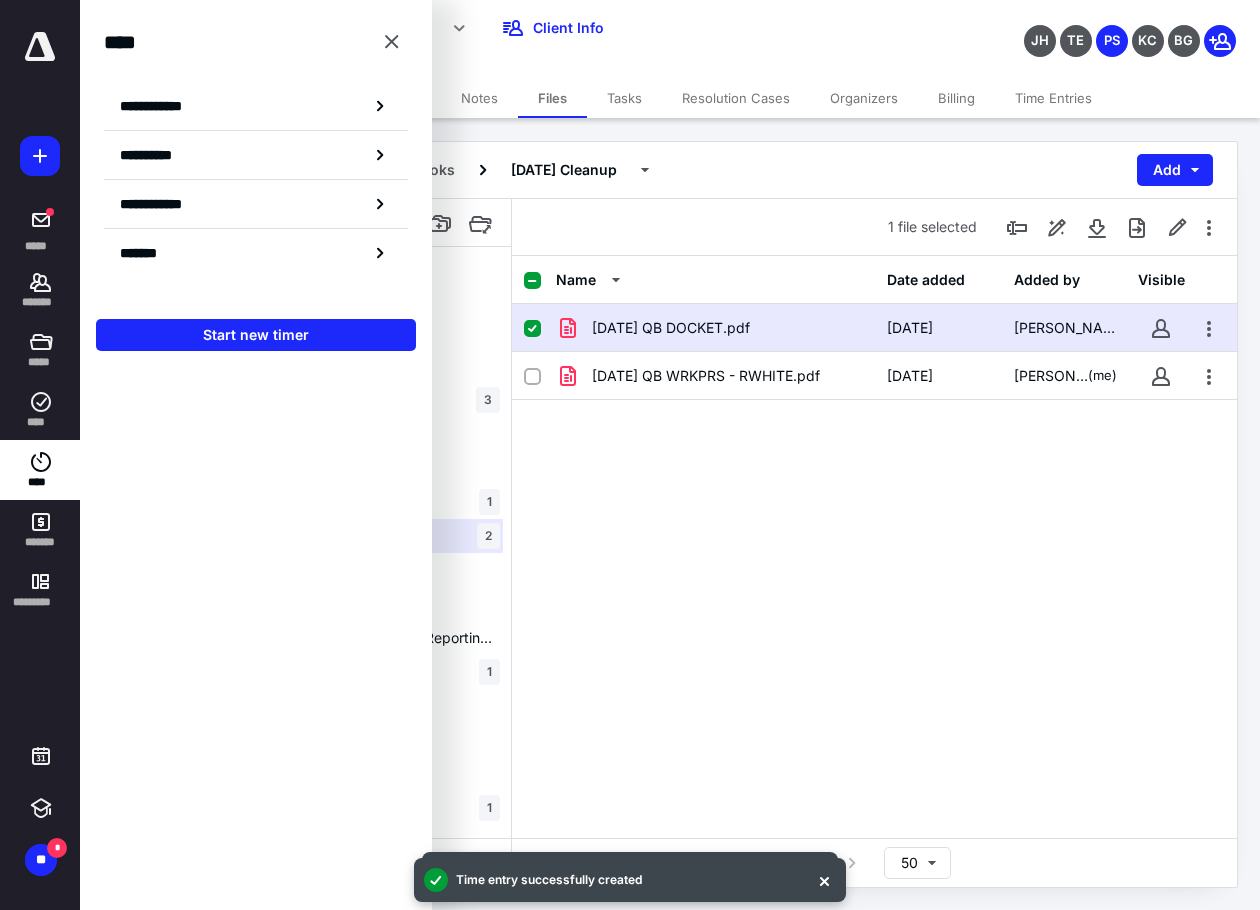 click on "[DATE] QB DOCKET.pdf [DATE] [PERSON_NAME] [DATE] QB WRKPRS - RWHITE.pdf [DATE] [PERSON_NAME]  (me)" at bounding box center (874, 454) 